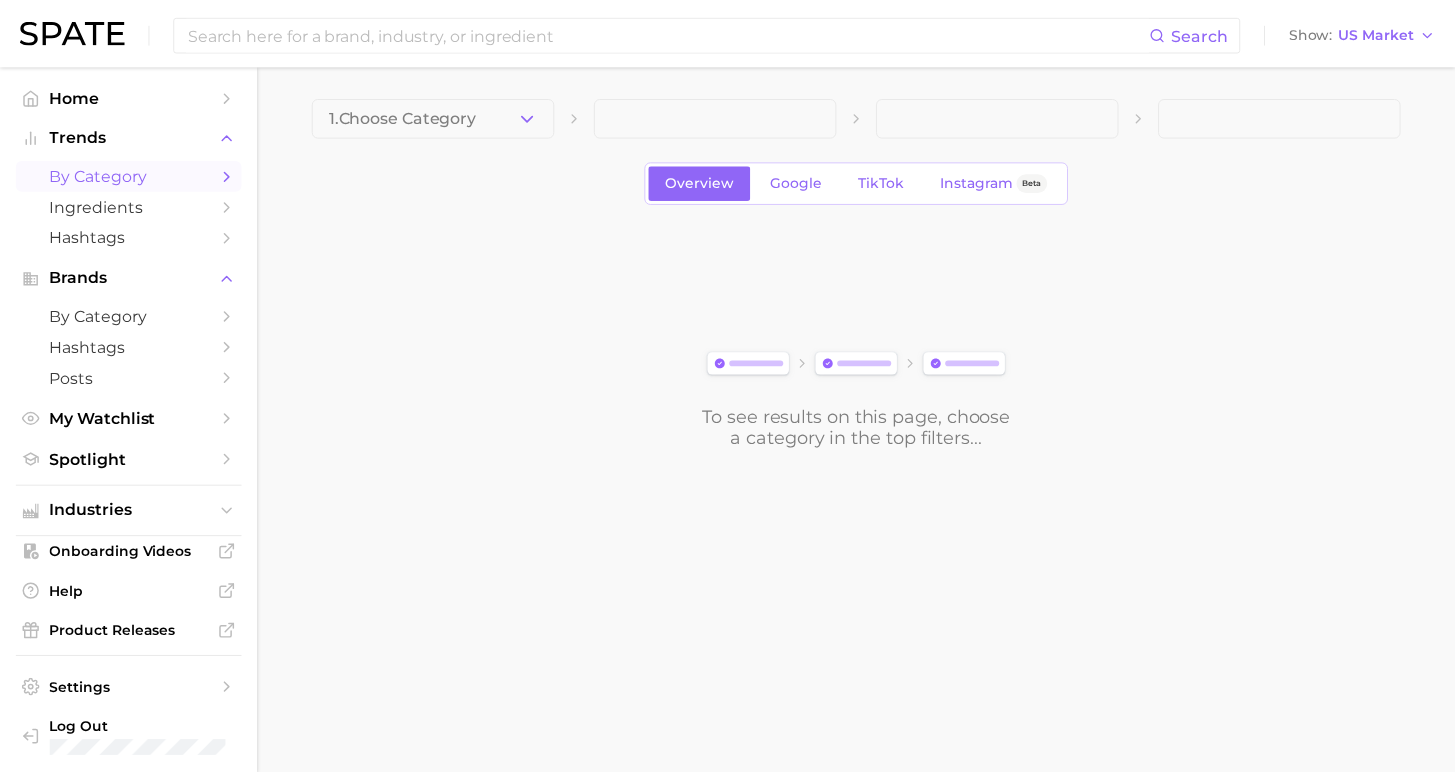 scroll, scrollTop: 0, scrollLeft: 0, axis: both 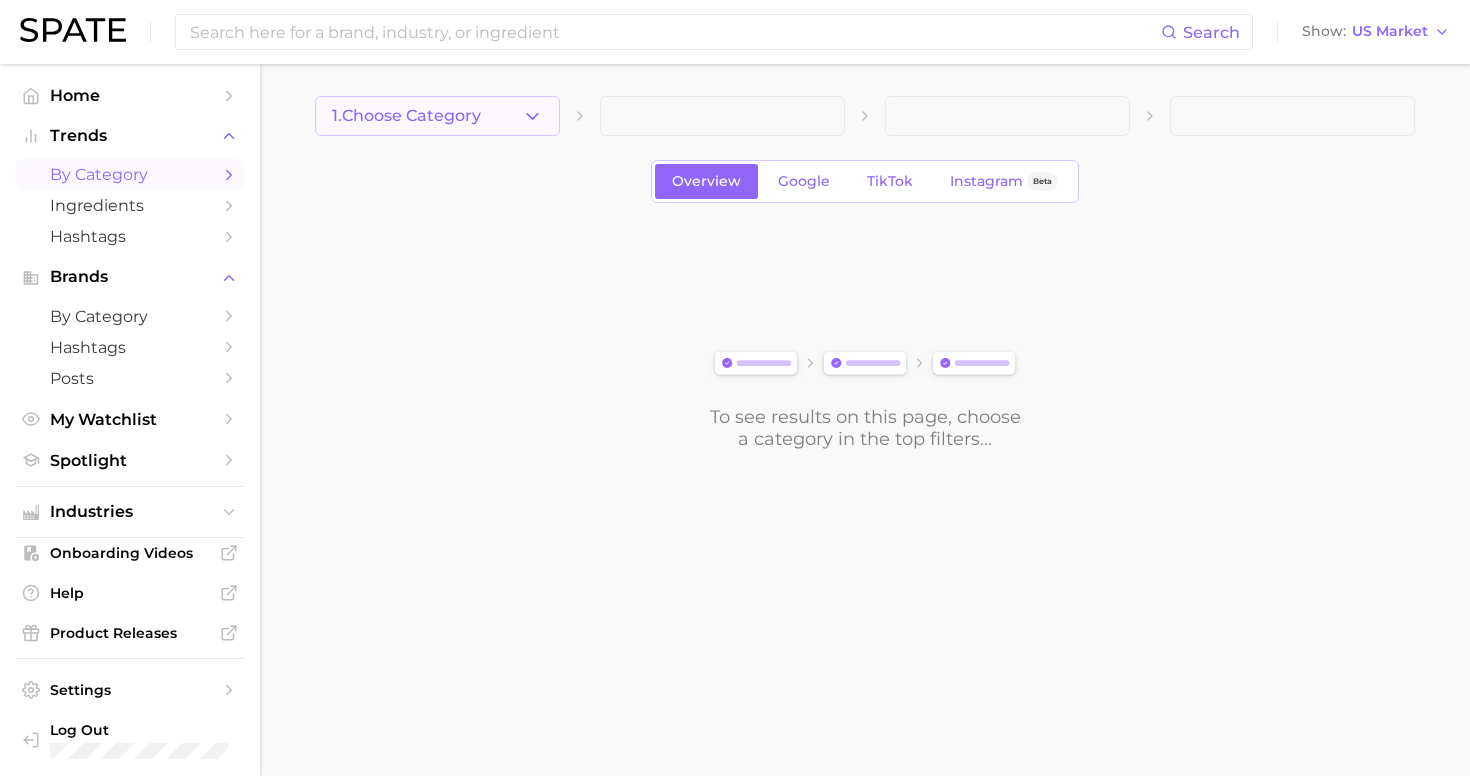 click on "1.  Choose Category" at bounding box center (437, 116) 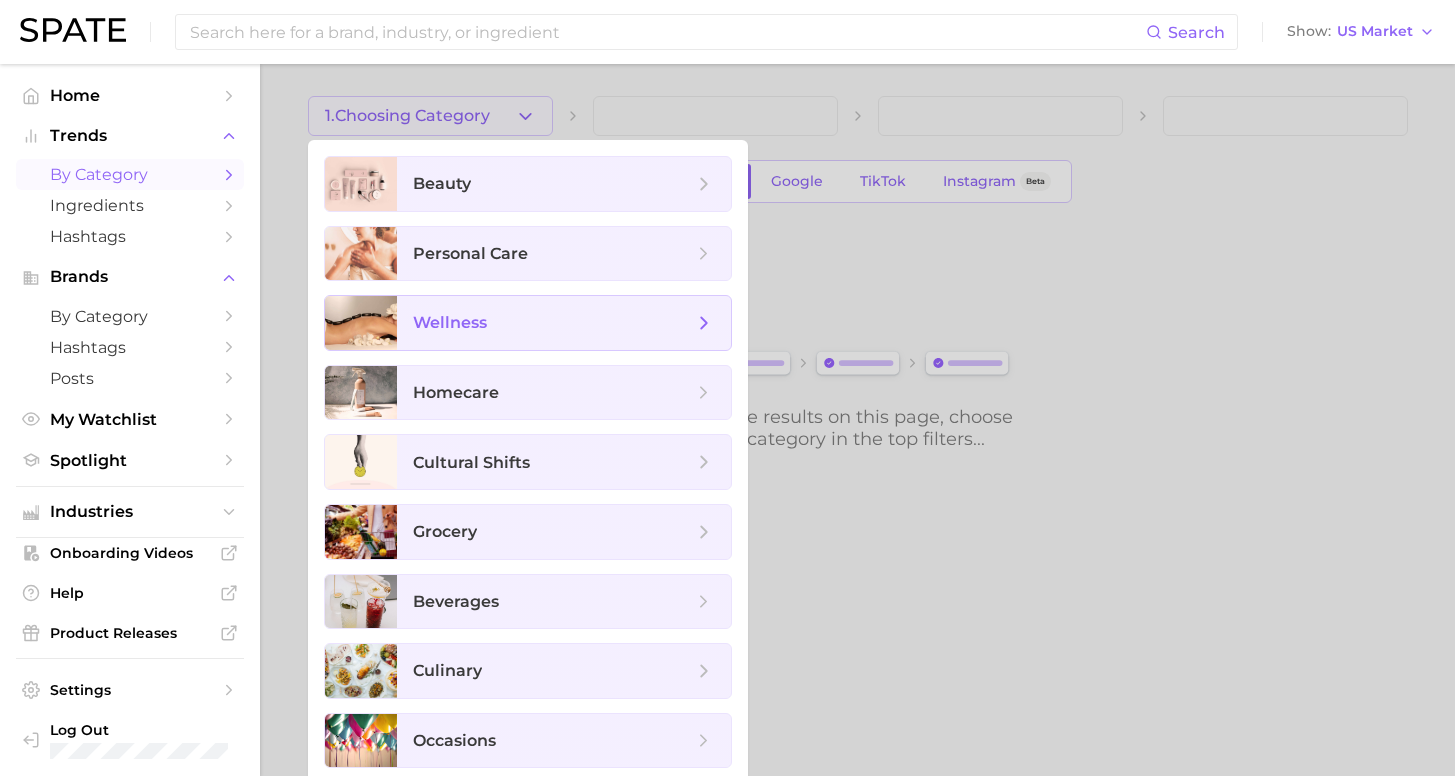 click on "wellness" at bounding box center (564, 323) 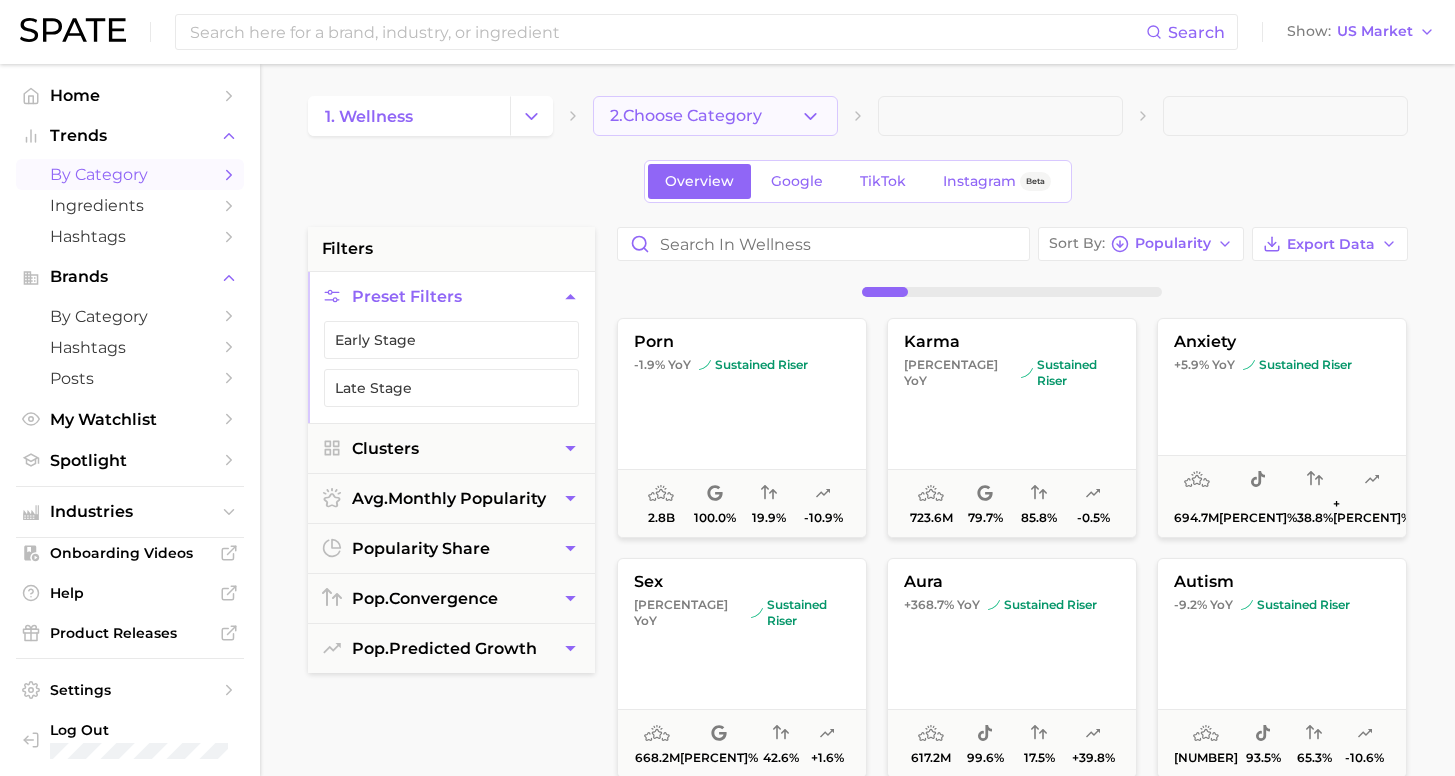 click on "2.  Choose Category" at bounding box center [715, 116] 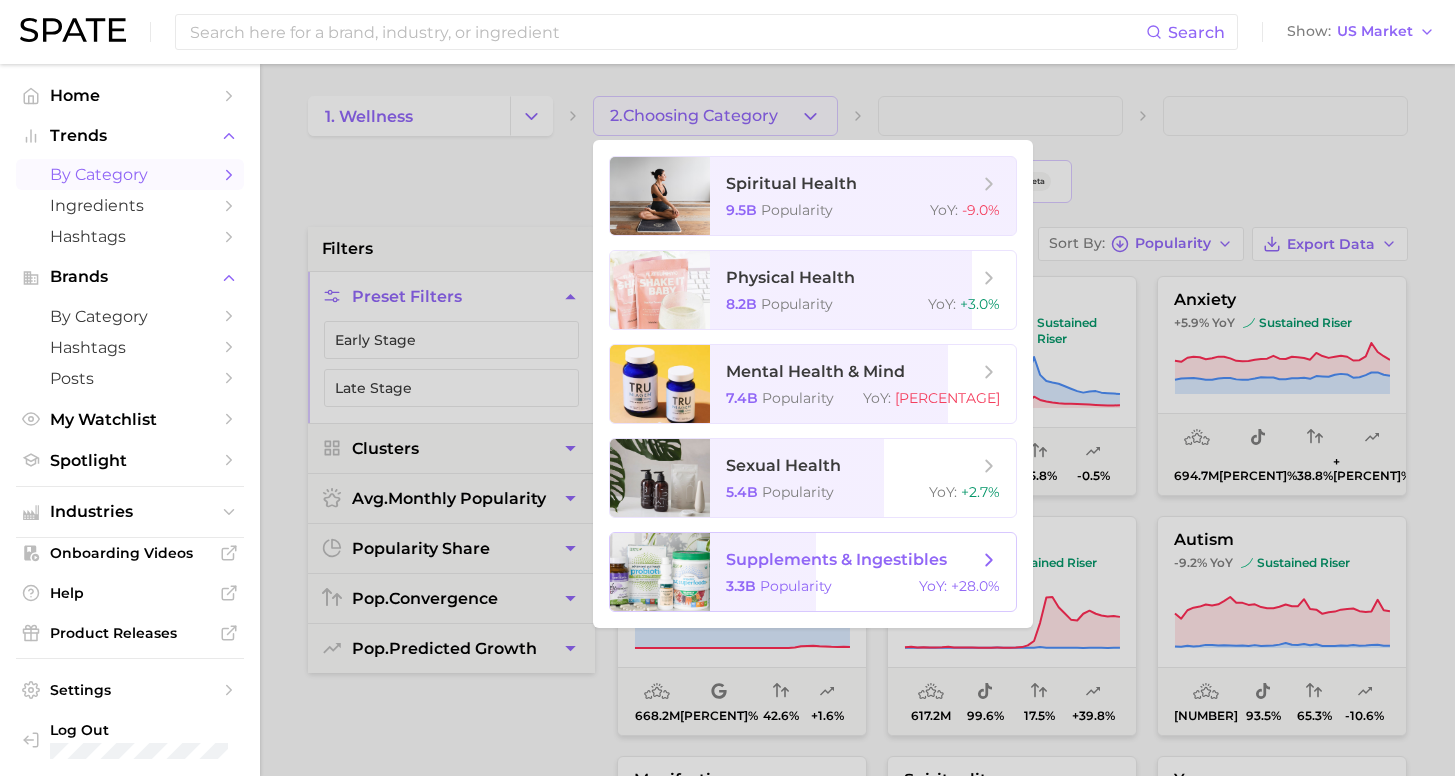 click on "3.3b   Popularity YoY :   +28.0%" at bounding box center [863, 586] 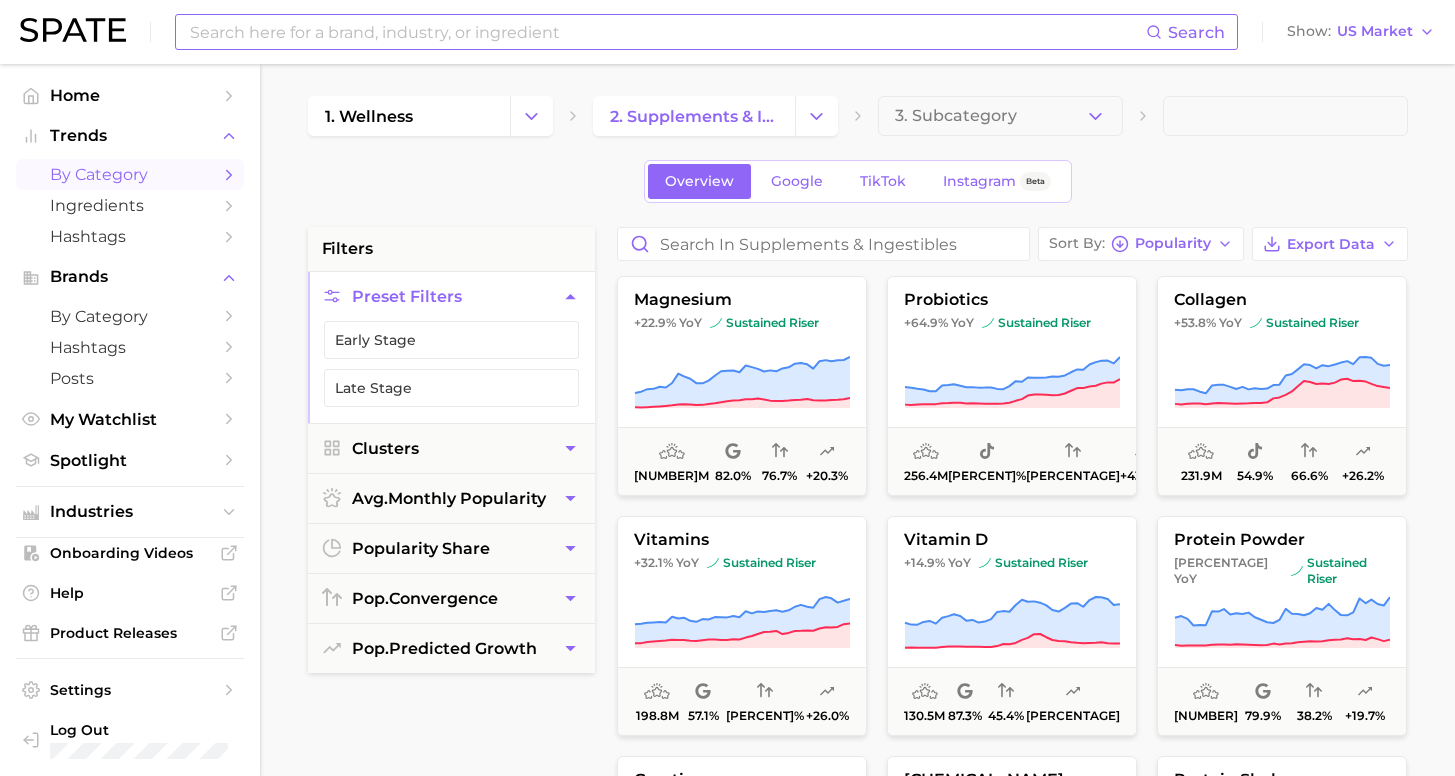 click at bounding box center [667, 32] 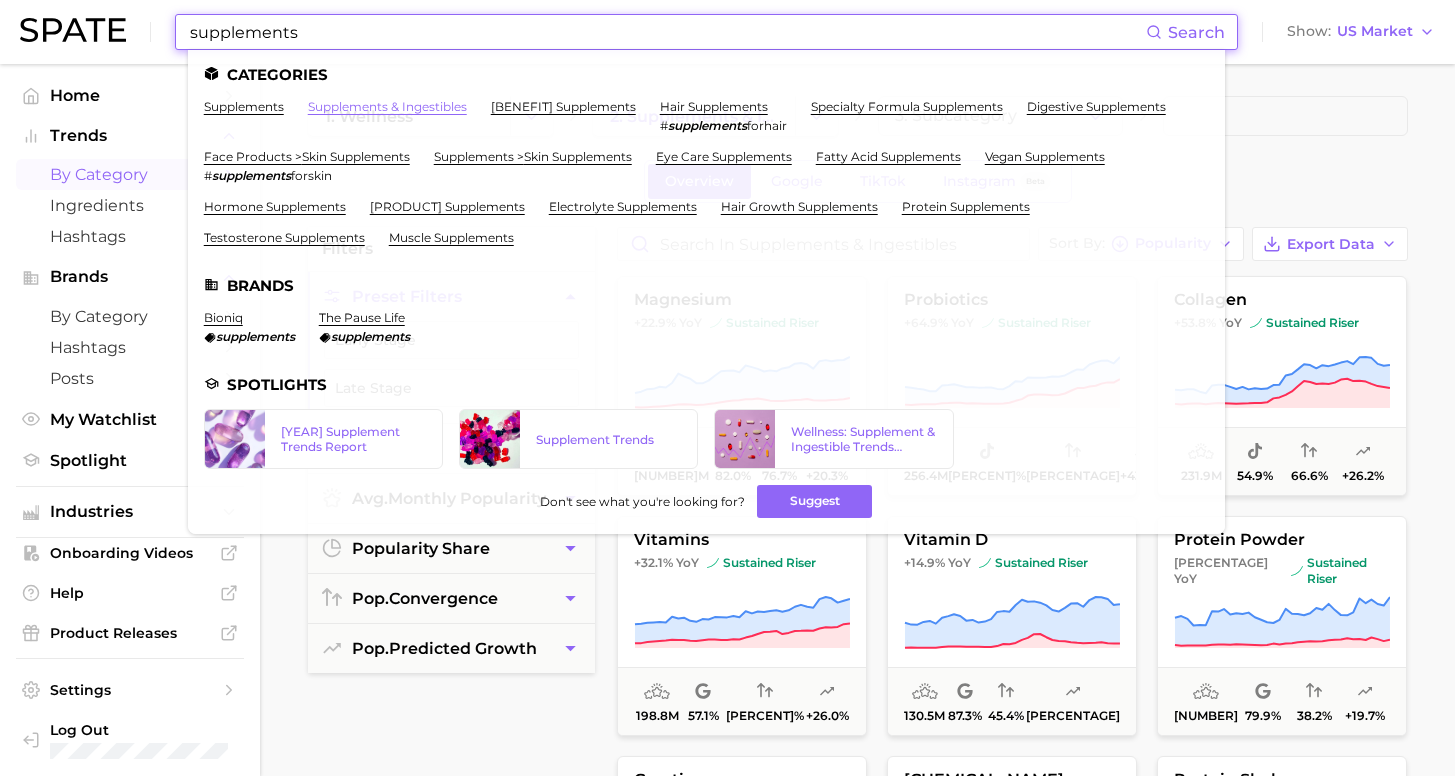 type on "supplements" 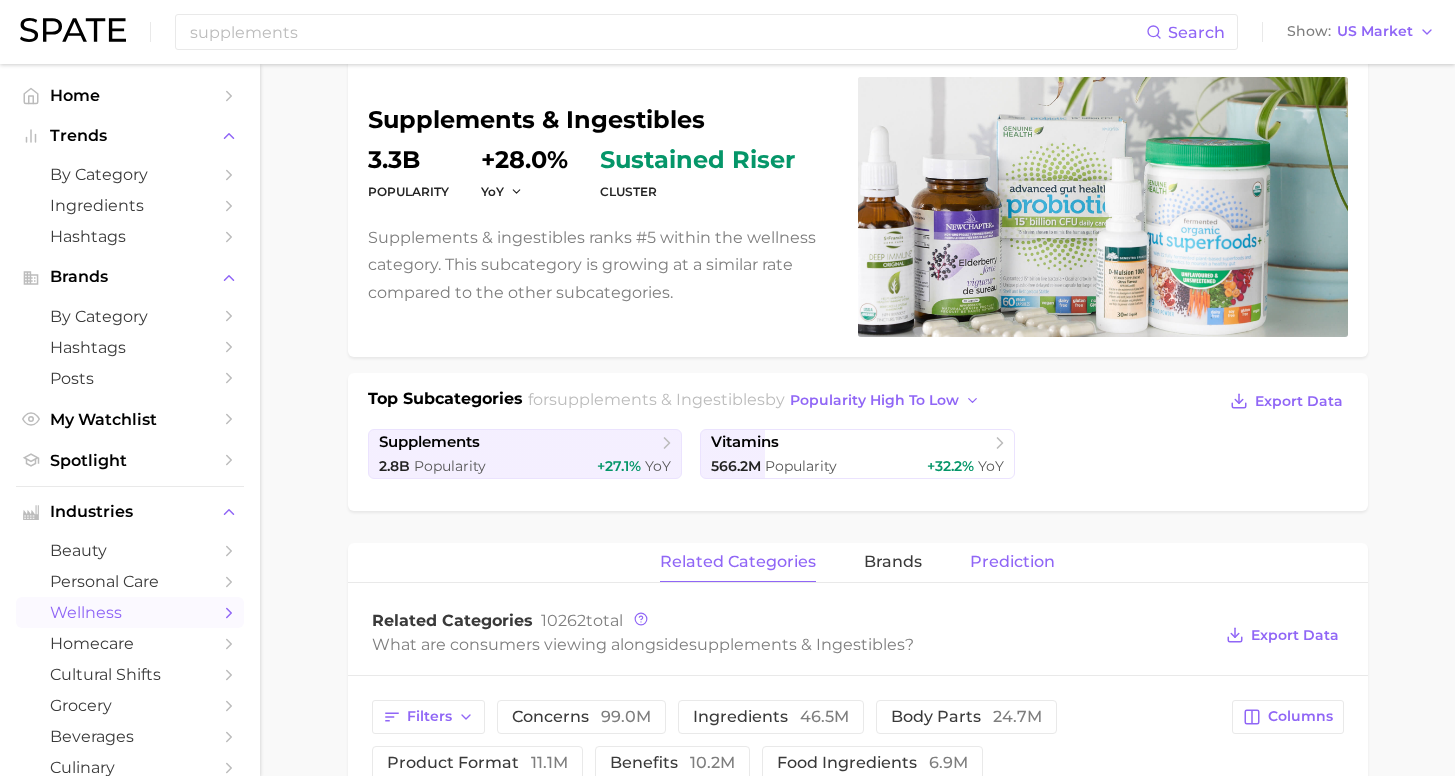 scroll, scrollTop: 335, scrollLeft: 0, axis: vertical 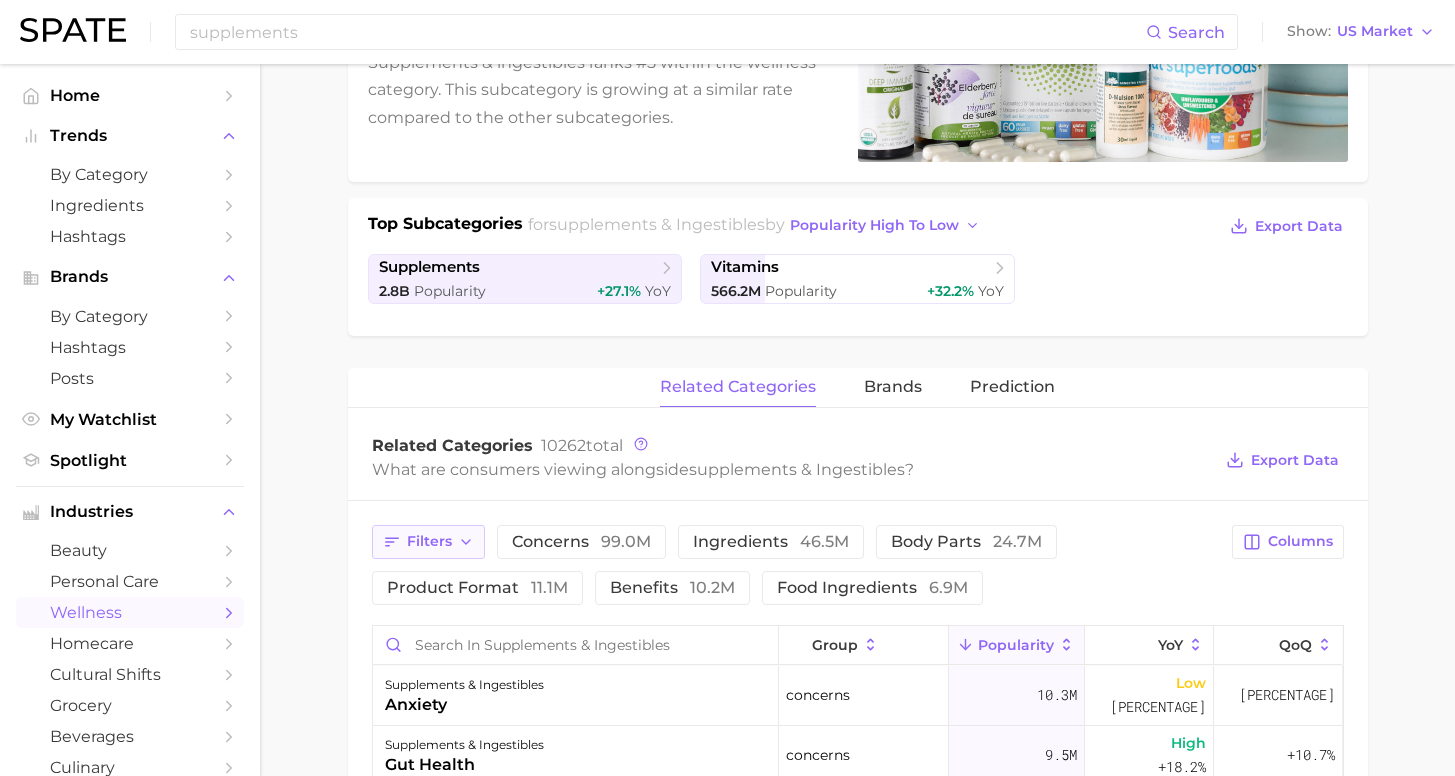 click on "Filters" at bounding box center [428, 542] 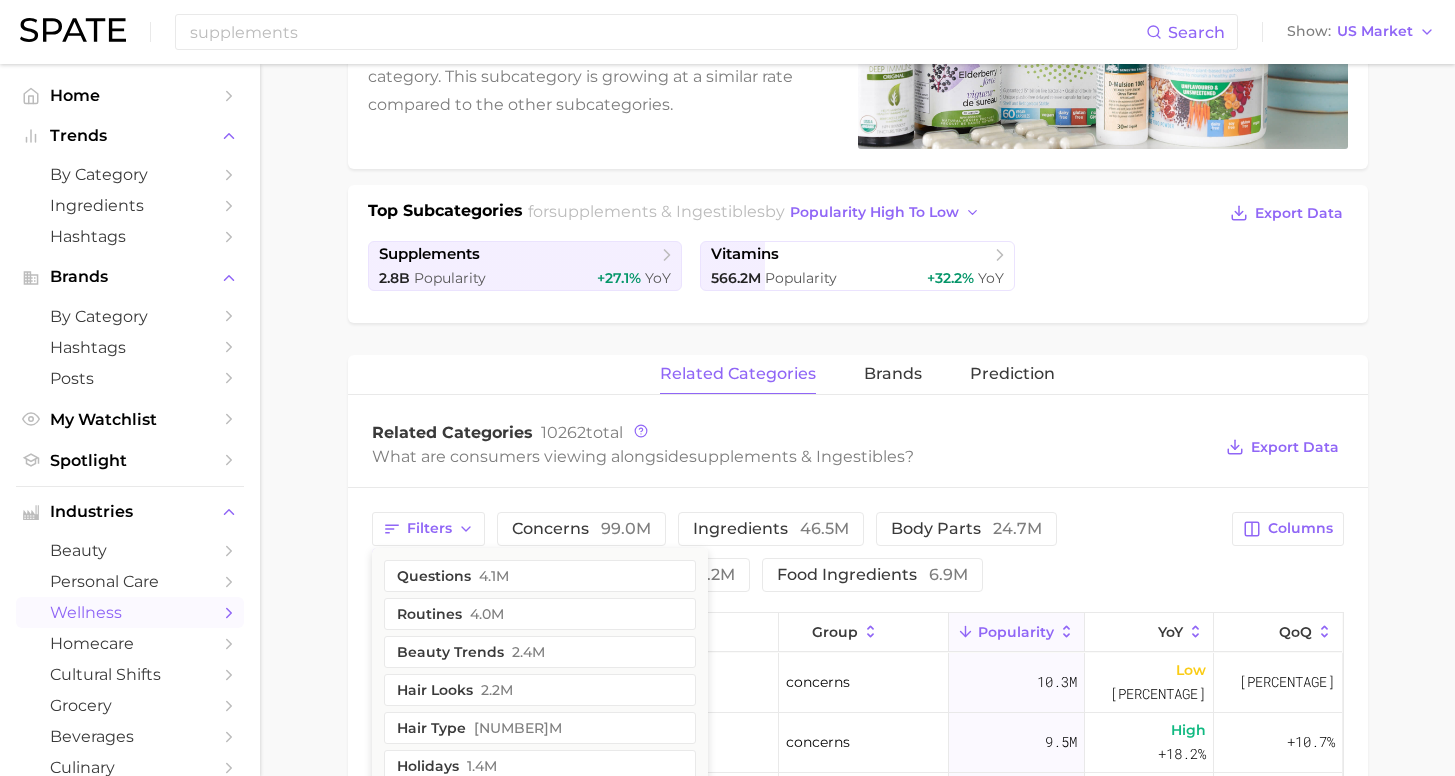 scroll, scrollTop: 384, scrollLeft: 0, axis: vertical 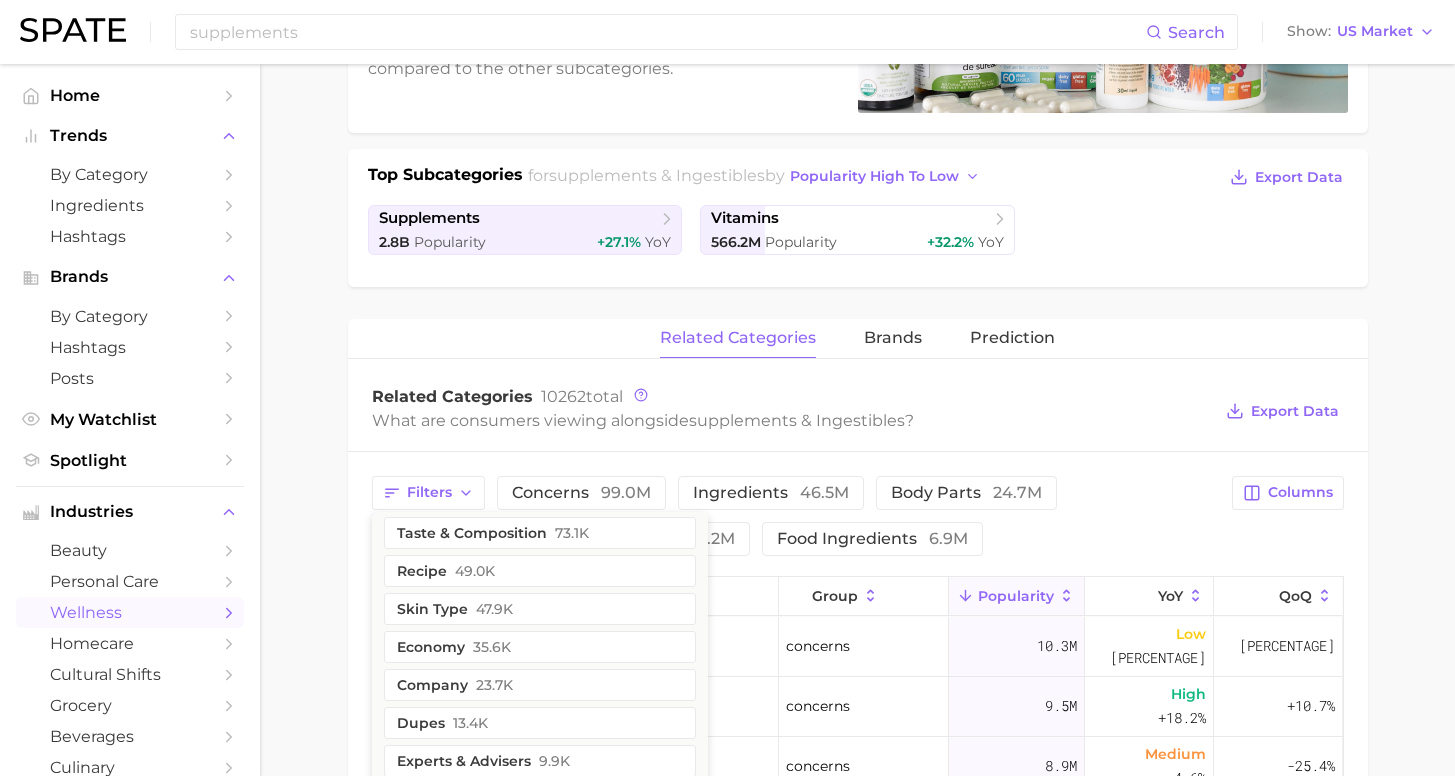 click on "product format [NUMBER]m" at bounding box center [477, 539] 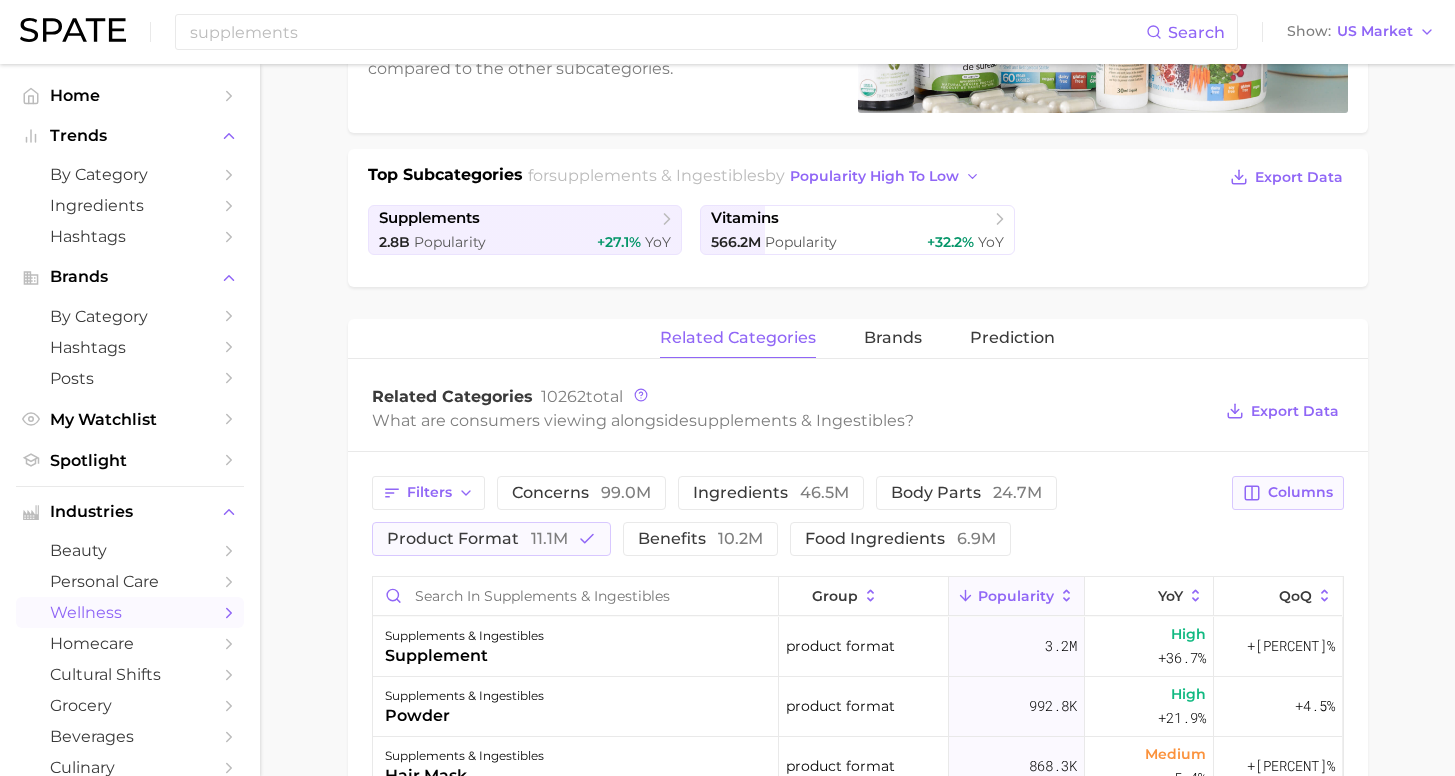 click on "Columns" at bounding box center (1300, 492) 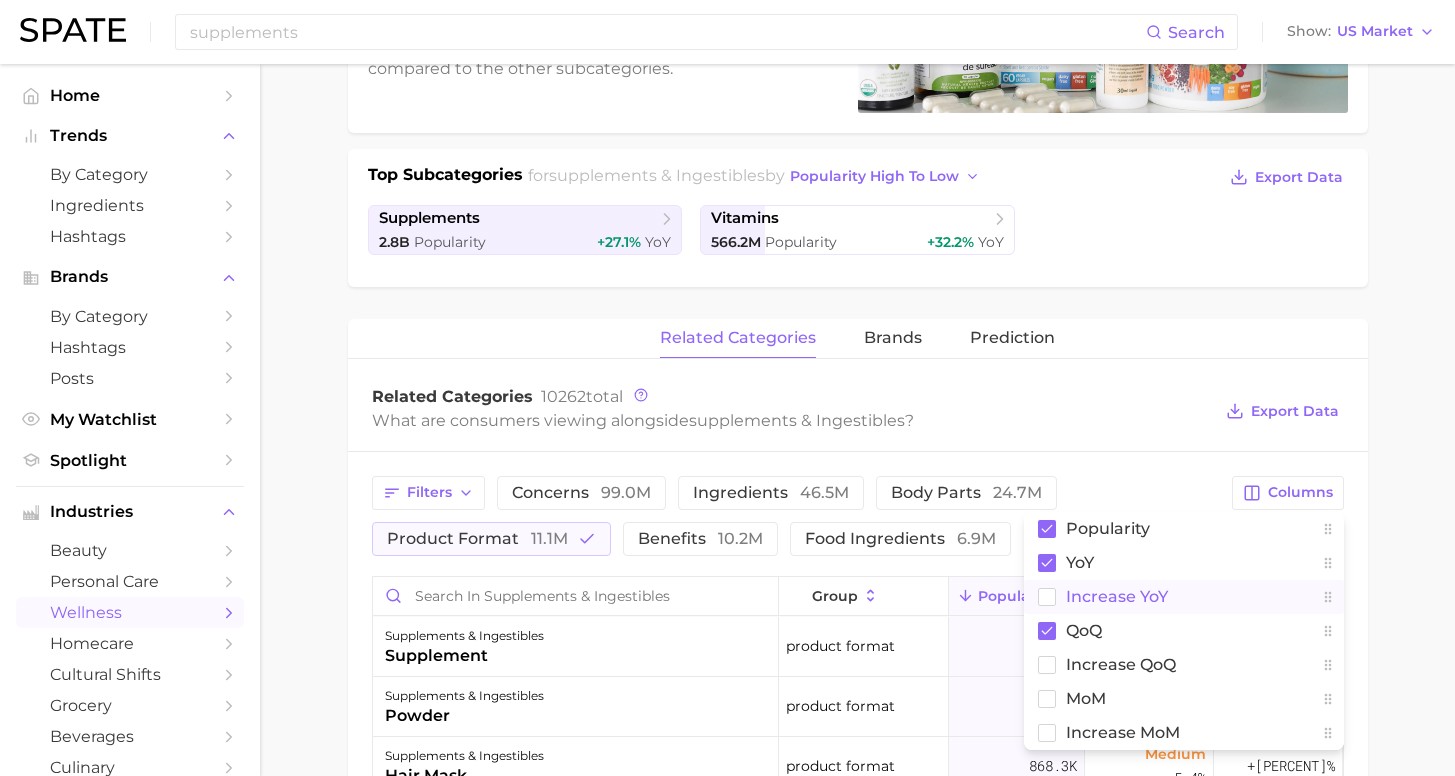 click on "Increase YoY" at bounding box center [1117, 596] 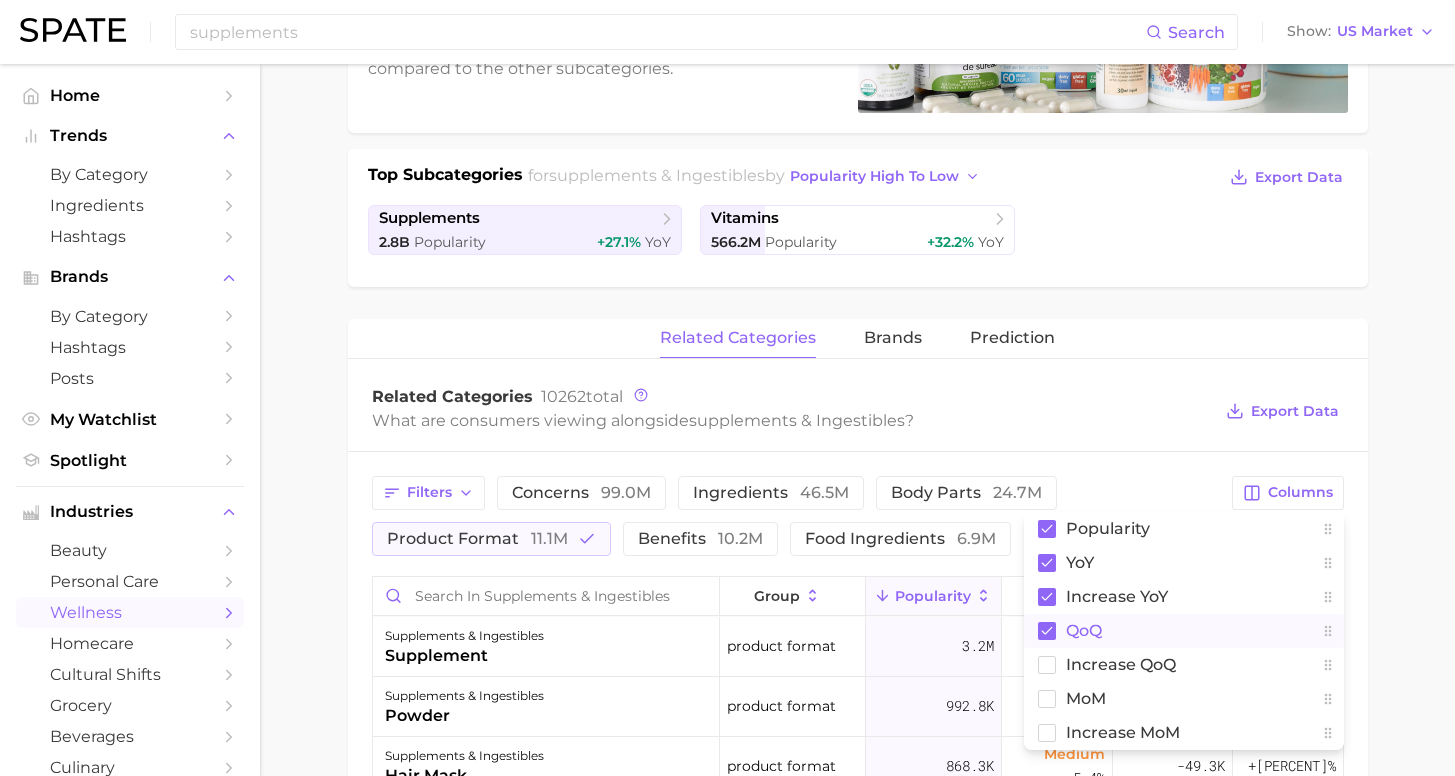click on "QoQ" at bounding box center (1084, 630) 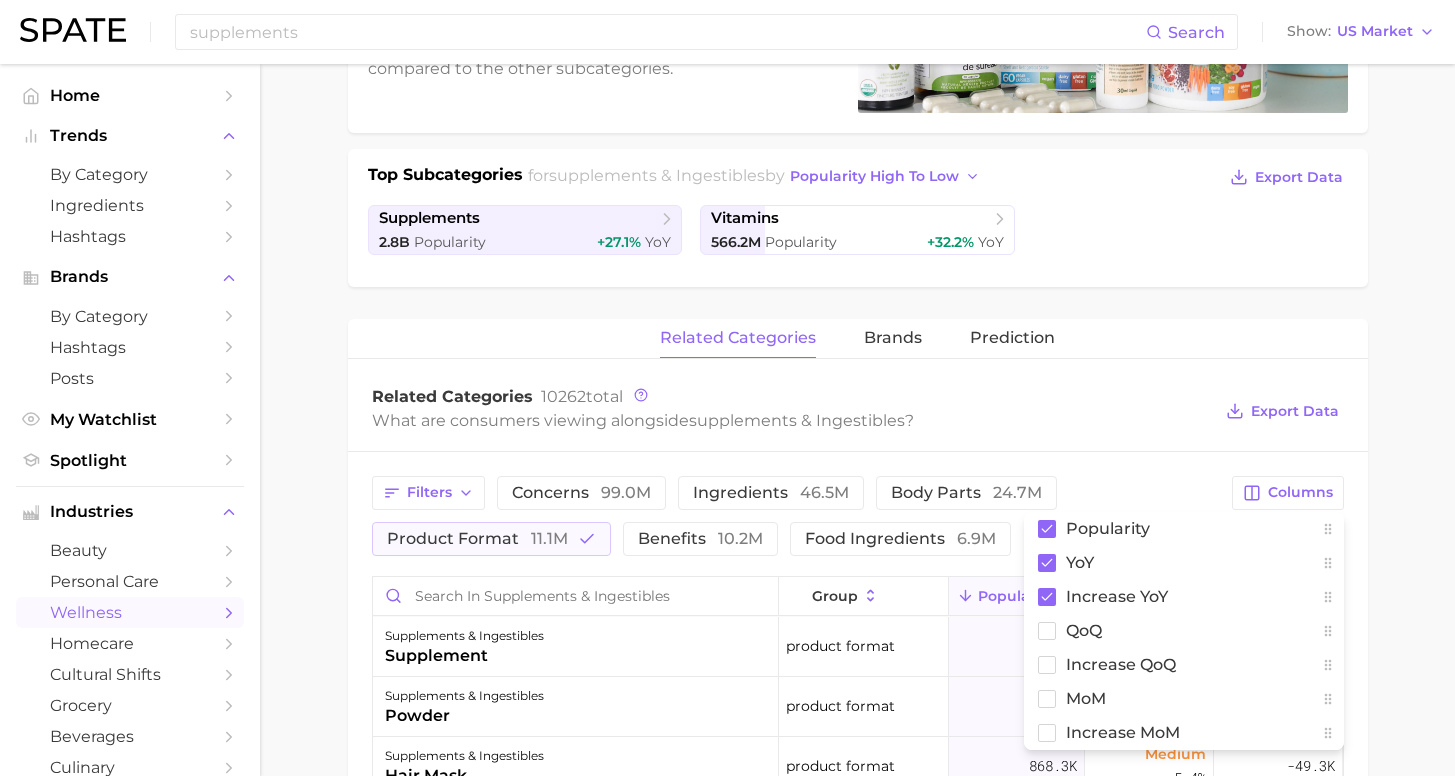 click on "1. supplements & ingestibles 2. Subcategory Overview Google TikTok Instagram Beta supplements & ingestibles Popularity 3.3b YoY +28.0% cluster sustained riser Supplements & ingestibles ranks #5 within the wellness category. This subcategory is growing at a similar rate compared to the other subcategories. Top Subcategories for supplements & ingestibles by popularity high to low Export Data supplements 2.8b Popularity +27.1% YoY vitamins 566.2m Popularity +32.2% YoY related categories brands Prediction Related Categories 10262 total What are consumers viewing alongside supplements & ingestibles ? Export Data Filters concerns 99.0m ingredients 46.5m body parts 24.7m product format 11.1m benefits 10.2m food ingredients 6.9m Columns Popularity YoY Increase YoY QoQ Increase QoQ MoM Increase MoM group Popularity YoY Increase YoY supplements & ingestibles supplement product format 3.2m High +36.7% +863.2k supplements & ingestibles powder product format 992.8k High +21.9% +178.6k 868.3k" at bounding box center (857, 578) 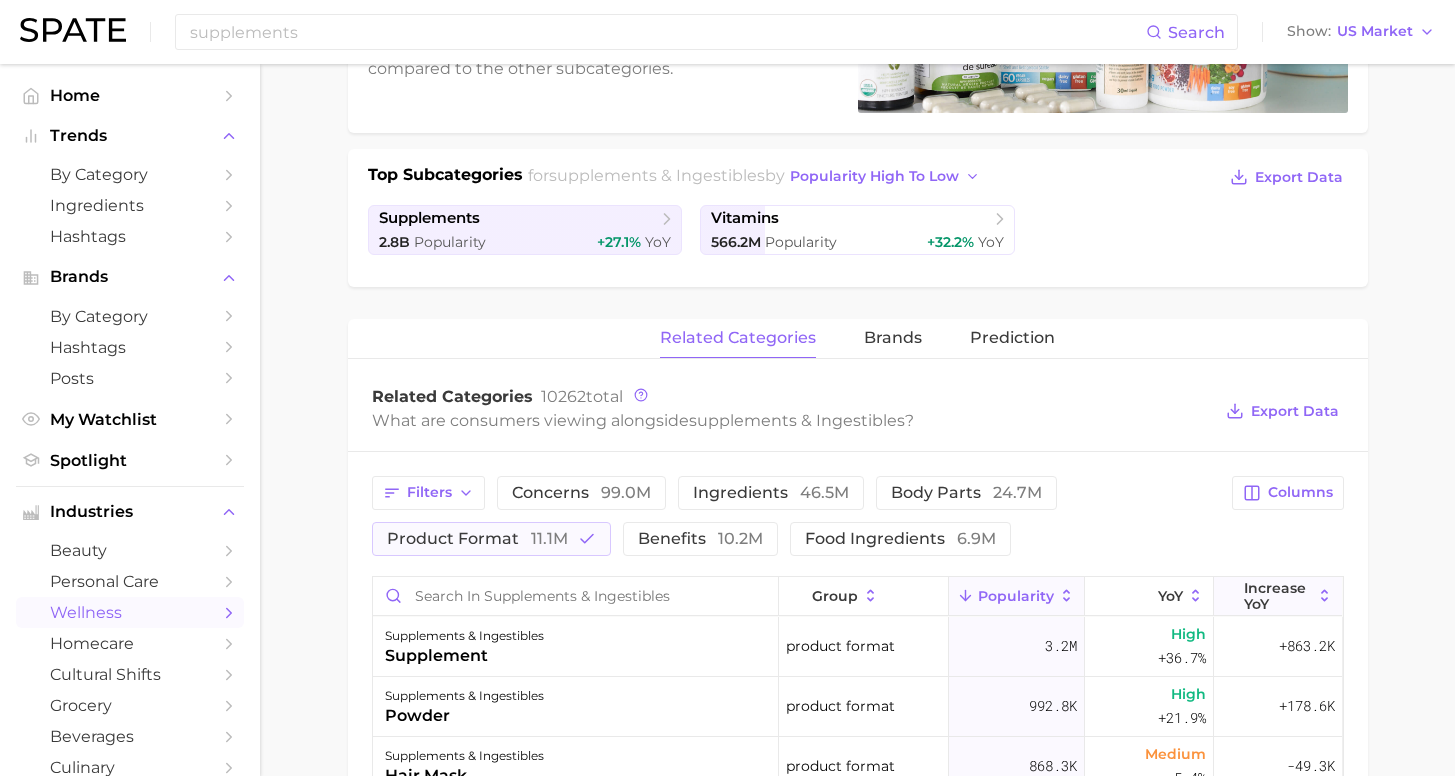 click on "Increase YoY" at bounding box center [1278, 596] 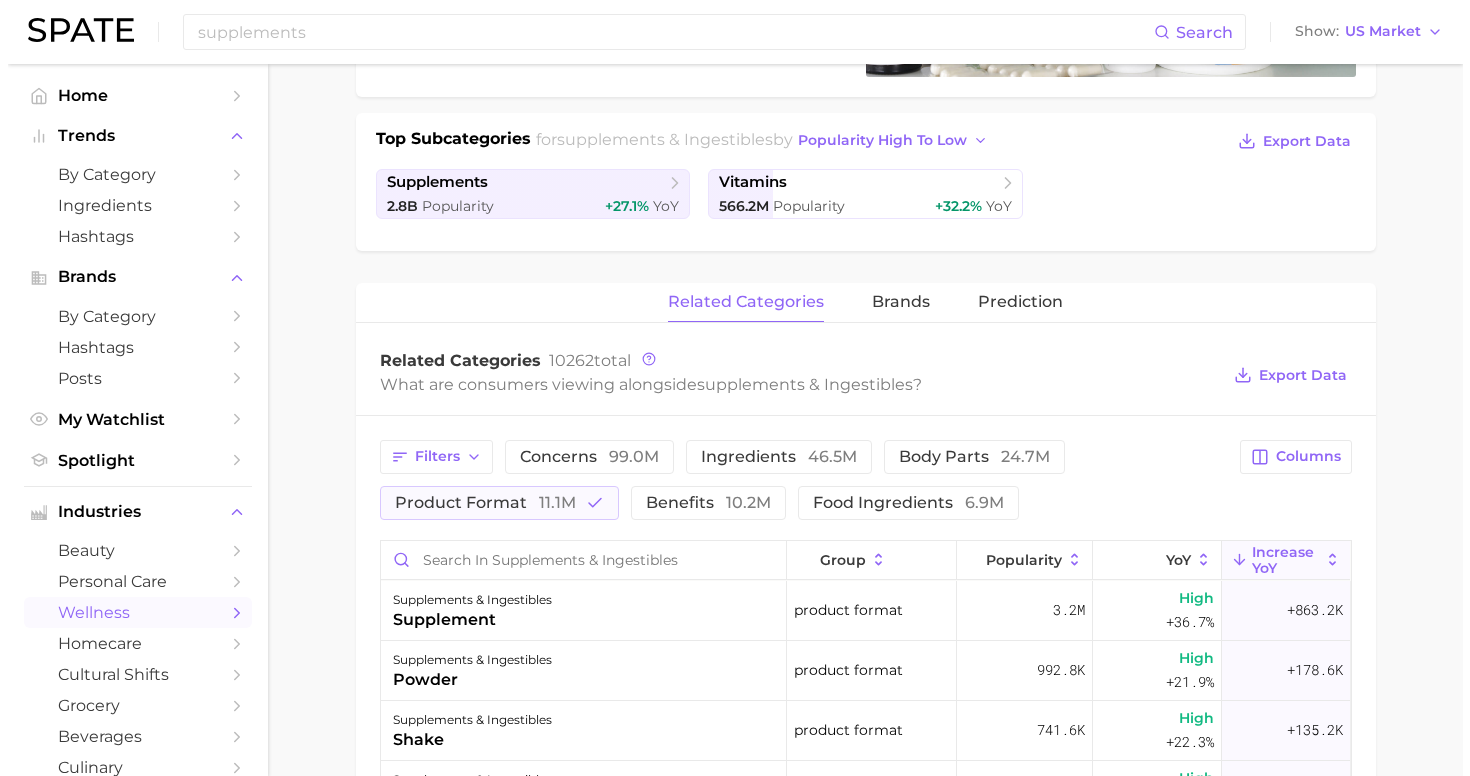 scroll, scrollTop: 597, scrollLeft: 0, axis: vertical 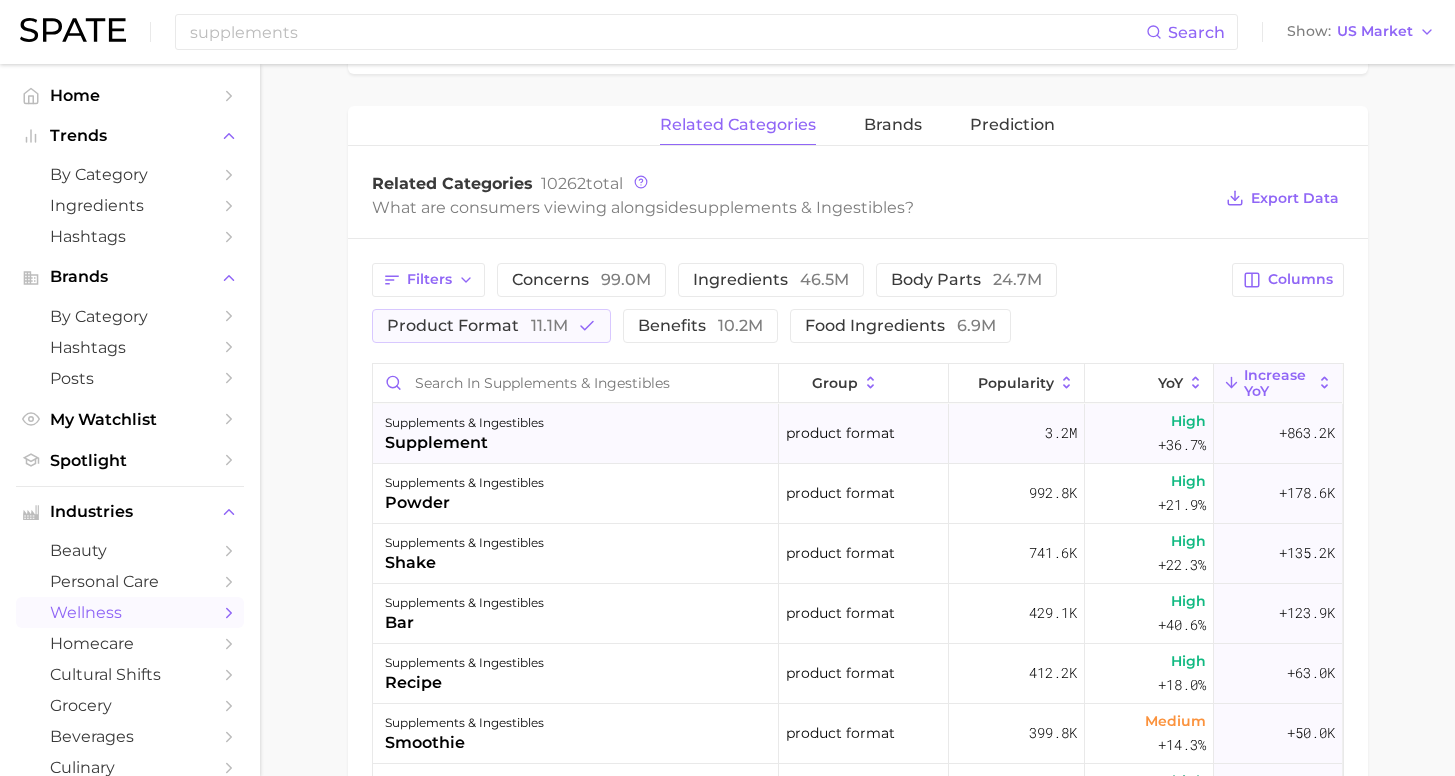 click on "supplements & ingestibles supplement" at bounding box center [576, 434] 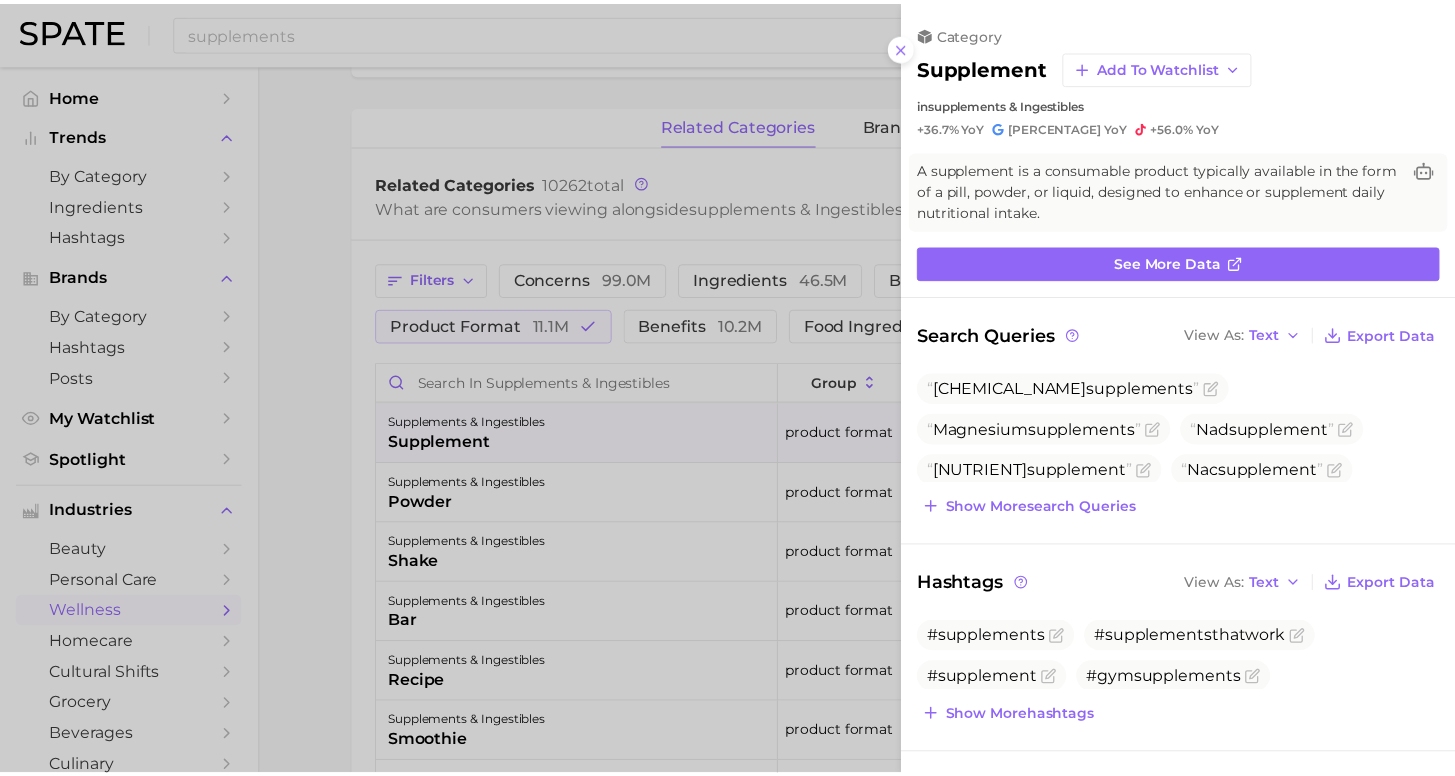 scroll, scrollTop: 0, scrollLeft: 0, axis: both 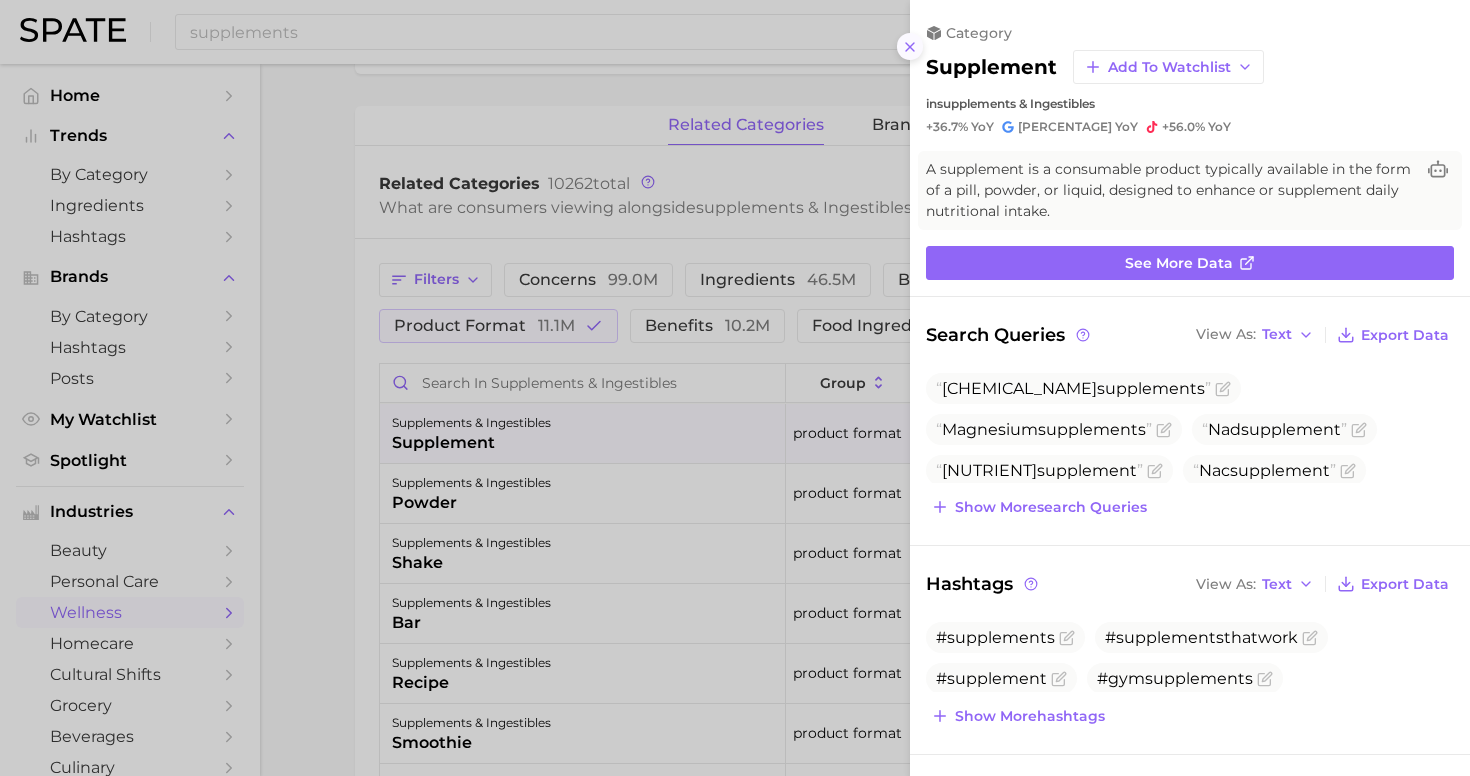 click 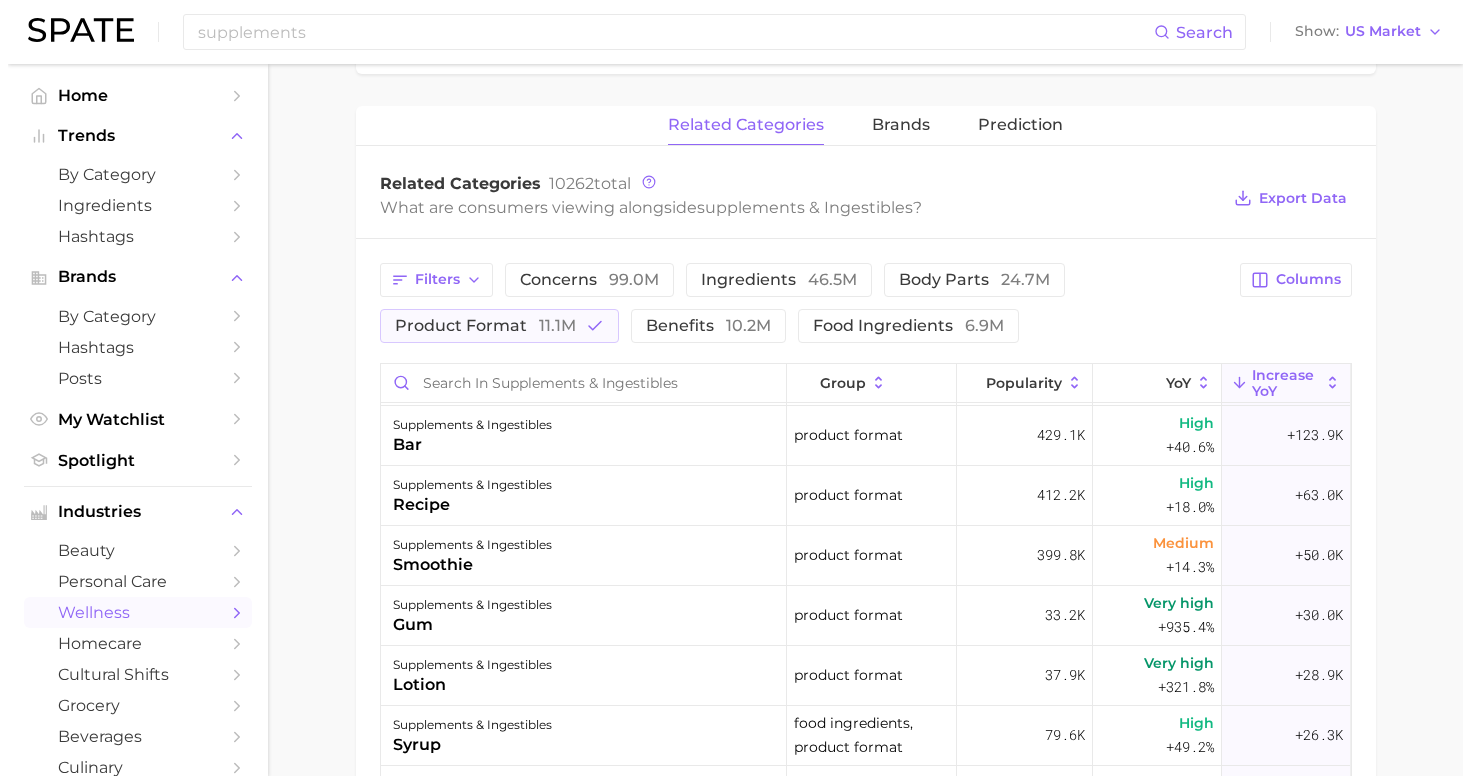 scroll, scrollTop: 210, scrollLeft: 0, axis: vertical 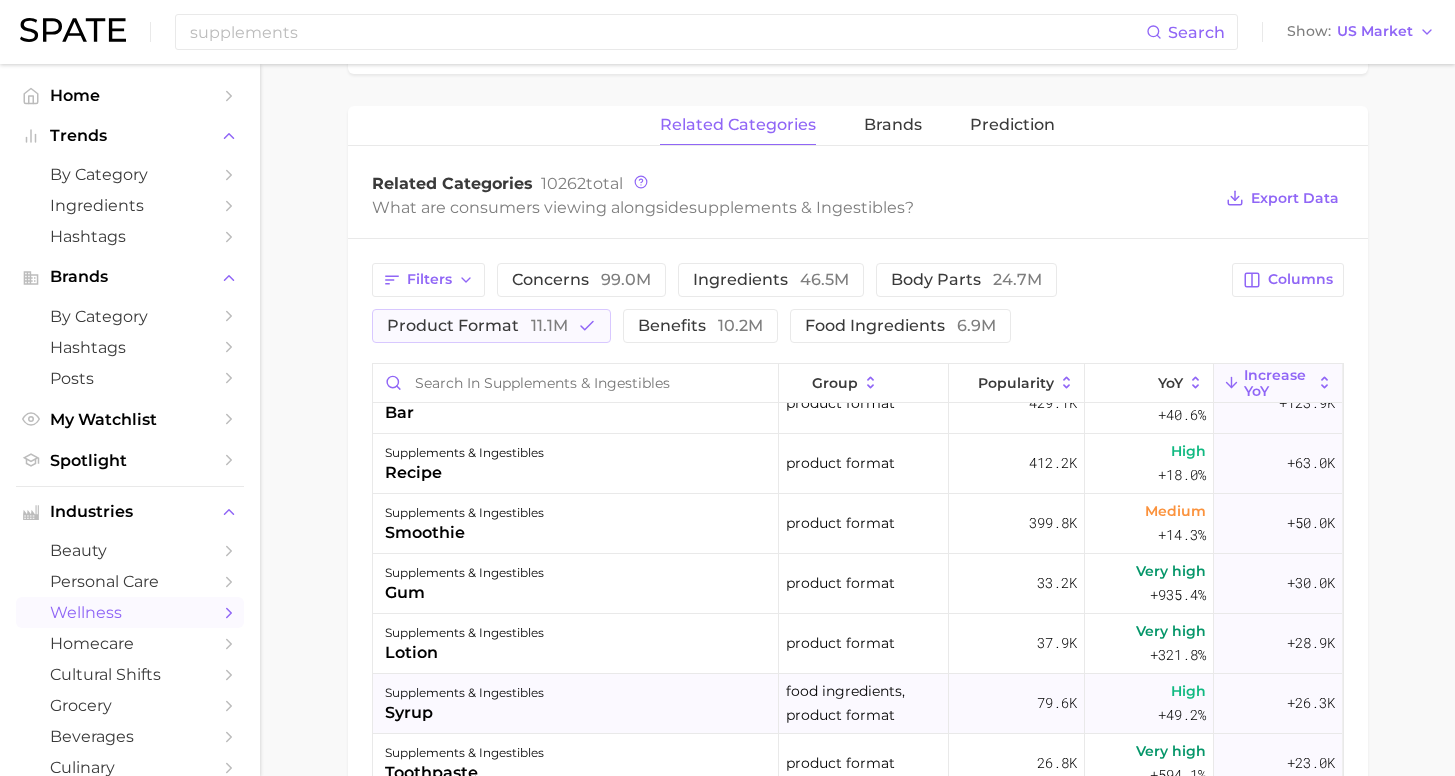 click on "supplements & ingestibles" at bounding box center [464, 693] 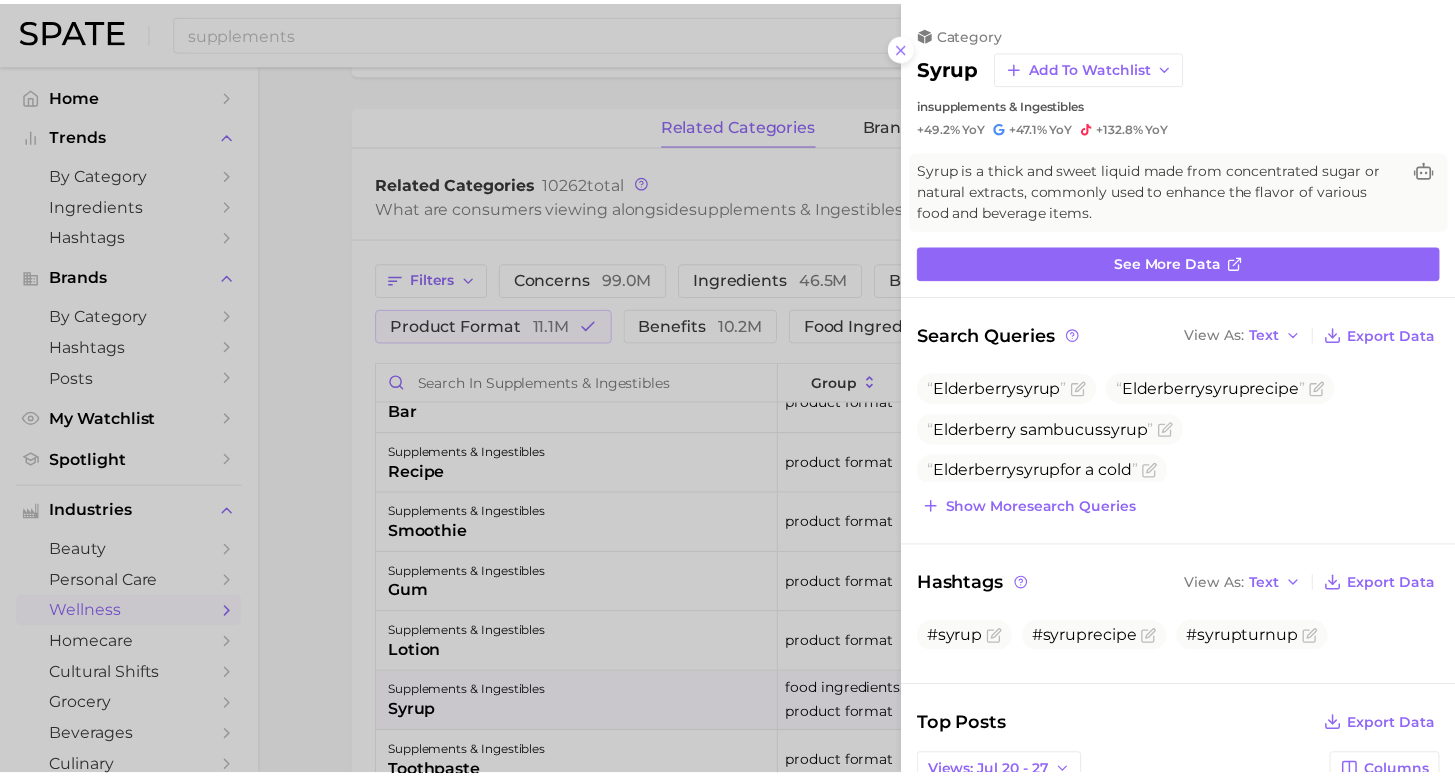 scroll, scrollTop: 0, scrollLeft: 0, axis: both 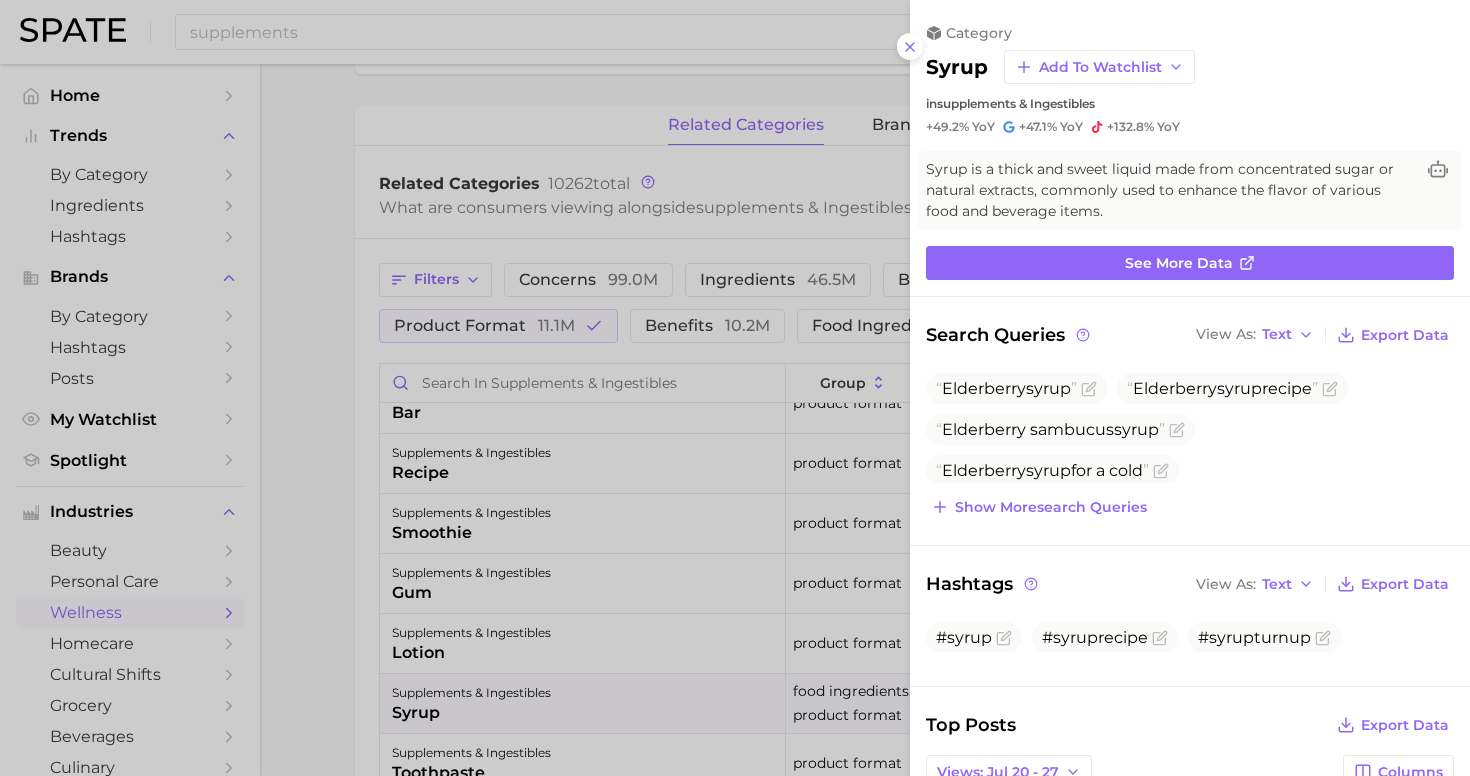 click at bounding box center (735, 388) 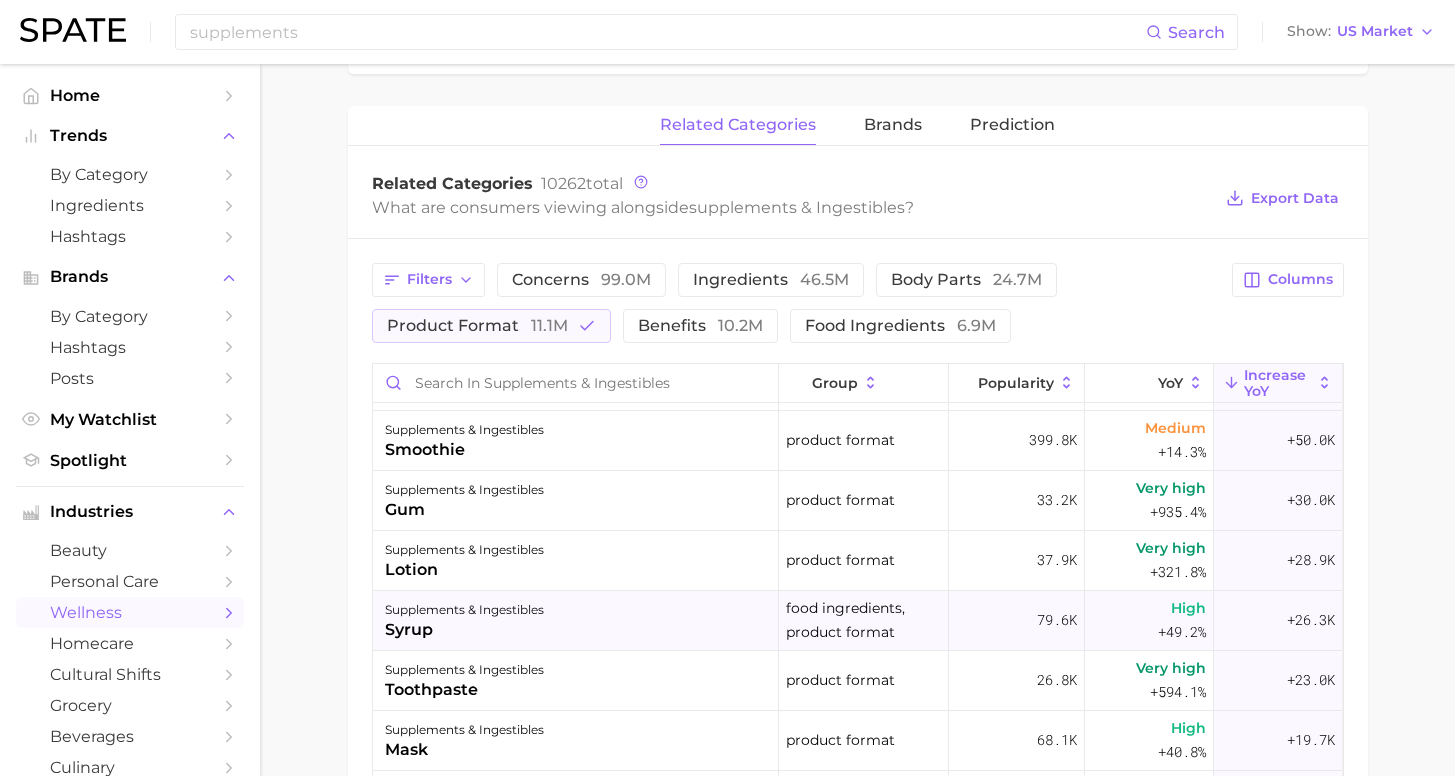 scroll, scrollTop: 329, scrollLeft: 0, axis: vertical 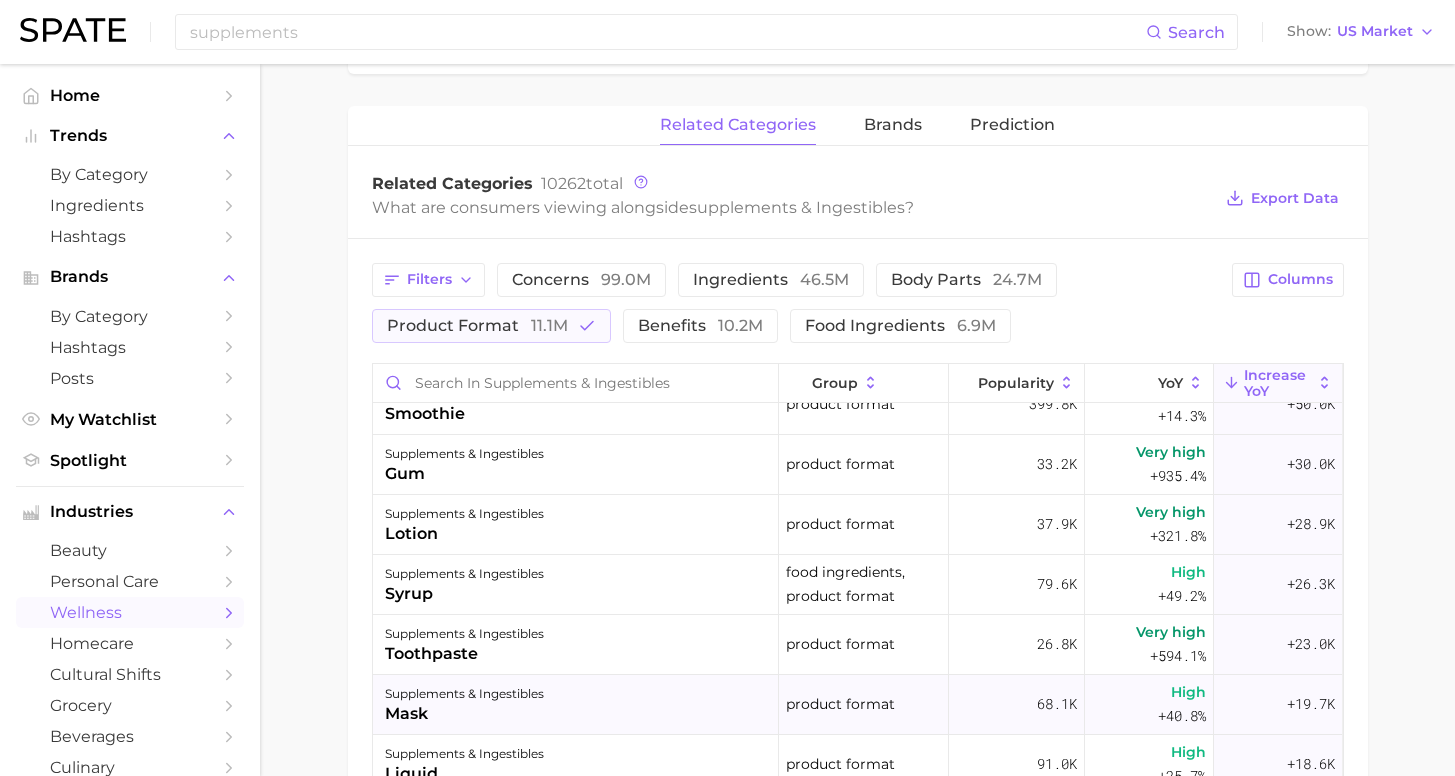 click on "supplements & ingestibles" at bounding box center (464, 694) 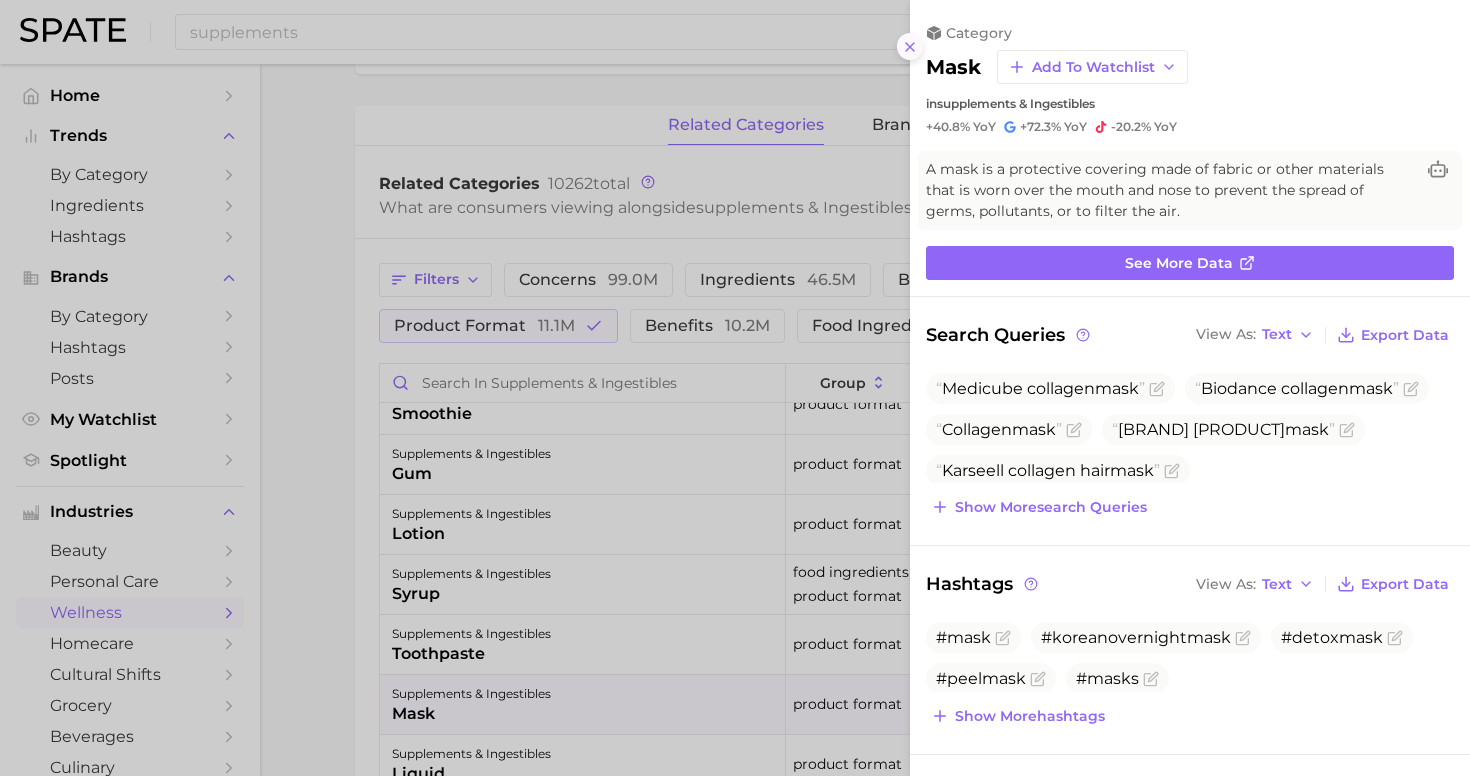 click at bounding box center [910, 46] 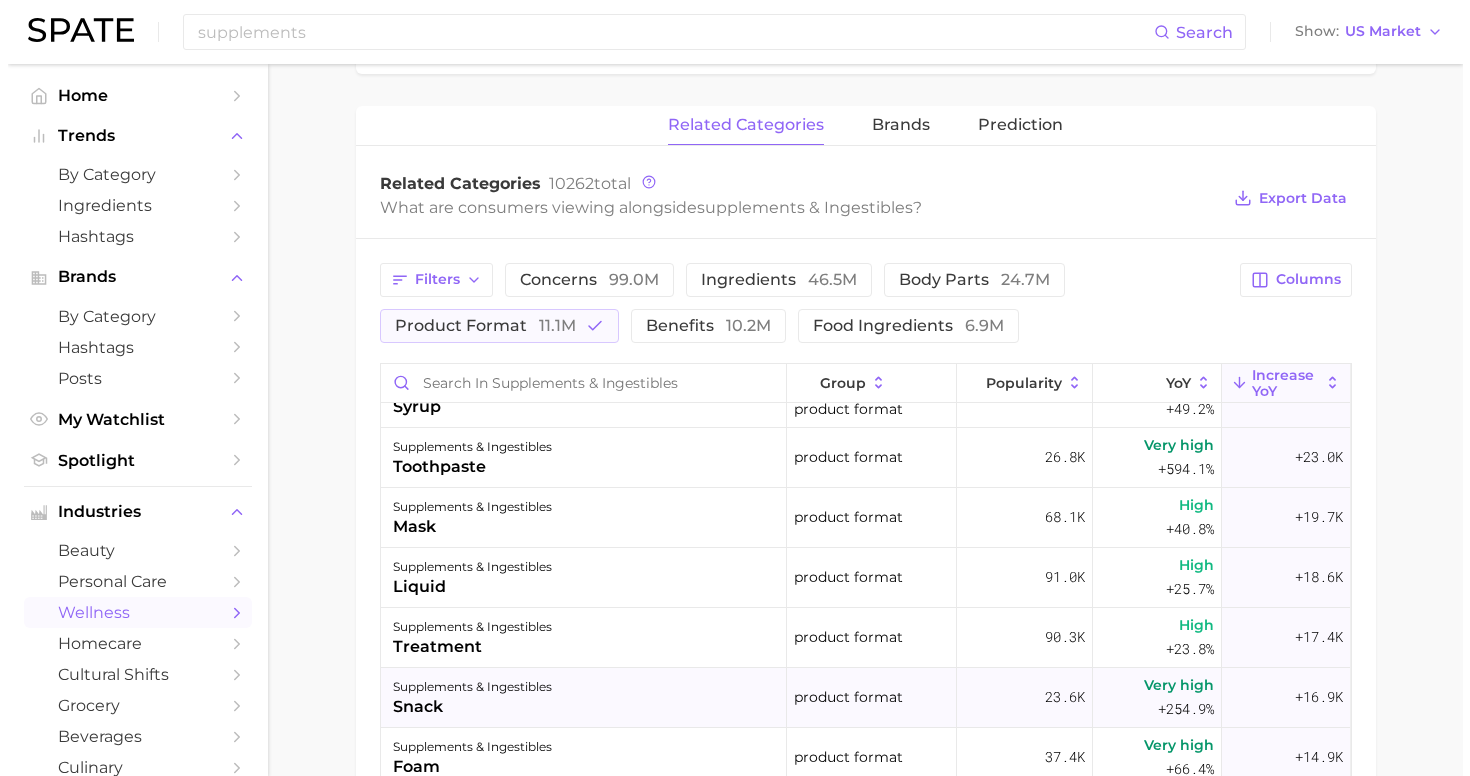 scroll, scrollTop: 531, scrollLeft: 0, axis: vertical 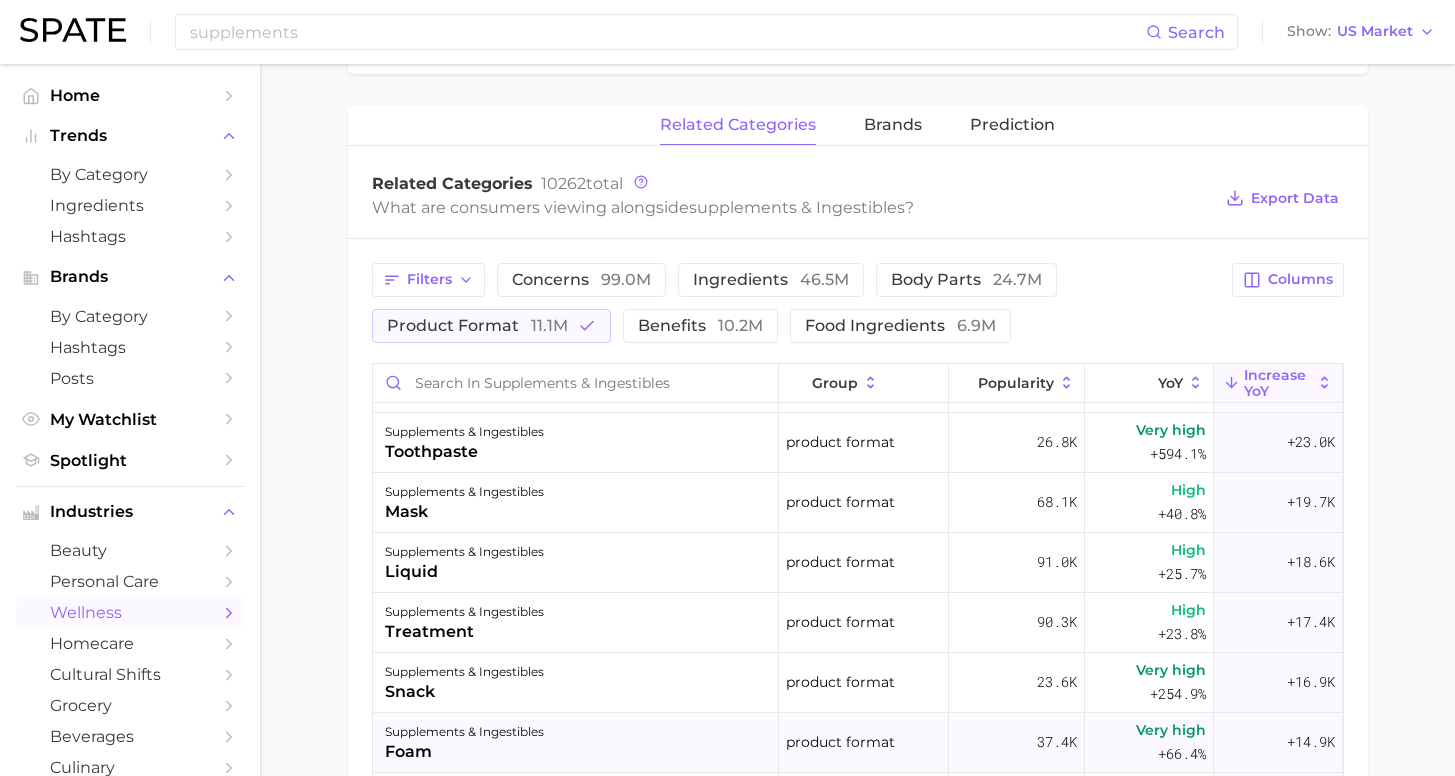 click on "supplements & ingestibles" at bounding box center [464, 732] 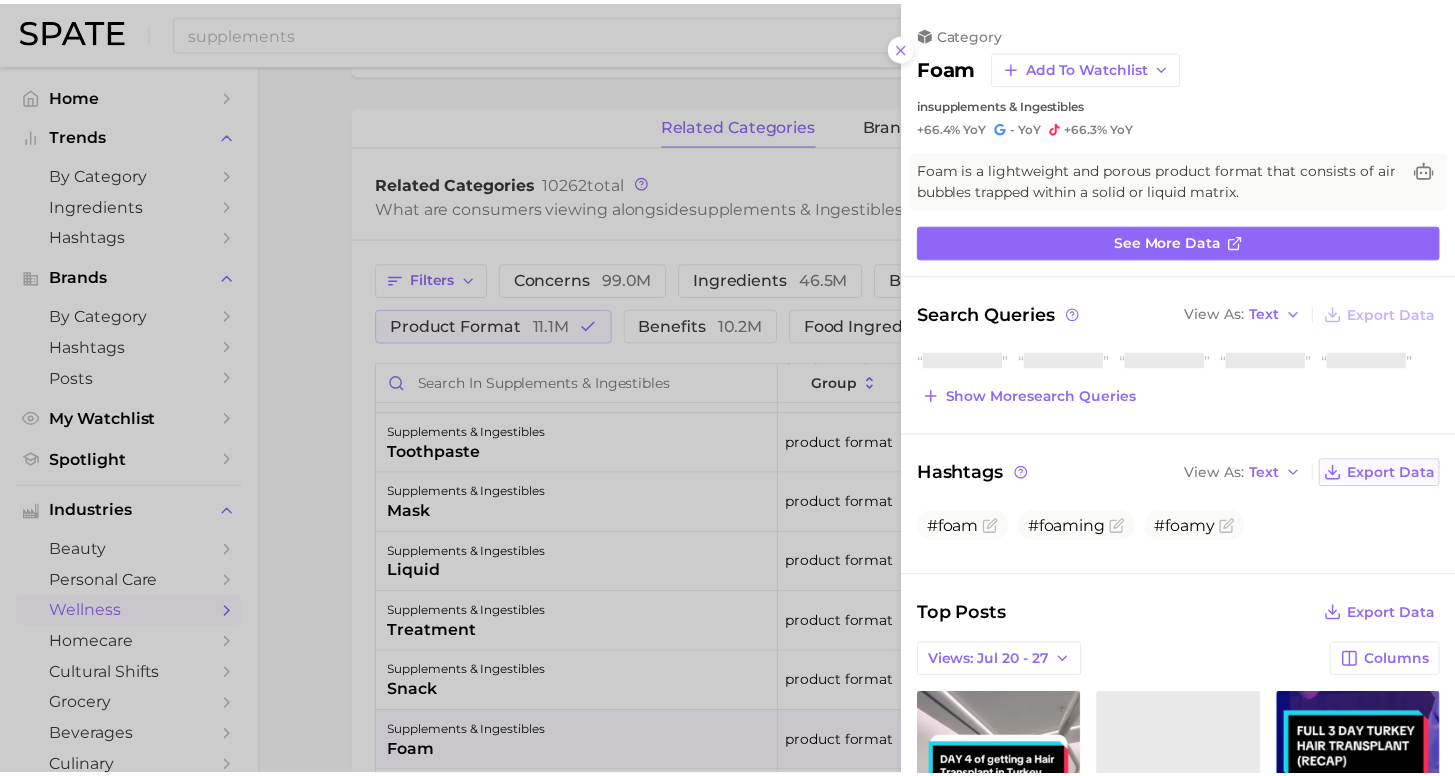 scroll, scrollTop: 0, scrollLeft: 0, axis: both 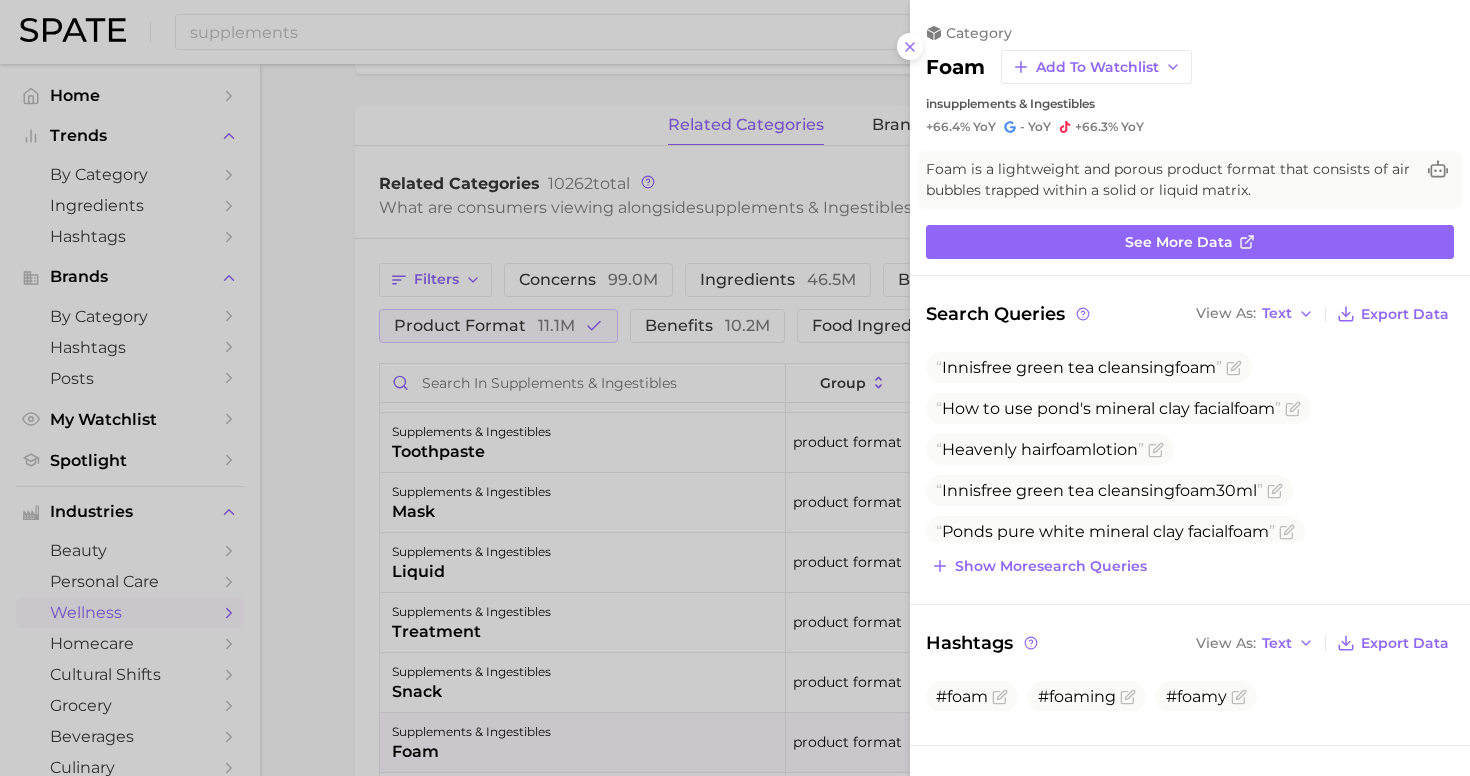 click at bounding box center (735, 388) 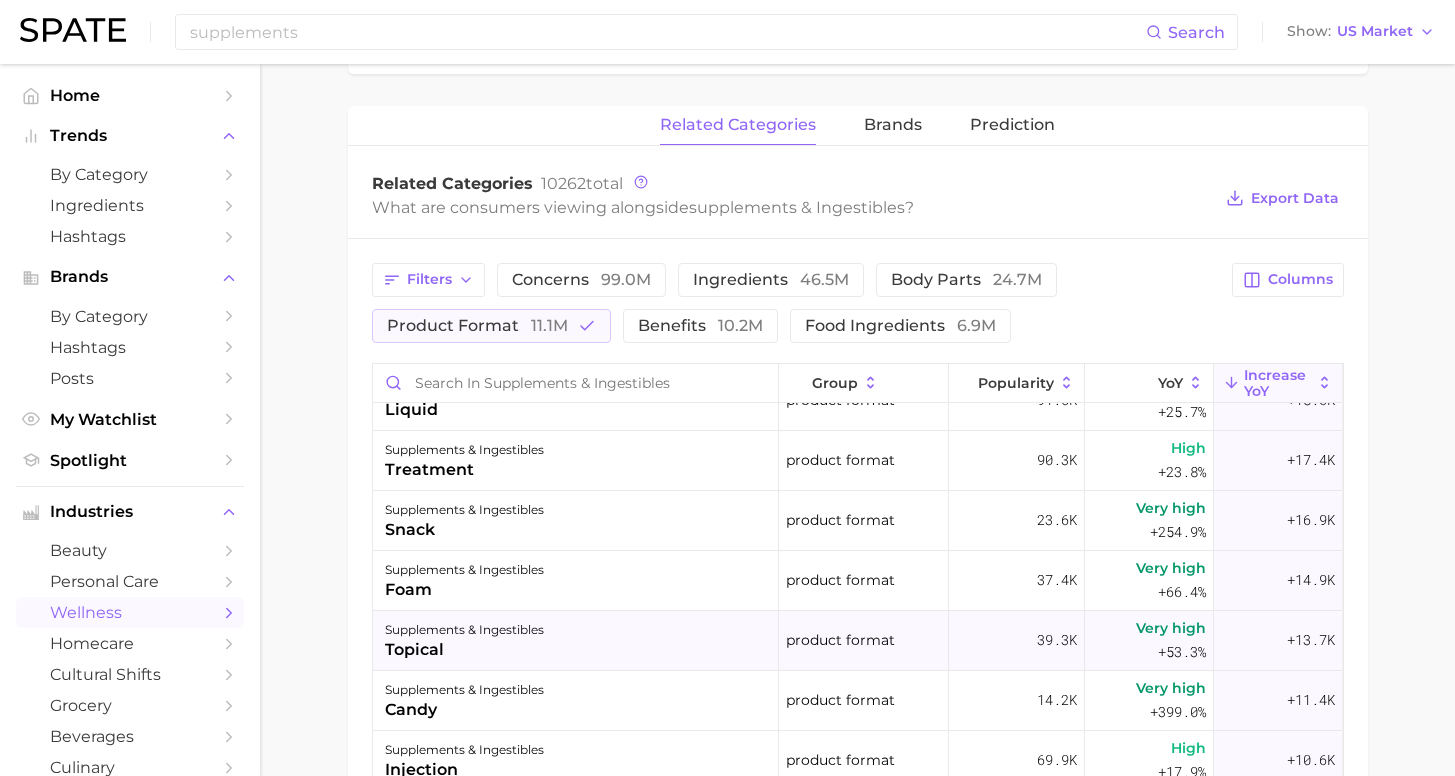 scroll, scrollTop: 730, scrollLeft: 0, axis: vertical 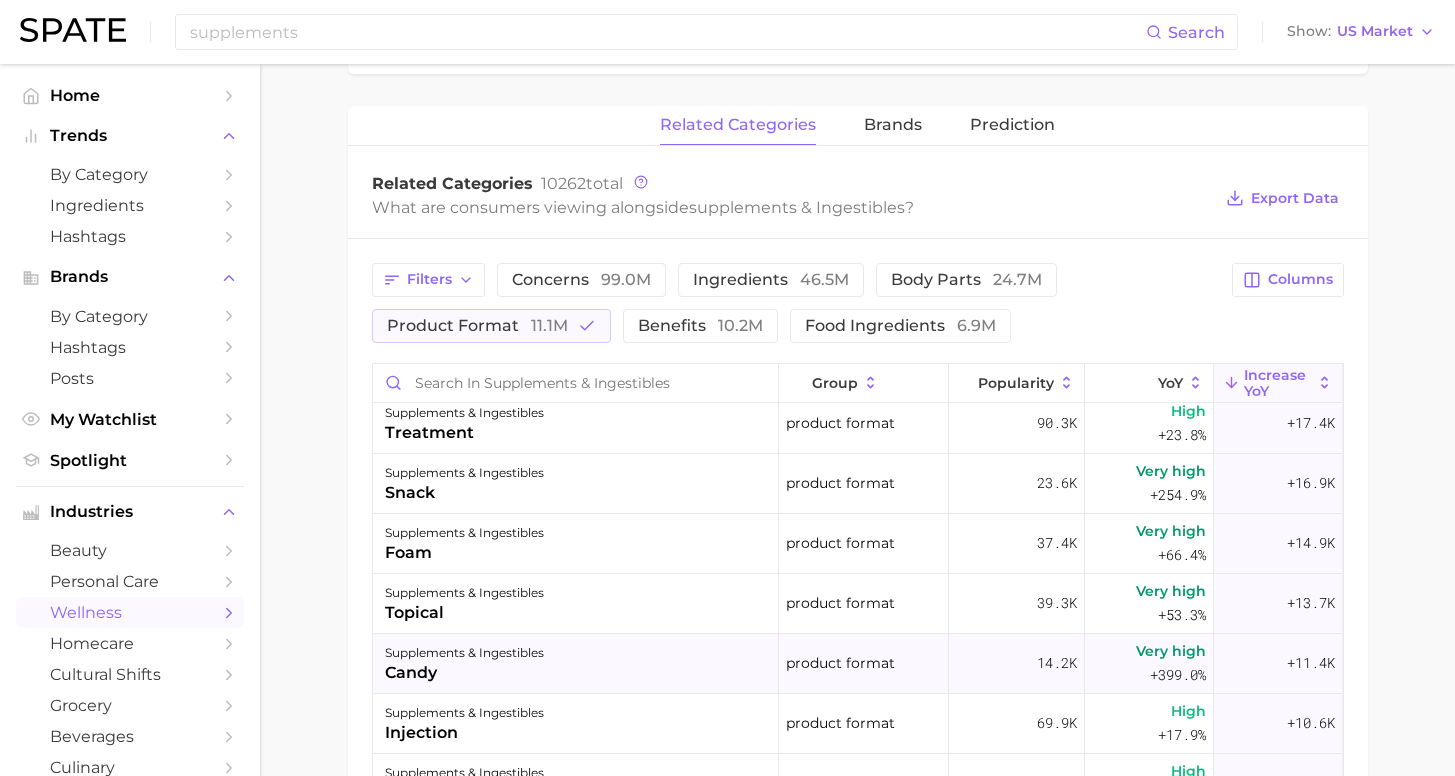 click on "supplements & ingestibles candy" at bounding box center (576, 664) 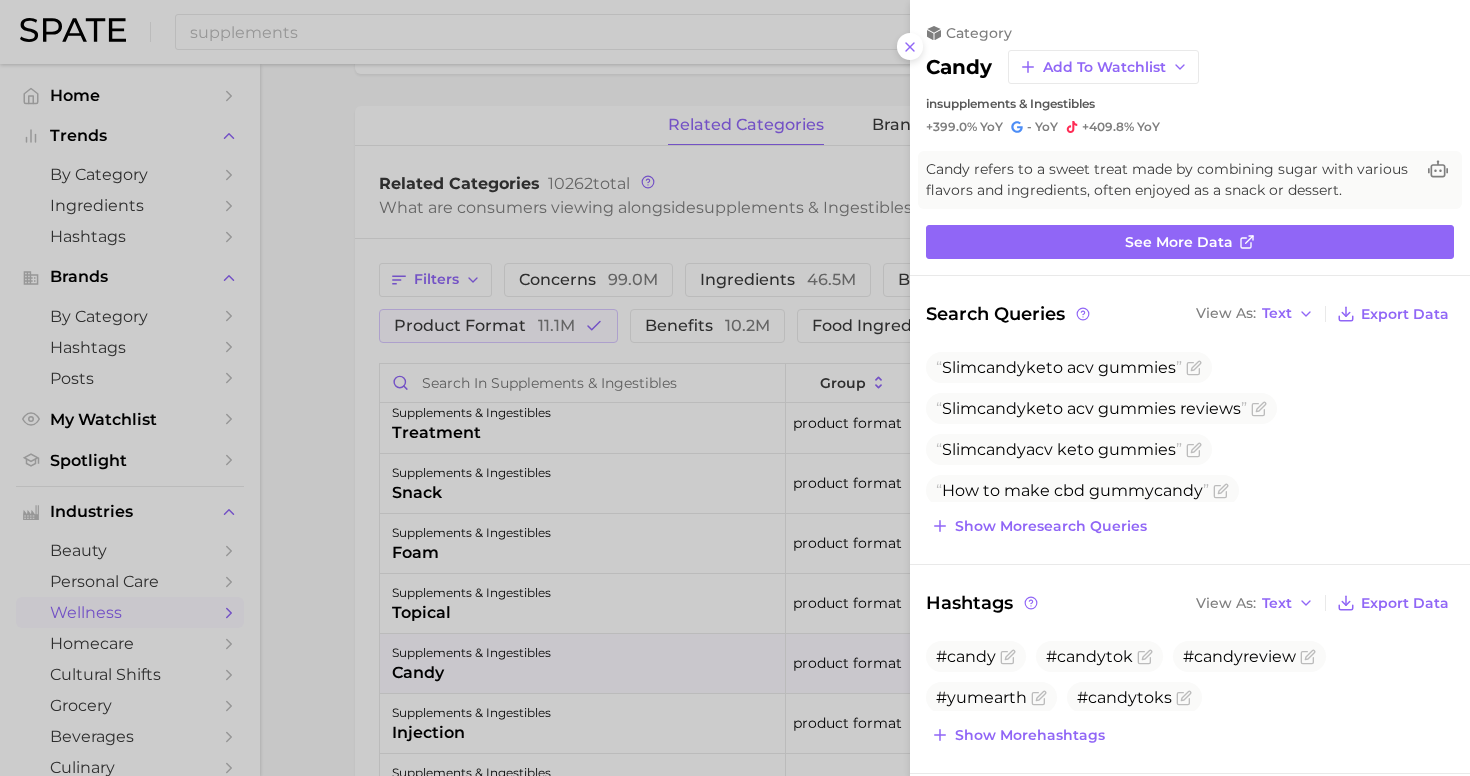 click at bounding box center [735, 388] 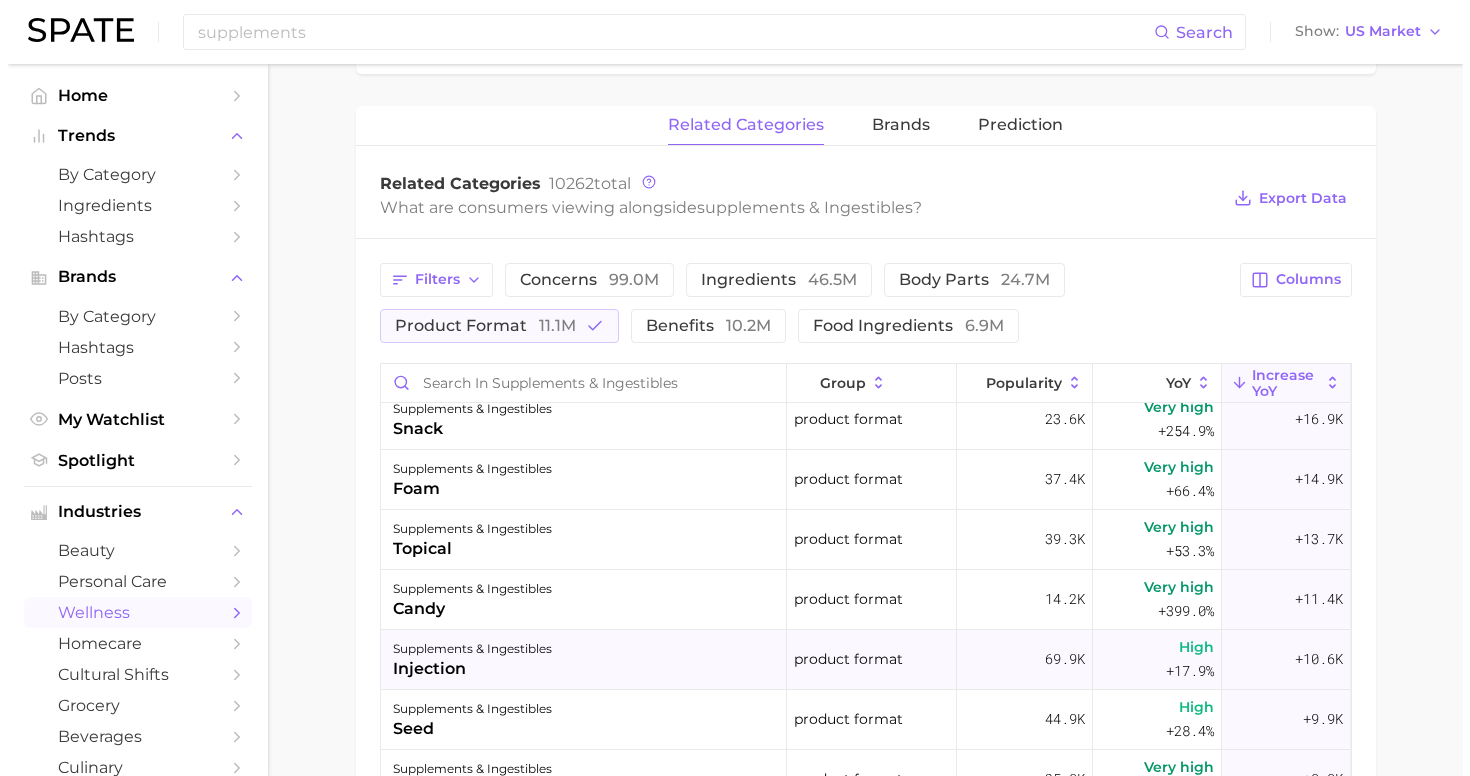 scroll, scrollTop: 798, scrollLeft: 0, axis: vertical 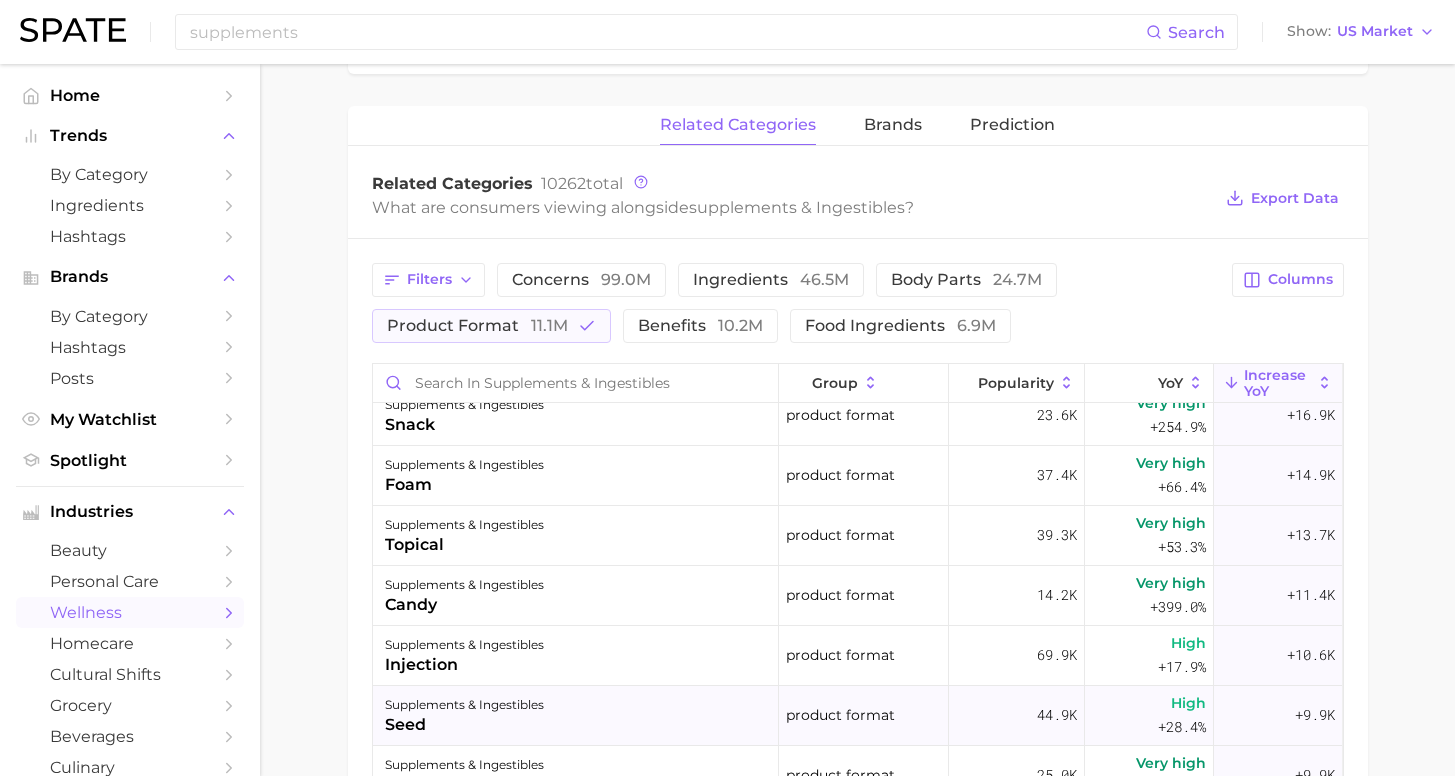 click on "supplements & ingestibles" at bounding box center [464, 705] 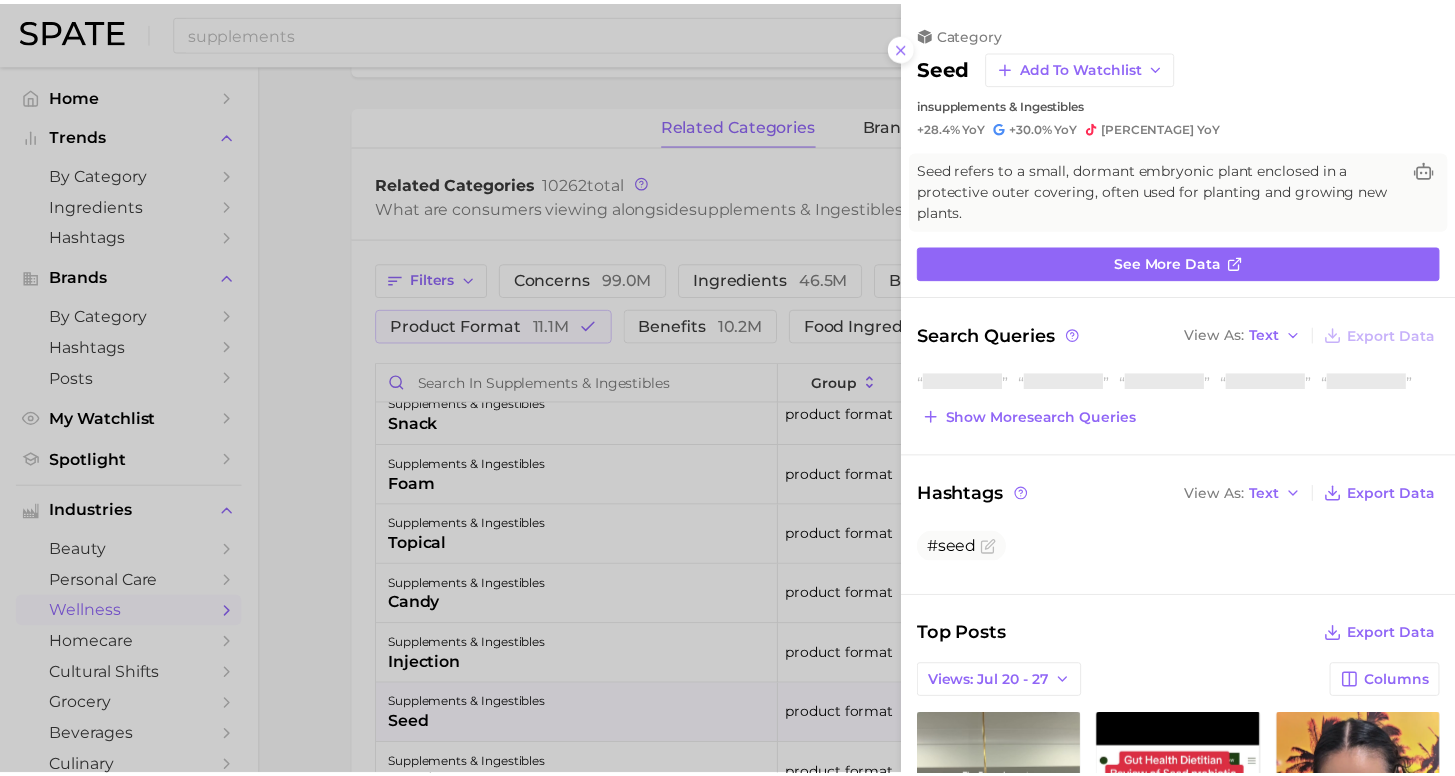 scroll, scrollTop: 0, scrollLeft: 0, axis: both 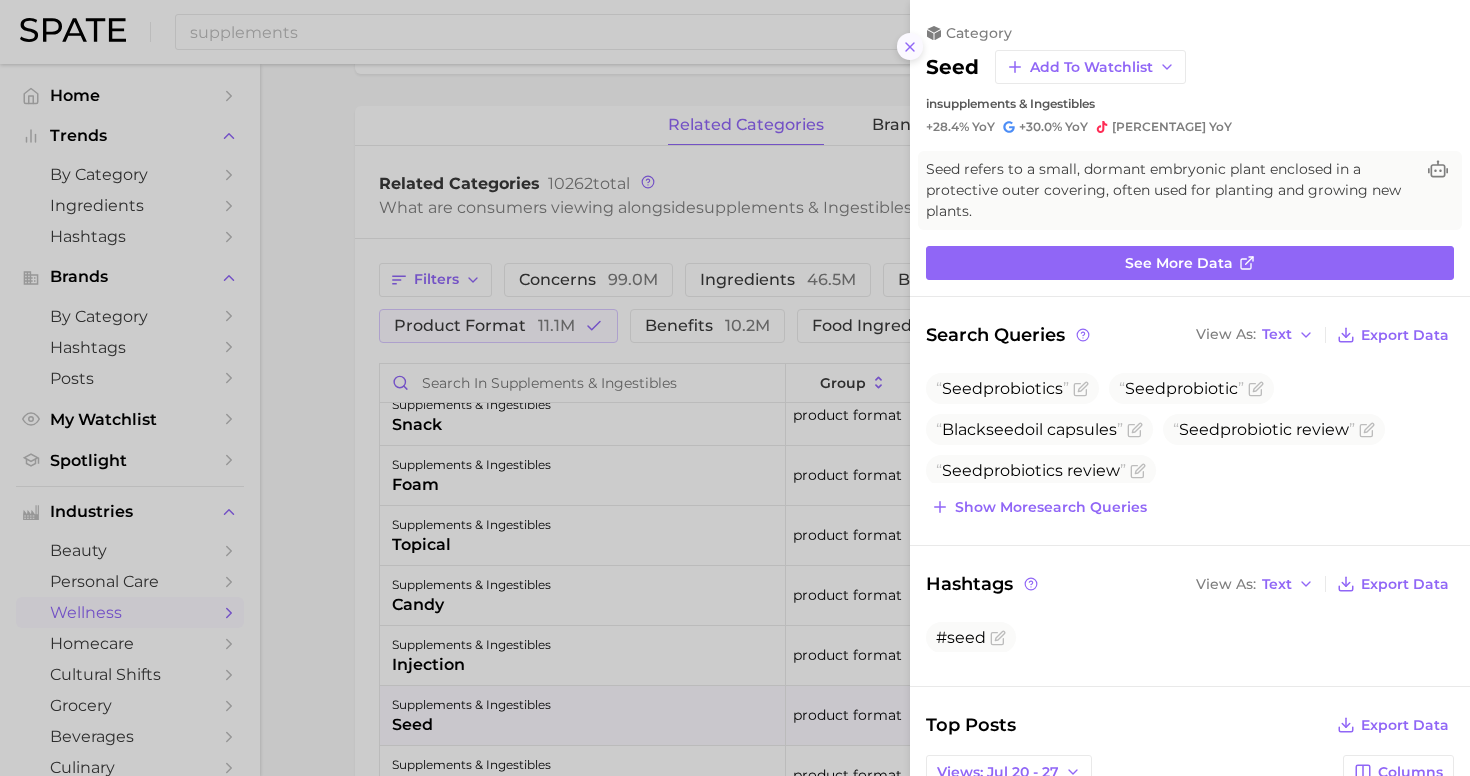 click 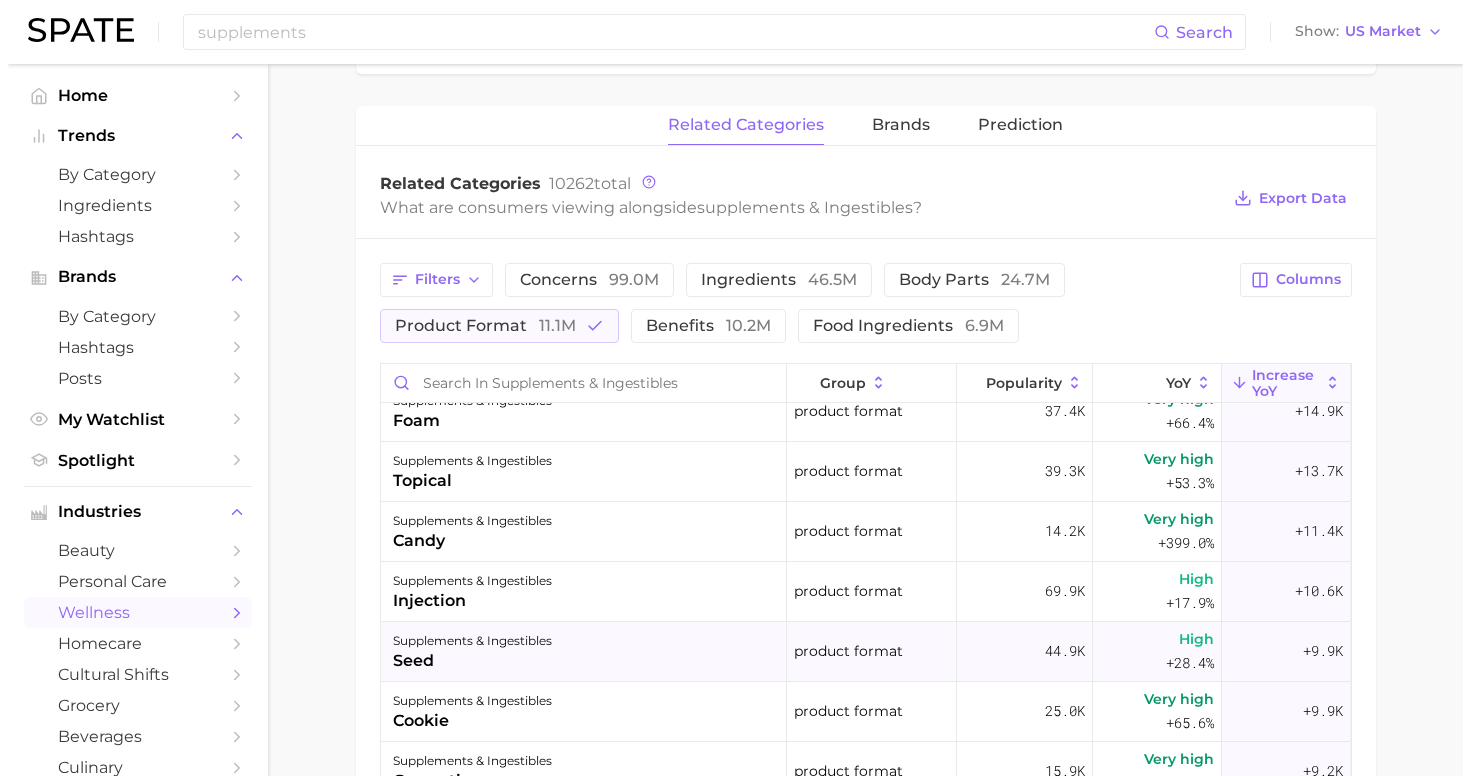 scroll, scrollTop: 895, scrollLeft: 0, axis: vertical 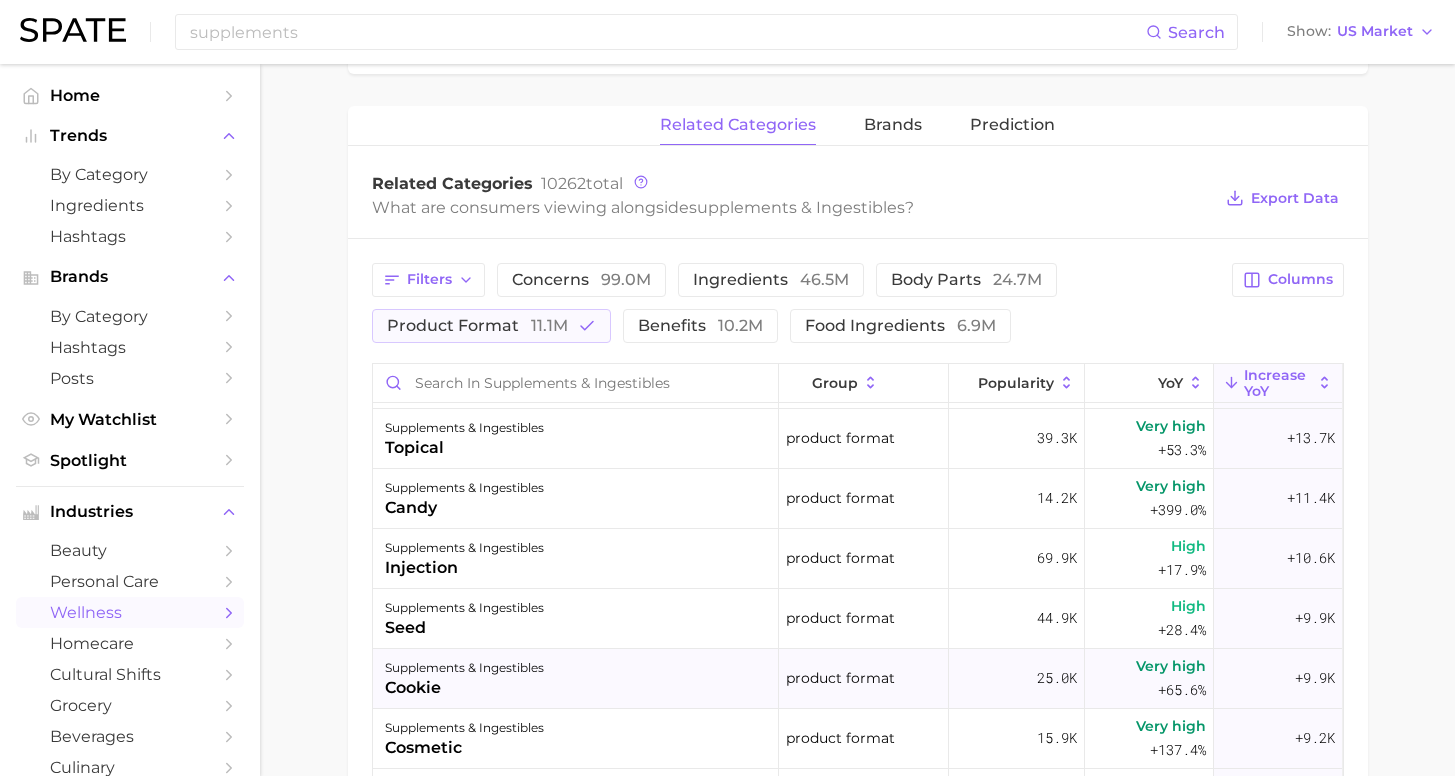 click on "supplements & ingestibles cookie" at bounding box center (576, 679) 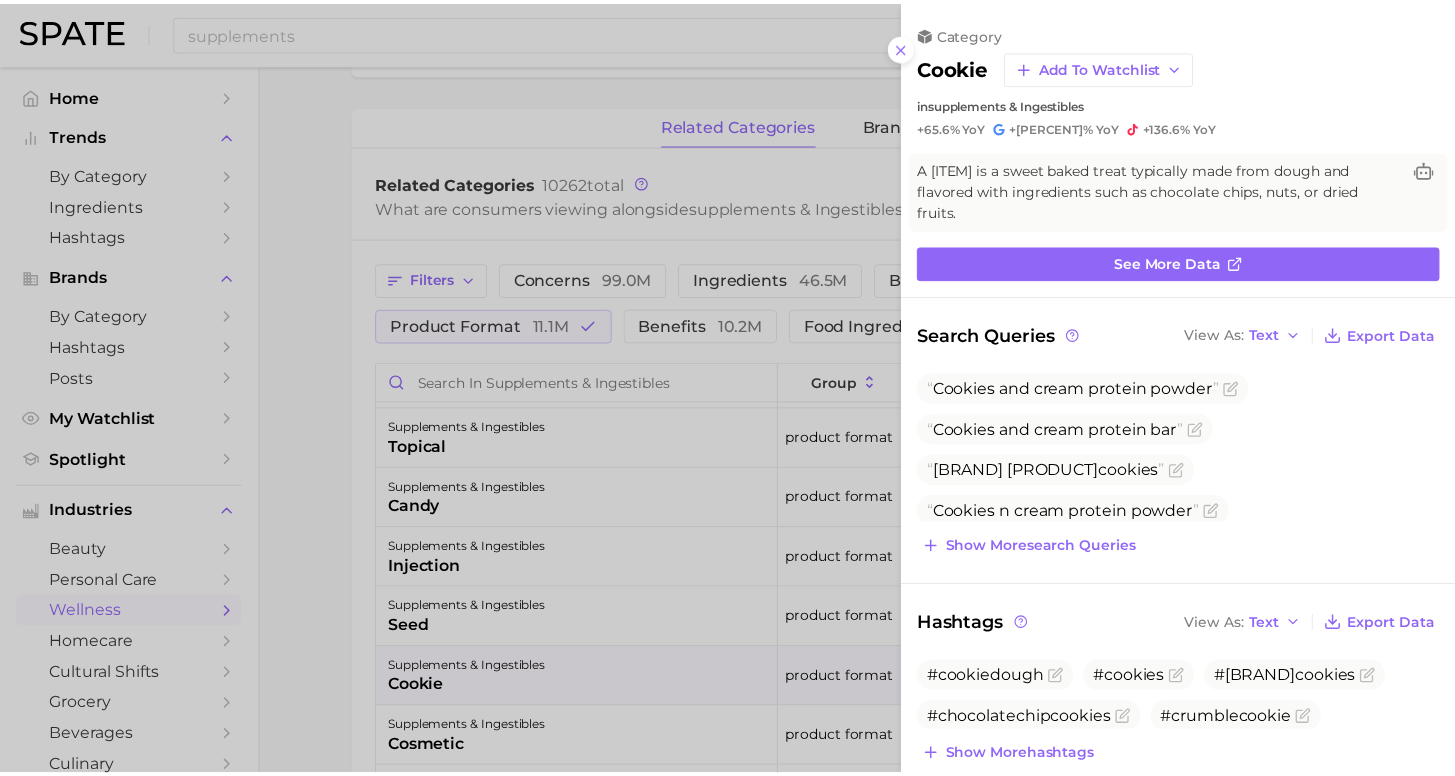 scroll, scrollTop: 0, scrollLeft: 0, axis: both 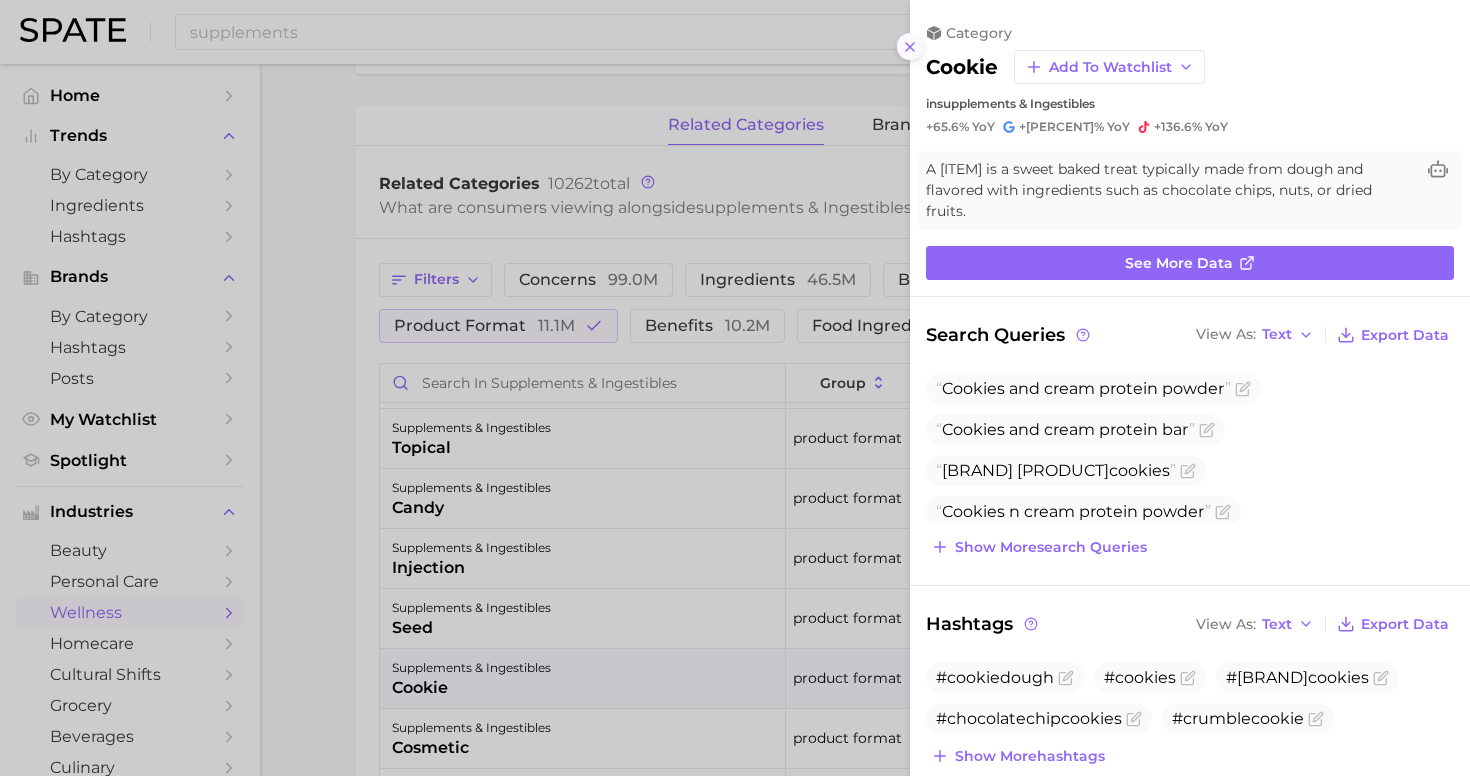 click 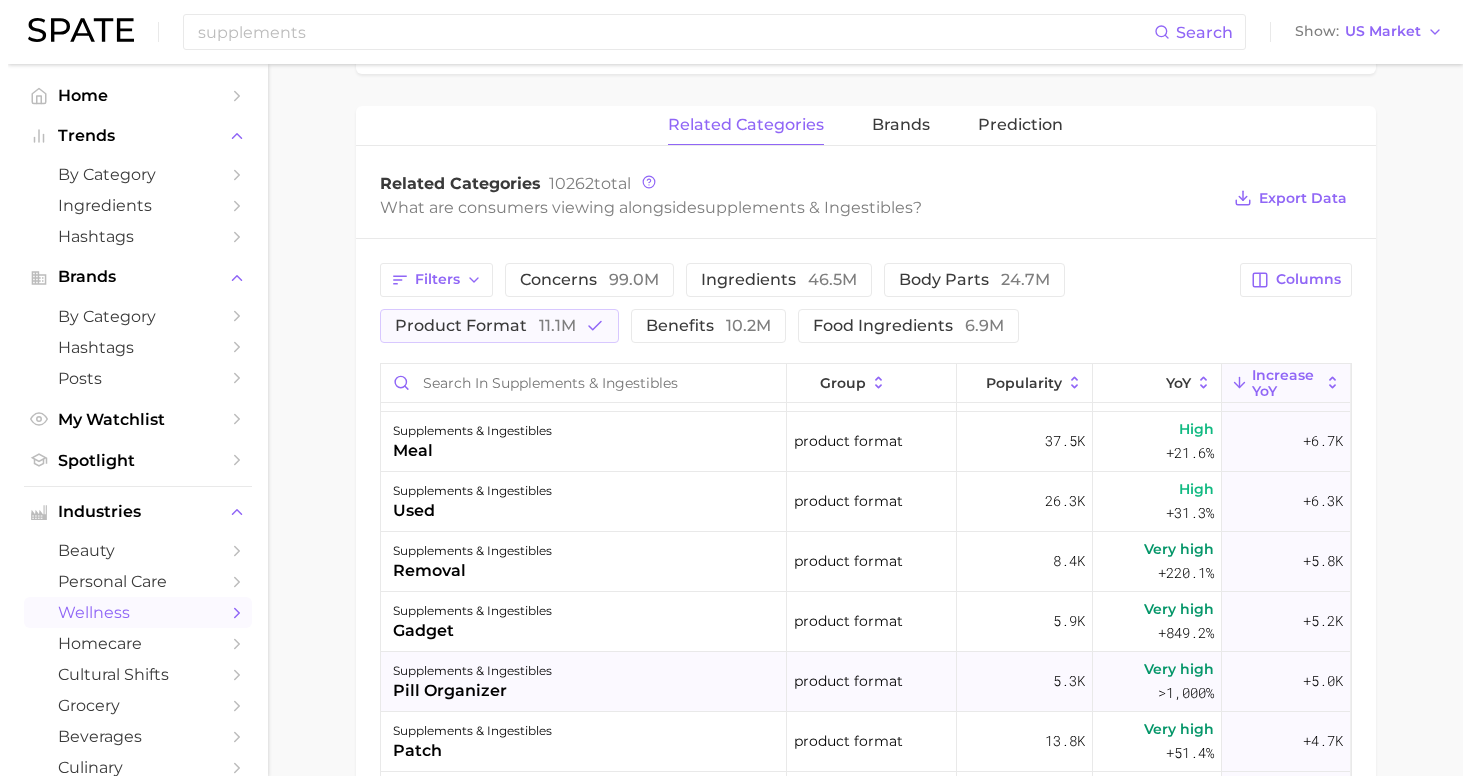 scroll, scrollTop: 1942, scrollLeft: 0, axis: vertical 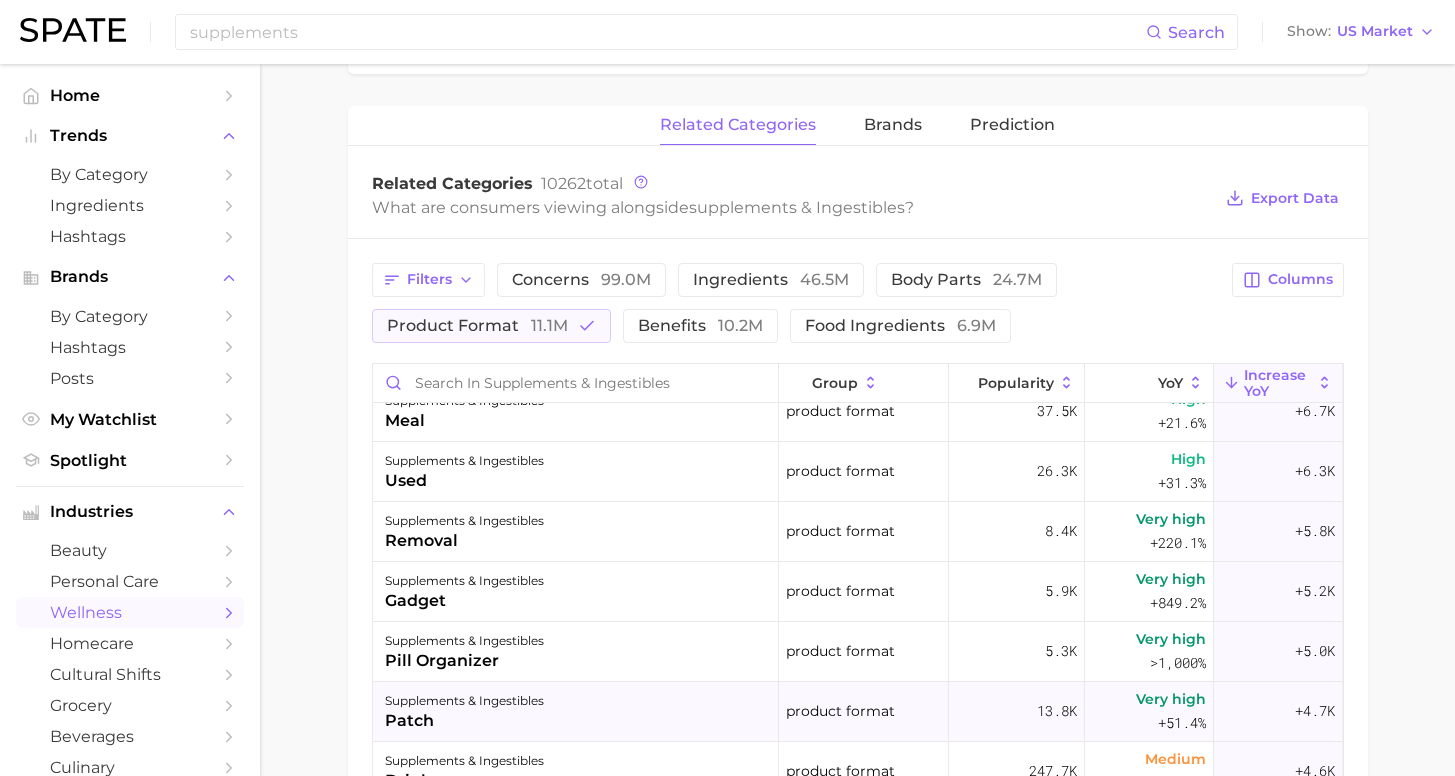 click on "supplements & ingestibles patch" at bounding box center (576, 712) 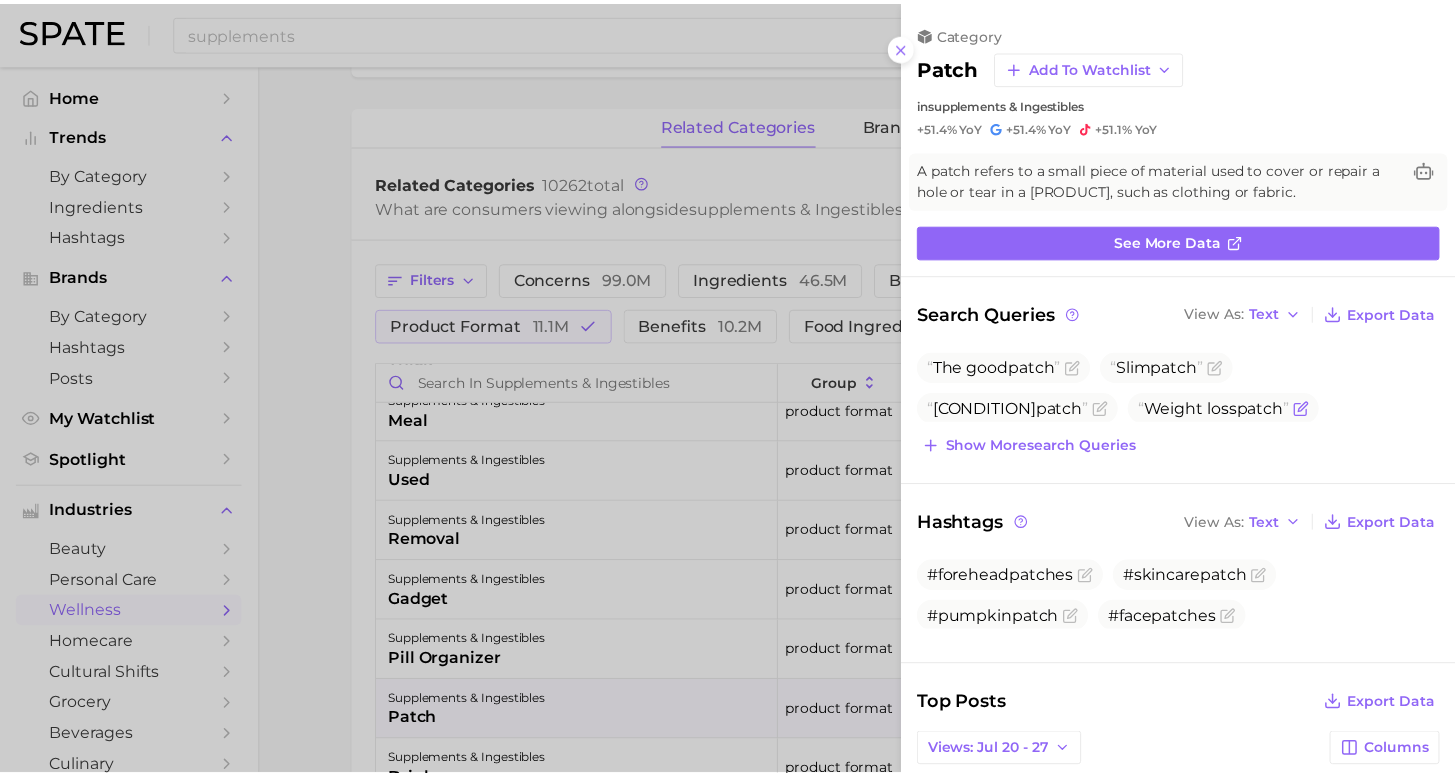 scroll, scrollTop: 0, scrollLeft: 0, axis: both 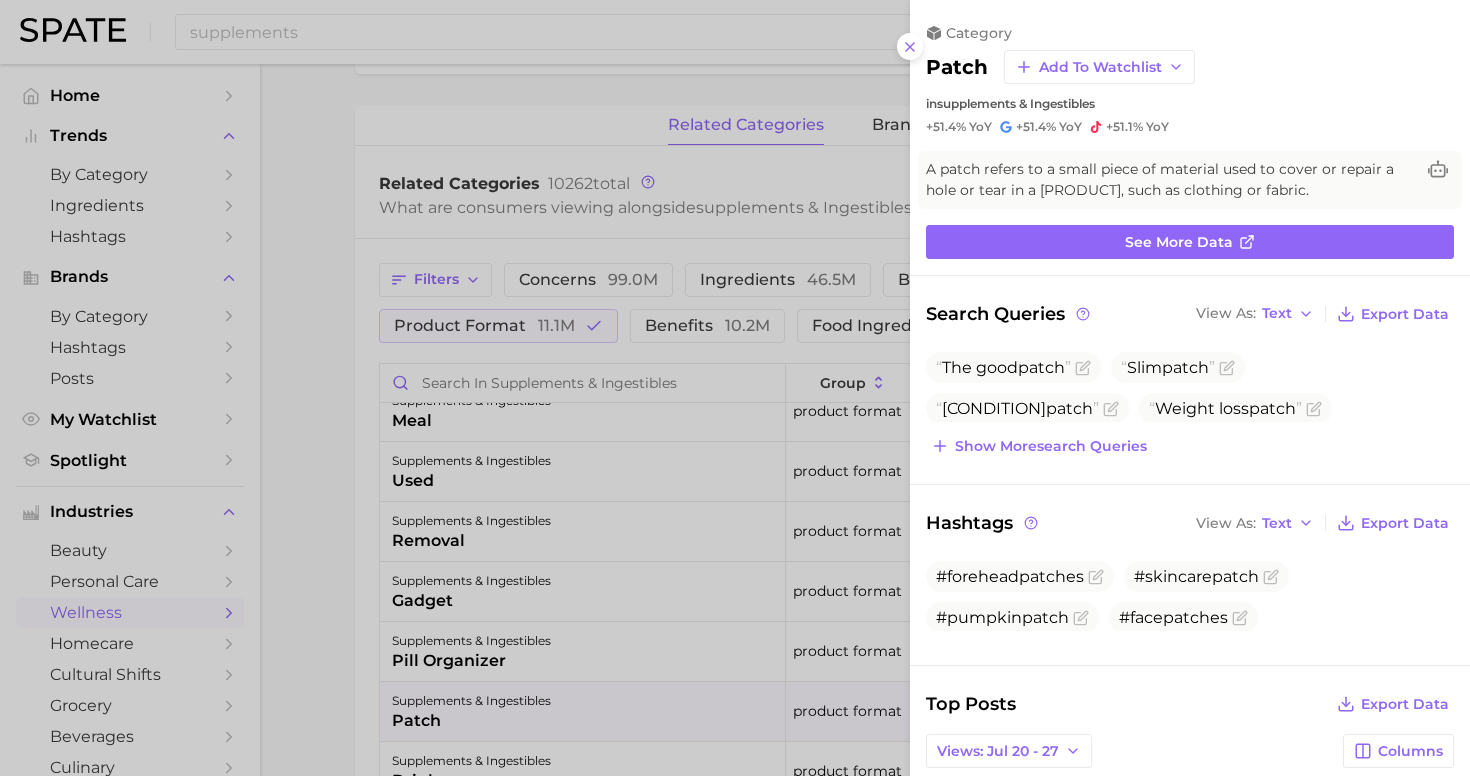 click 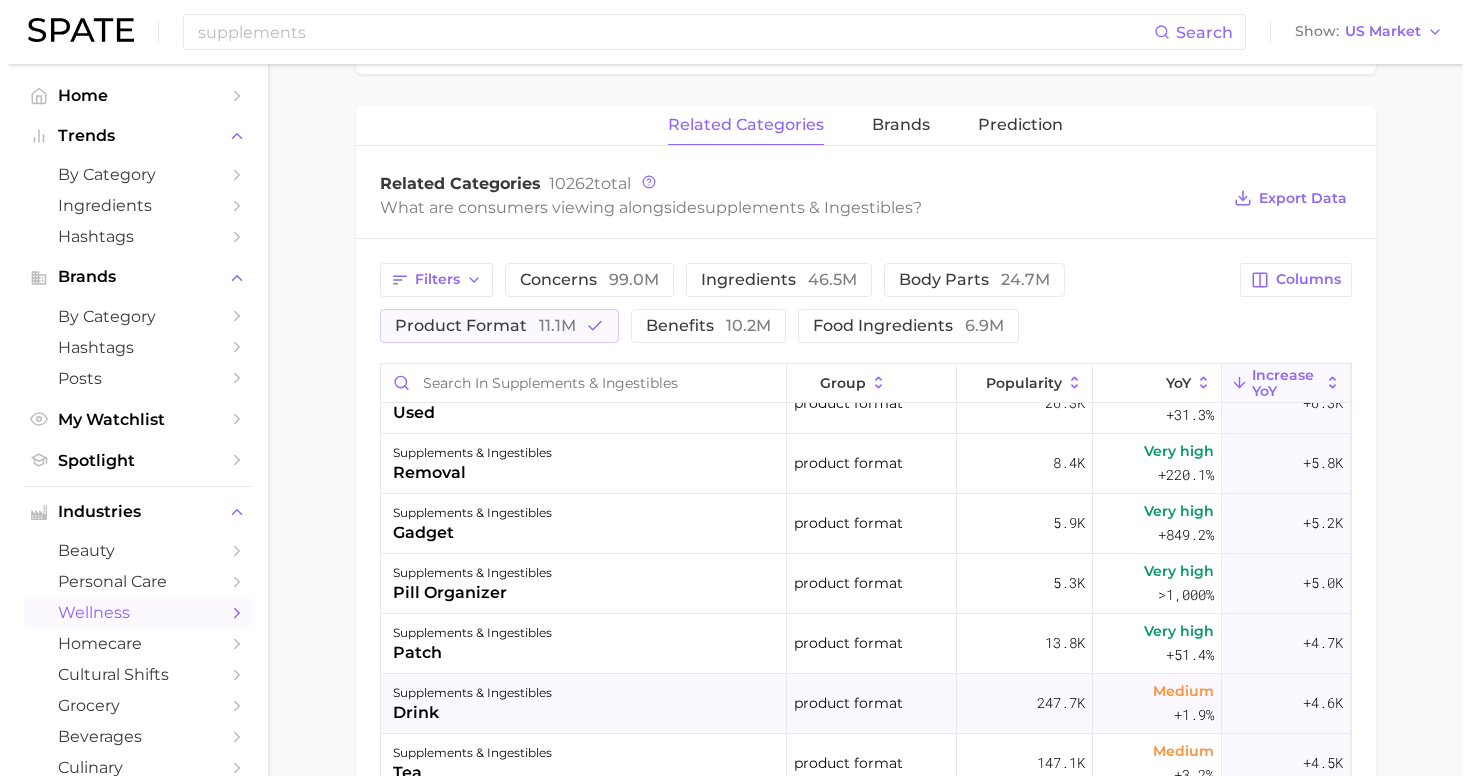 scroll, scrollTop: 2038, scrollLeft: 0, axis: vertical 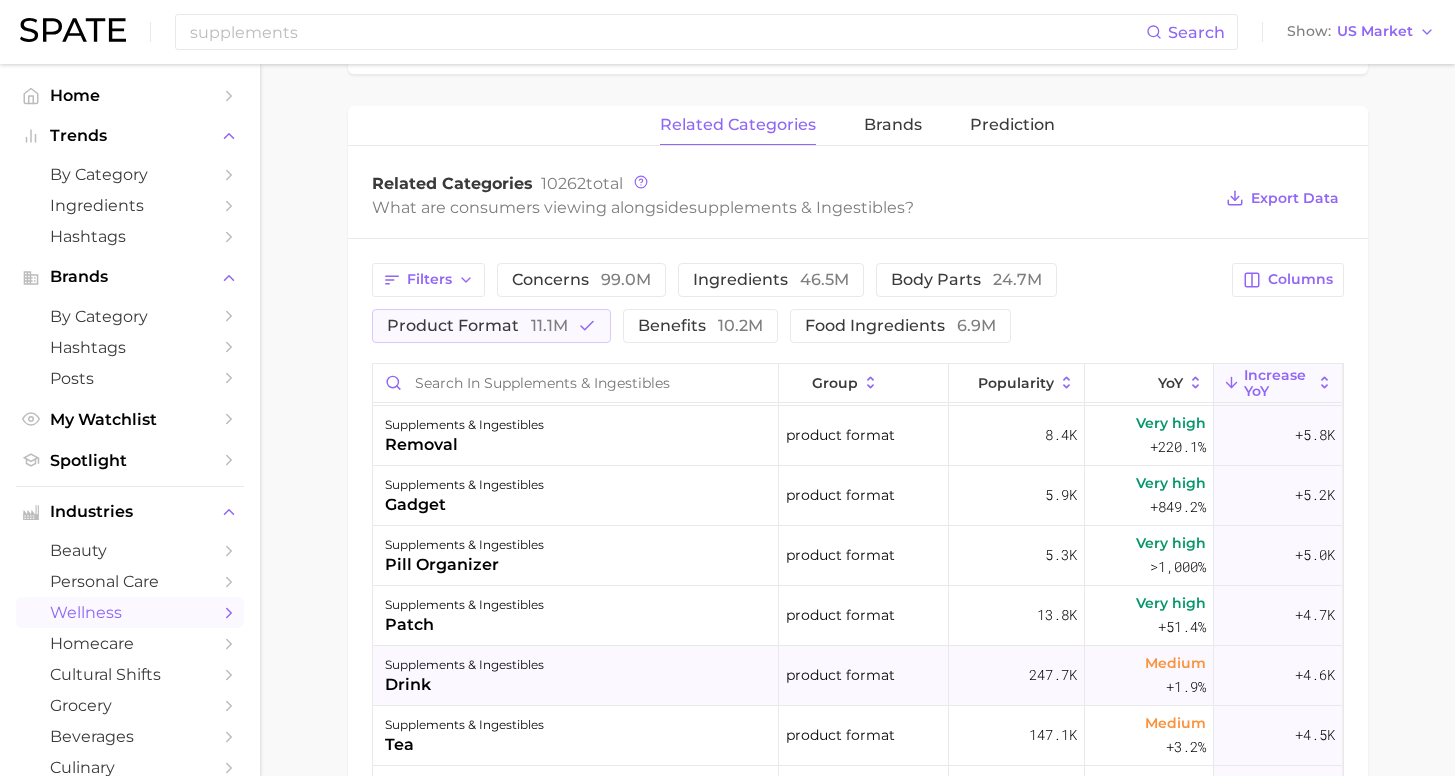 click on "supplements & ingestibles drink" at bounding box center (576, 676) 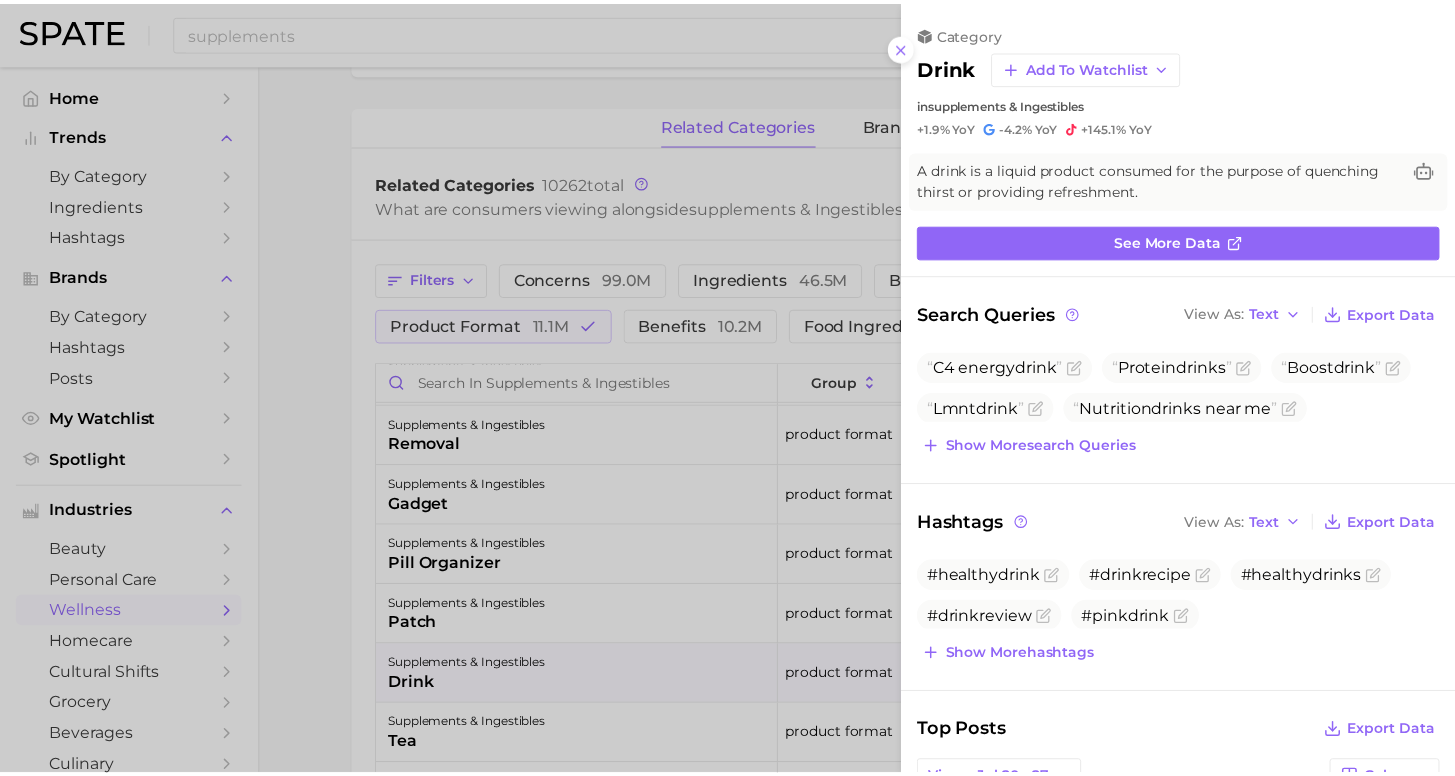 scroll, scrollTop: 0, scrollLeft: 0, axis: both 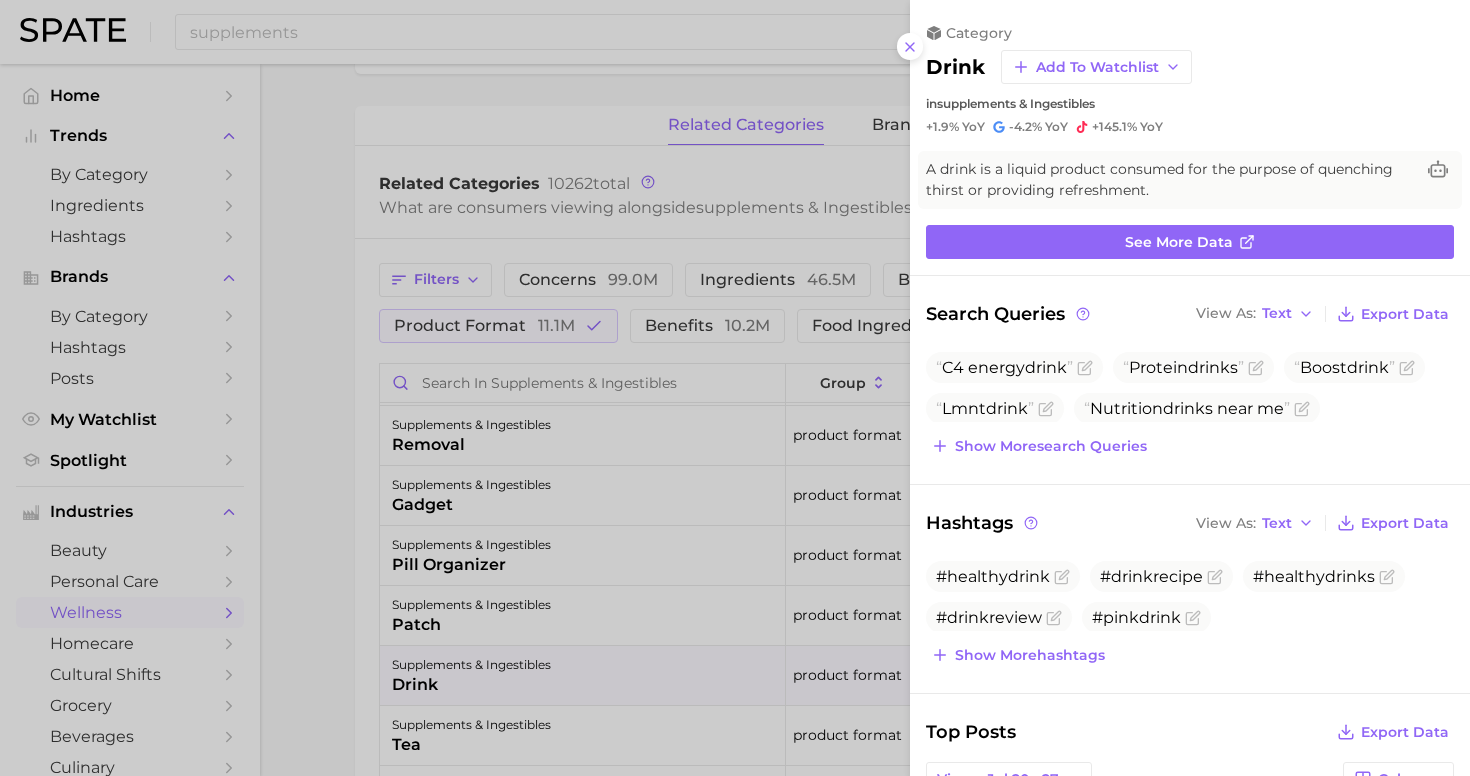 click at bounding box center (735, 388) 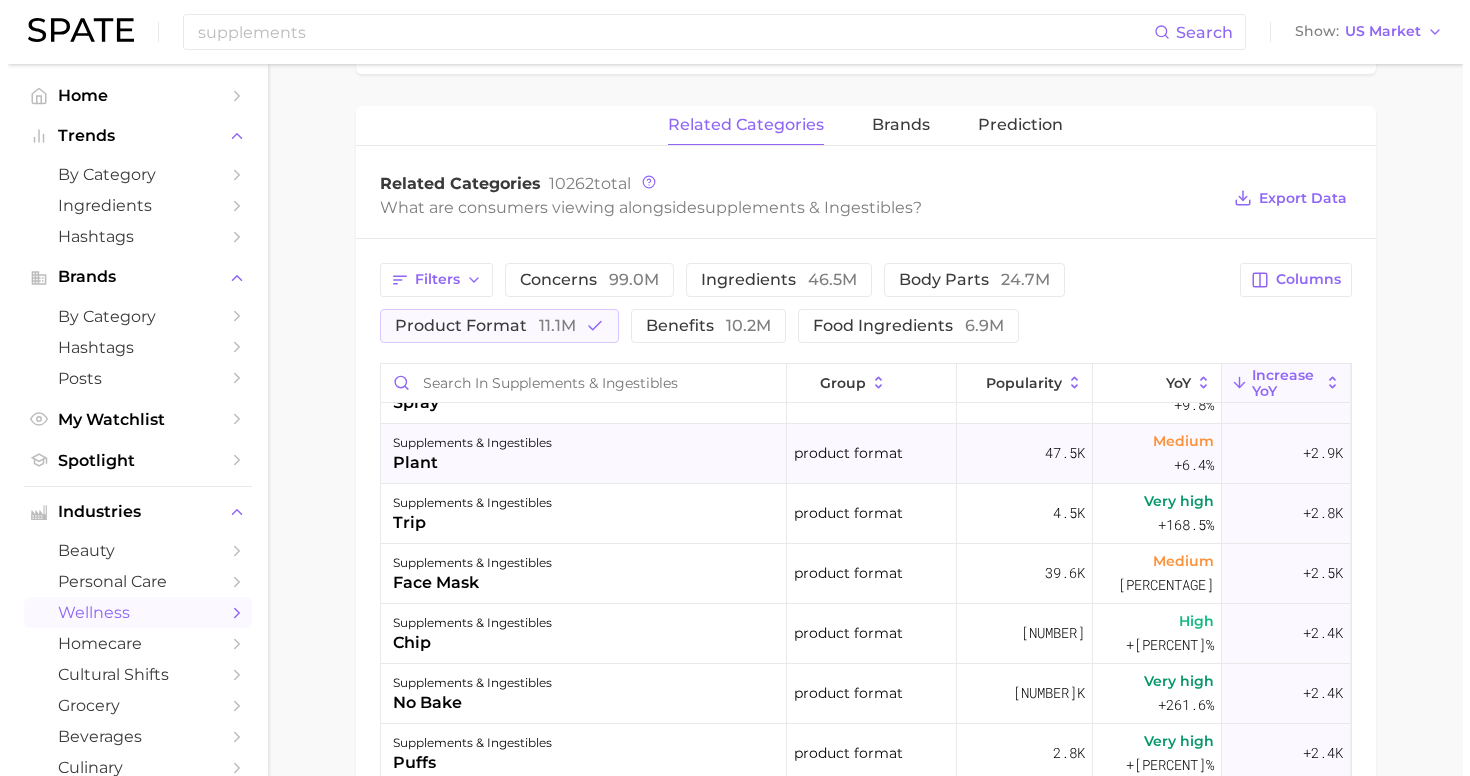 scroll, scrollTop: 3442, scrollLeft: 0, axis: vertical 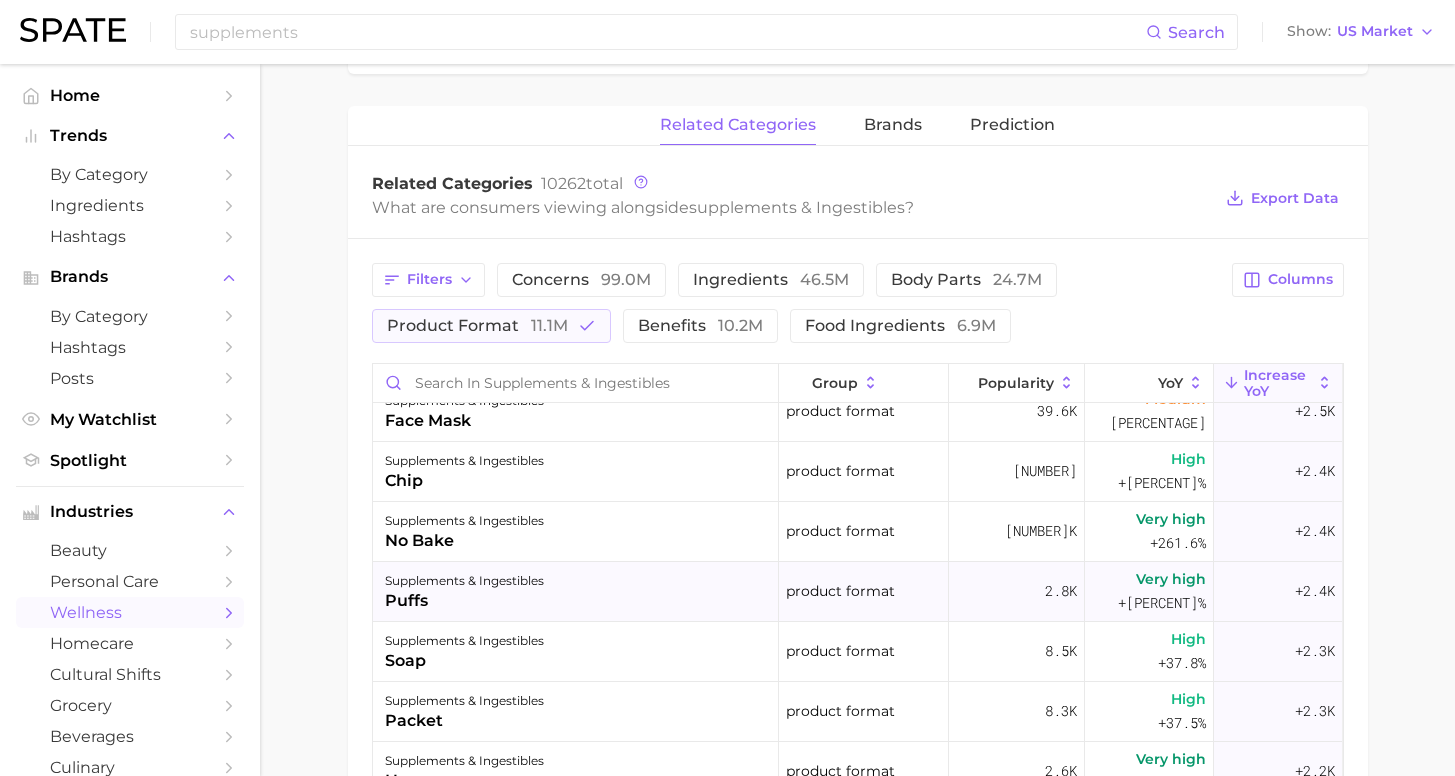 click on "supplements & ingestibles puffs" at bounding box center (576, 592) 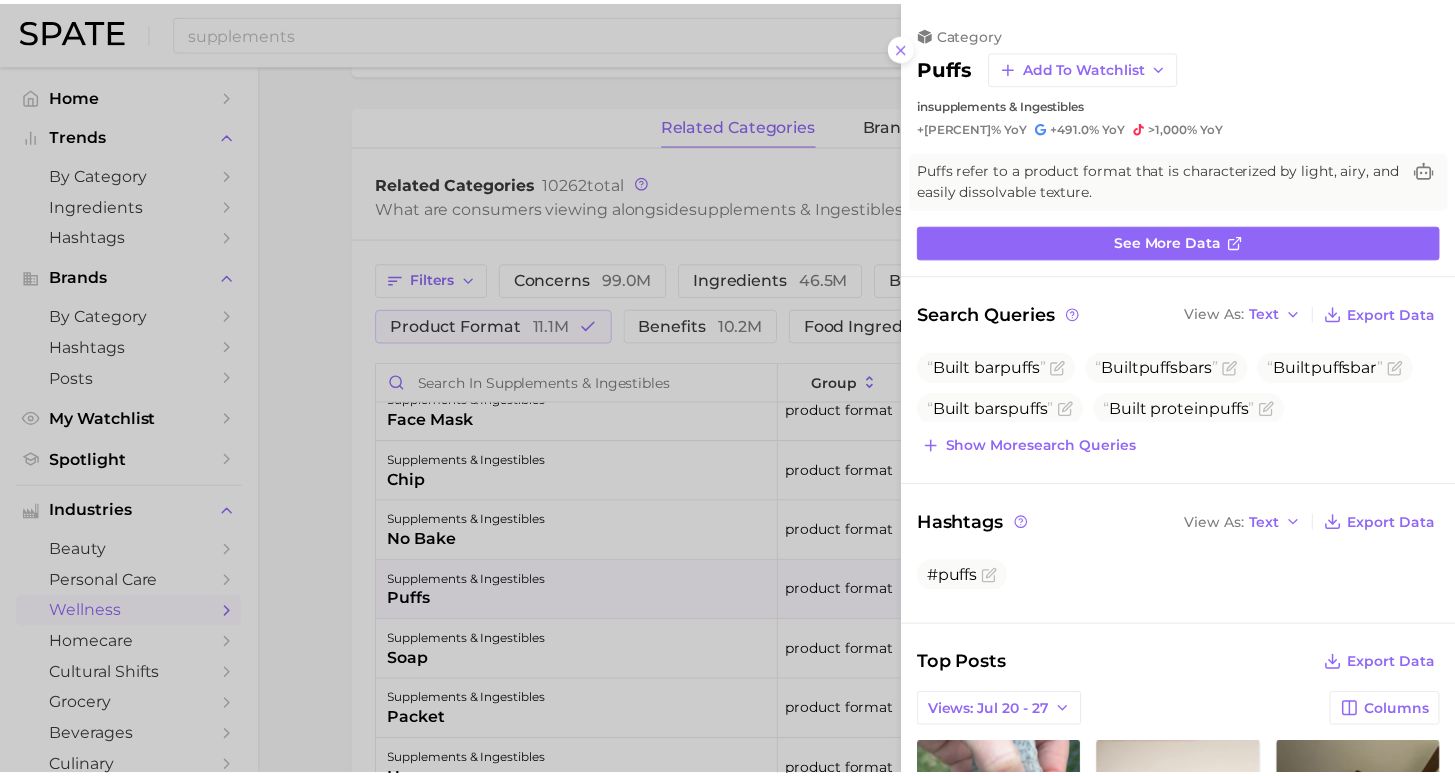 scroll, scrollTop: 0, scrollLeft: 0, axis: both 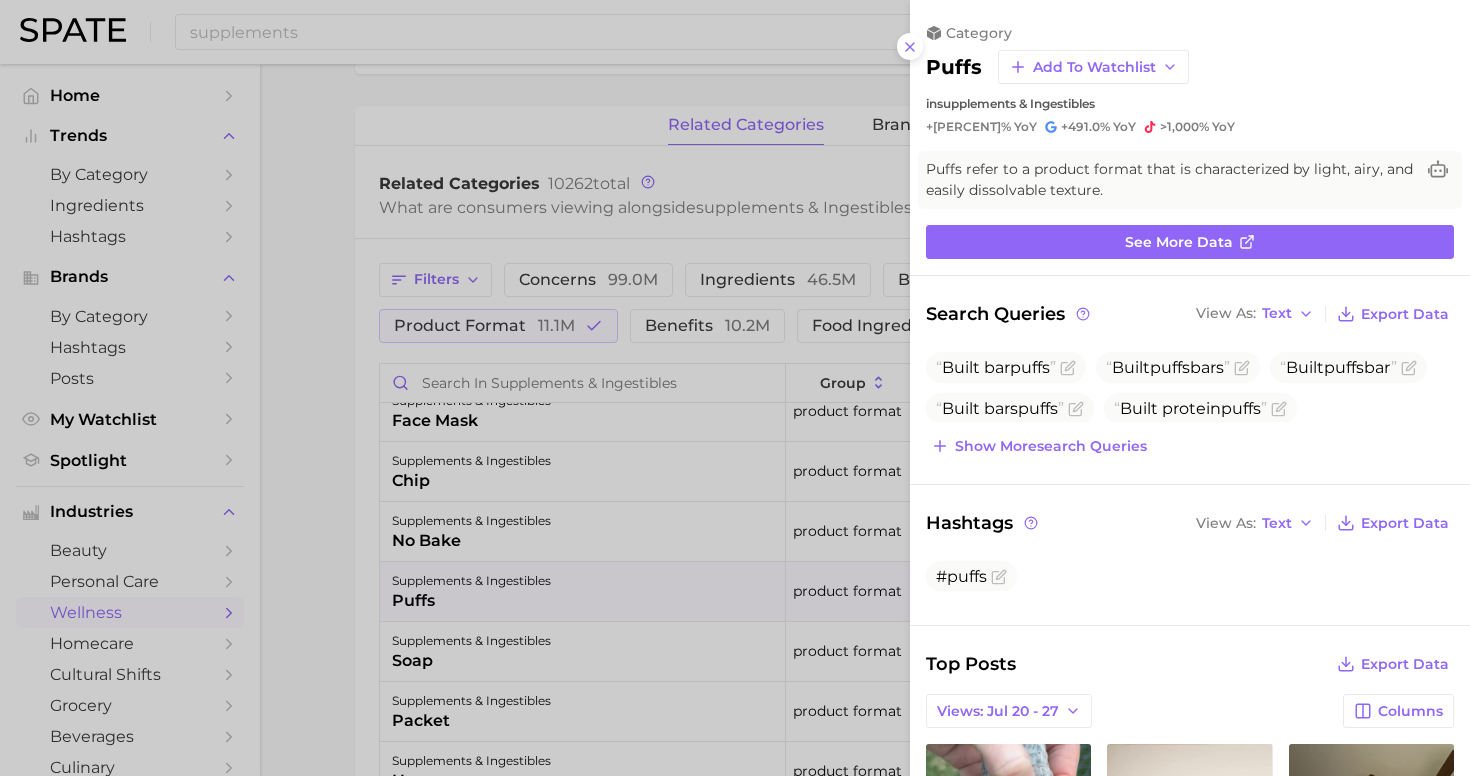 click 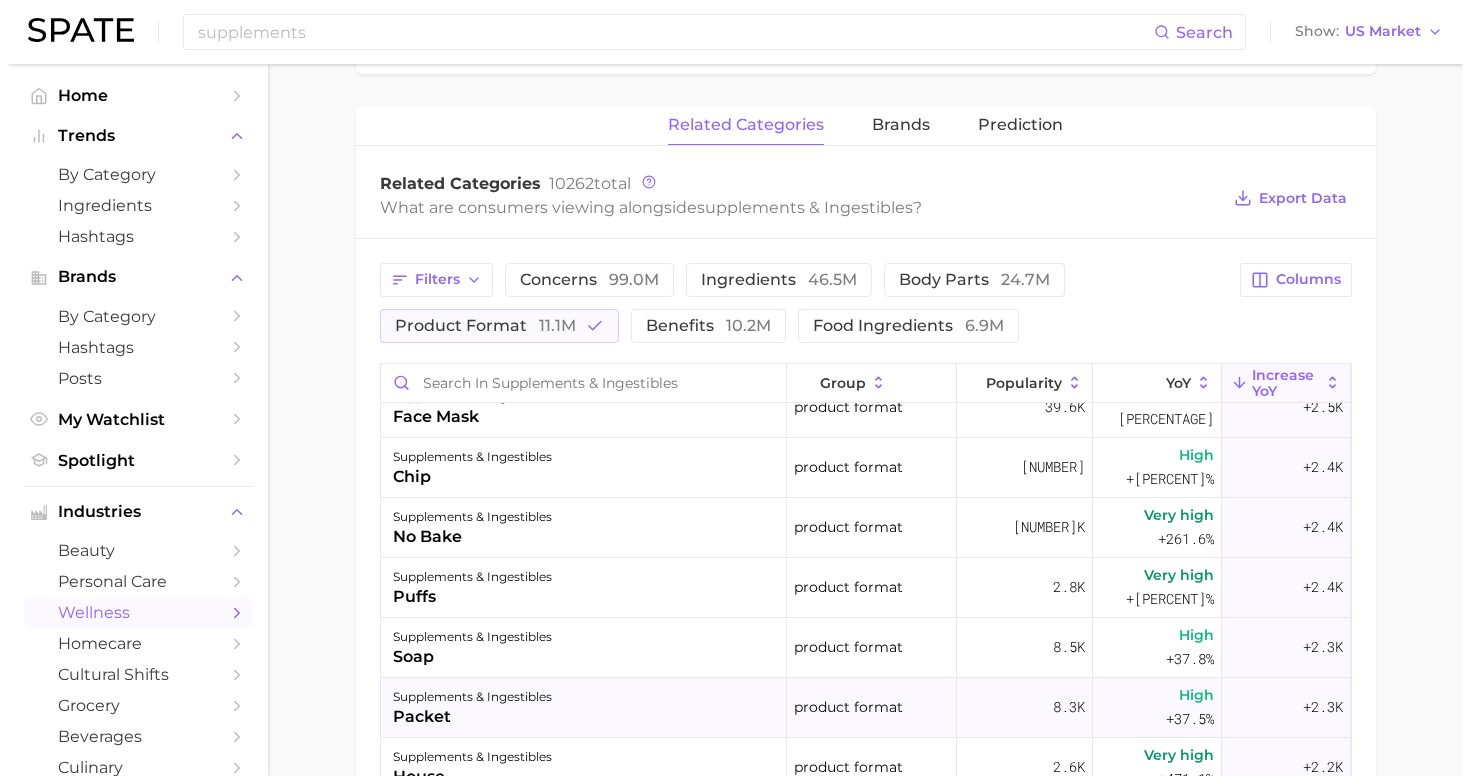 scroll, scrollTop: 3461, scrollLeft: 0, axis: vertical 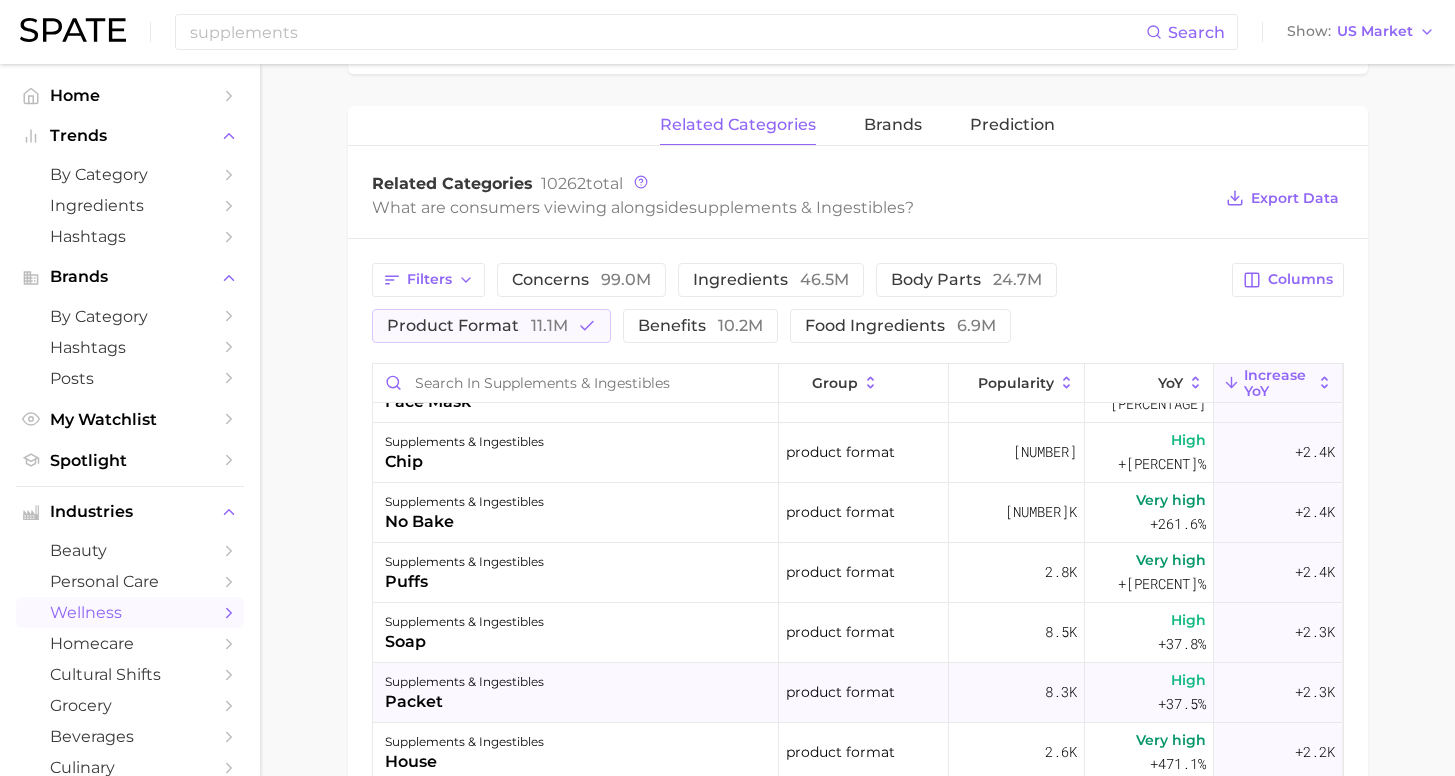 click on "packet" at bounding box center (464, 702) 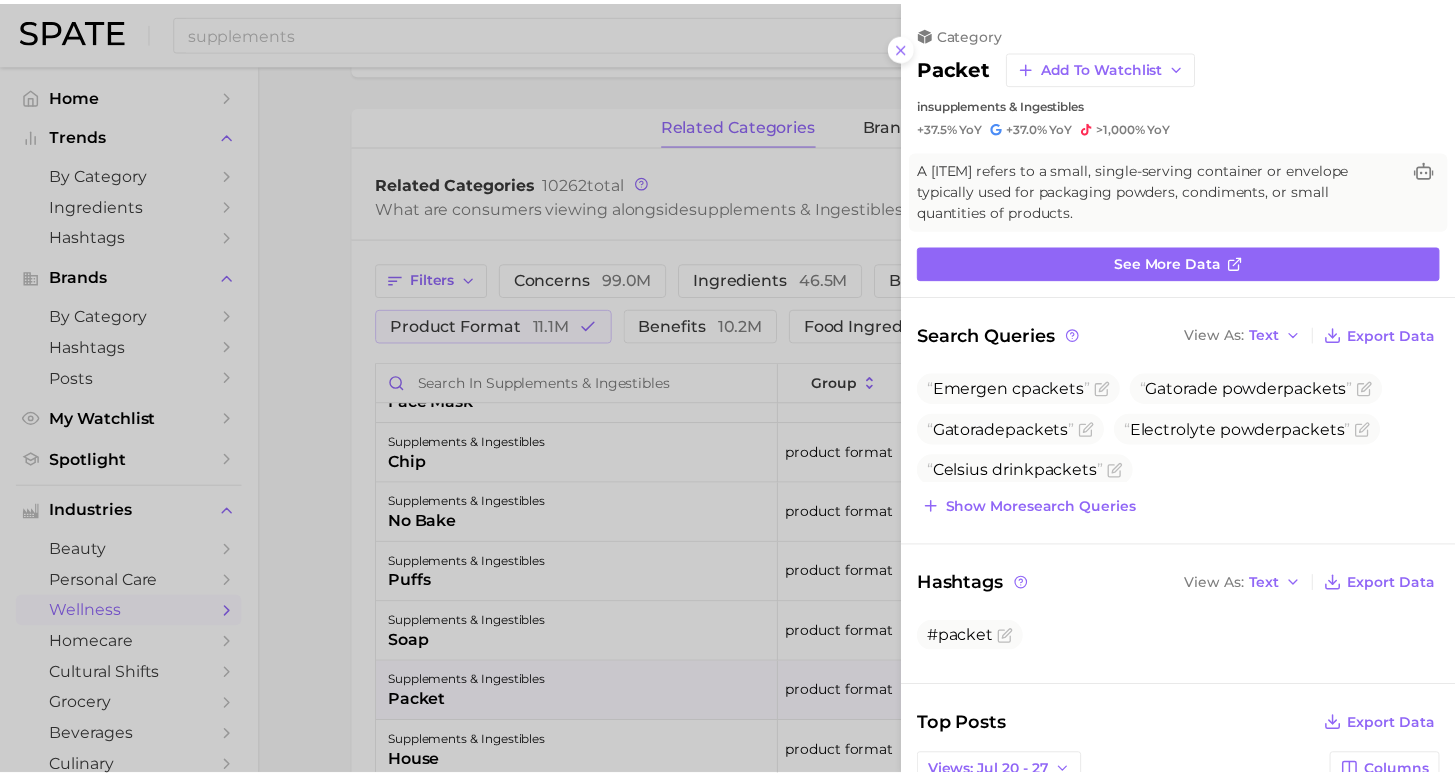 scroll, scrollTop: 0, scrollLeft: 0, axis: both 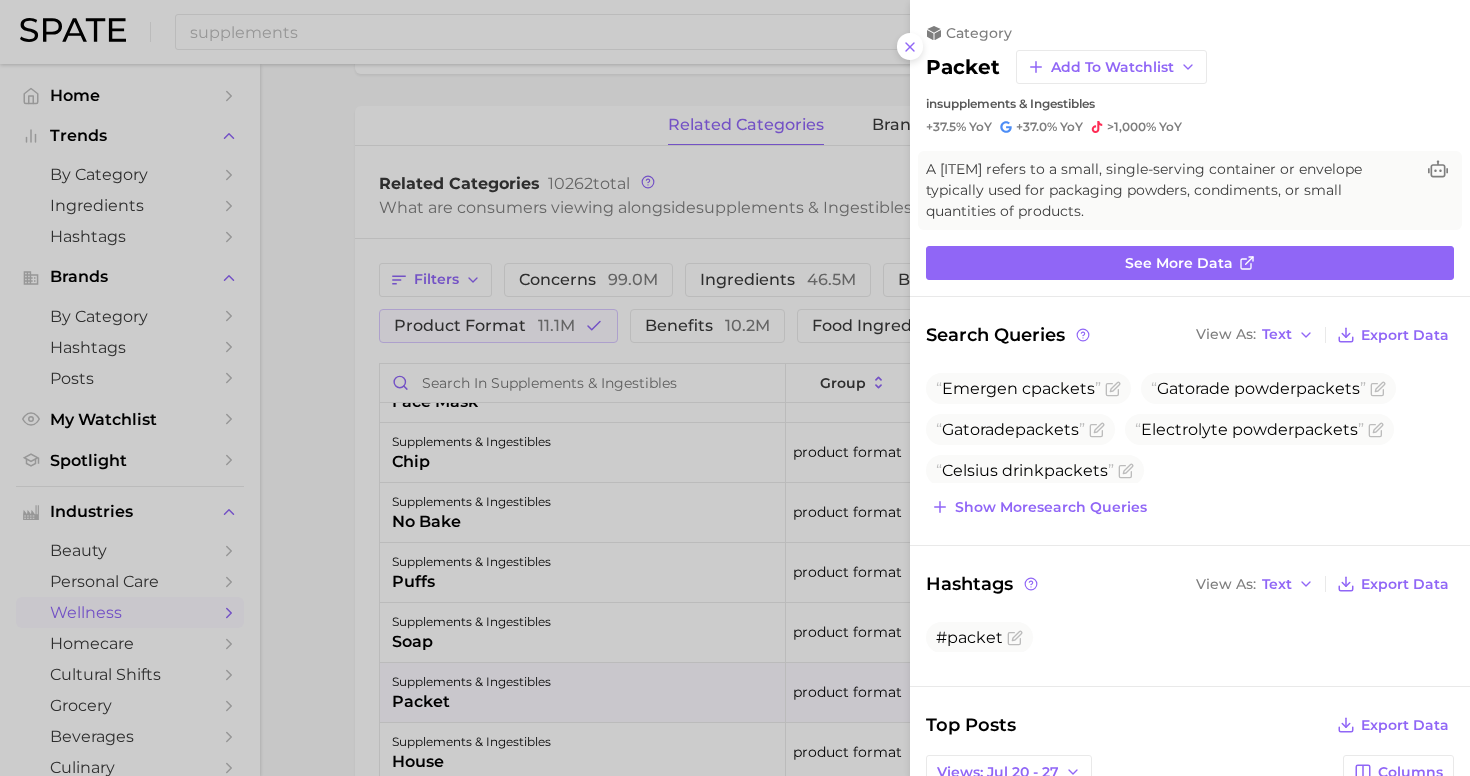 click at bounding box center (735, 388) 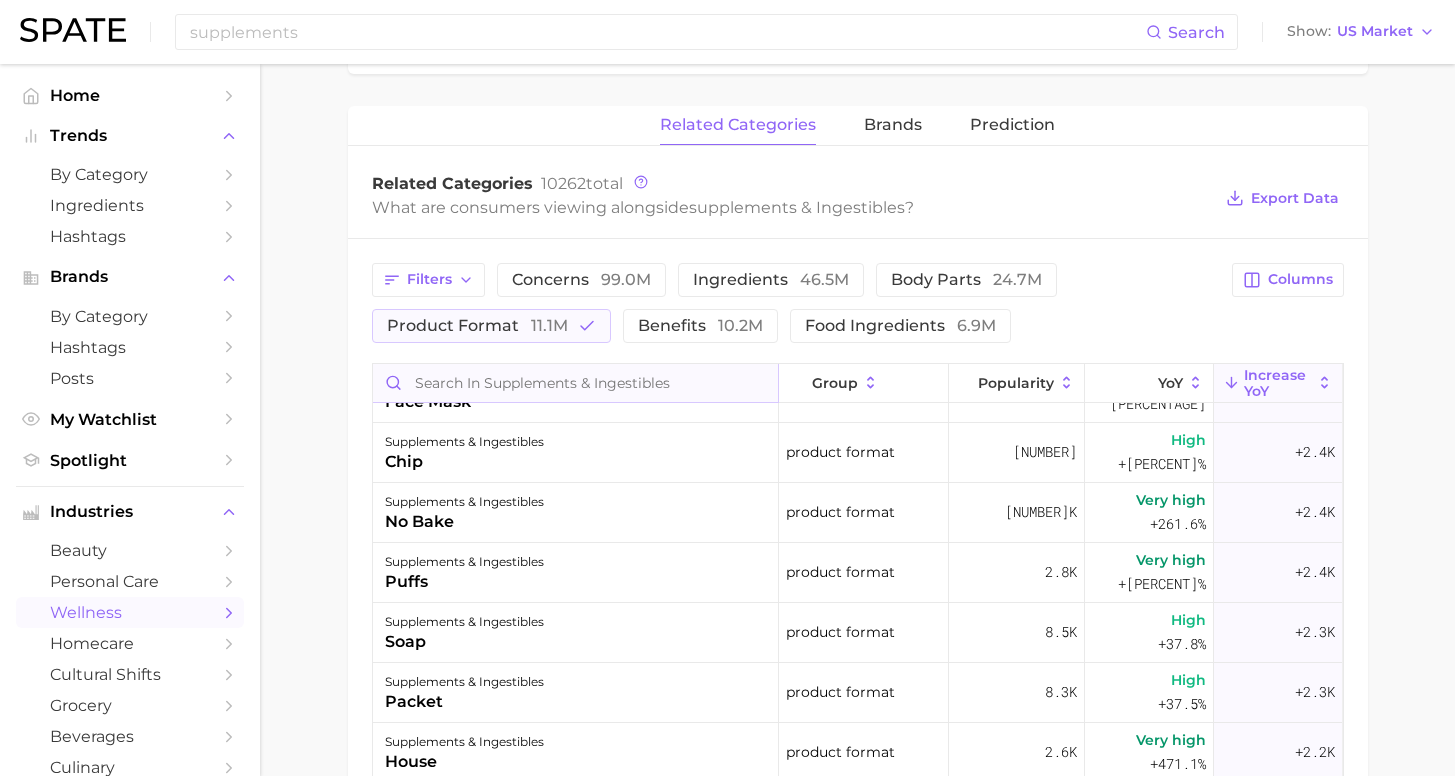 click at bounding box center [575, 383] 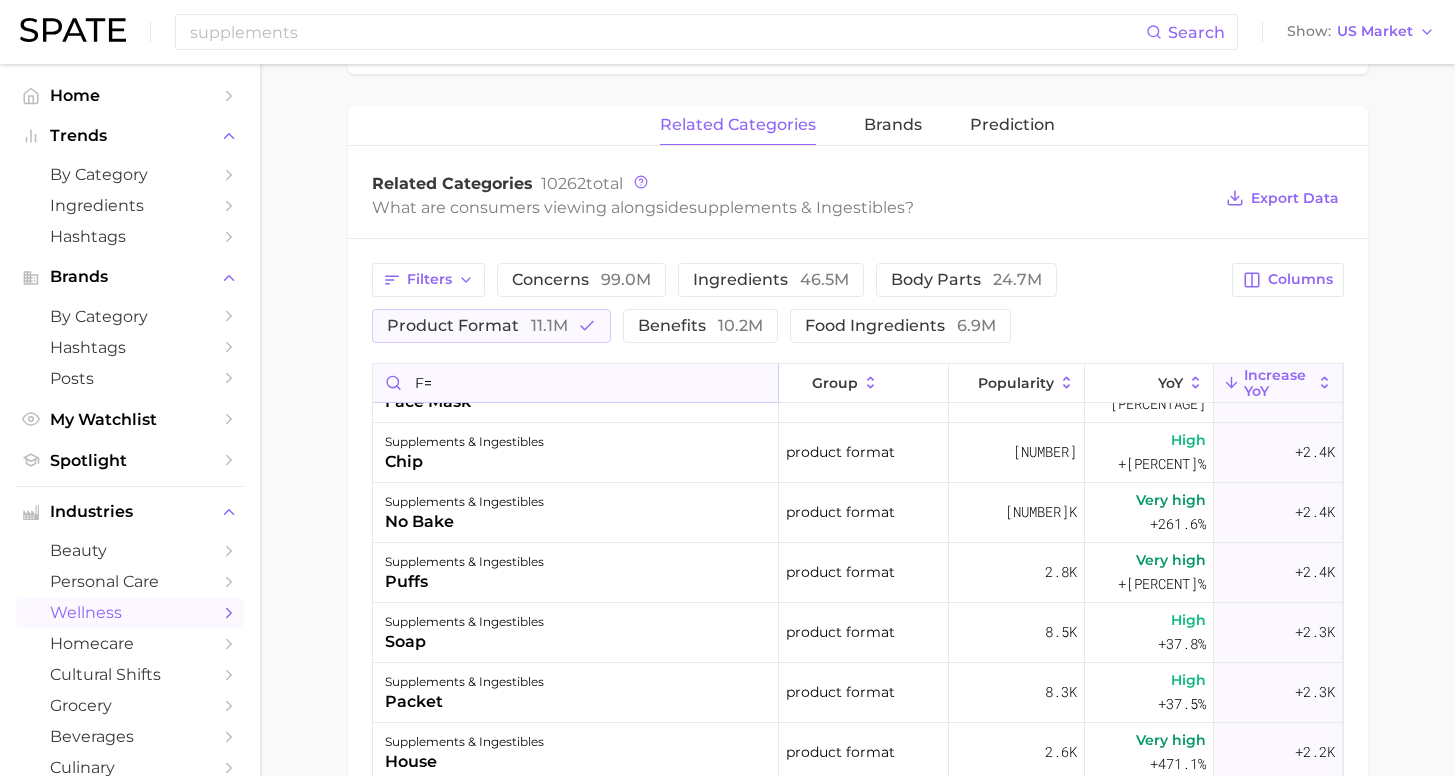 type on "f" 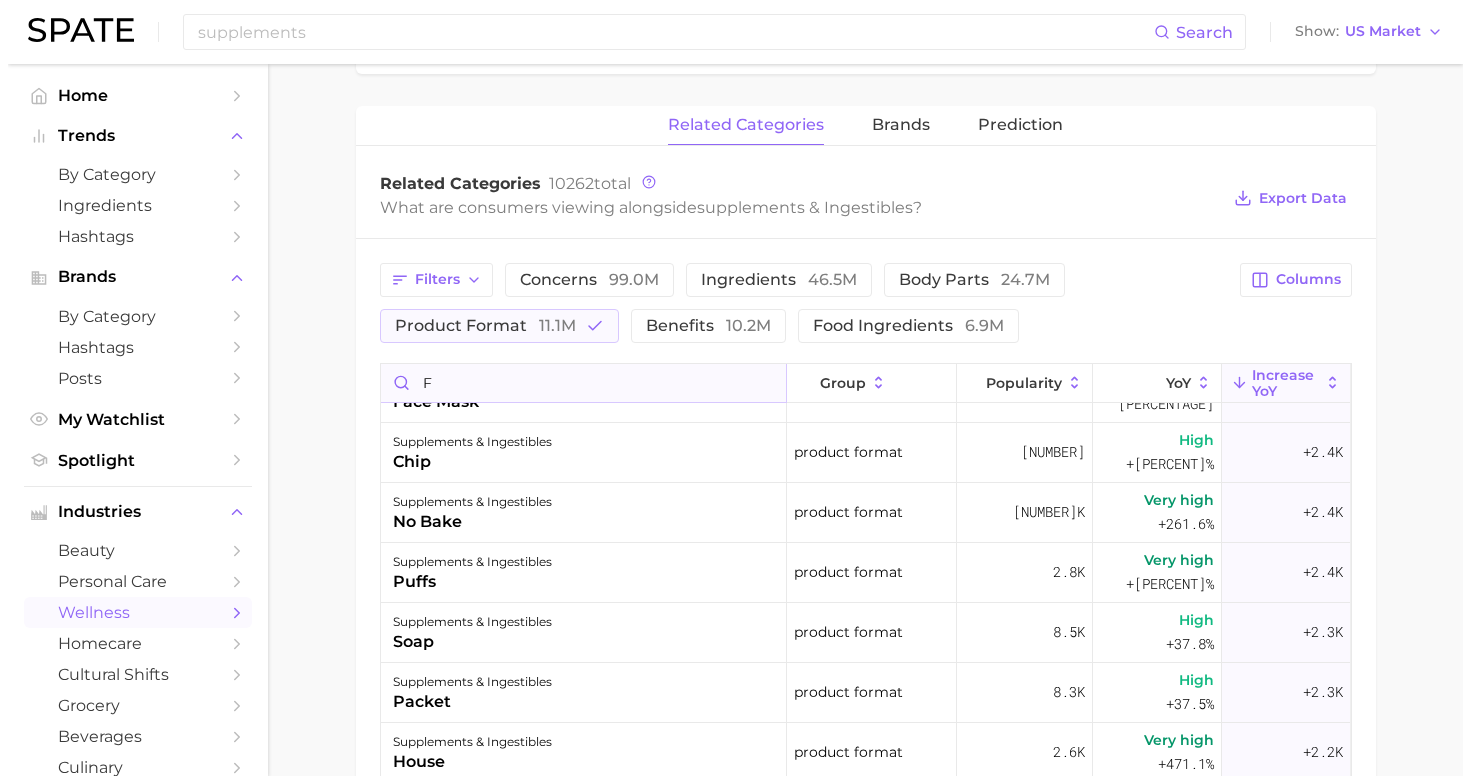 scroll, scrollTop: 0, scrollLeft: 0, axis: both 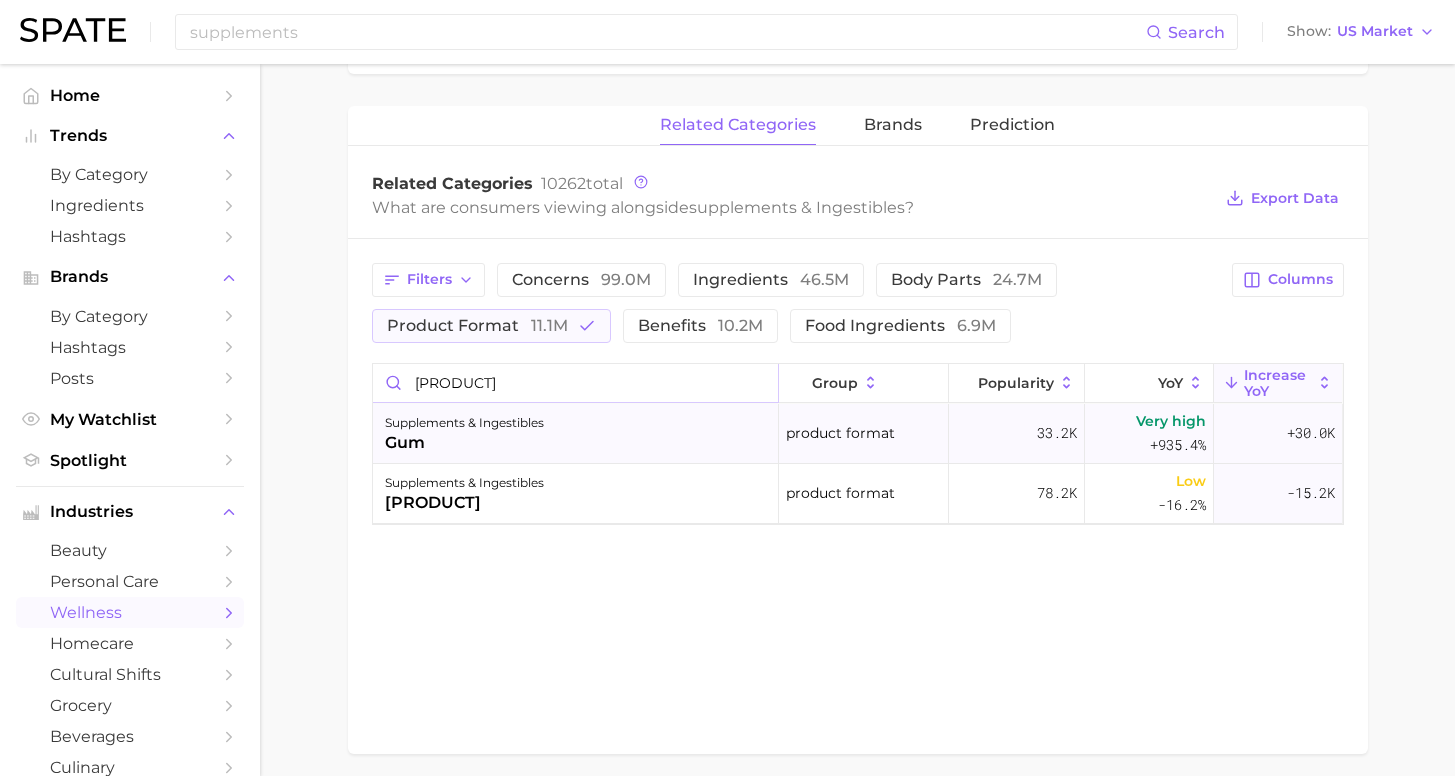 type on "[PRODUCT]" 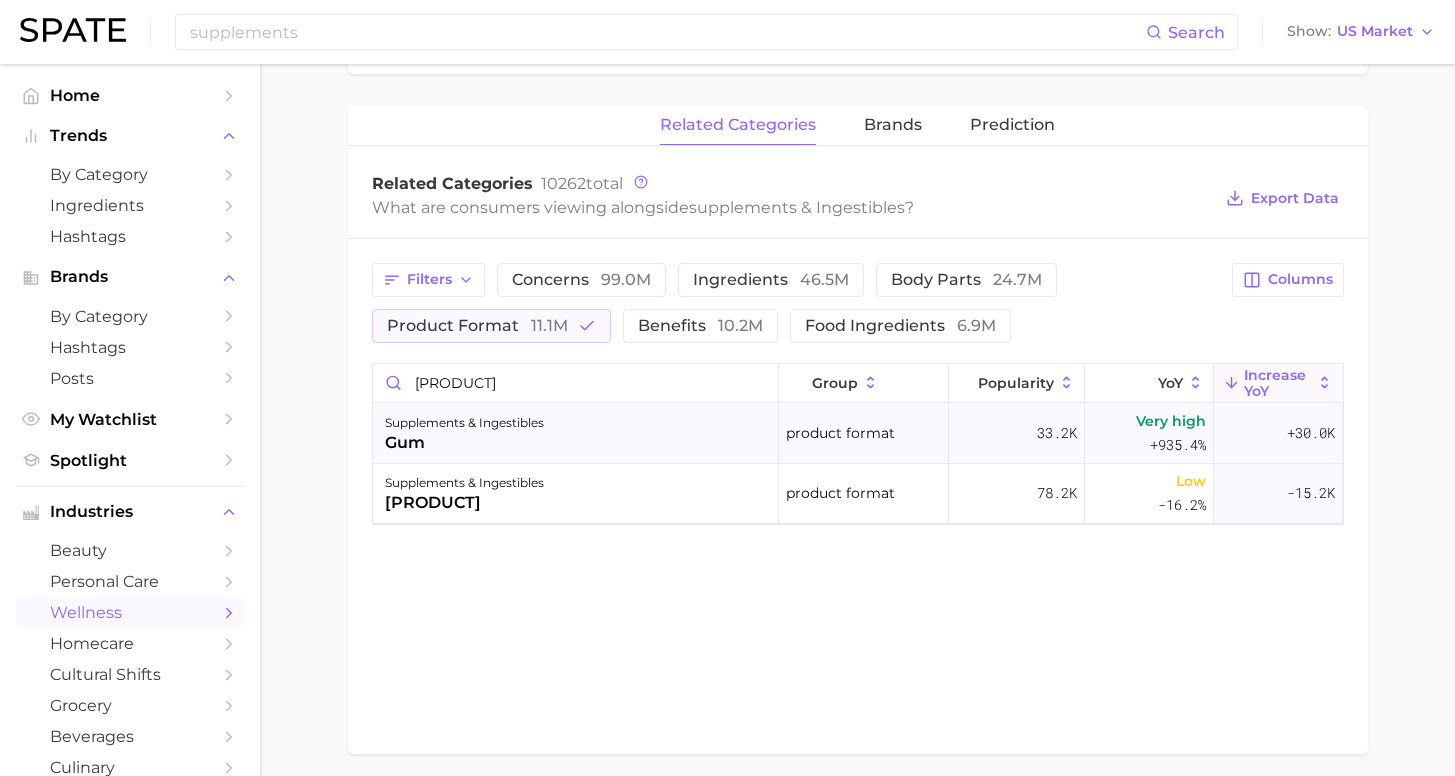click on "supplements & ingestibles gum" at bounding box center [576, 434] 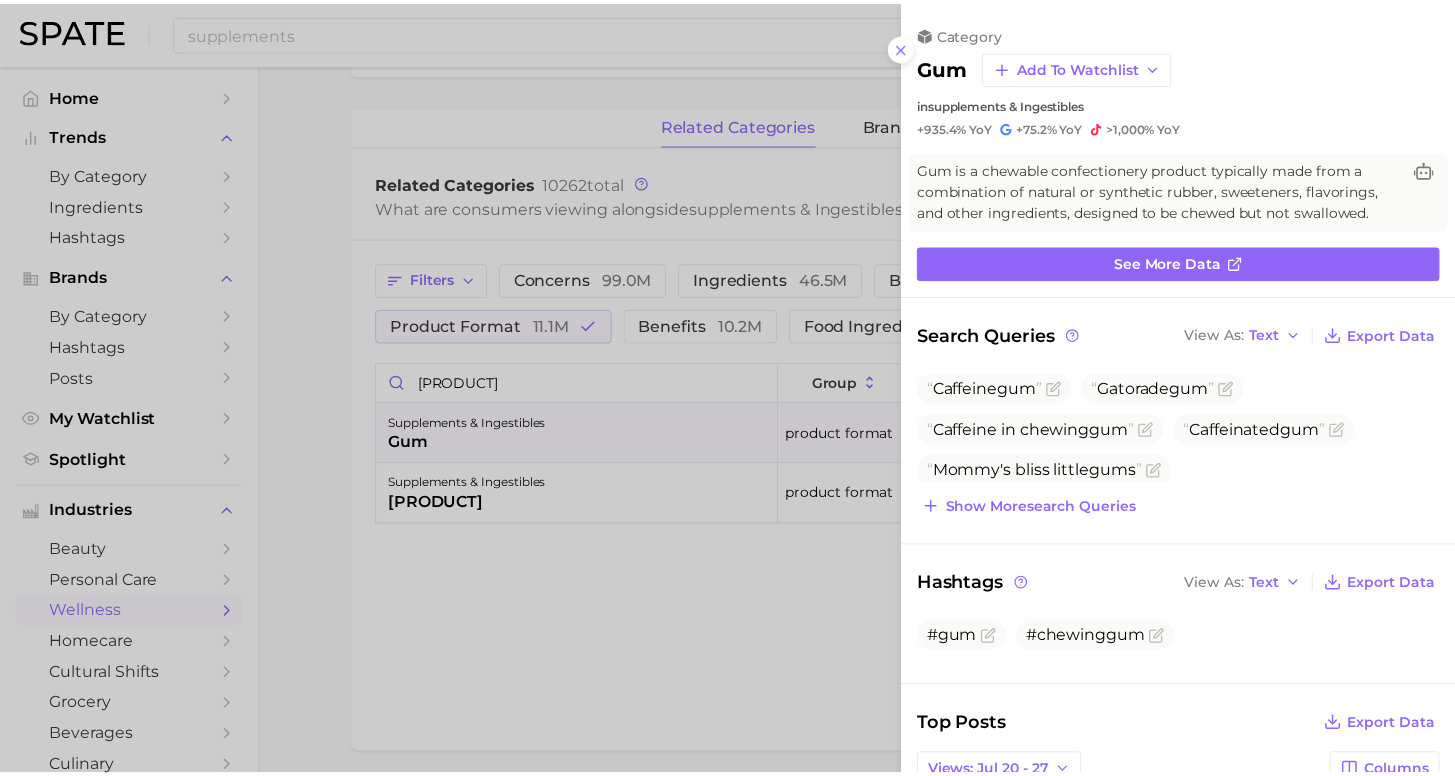 scroll, scrollTop: 0, scrollLeft: 0, axis: both 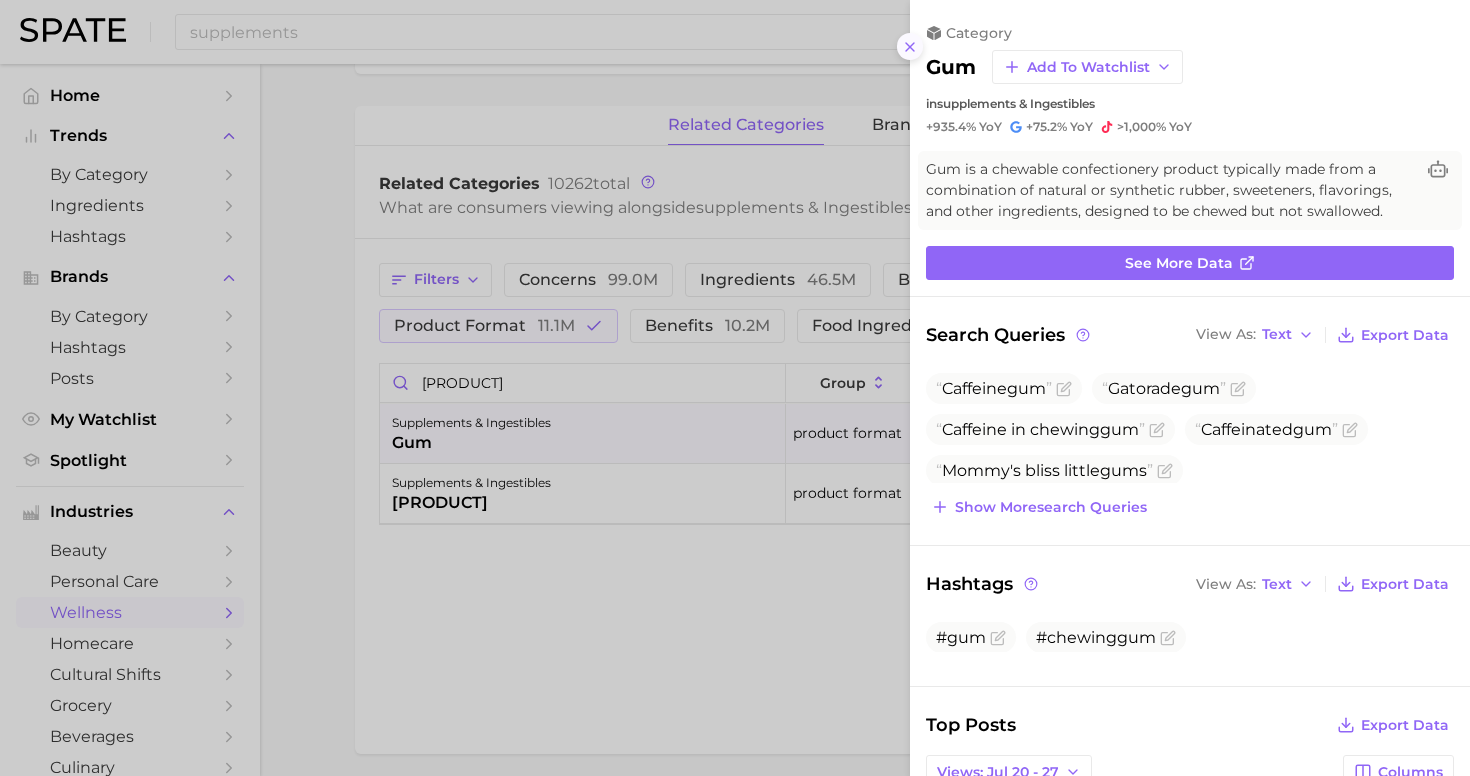 click 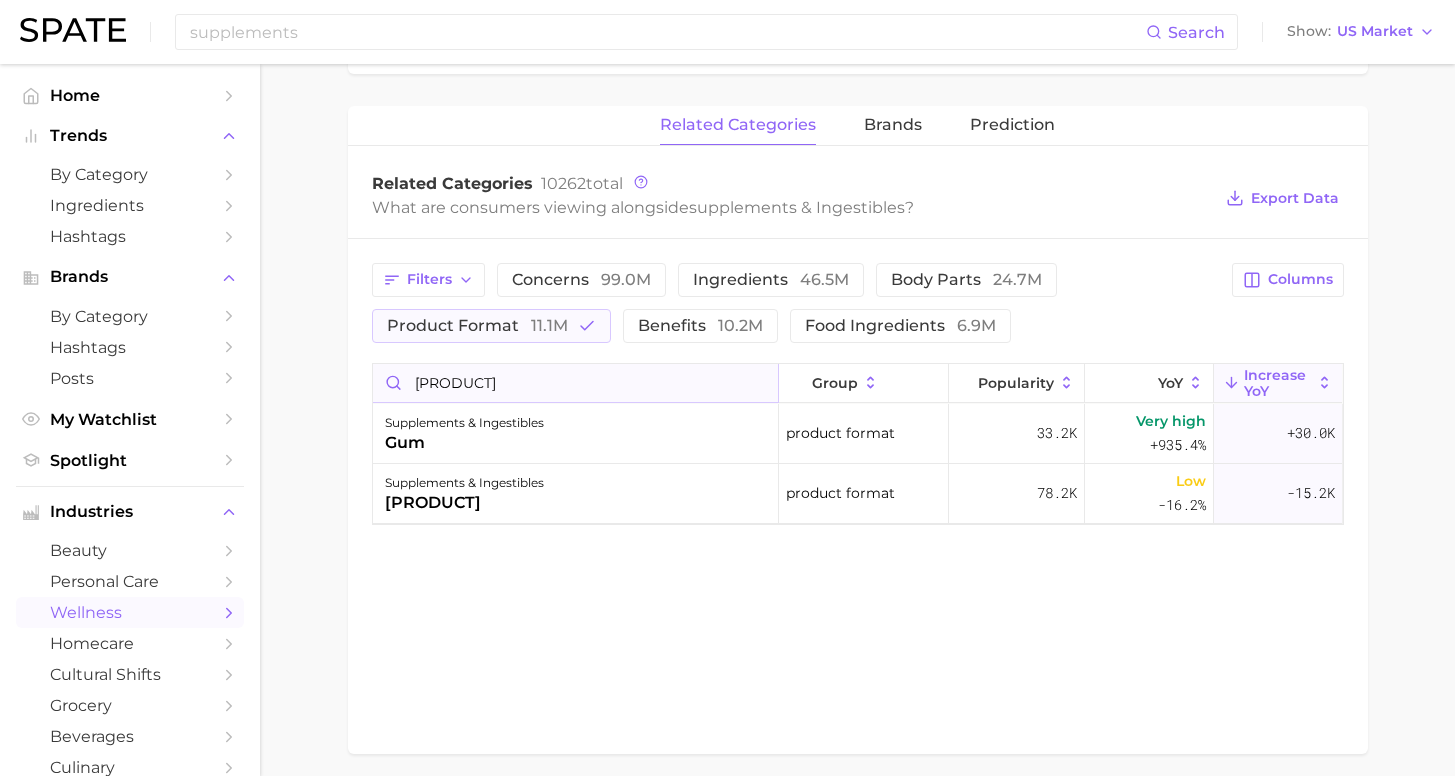 click on "[PRODUCT]" at bounding box center (575, 383) 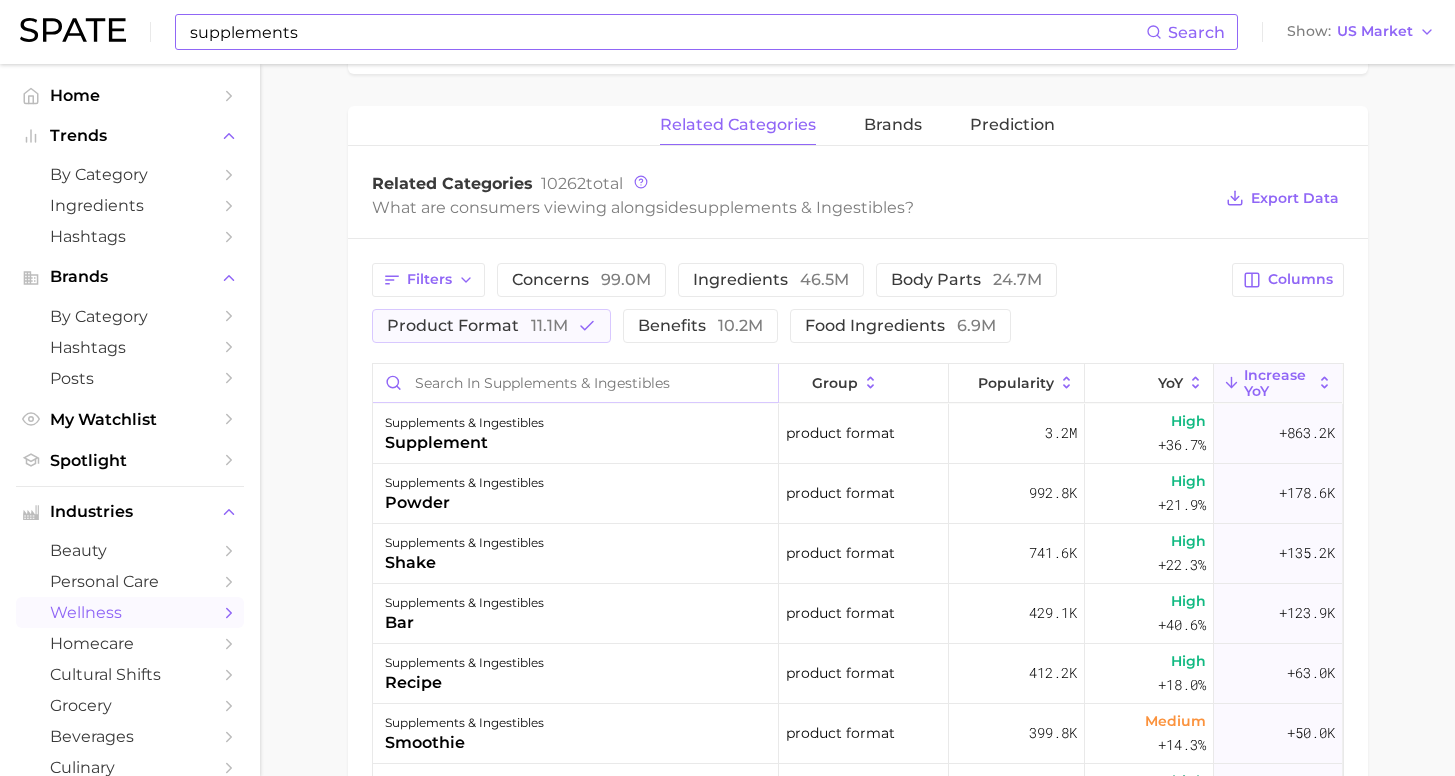 type 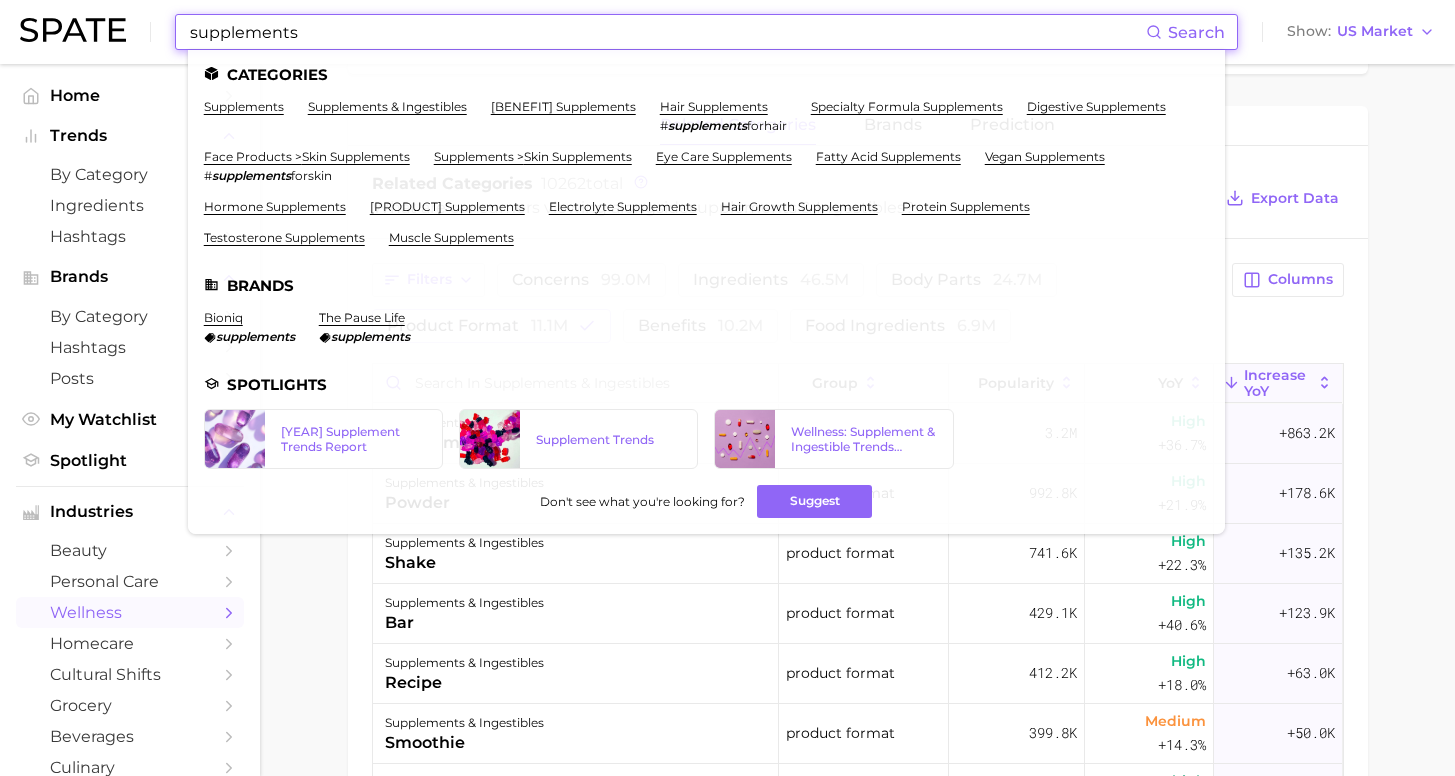 drag, startPoint x: 312, startPoint y: 37, endPoint x: 155, endPoint y: 32, distance: 157.0796 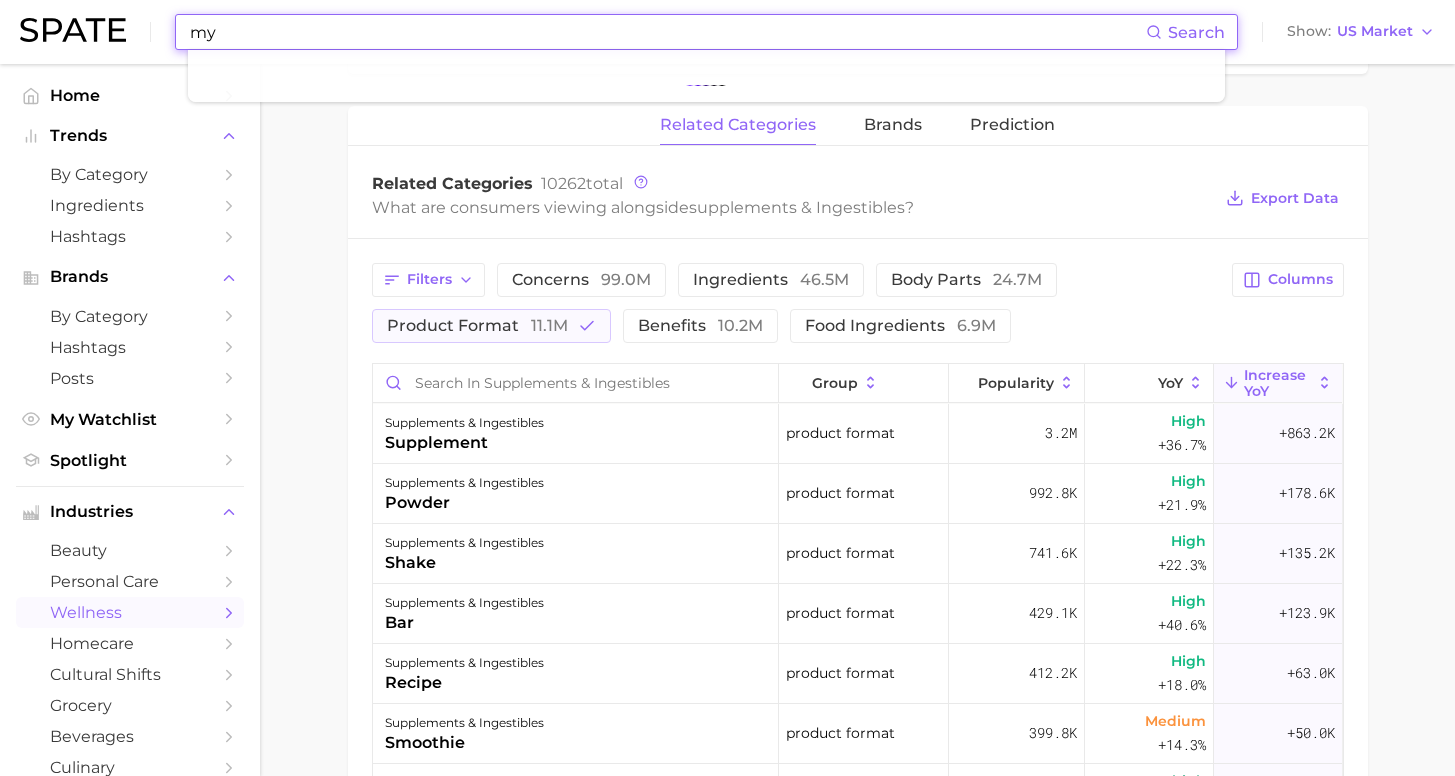 type on "m" 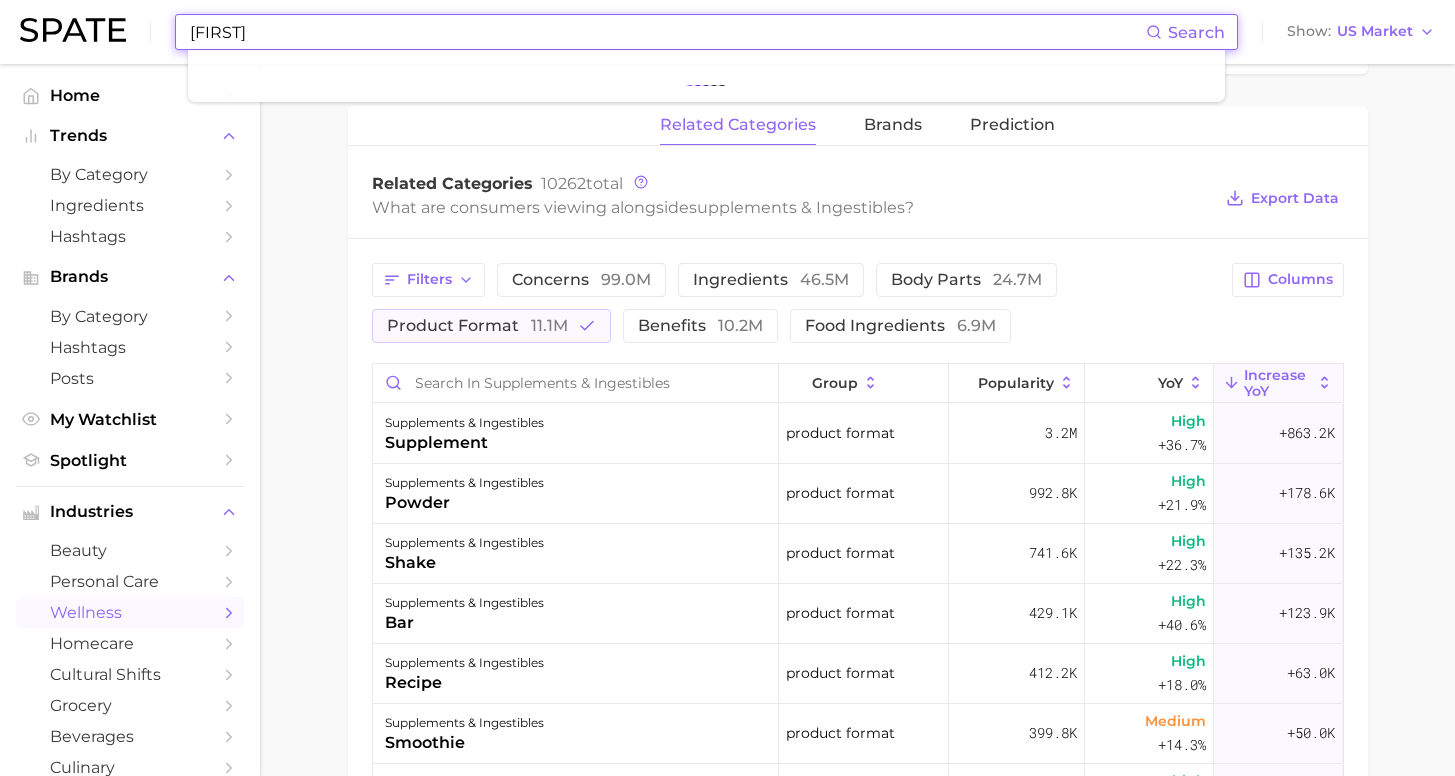 type on "j" 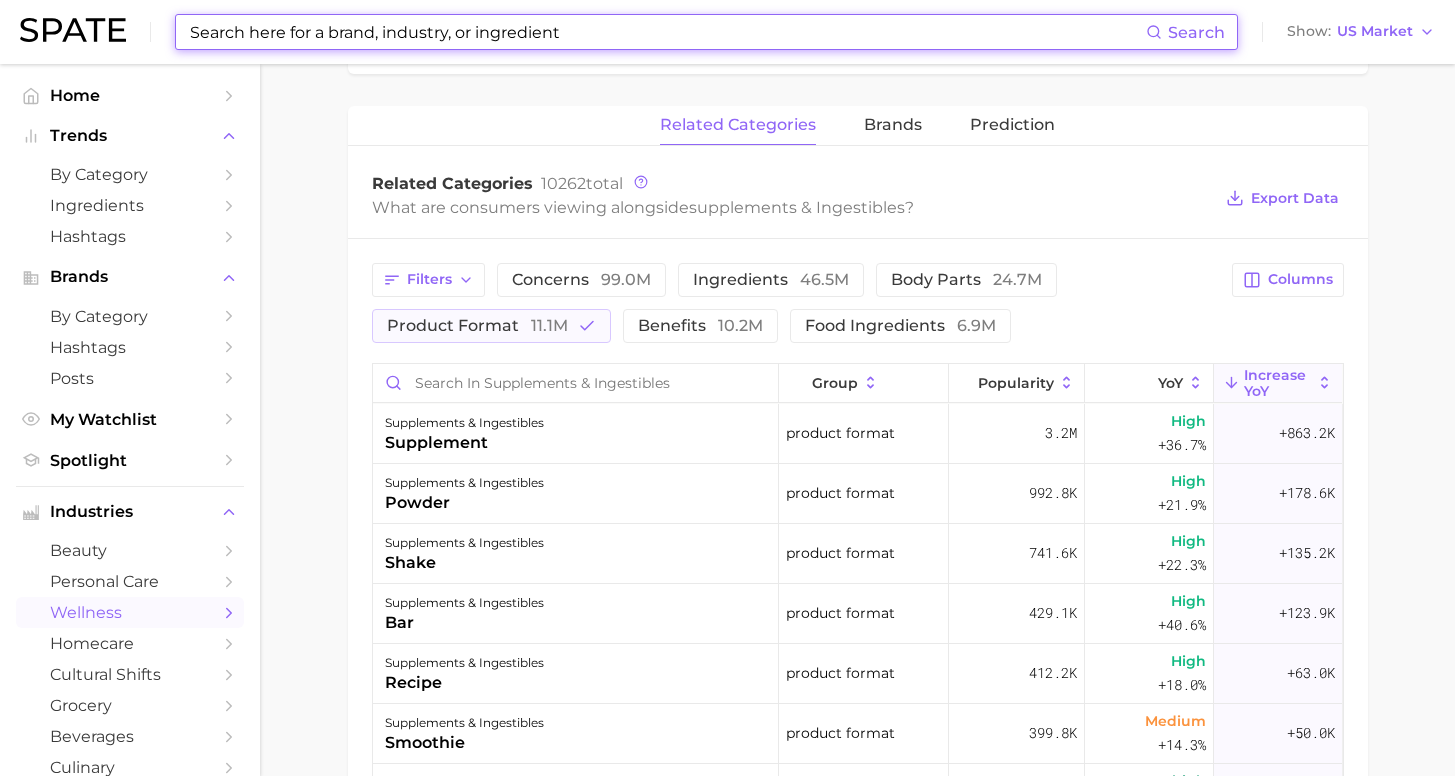 click on "supplements & ingestibles ranks #5 within the wellness category. This subcategory is growing at a similar rate compared to the other subcategories. Top Subcategories for supplements & ingestibles by popularity high to low Export Data supplements 2.8b Popularity +27.1% YoY vitamins 566.2m Popularity +32.2% YoY related categories brands Prediction Related Categories 10262 total What are consumers viewing alongside supplements & ingestibles ? Export Data Filters concerns 99.0m ingredients 46.5m body parts 24.7m product format 11.1m benefits 10.2m food ingredients 6.9m Columns group Popularity YoY Increase YoY supplements & ingestibles supplement product format 3.2m High +36.7% +863.2k supplements & ingestibles powder product format 992.8k High +21.9% +178.6k supplements & ingestibles shake product format 741.6k High +22.3%" at bounding box center (857, 365) 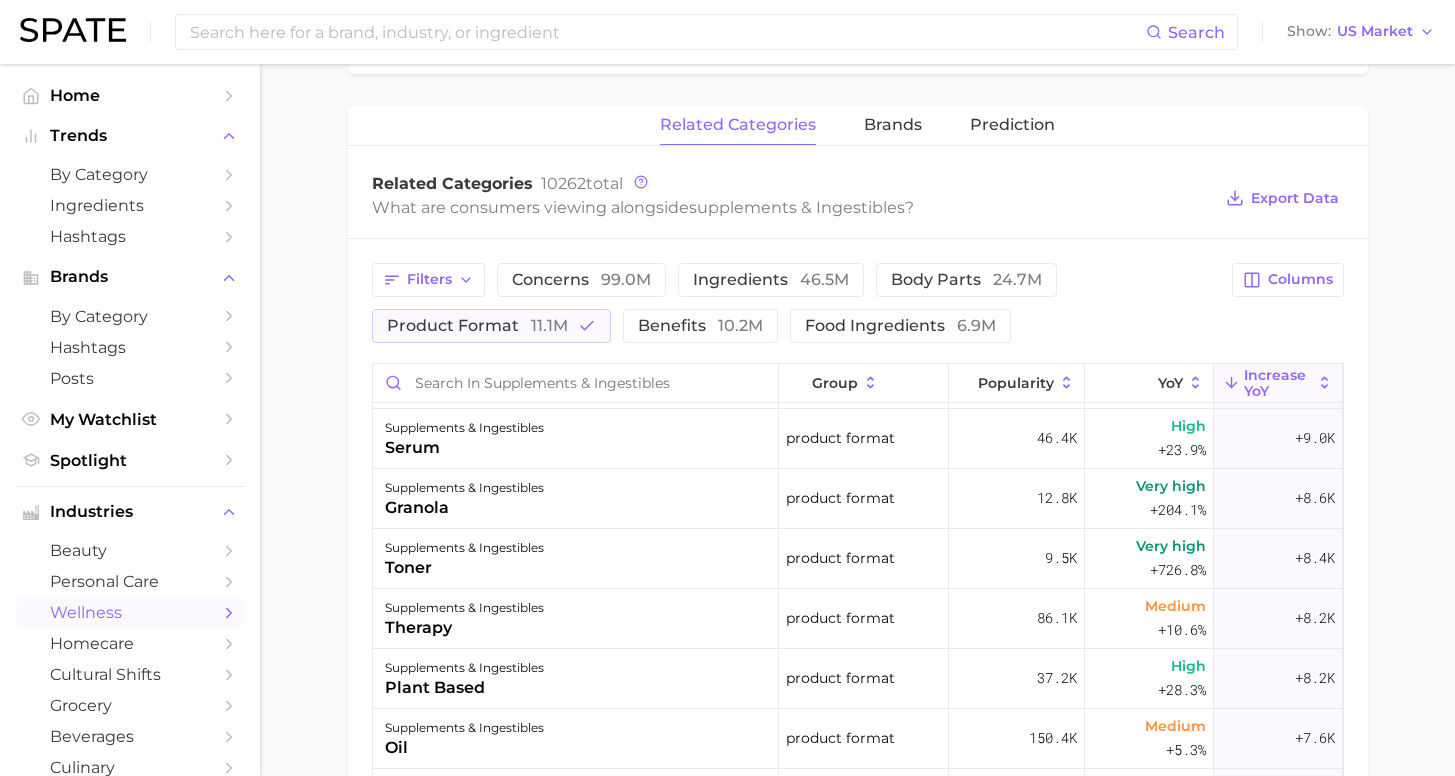 scroll, scrollTop: 0, scrollLeft: 0, axis: both 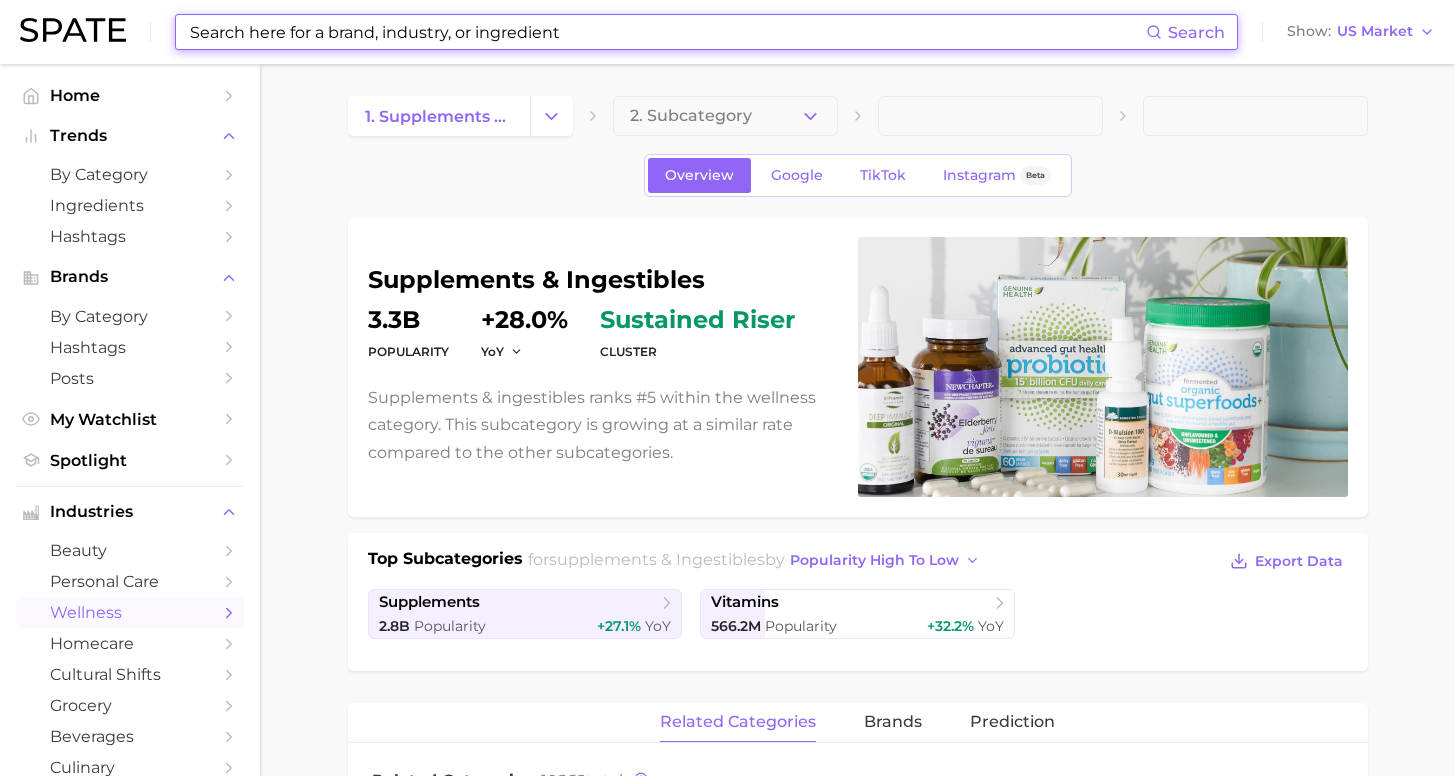 drag, startPoint x: 565, startPoint y: 38, endPoint x: 505, endPoint y: 47, distance: 60.671246 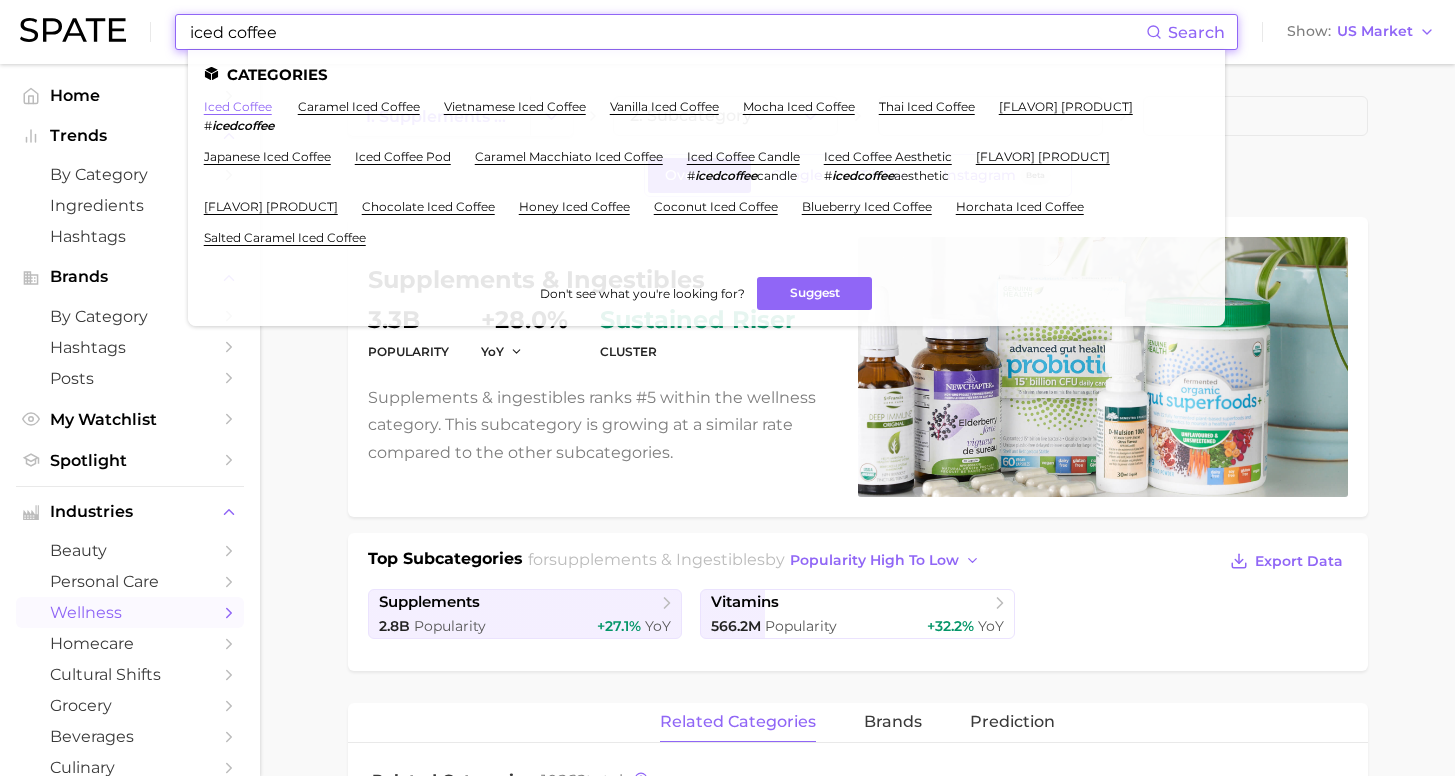 type on "iced coffee" 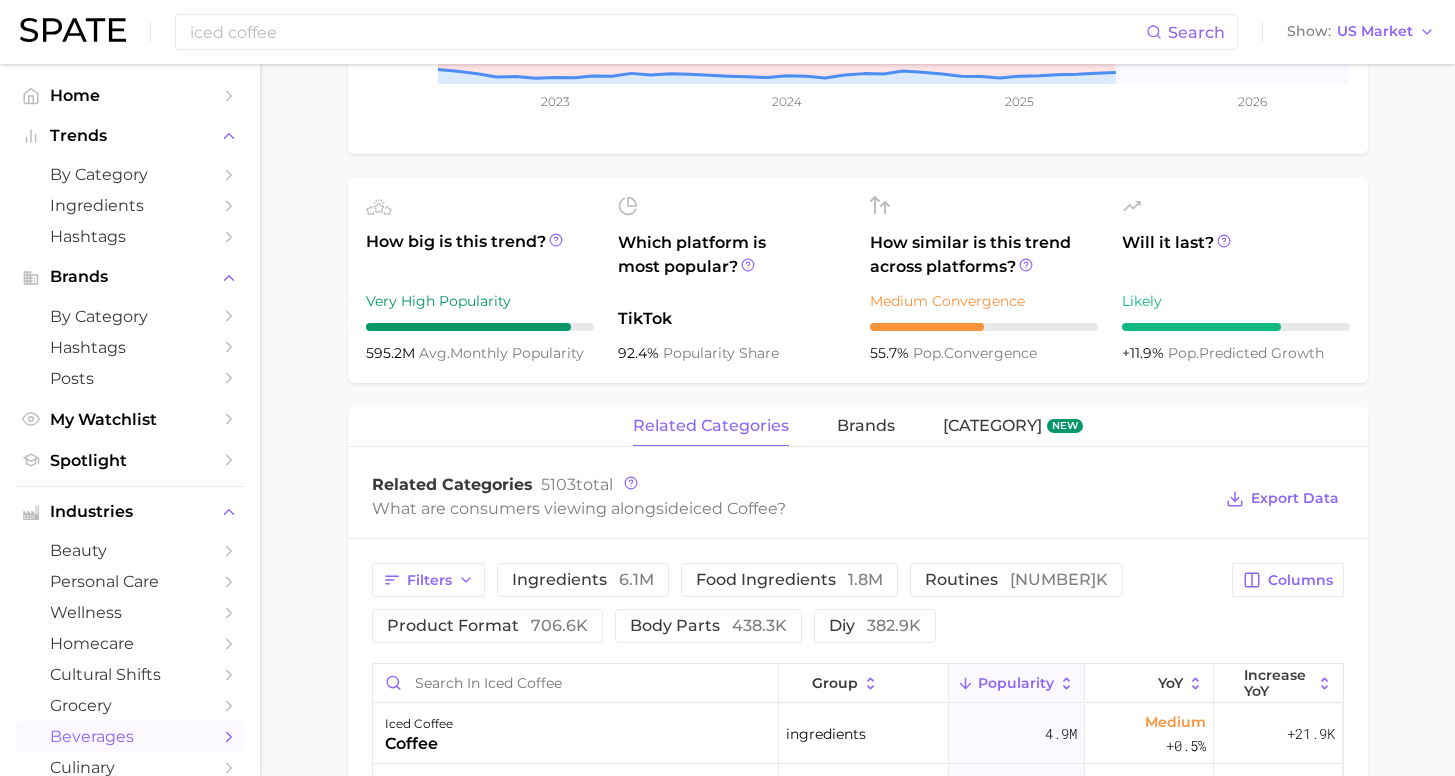 scroll, scrollTop: 822, scrollLeft: 0, axis: vertical 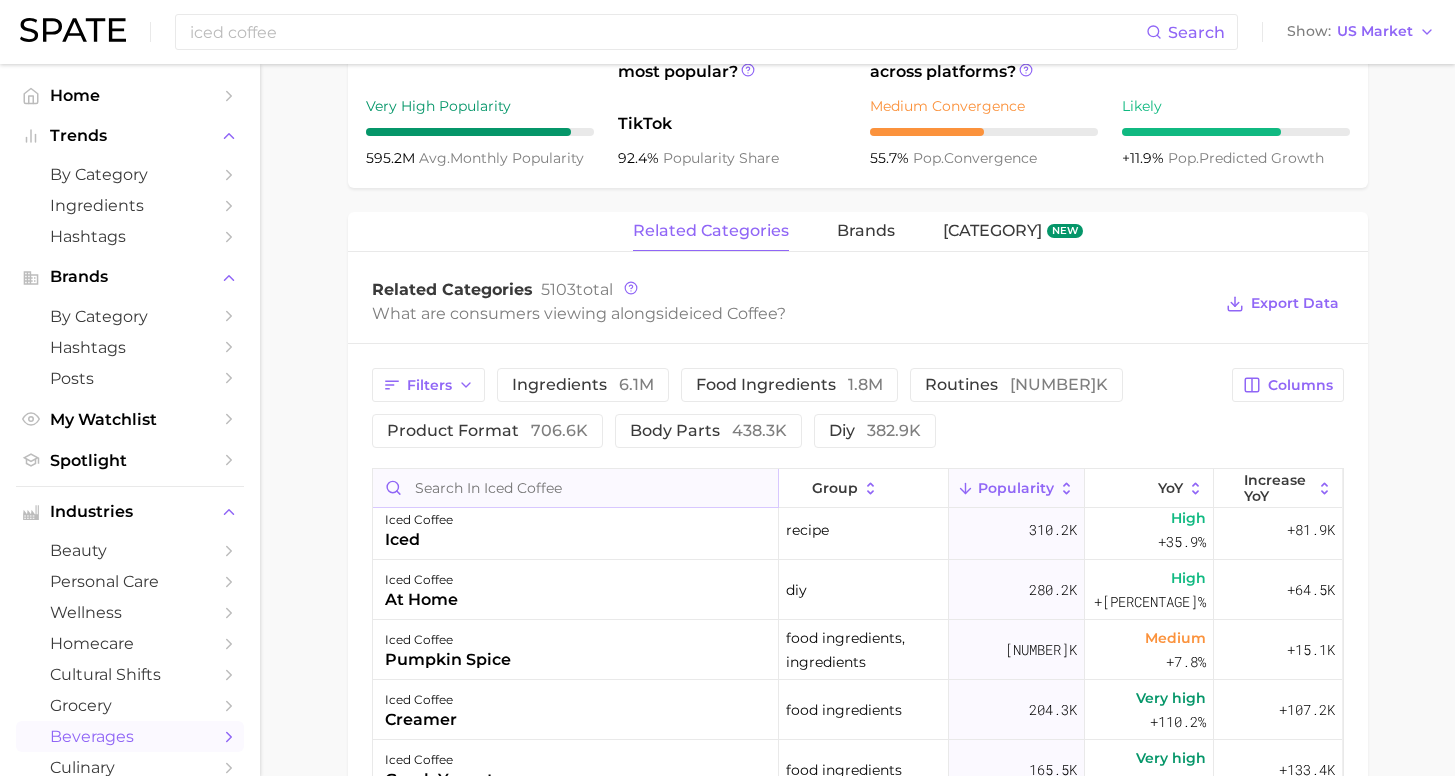 click at bounding box center [575, 488] 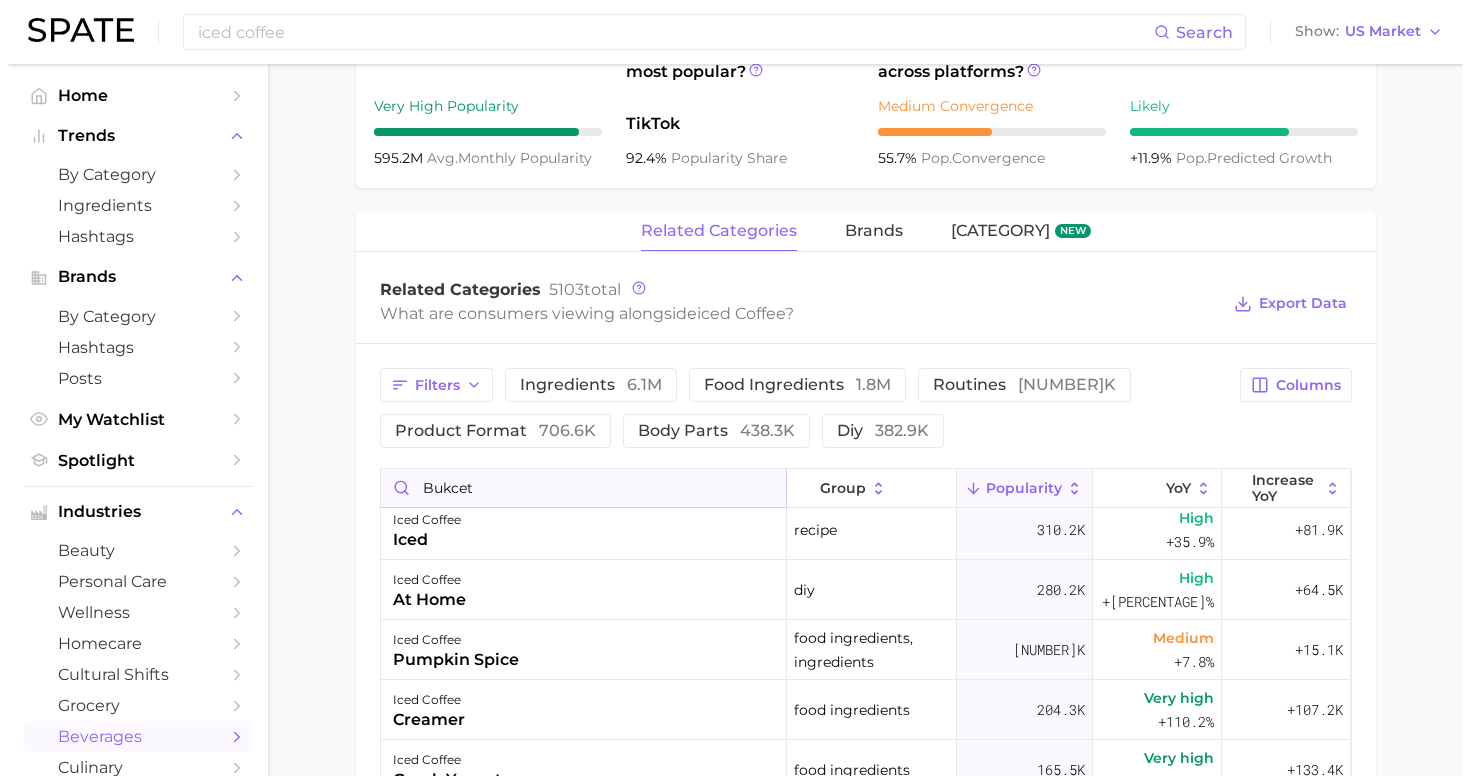 scroll, scrollTop: 0, scrollLeft: 0, axis: both 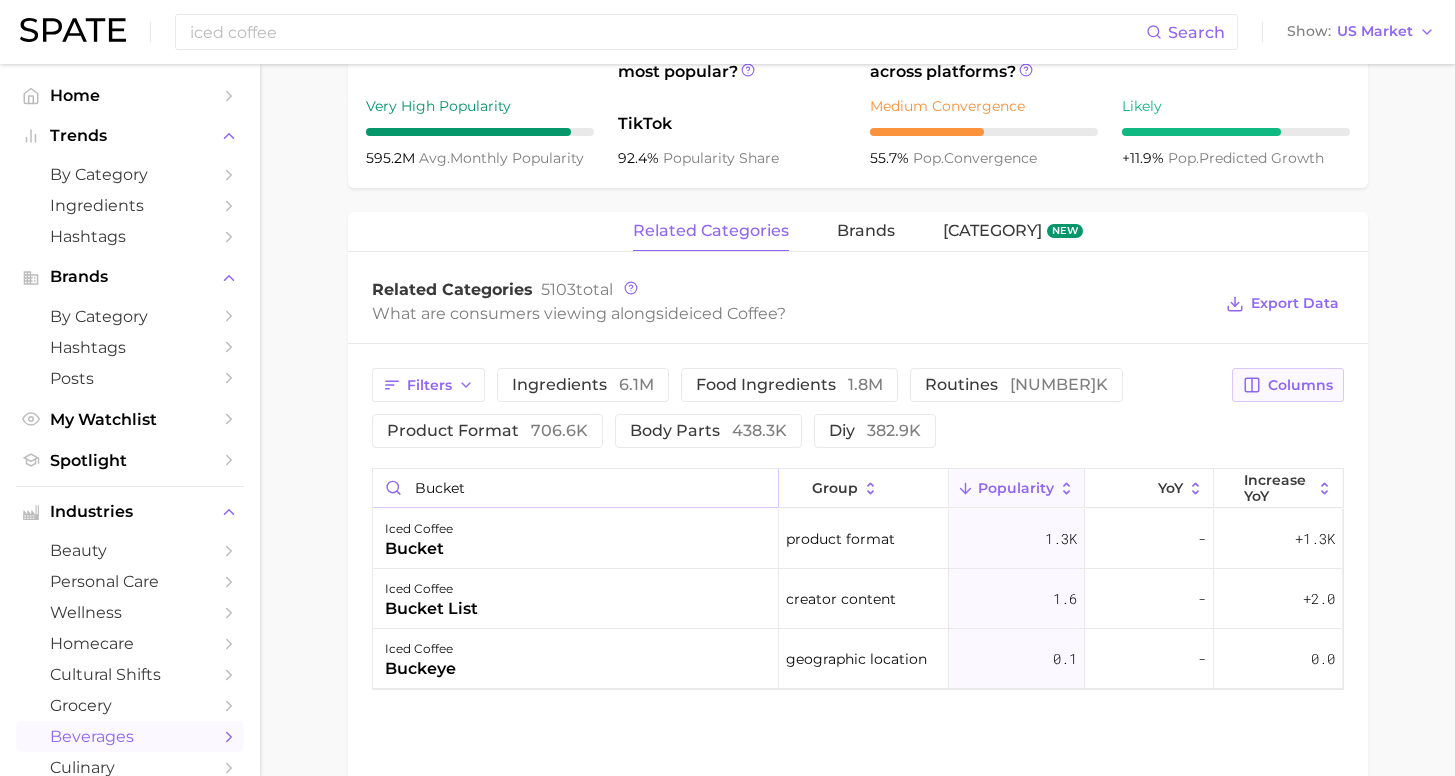 type on "Bucket" 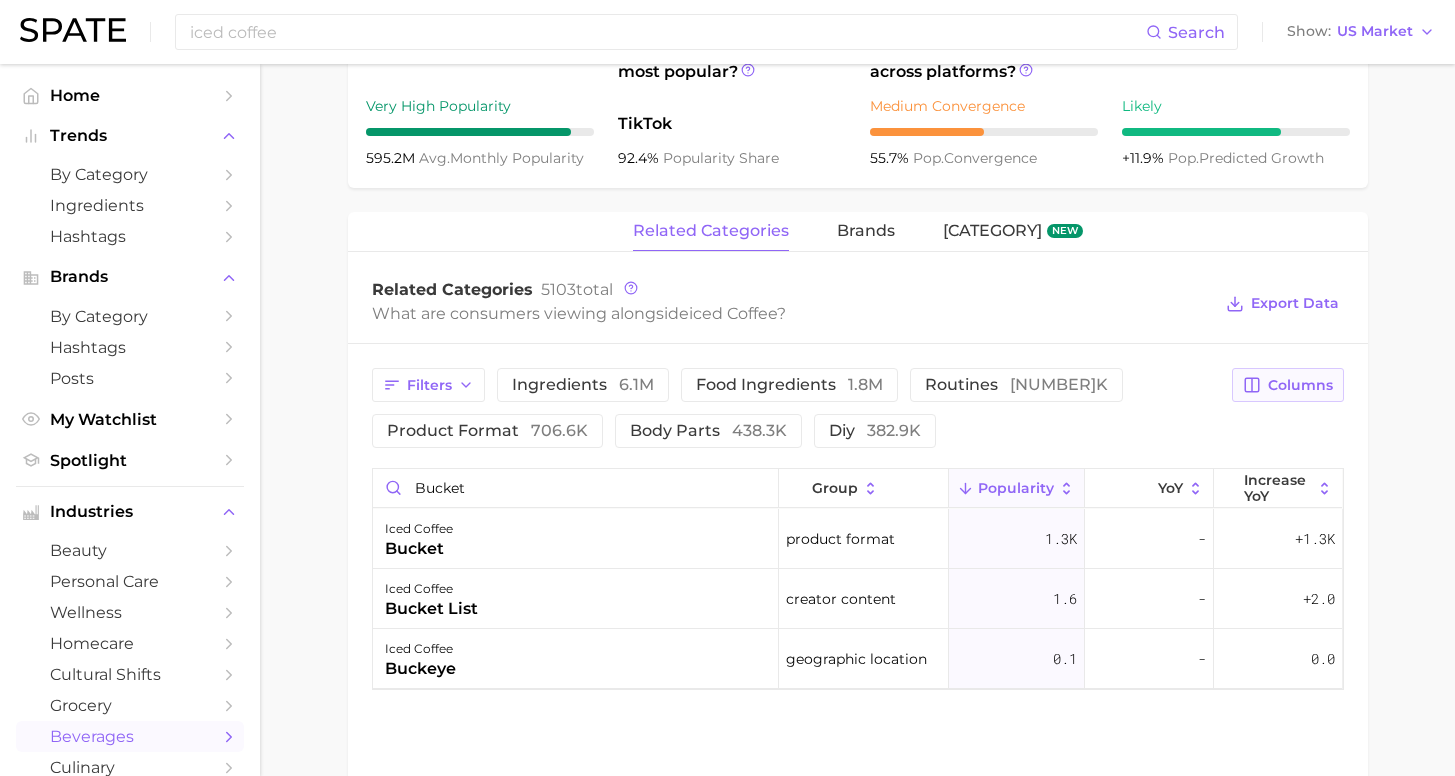 click on "Columns" at bounding box center [1300, 385] 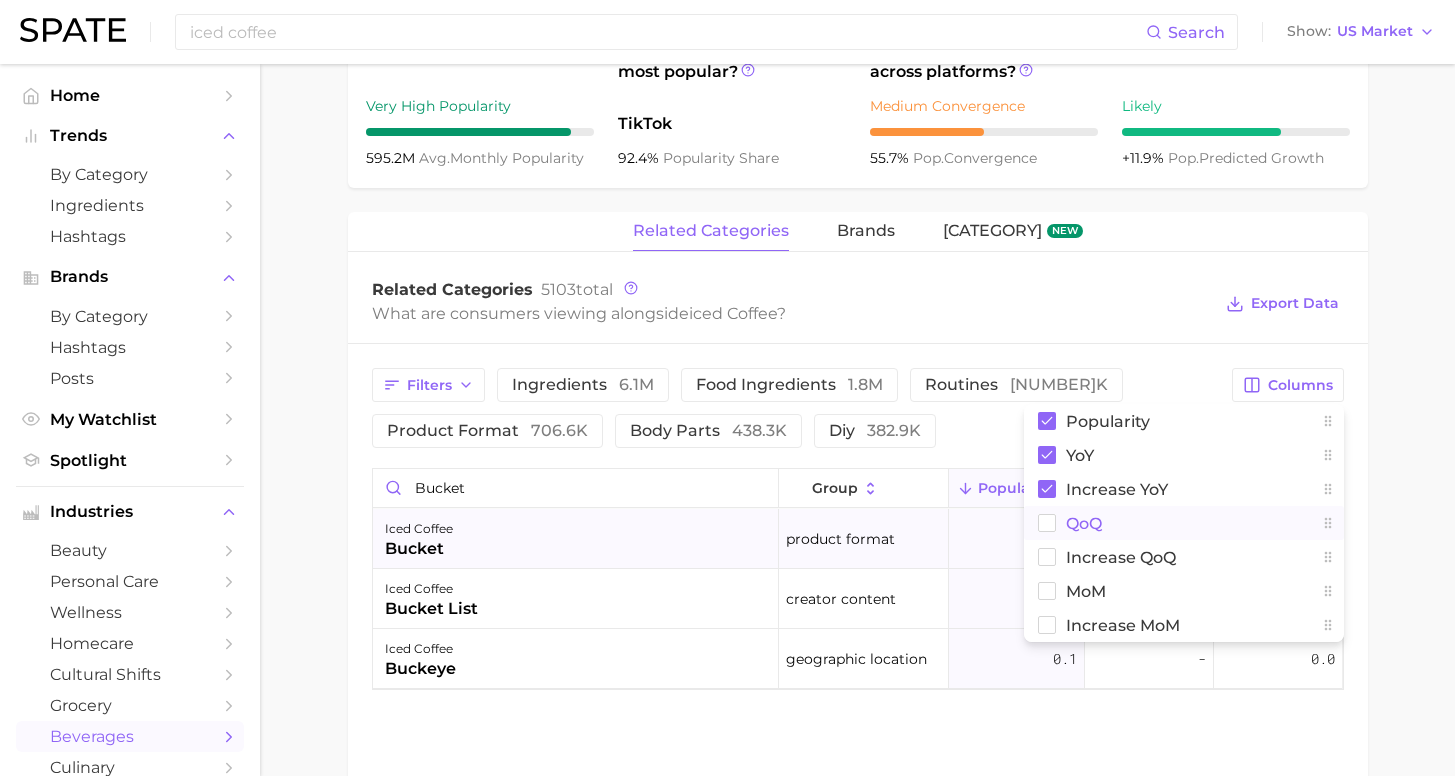 drag, startPoint x: 1060, startPoint y: 518, endPoint x: 1019, endPoint y: 518, distance: 41 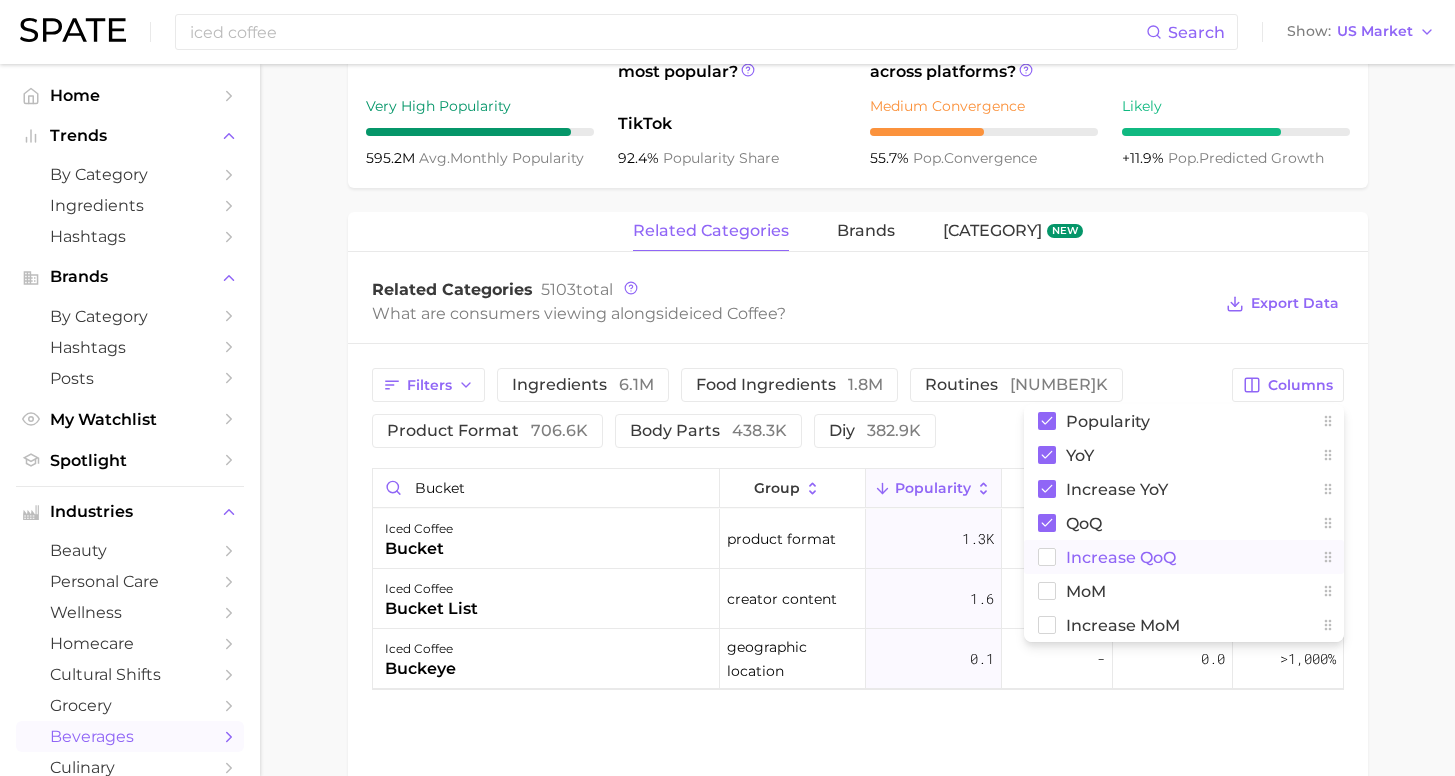 click on "Increase QoQ" at bounding box center [1121, 557] 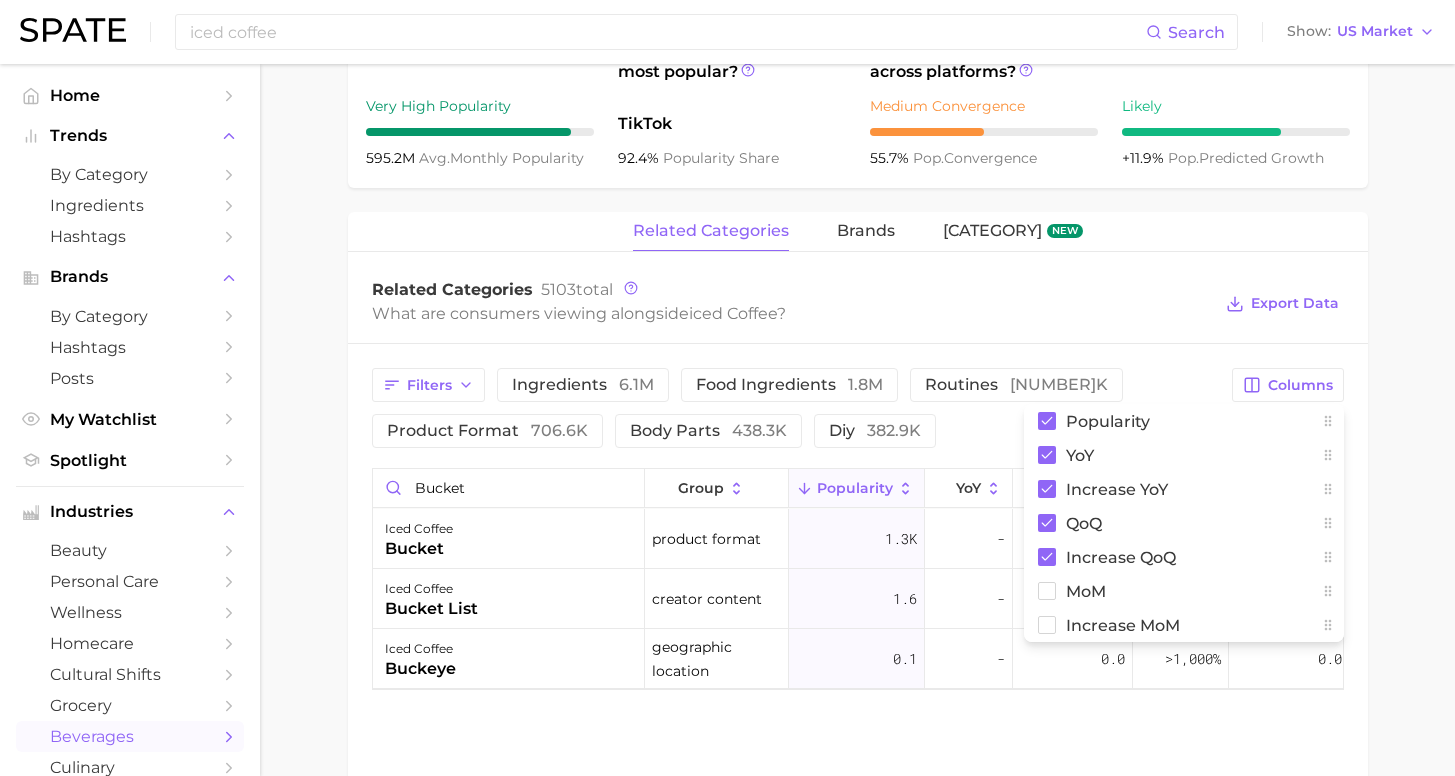 click on "Filters ingredients [NUMBER]m food ingredients [NUMBER]m routines [NUMBER]k product format [NUMBER]k body parts [NUMBER]k diy [NUMBER]k" at bounding box center (796, 408) 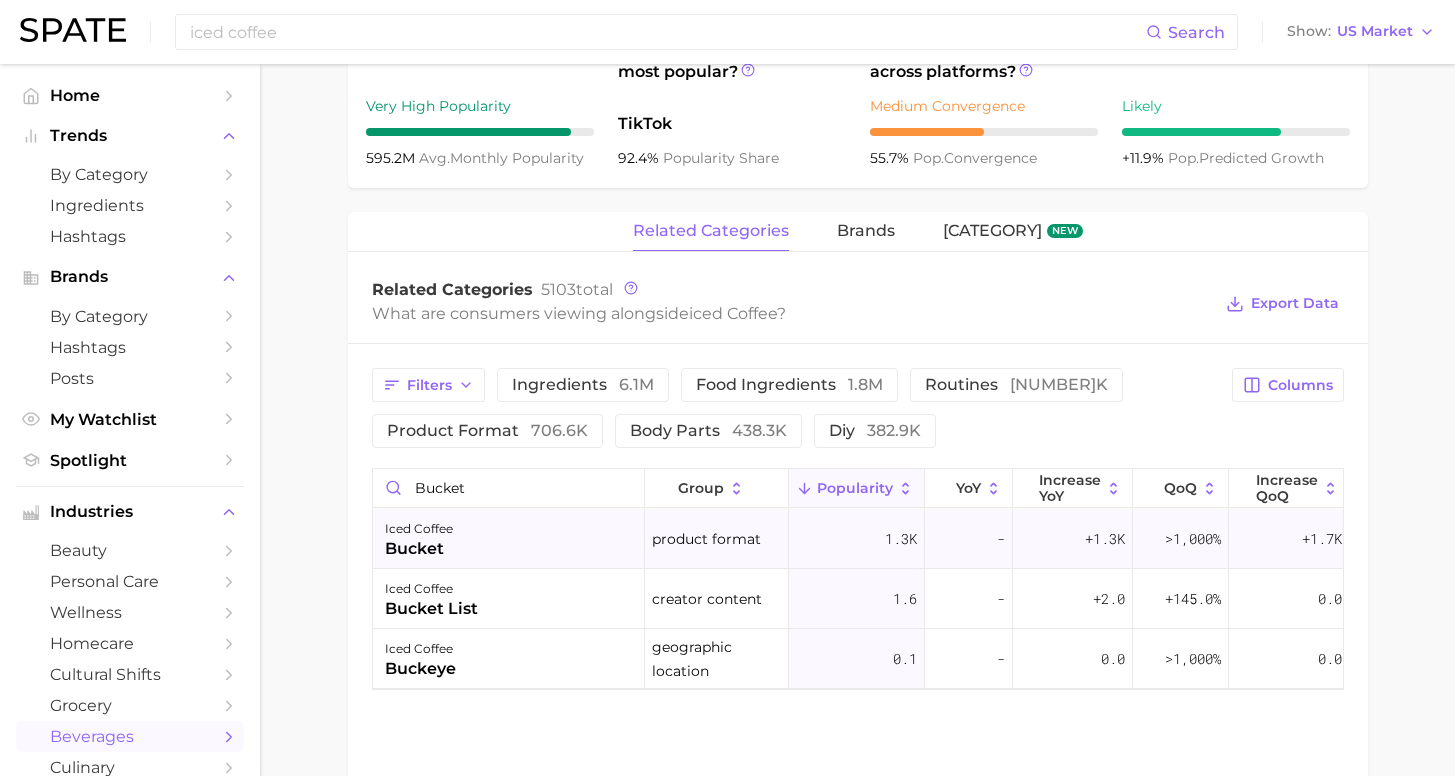 click on "iced coffee bucket" at bounding box center [509, 539] 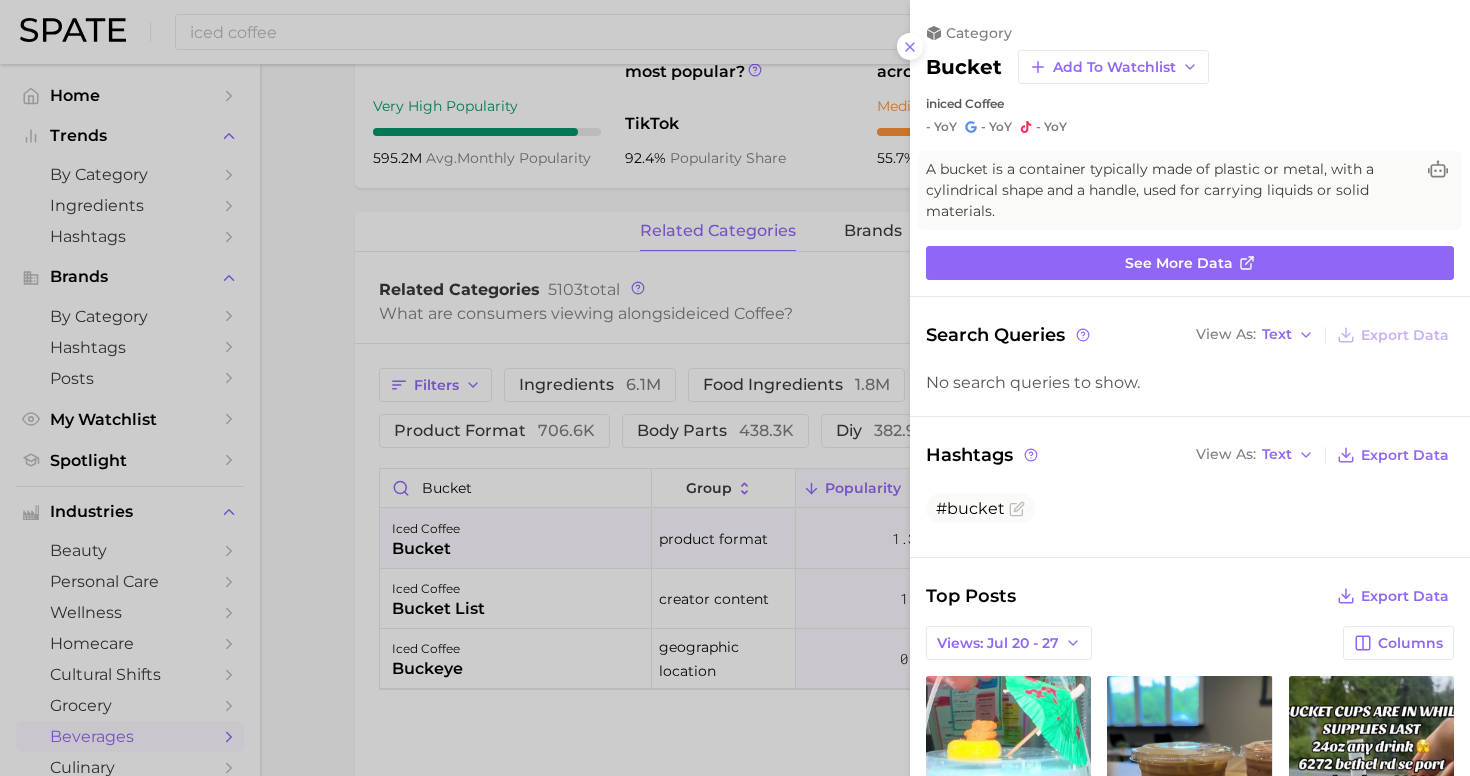 scroll, scrollTop: 0, scrollLeft: 0, axis: both 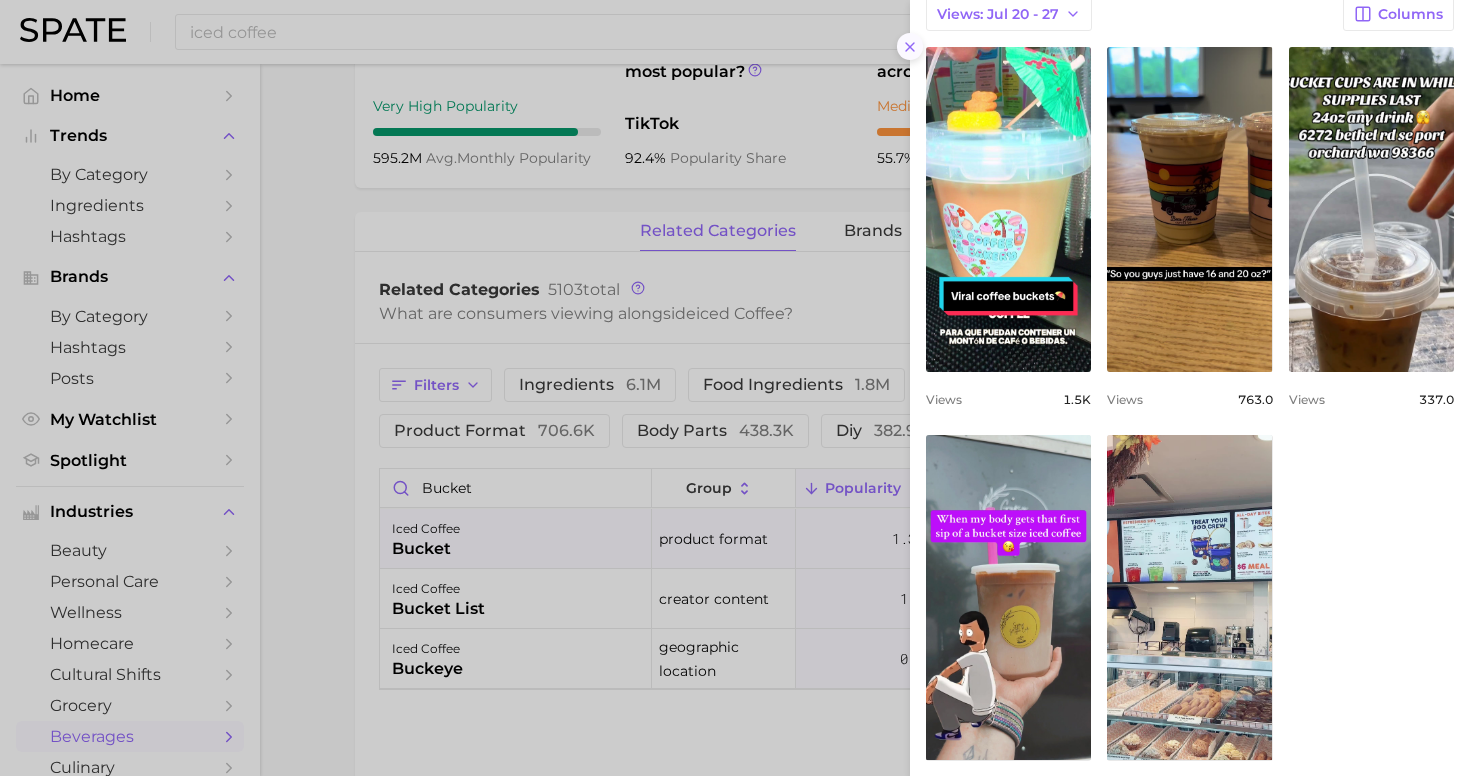 click 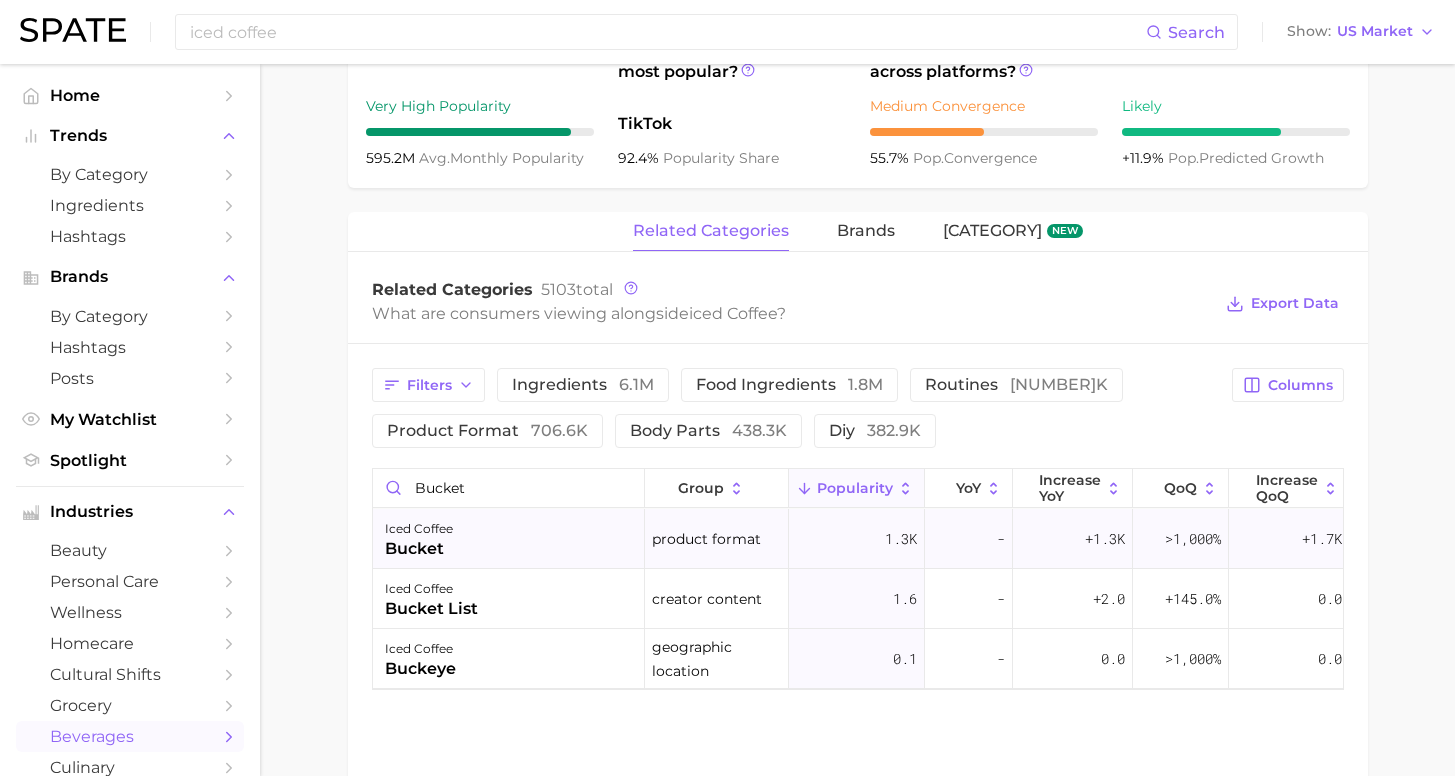 click on "iced coffee bucket" at bounding box center [509, 539] 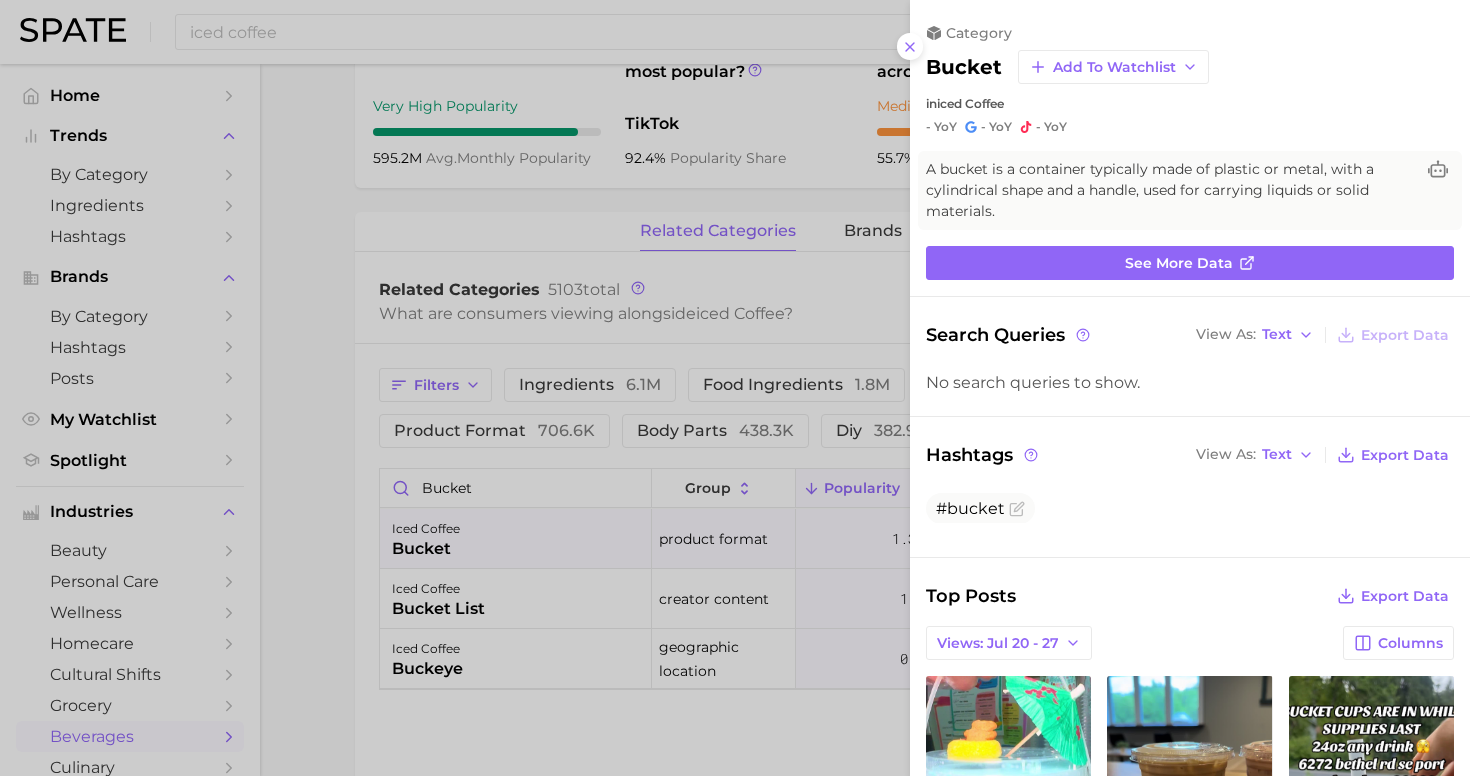 scroll, scrollTop: 0, scrollLeft: 0, axis: both 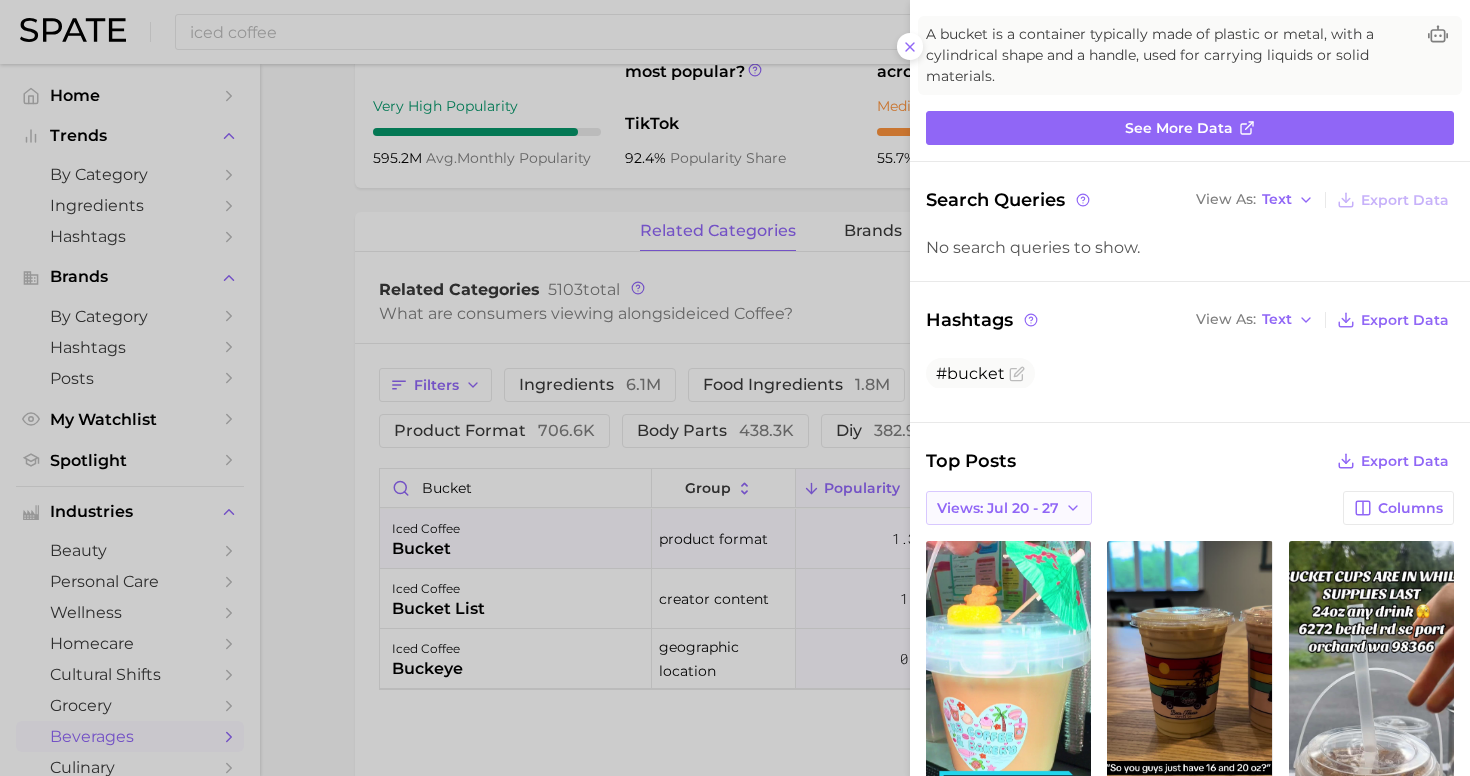 click on "Views: Jul 20 -  27" at bounding box center (998, 508) 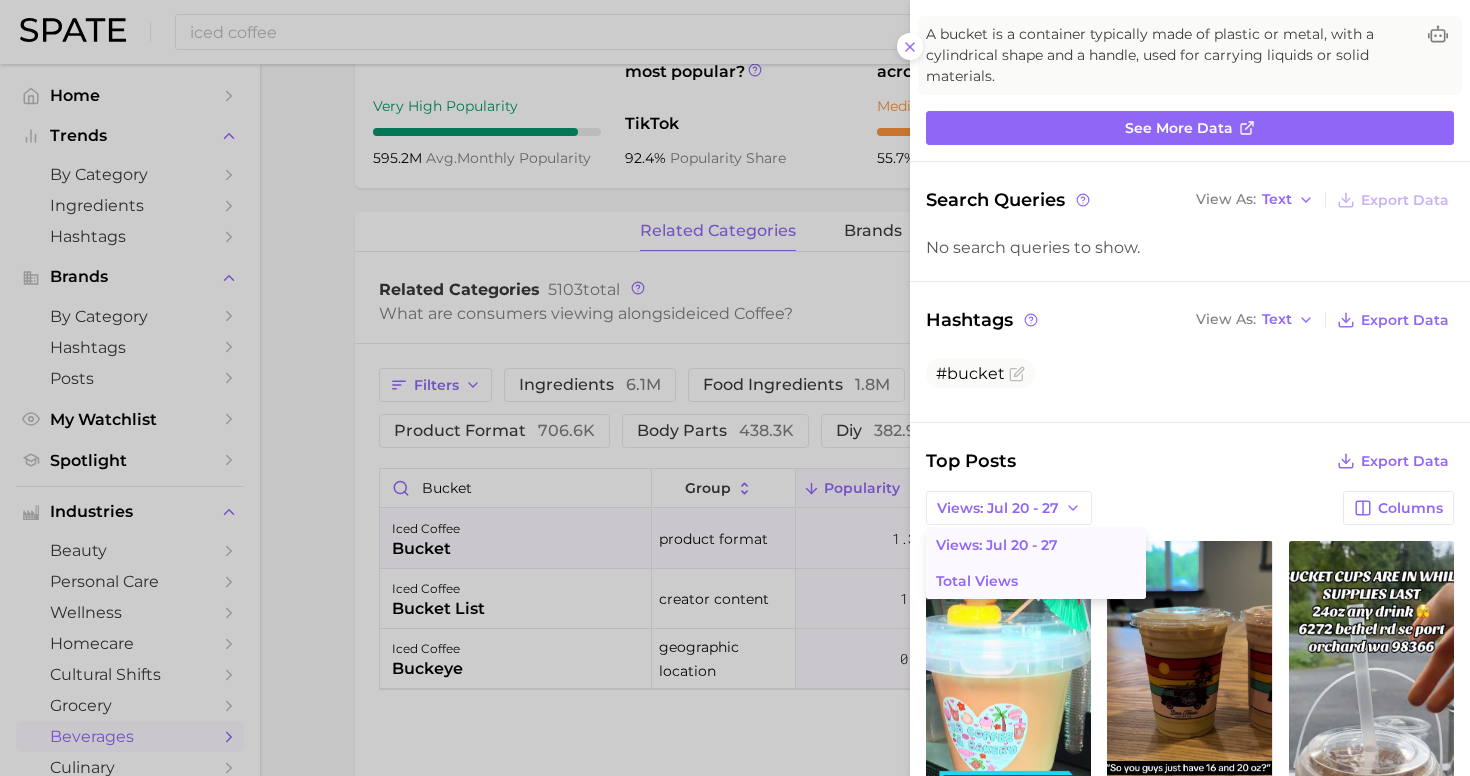click on "Total Views" at bounding box center [1036, 581] 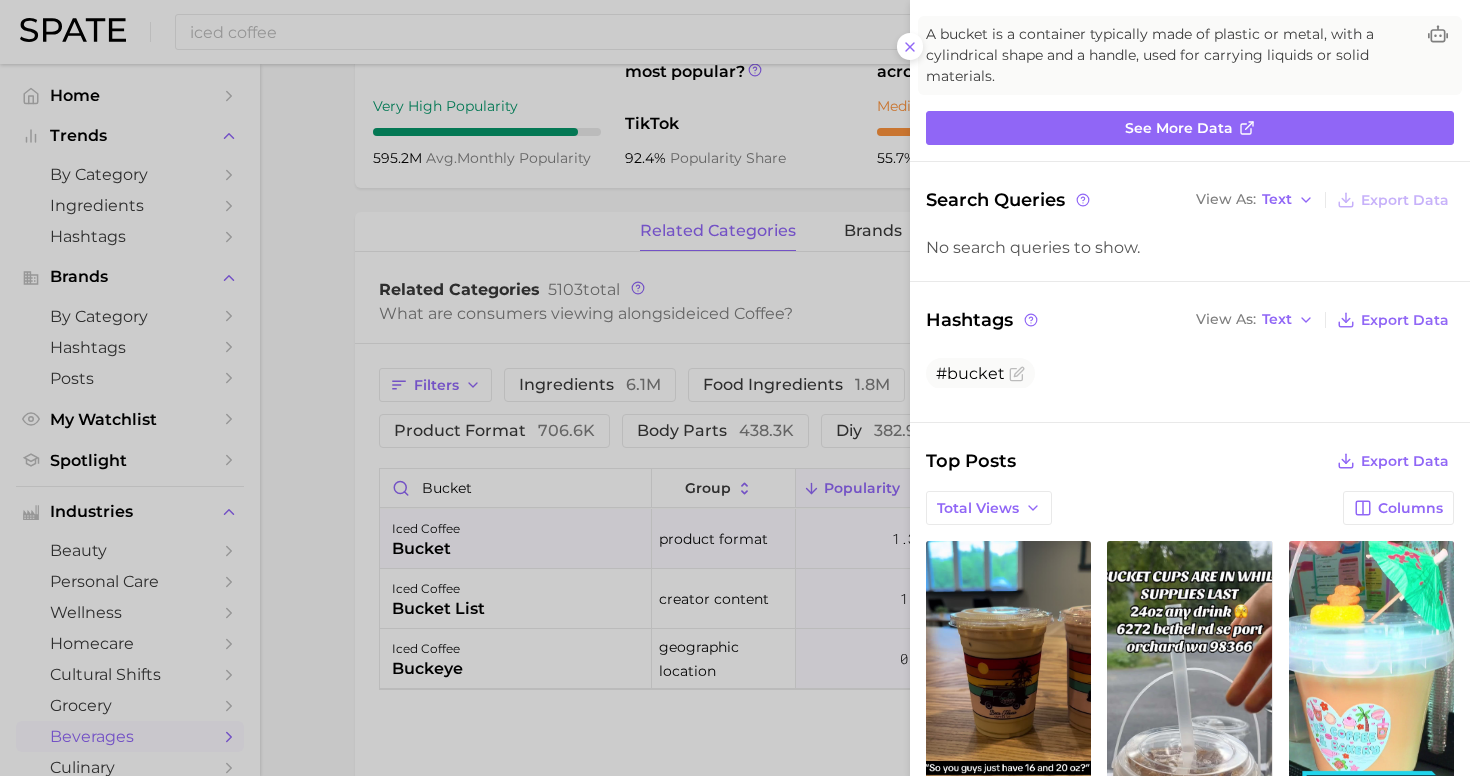 scroll, scrollTop: 0, scrollLeft: 0, axis: both 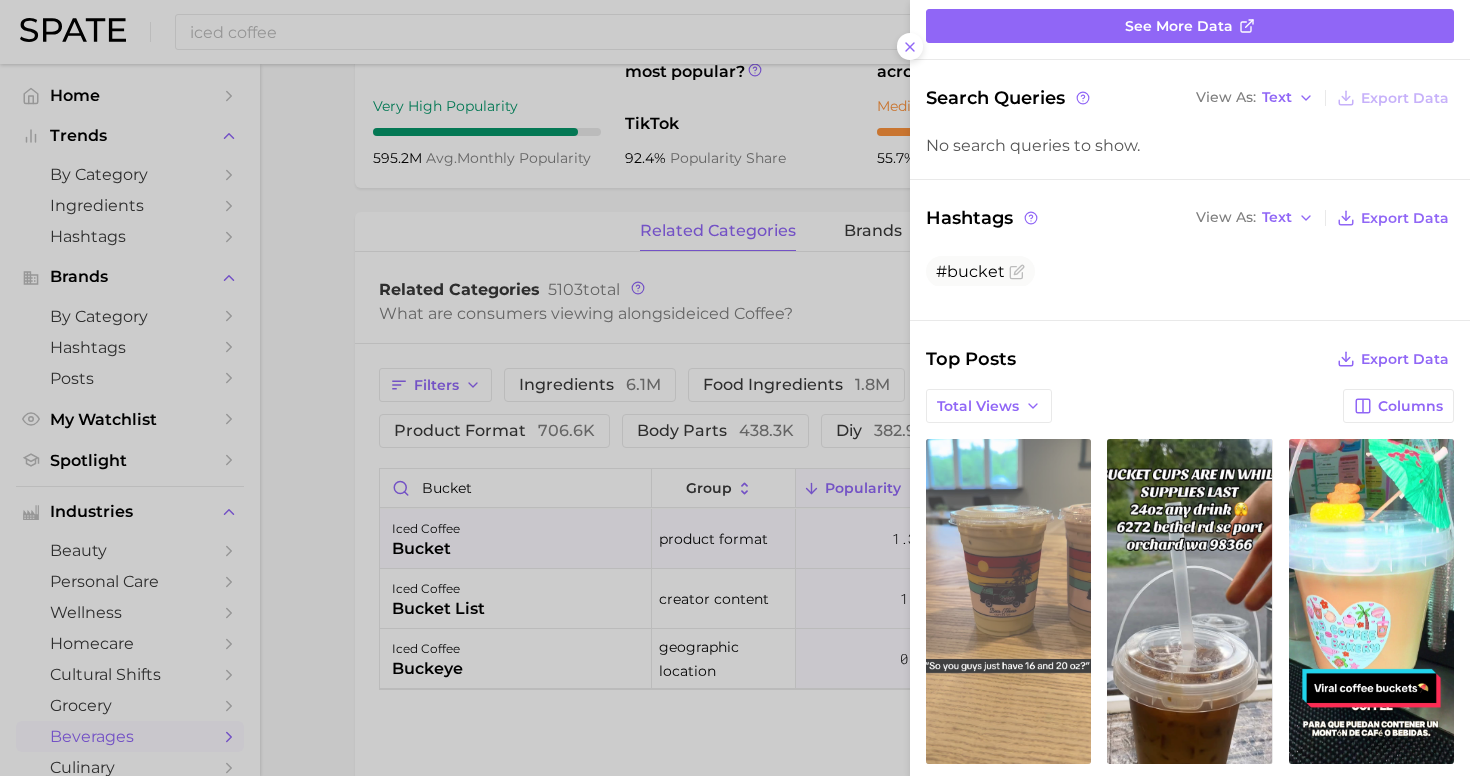 click on "view post on TikTok" at bounding box center (1008, 601) 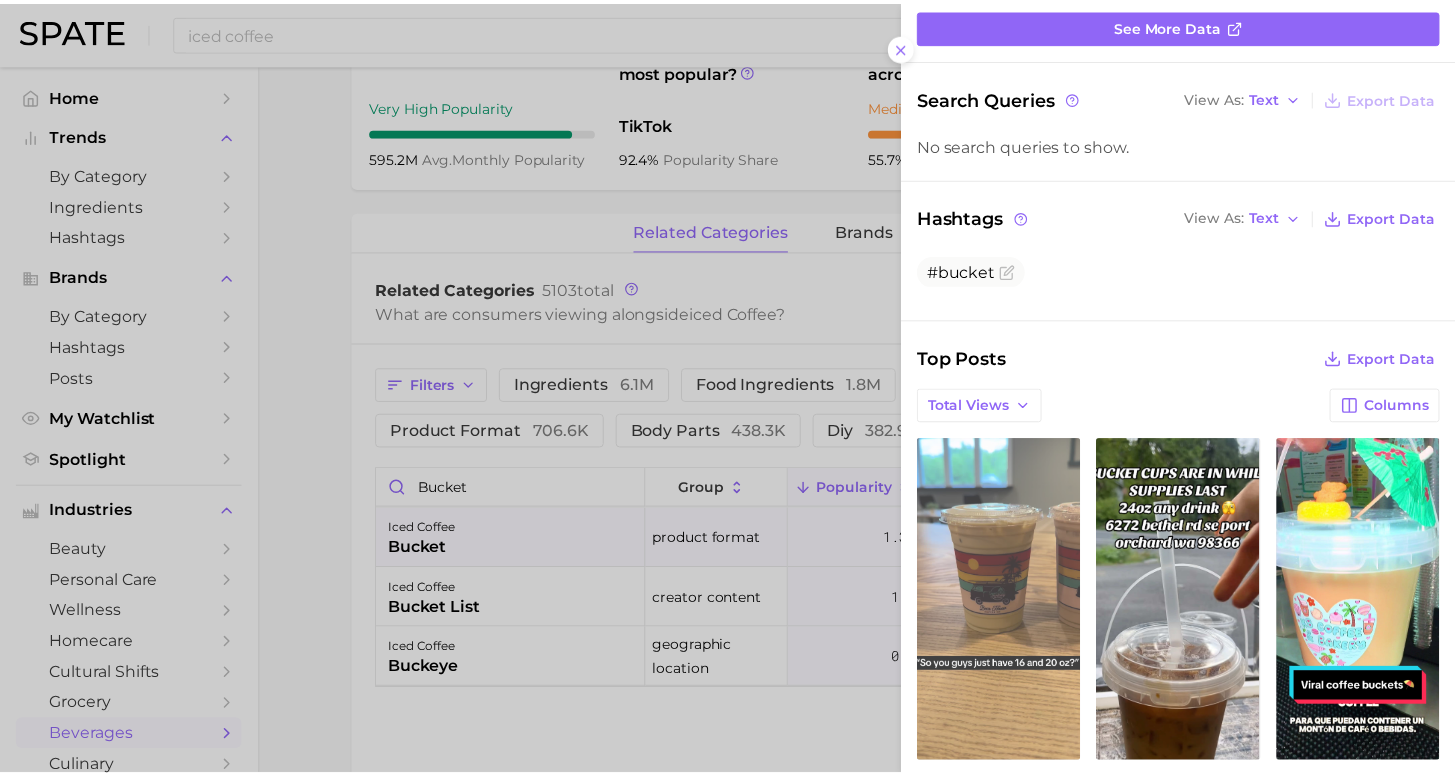 scroll, scrollTop: 0, scrollLeft: 0, axis: both 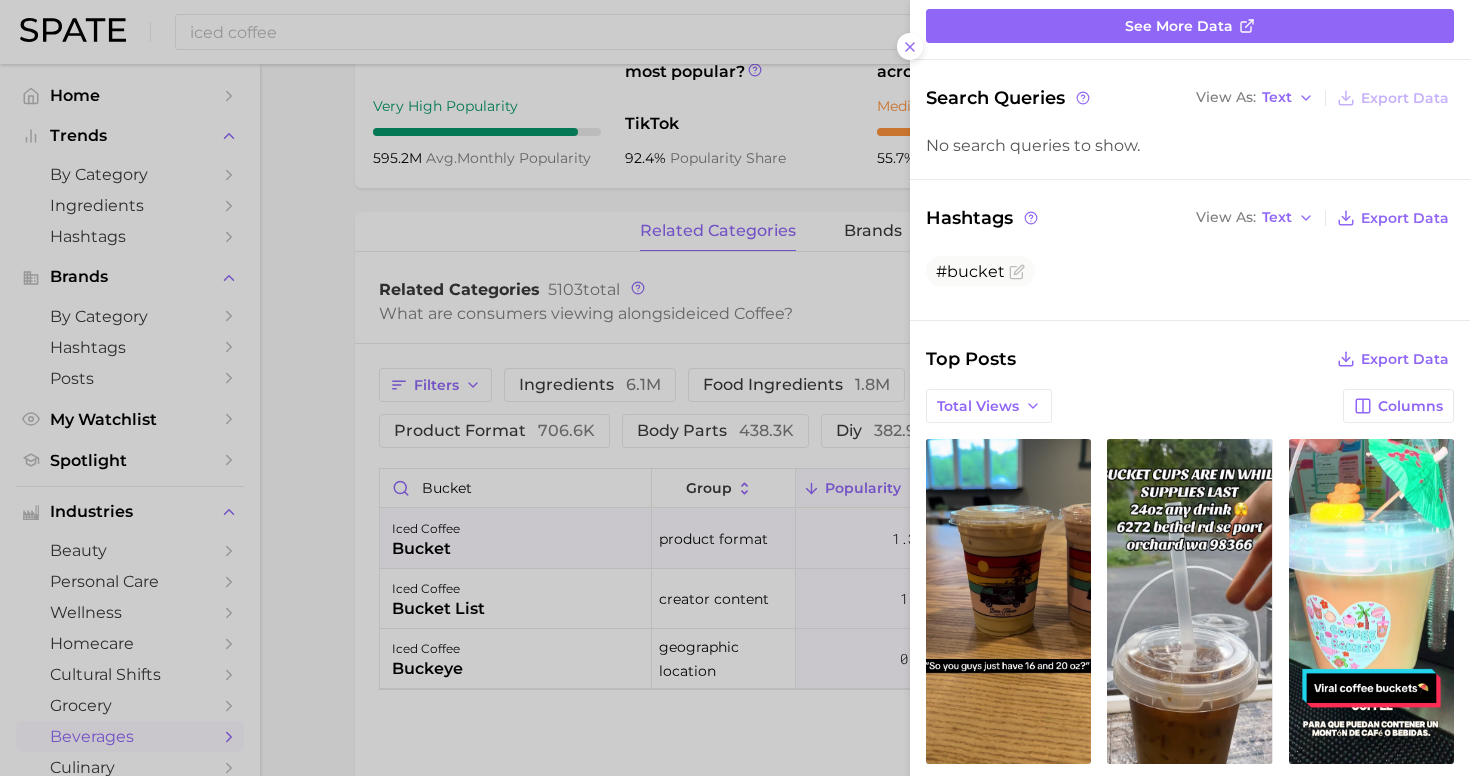 click at bounding box center (735, 388) 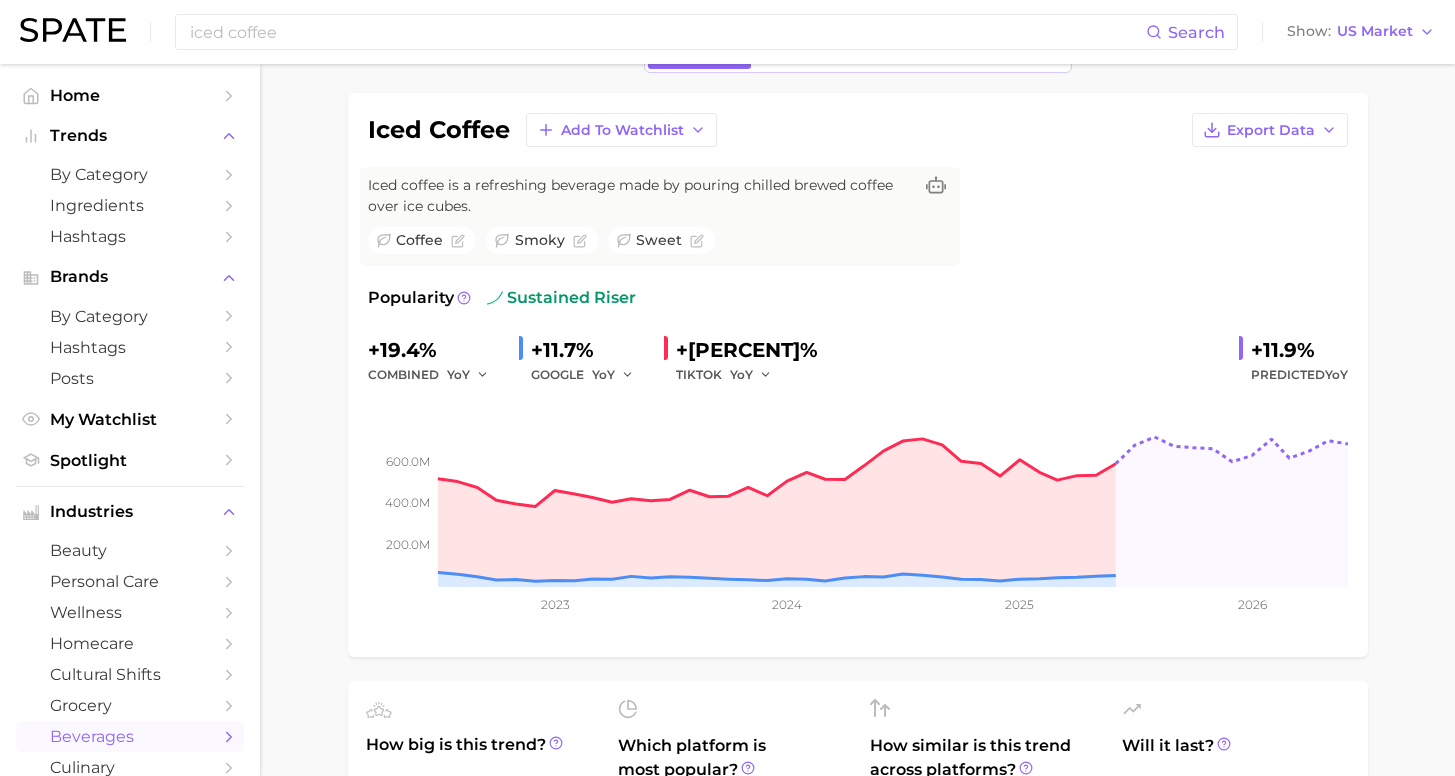 scroll, scrollTop: 193, scrollLeft: 0, axis: vertical 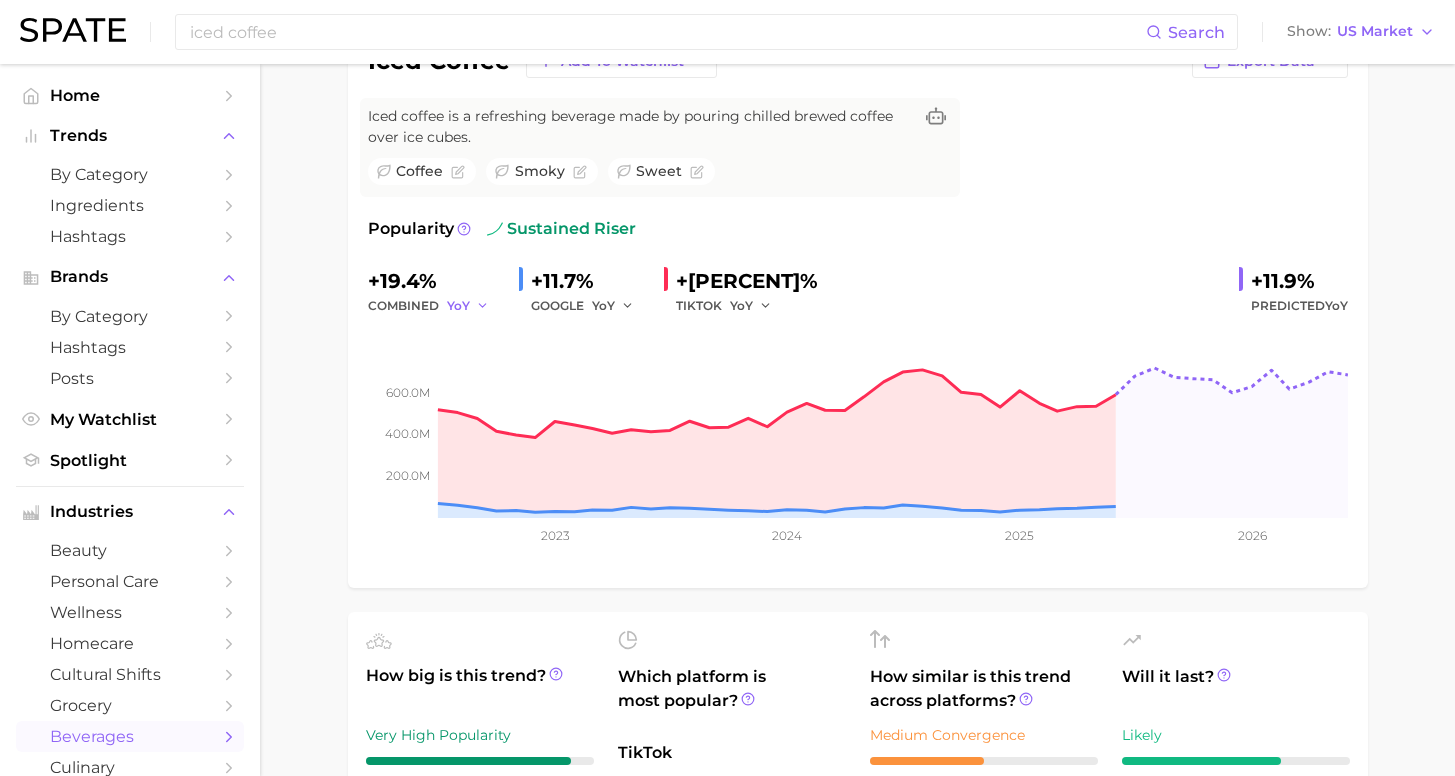 click on "YoY" at bounding box center (458, 305) 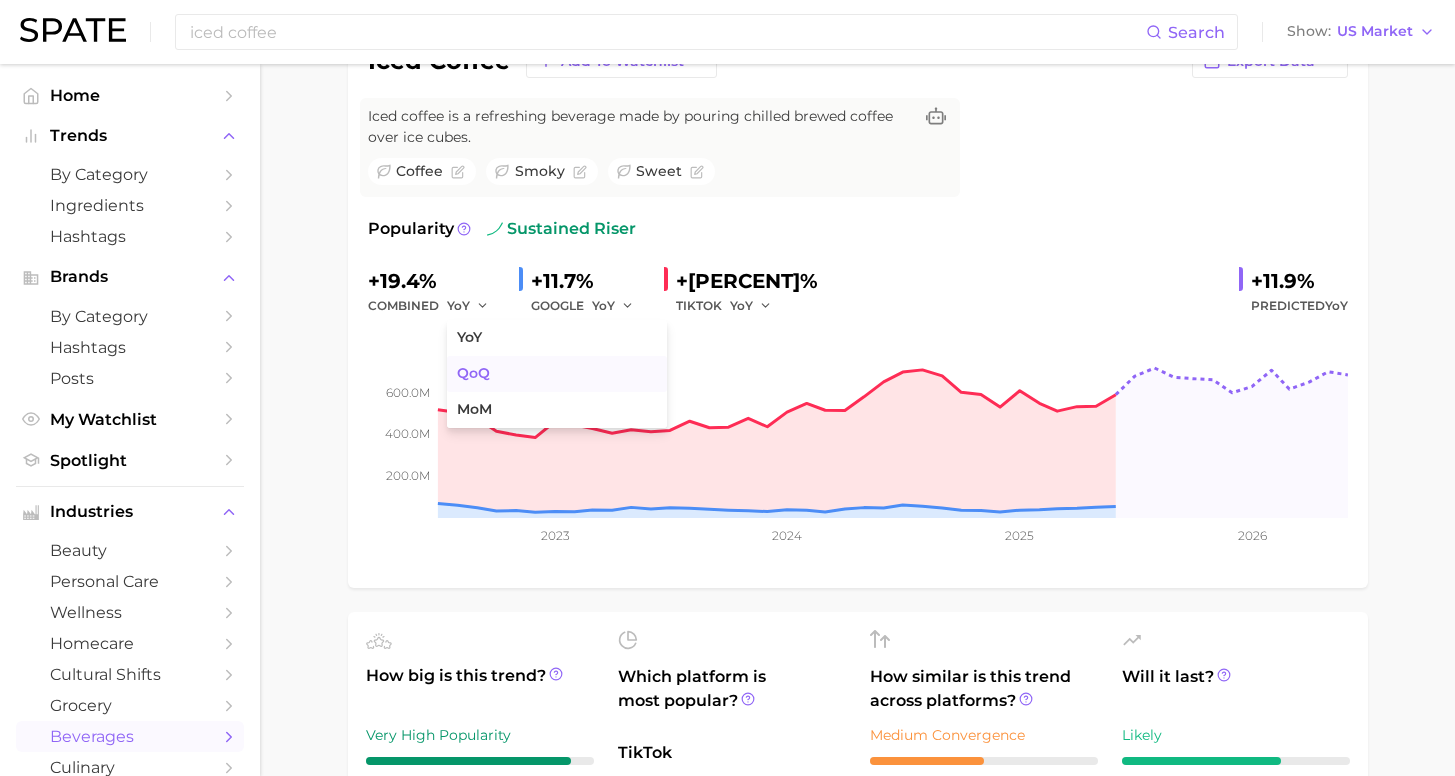 click on "QoQ" at bounding box center [473, 373] 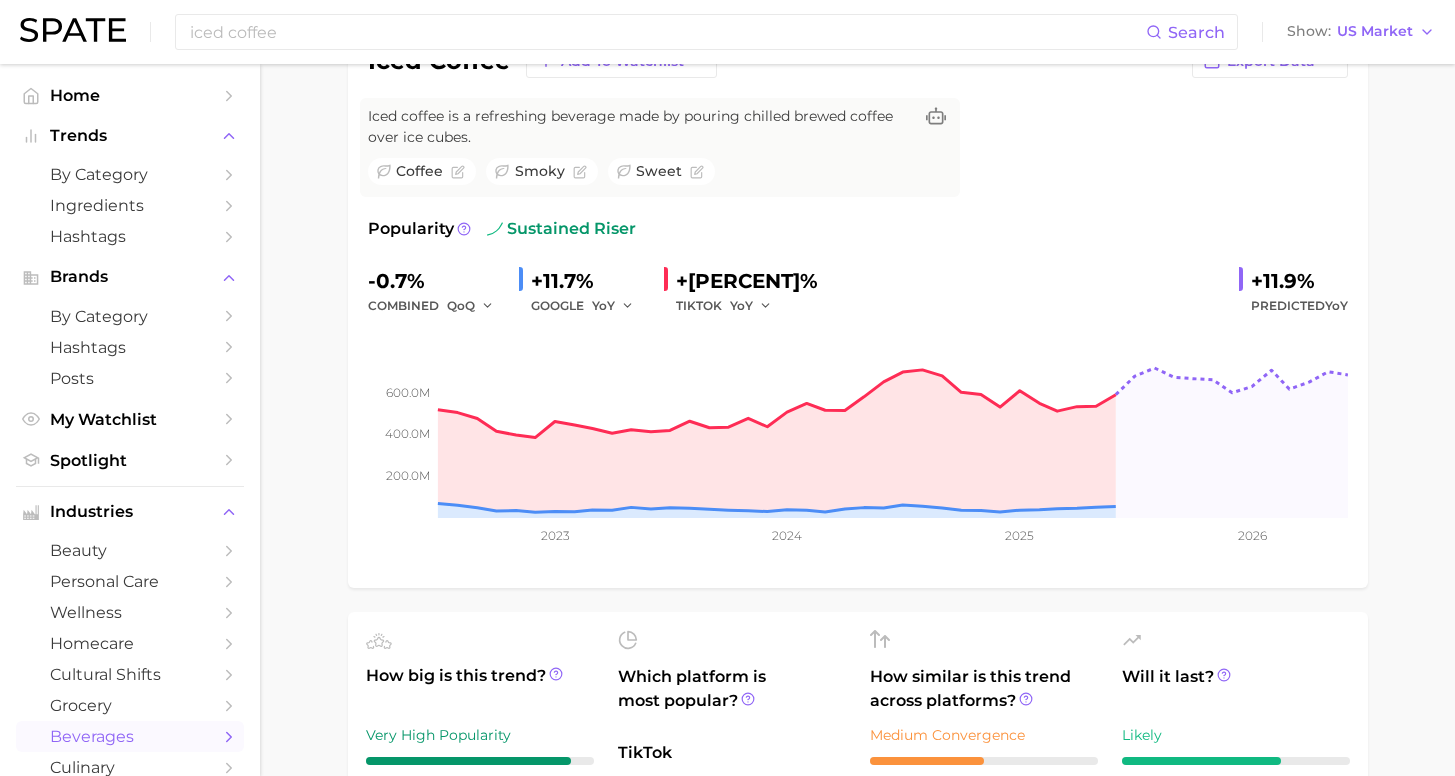 click on "Iced coffee is a refreshing beverage made by pouring chilled brewed coffee over ice cubes. coffee smoky sweet Popularity sustained riser -0.7% combined QoQ +11.7% GOOGLE YoY +20.0% TIKTOK YoY +11.9% Predicted  YoY 200.0m 400.0m 600.0m 2023 2024 2025 2026 How big is this trend? Very High Popularity 595.2m avg.  monthly popularity Which platform is most popular? TikTok 92.4% popularity share How similar is this trend across platforms? Medium Convergence 55.7% pop.  convergence Will it last? Likely +11.9% pop.  predicted growth related categories brands Flavors new Related Categories 5103  total What are consumers viewing alongside  iced coffee ? Export Data Filters ingredients   6.1m food ingredients   1.8m routines   792.7k product format   706.6k body parts   438.3k diy   382.9k Columns Bucket group Popularity YoY Increase YoY QoQ Increase QoQ iced coffee bucket 1.3k" at bounding box center (857, 730) 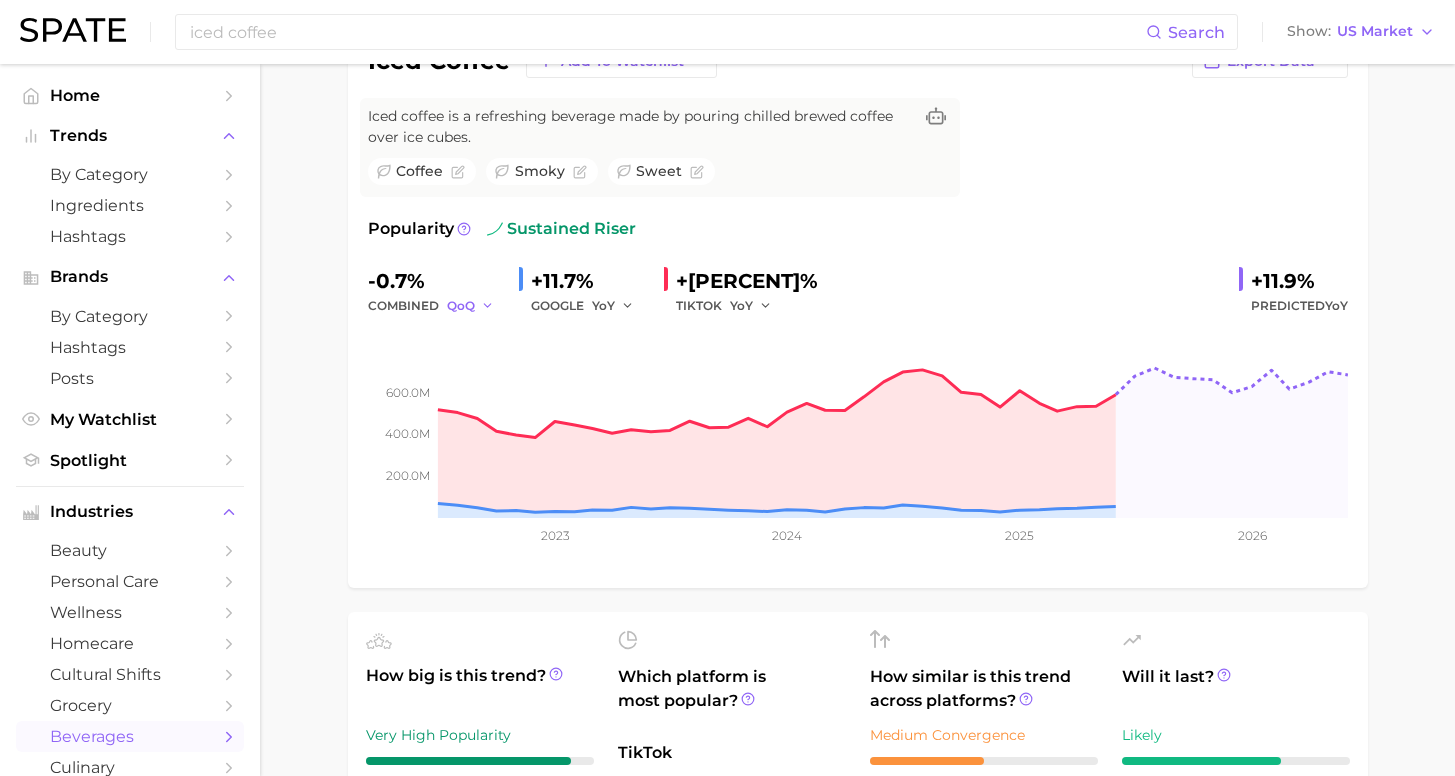click 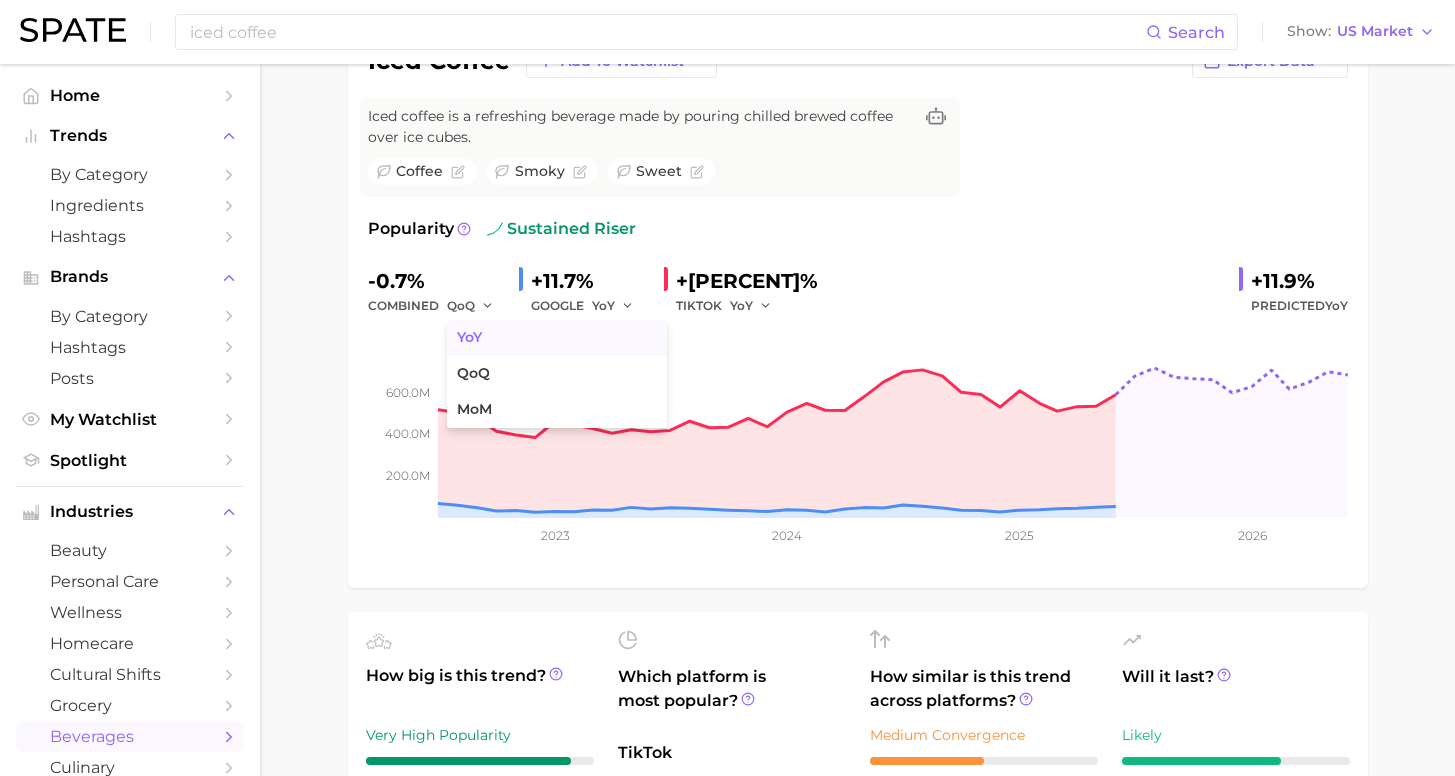 click on "YoY" at bounding box center (557, 338) 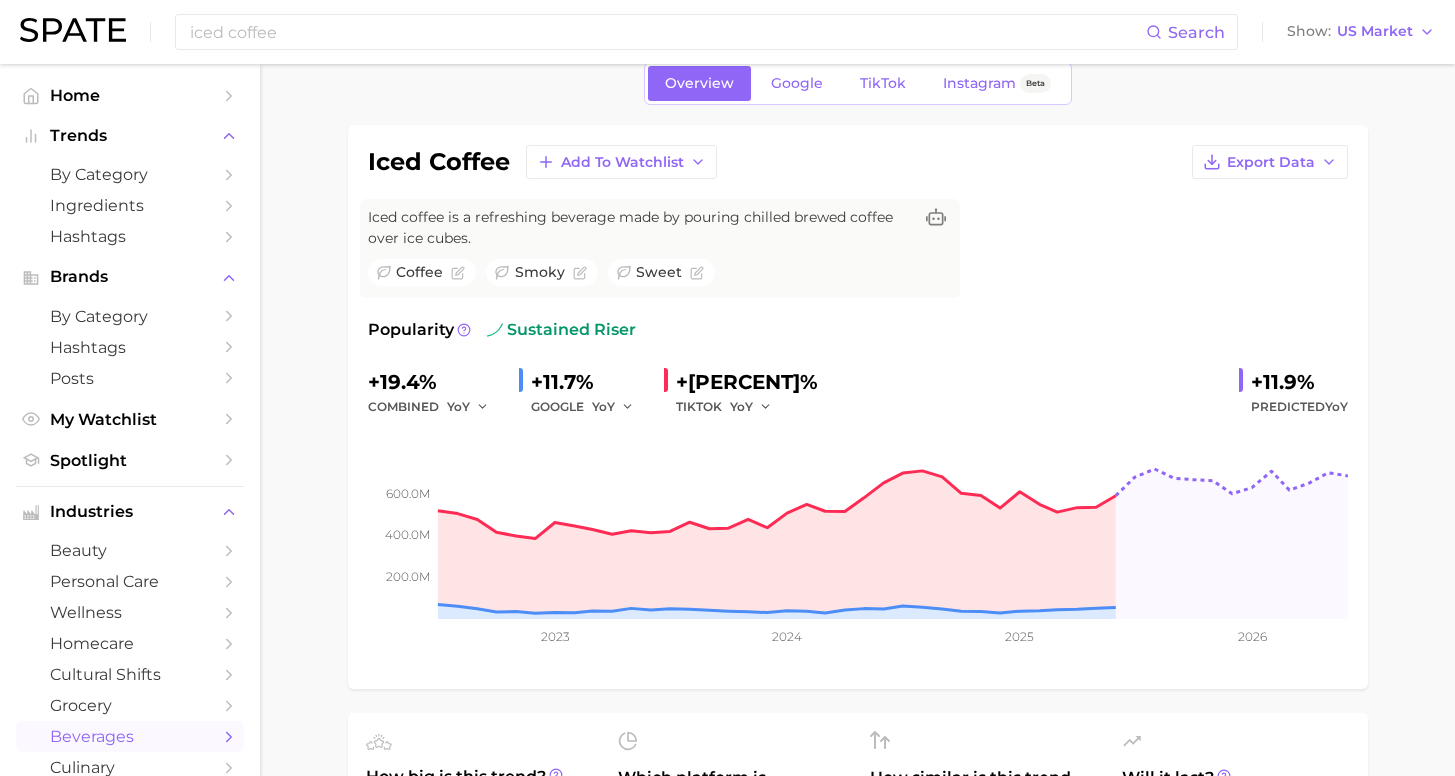 scroll, scrollTop: 0, scrollLeft: 0, axis: both 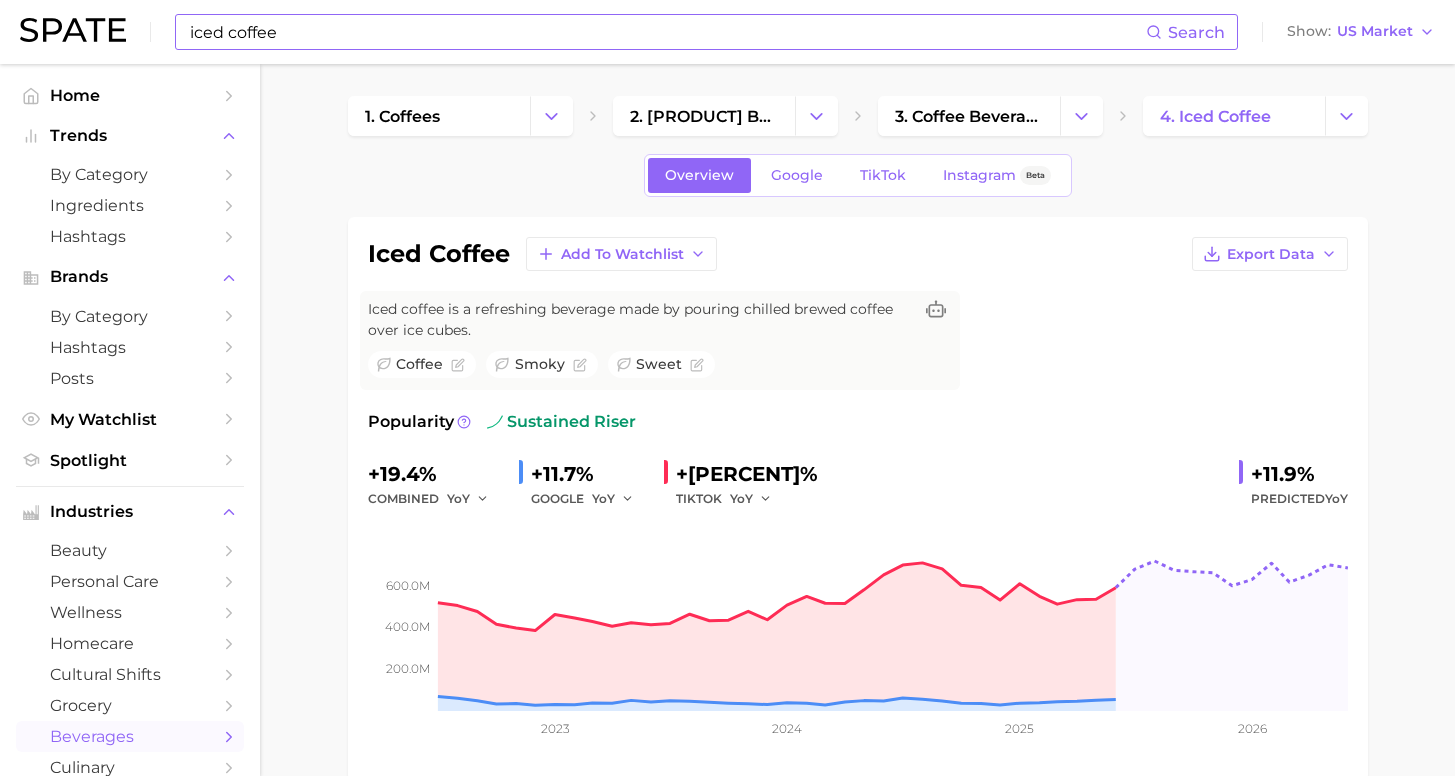 click on "iced coffee" at bounding box center [667, 32] 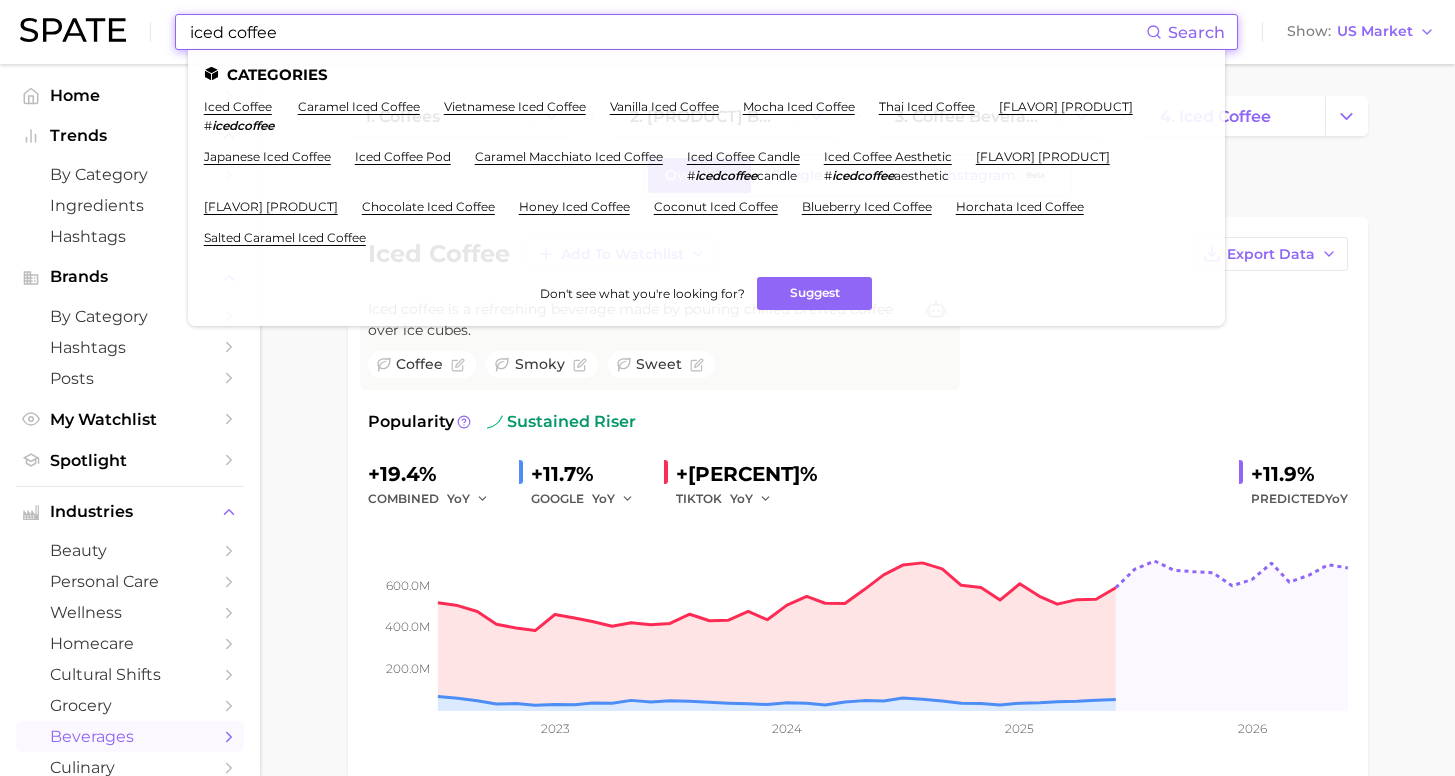 drag, startPoint x: 189, startPoint y: 24, endPoint x: 102, endPoint y: 15, distance: 87.46428 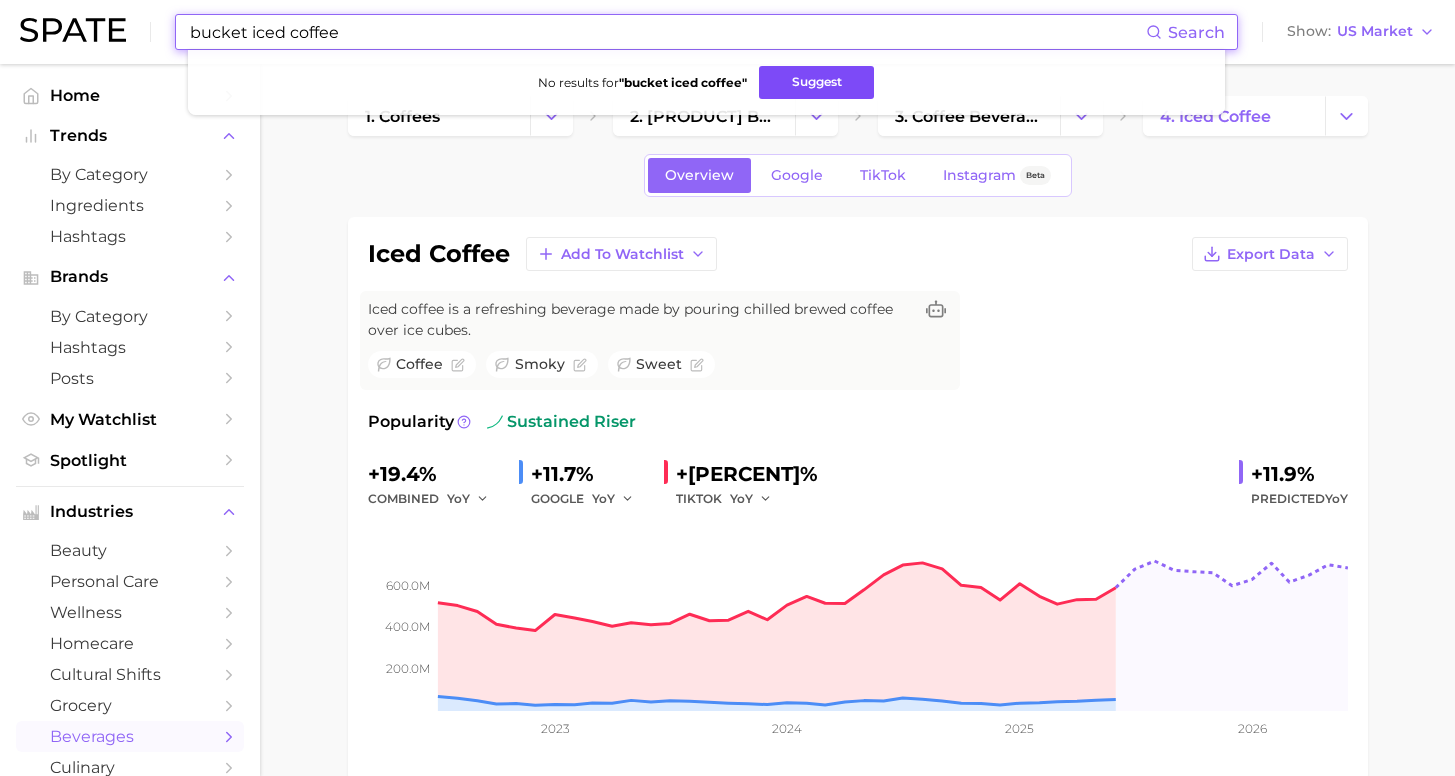 click on "Suggest" at bounding box center (816, 82) 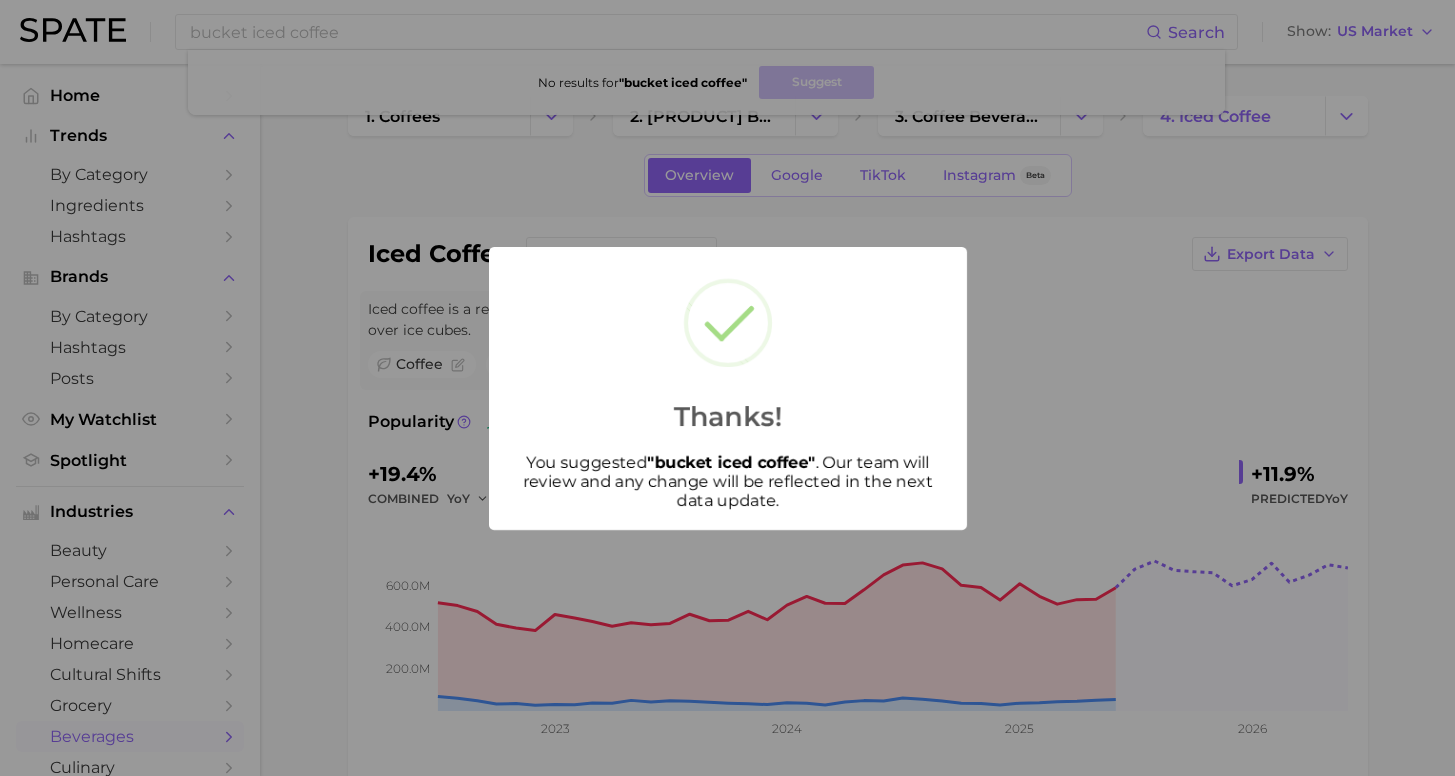 click on "Thanks!
You suggested " bucket iced coffee " . Our team will review and any change will be reflected in the next data update." at bounding box center (727, 388) 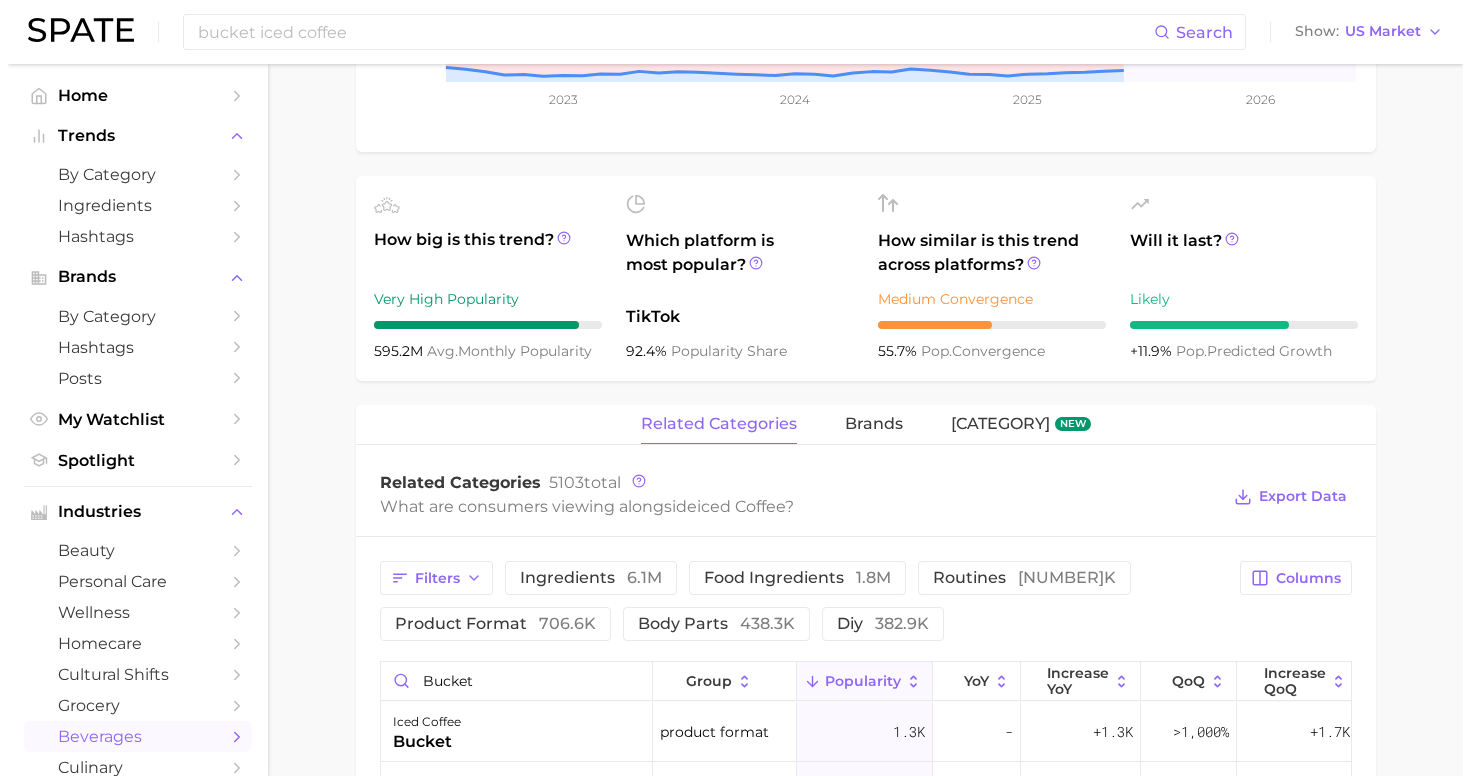 scroll, scrollTop: 759, scrollLeft: 0, axis: vertical 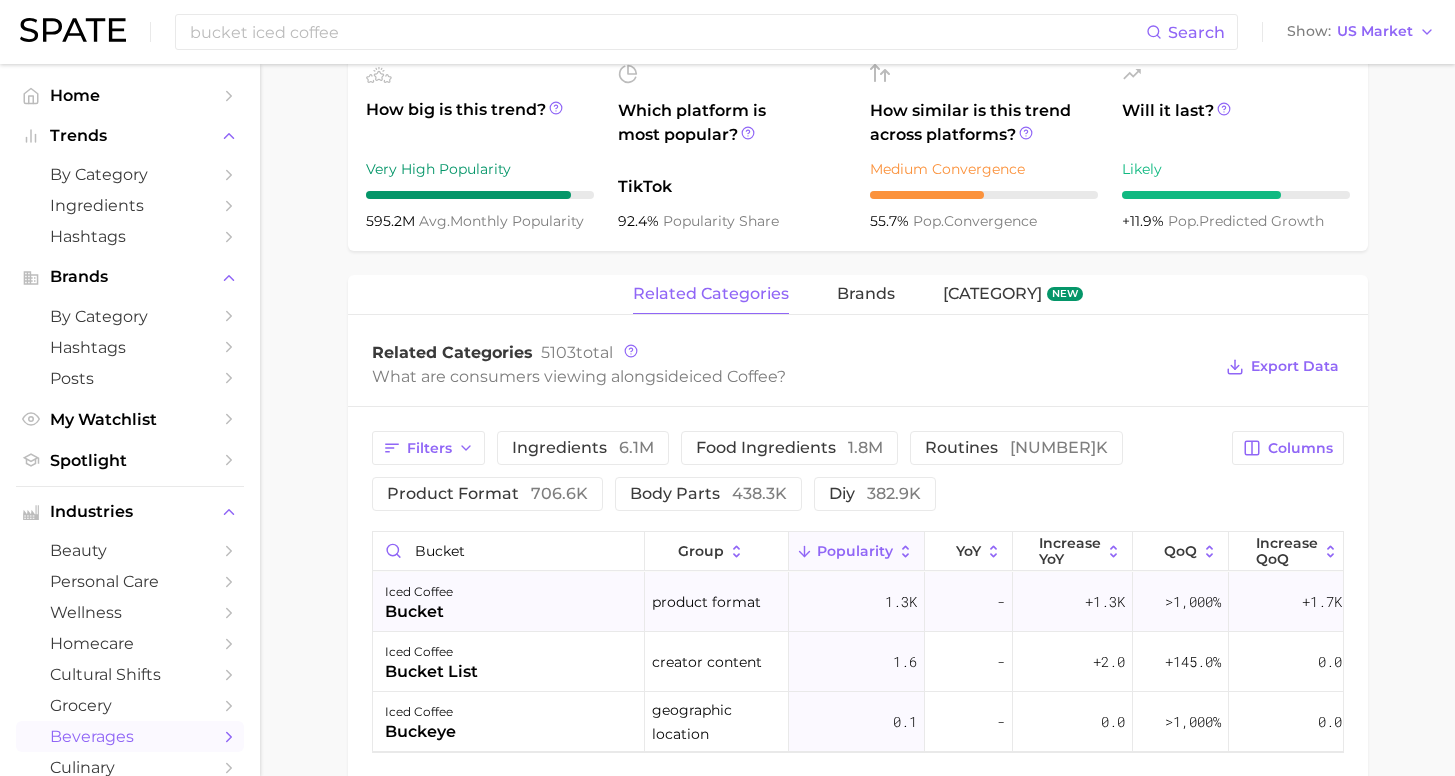 click on "iced coffee bucket" at bounding box center [509, 602] 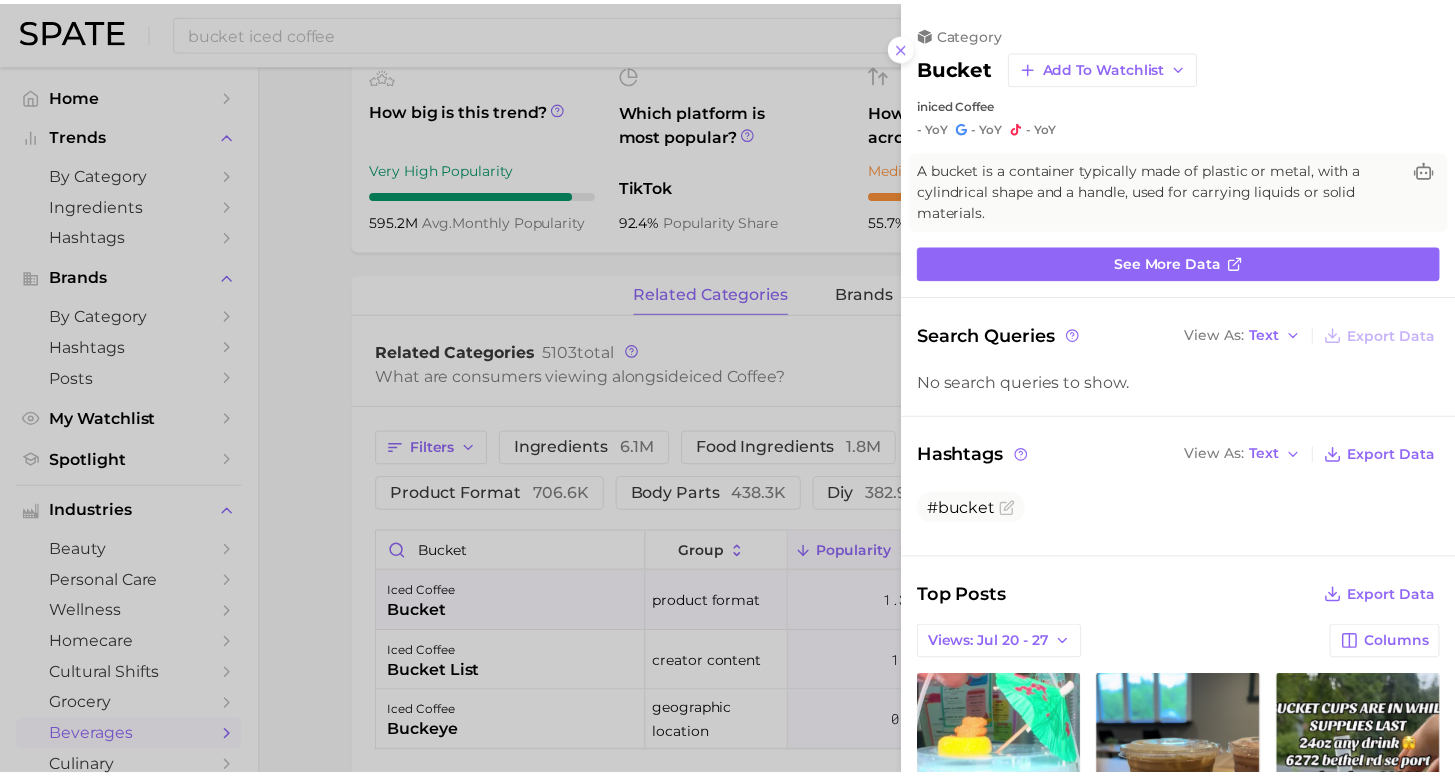 scroll, scrollTop: 0, scrollLeft: 0, axis: both 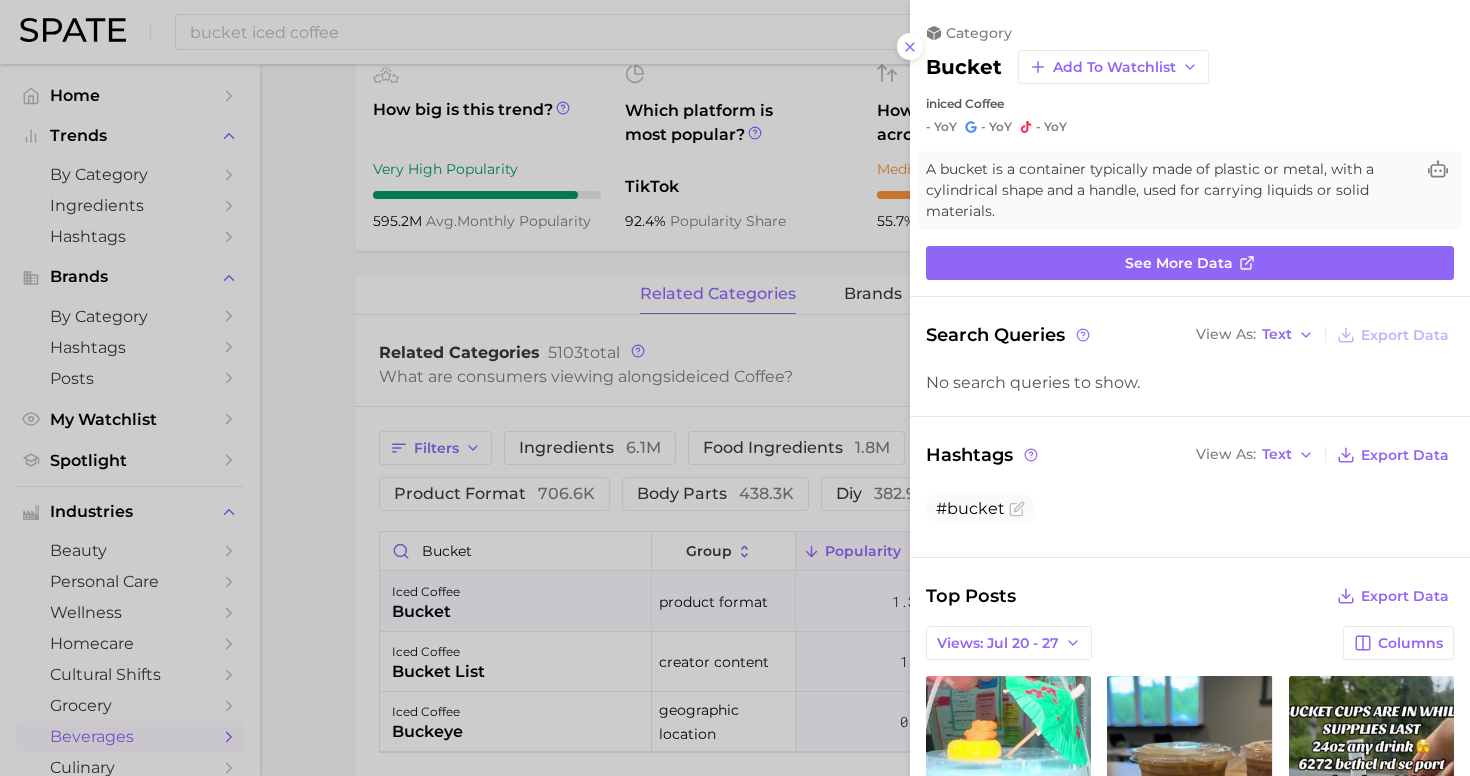 drag, startPoint x: 922, startPoint y: 45, endPoint x: 934, endPoint y: 57, distance: 16.970562 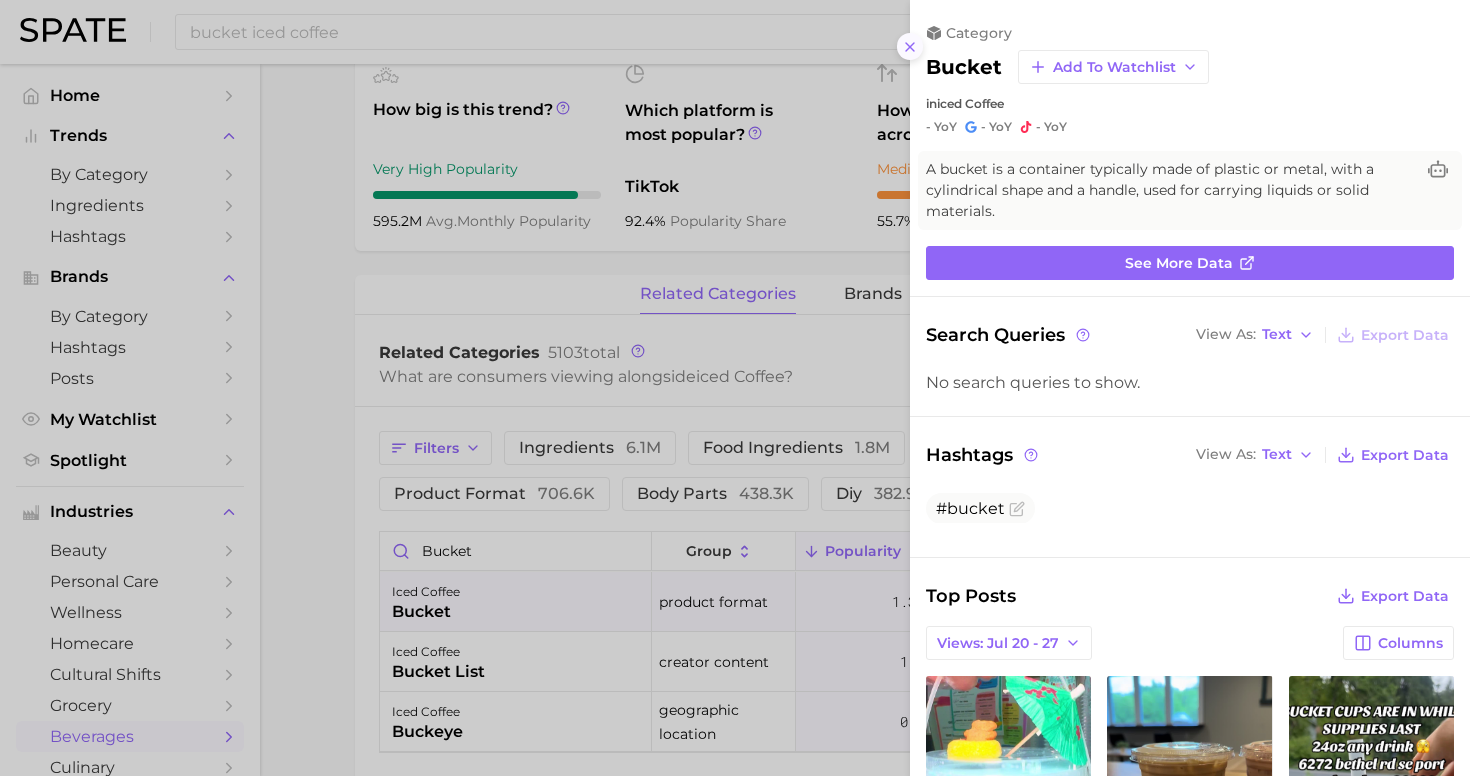 click 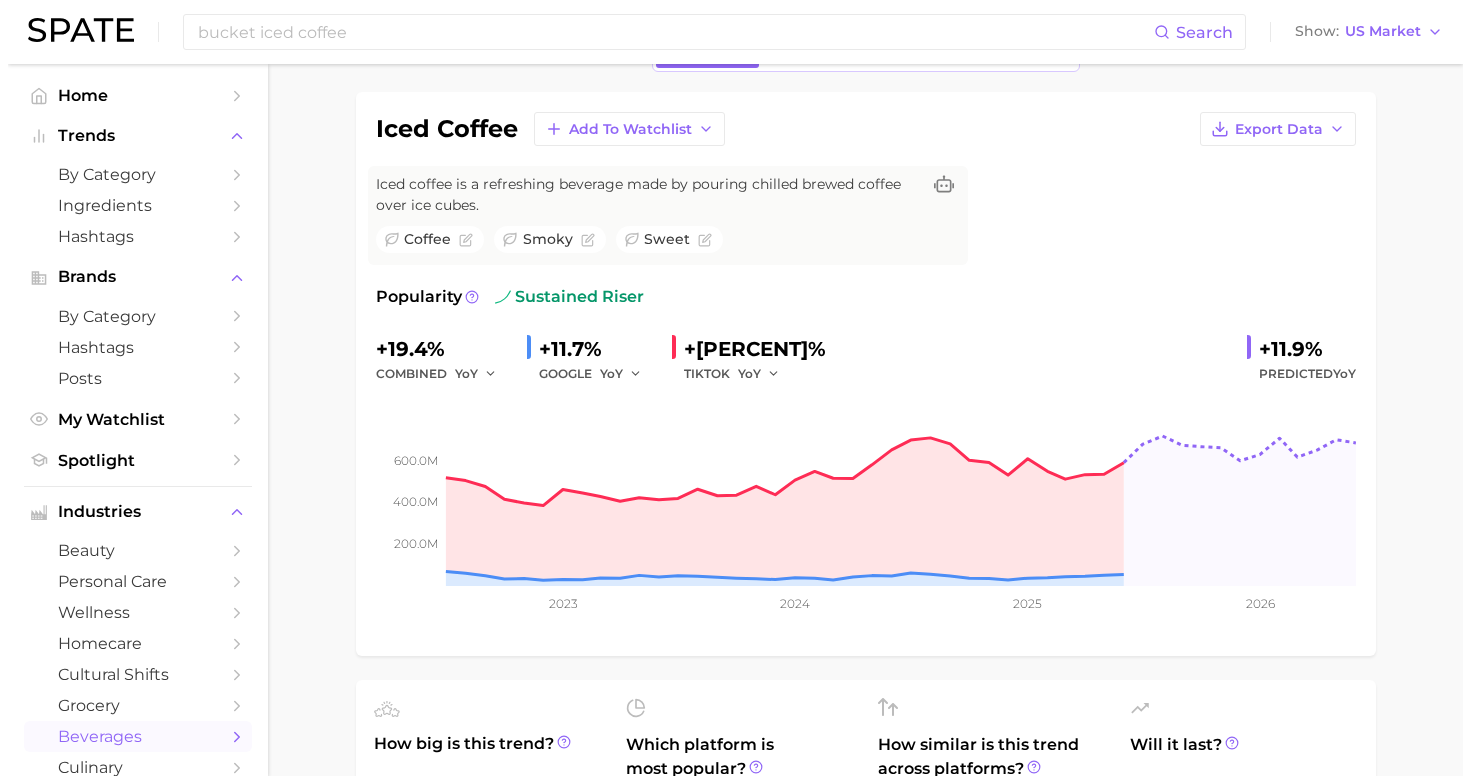 scroll, scrollTop: 813, scrollLeft: 0, axis: vertical 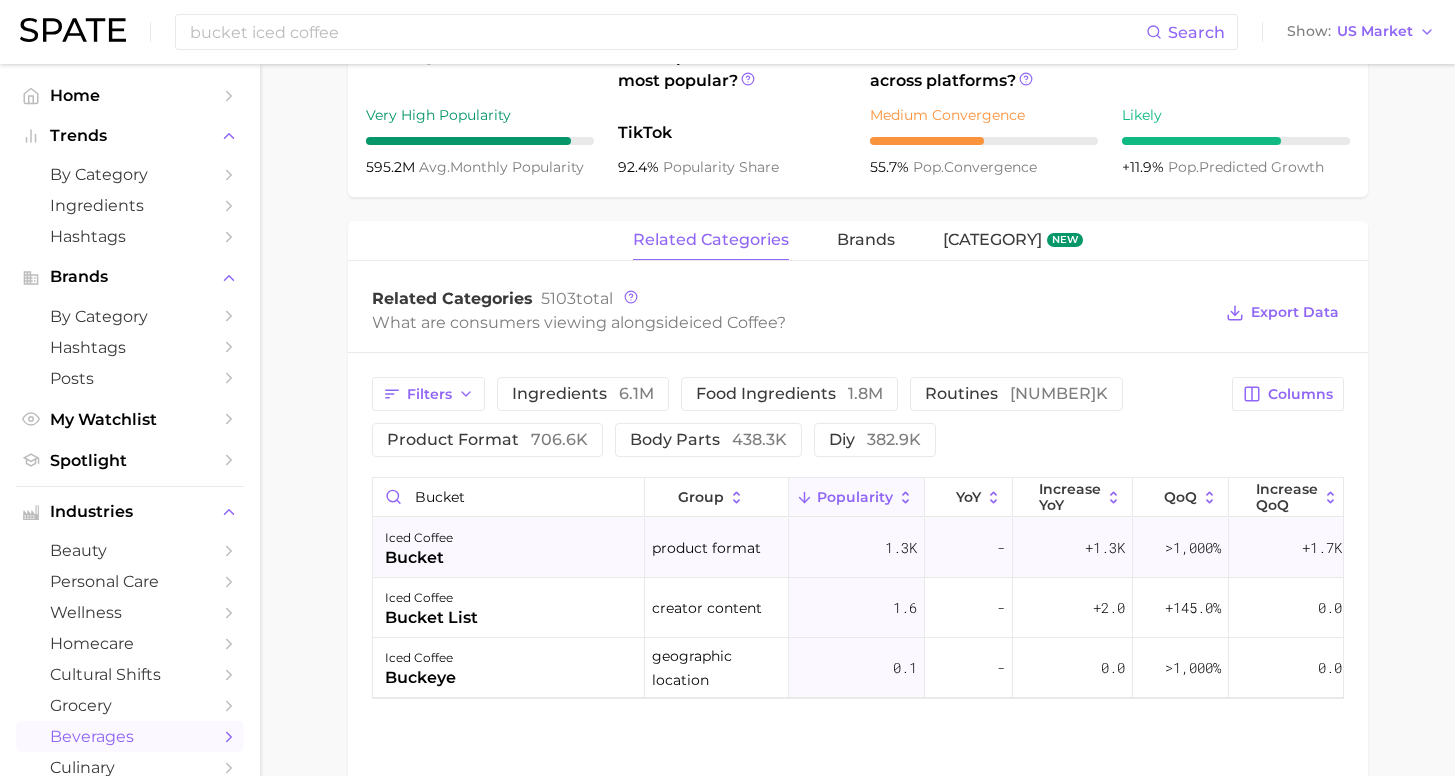 click on "iced coffee bucket" at bounding box center (509, 548) 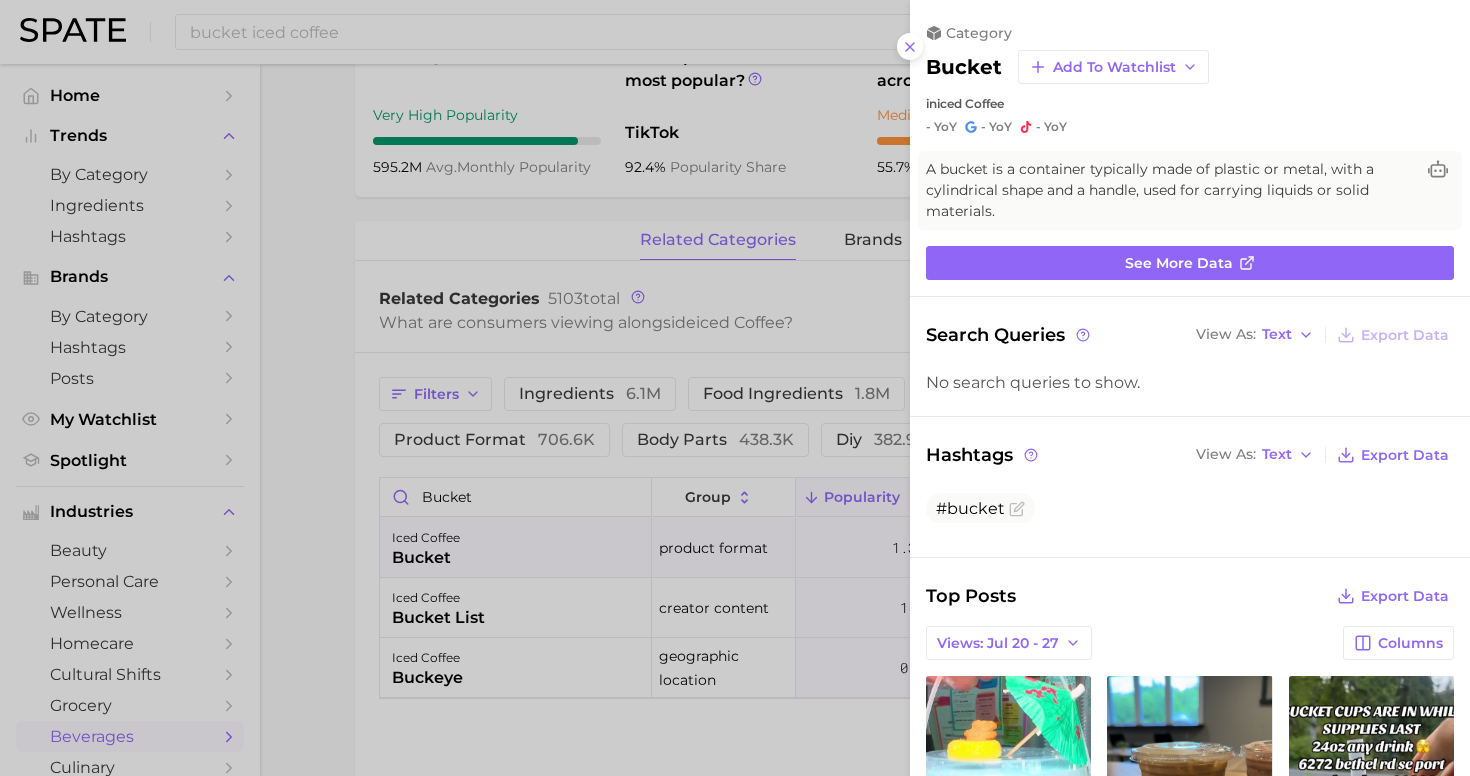 scroll, scrollTop: 0, scrollLeft: 0, axis: both 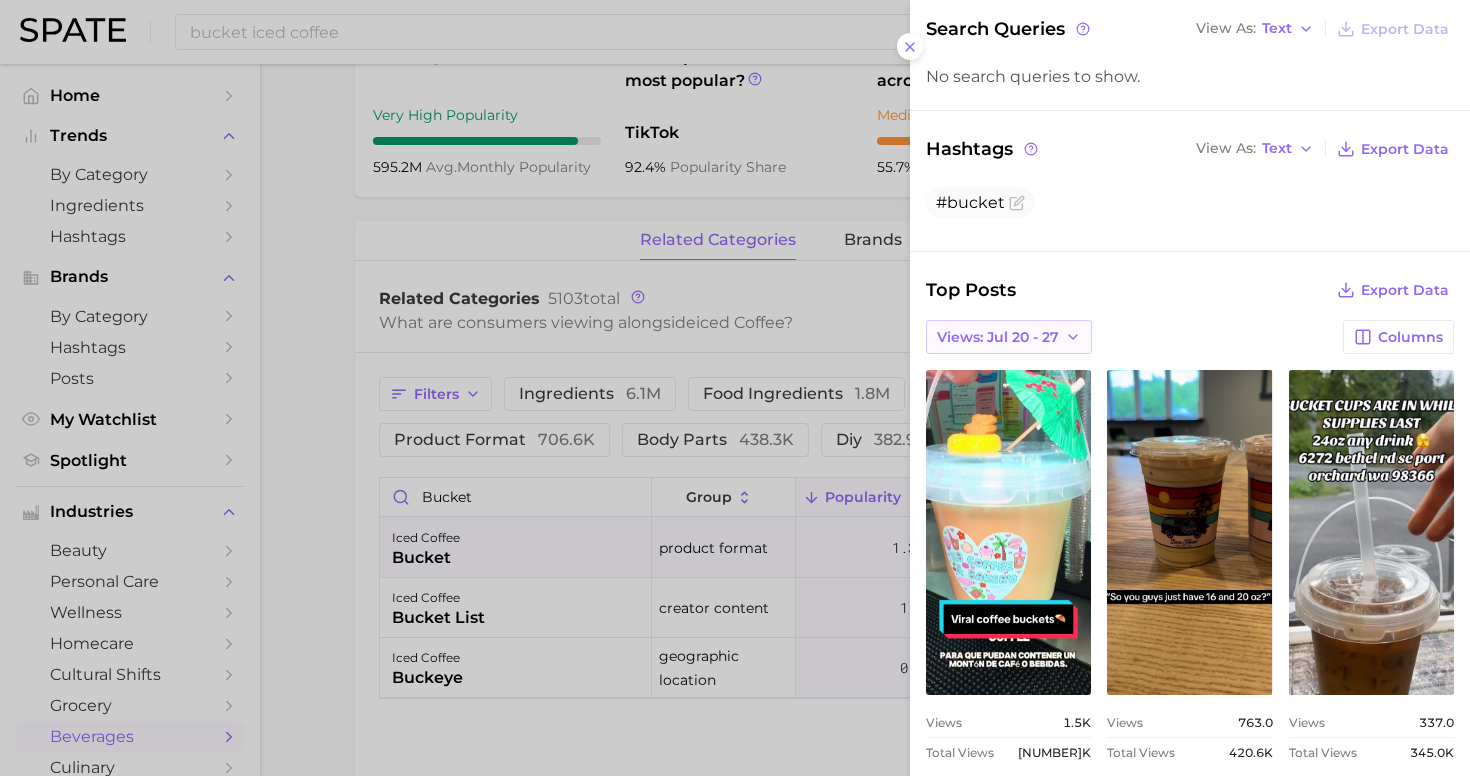 click on "Views: Jul 20 -  27" at bounding box center [1009, 337] 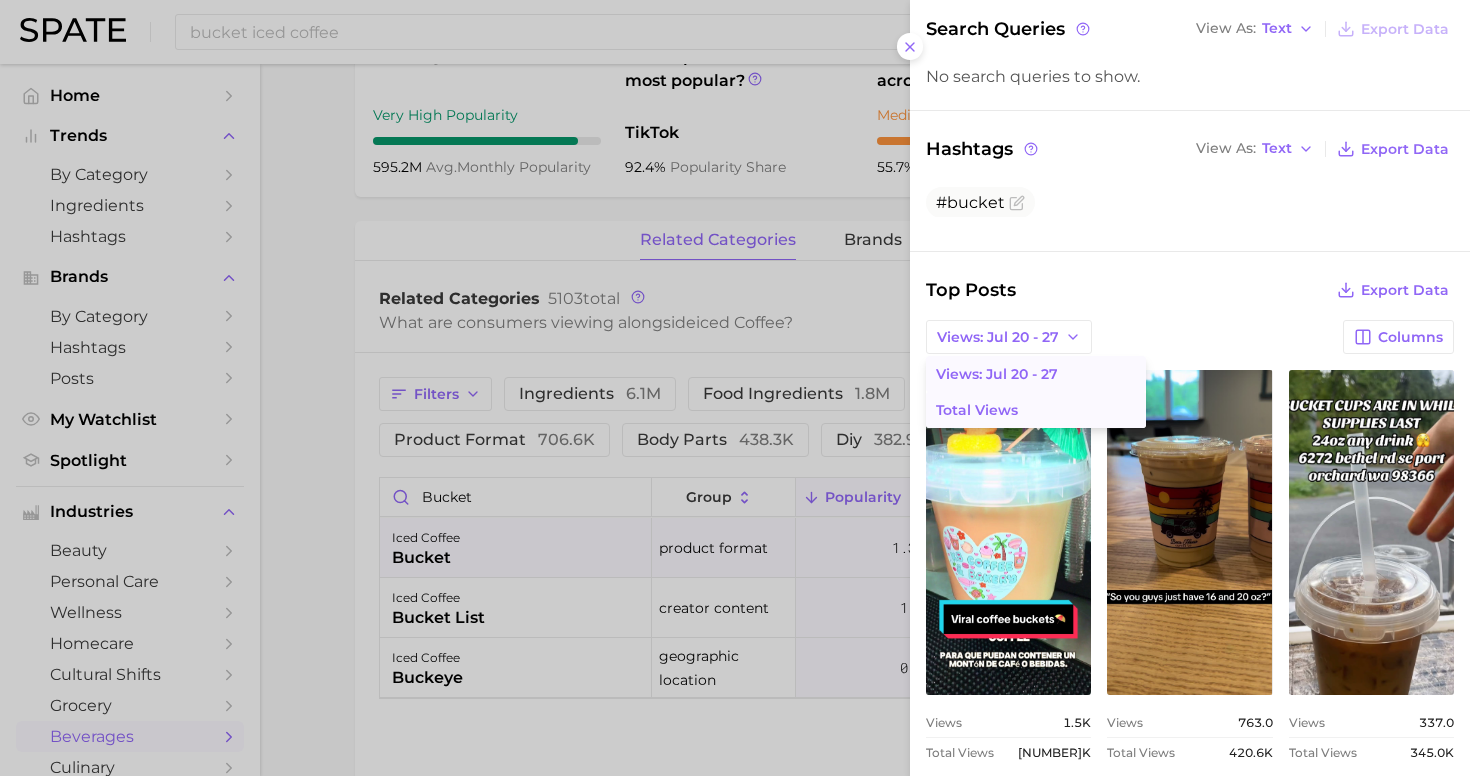 click on "Total Views" at bounding box center (1036, 410) 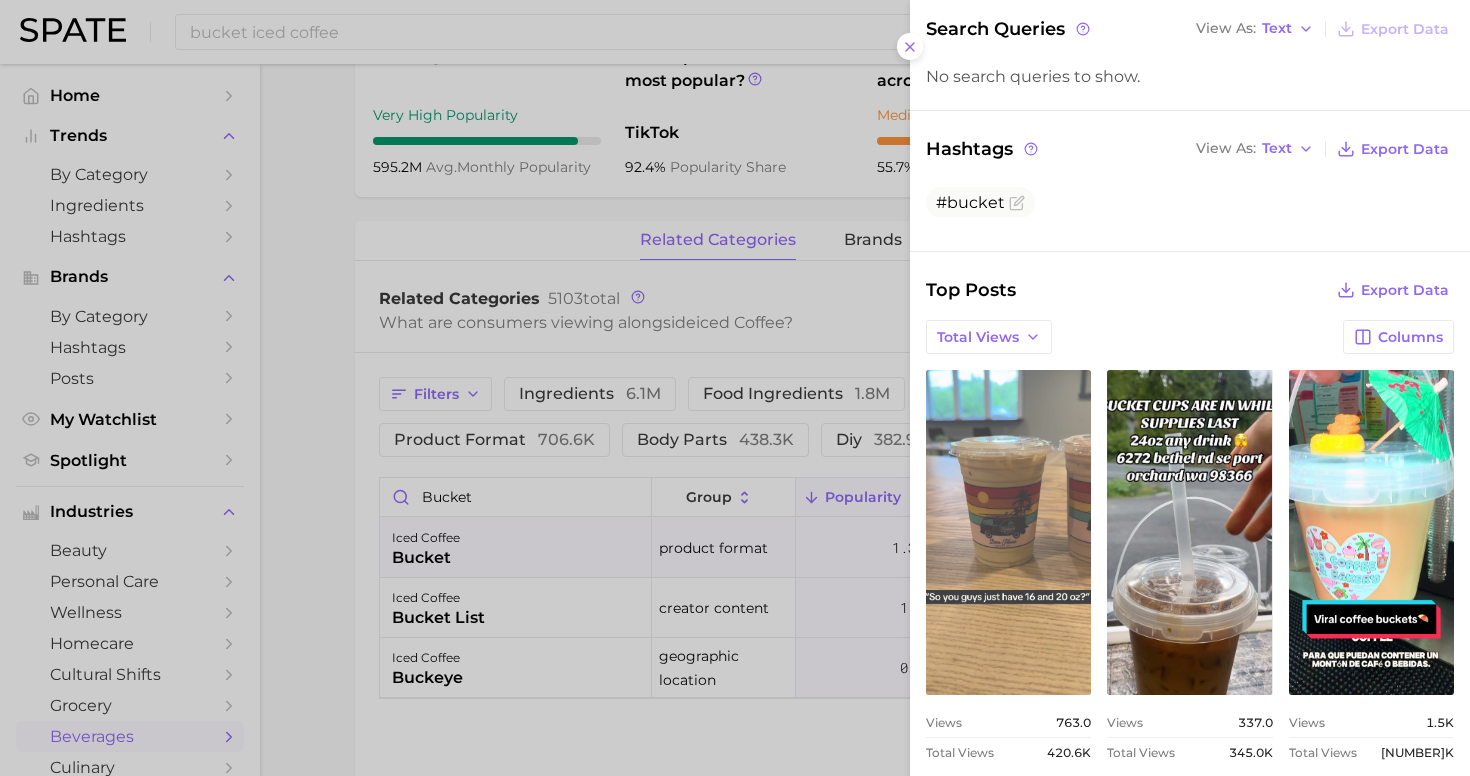scroll, scrollTop: 0, scrollLeft: 0, axis: both 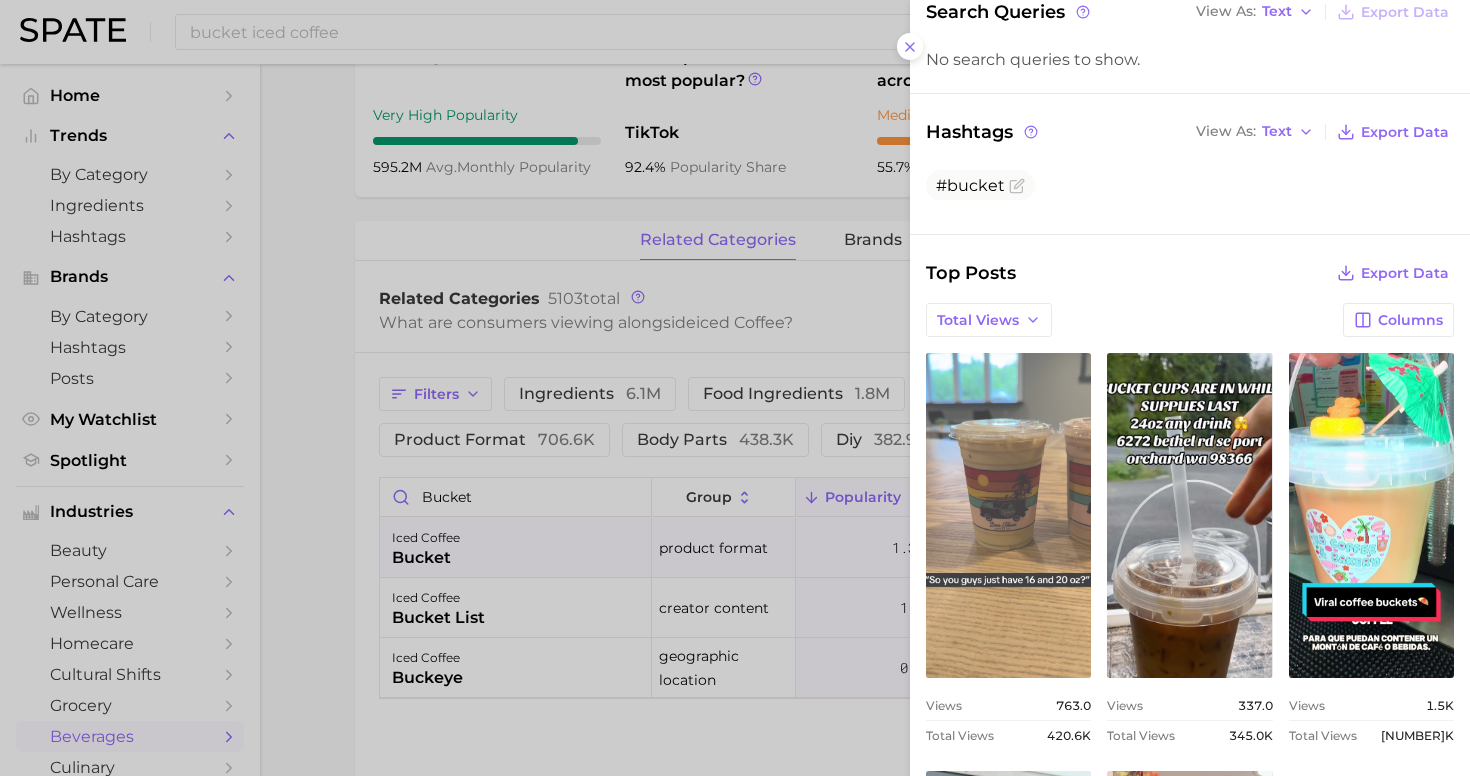 click on "view post on TikTok" at bounding box center (1008, 515) 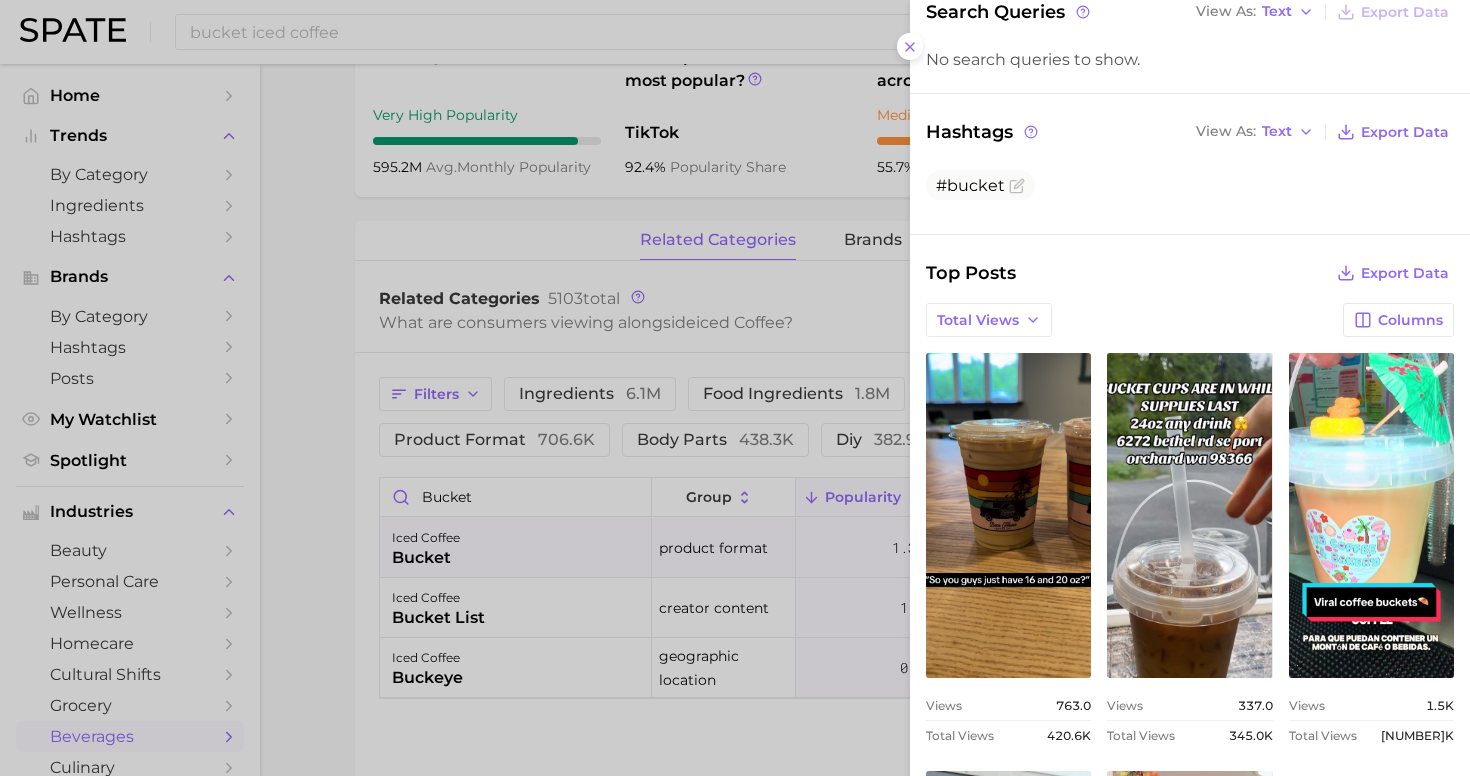 click at bounding box center (735, 388) 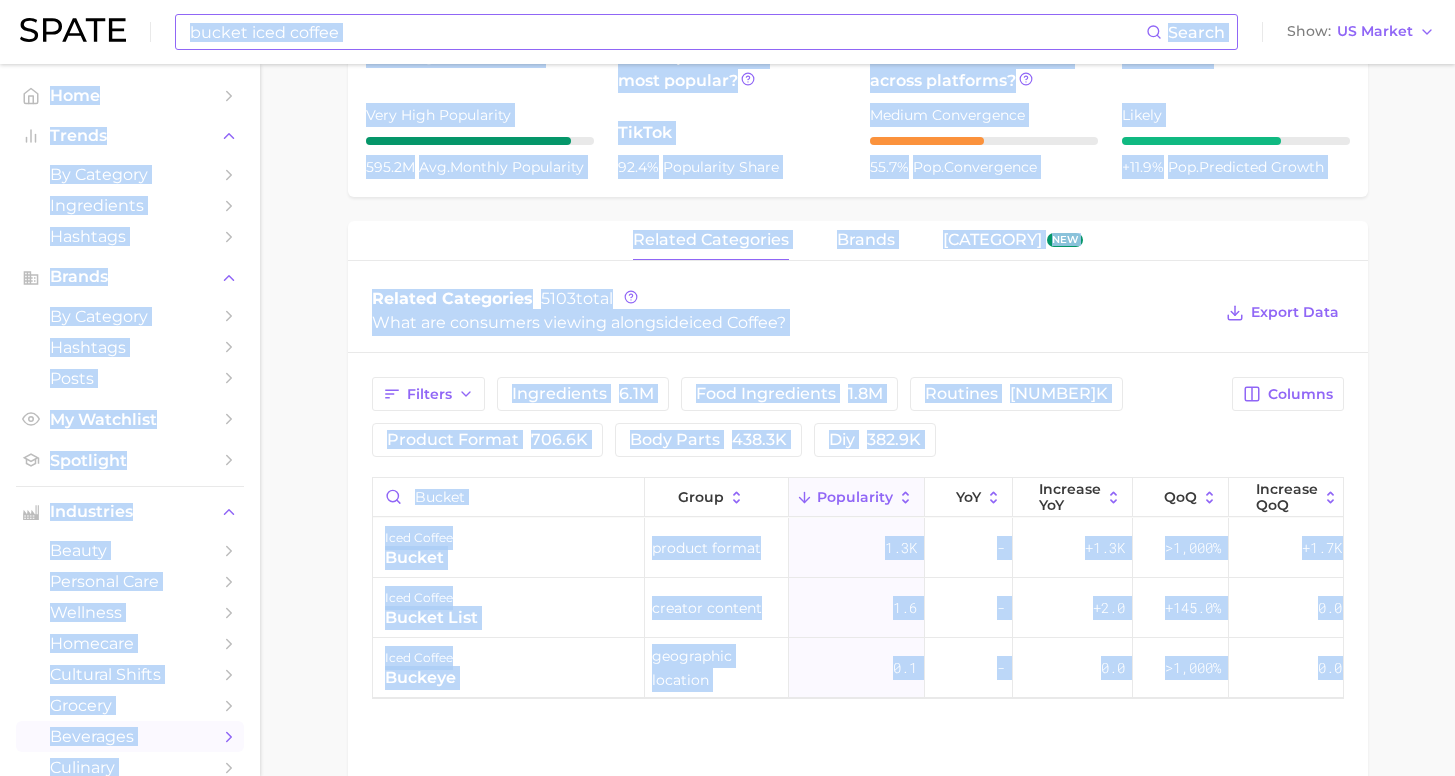 drag, startPoint x: 372, startPoint y: 29, endPoint x: 308, endPoint y: 27, distance: 64.03124 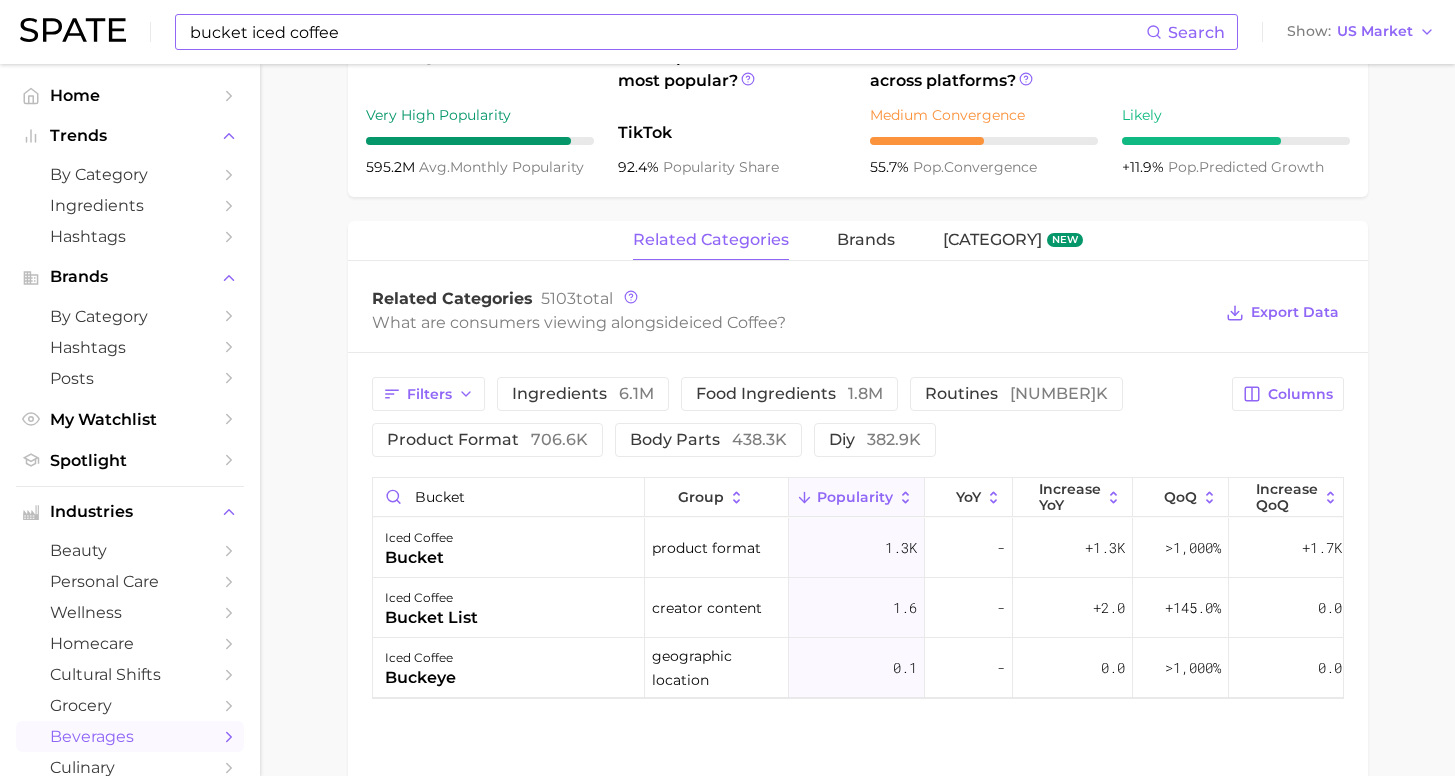 click on "bucket iced coffee" at bounding box center (667, 32) 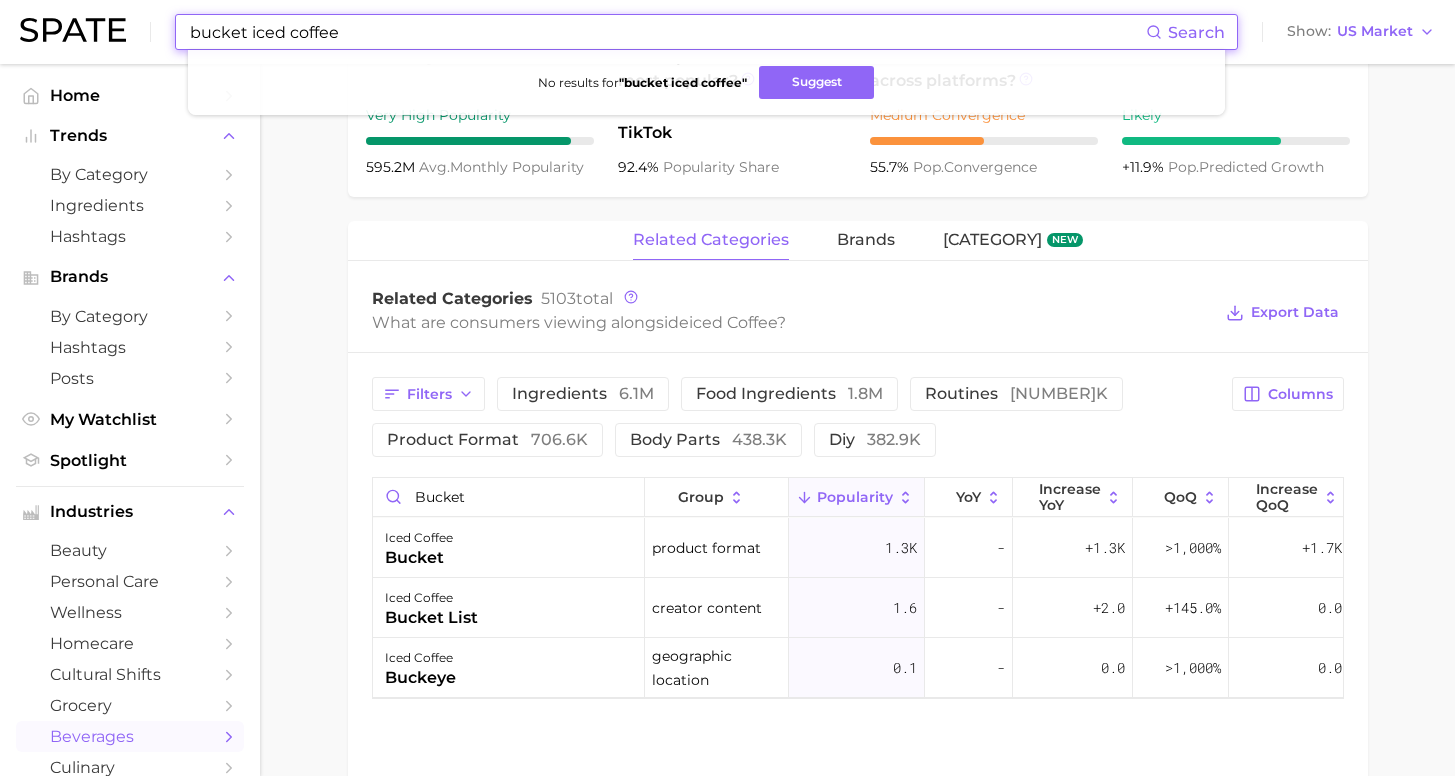 drag, startPoint x: 381, startPoint y: 37, endPoint x: 136, endPoint y: 30, distance: 245.09998 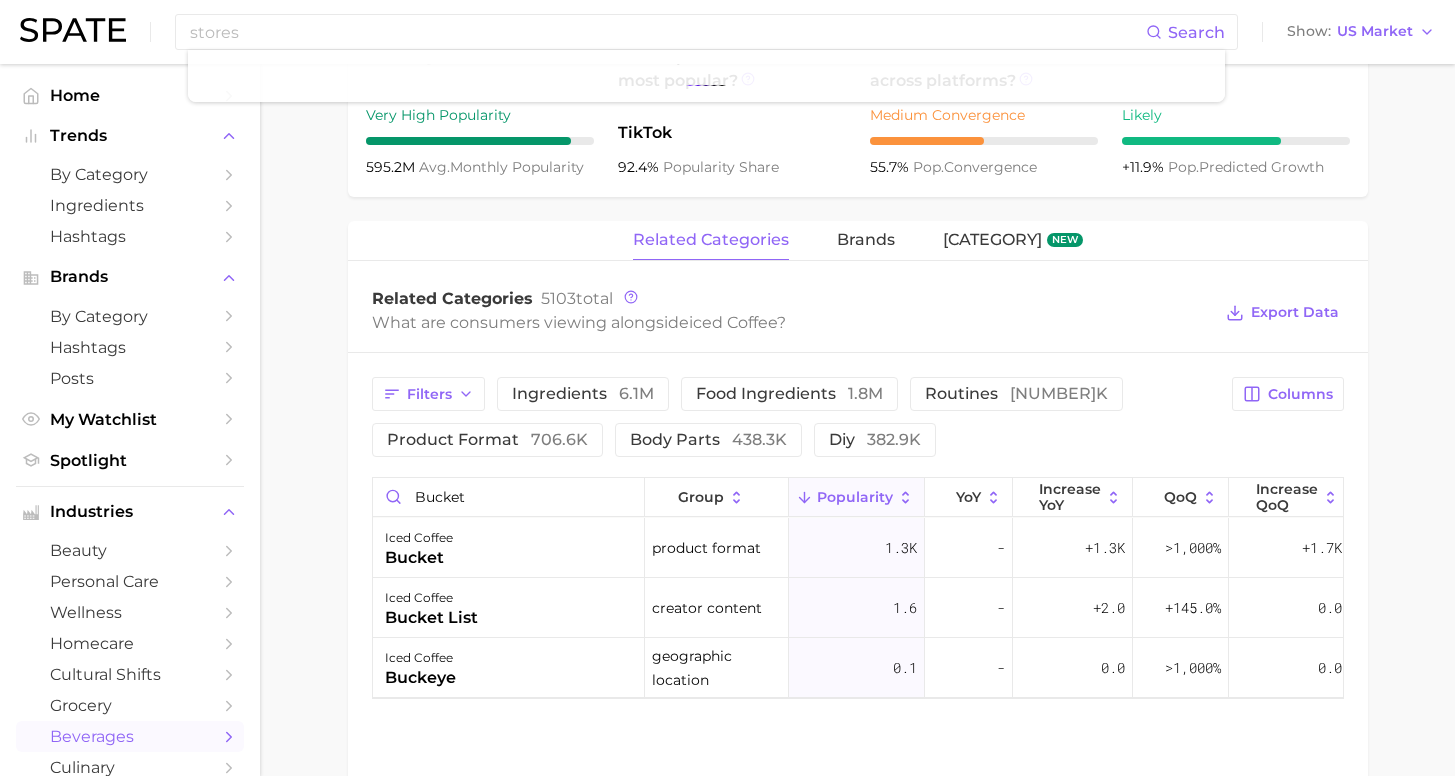 drag, startPoint x: 131, startPoint y: 25, endPoint x: 233, endPoint y: 107, distance: 130.87398 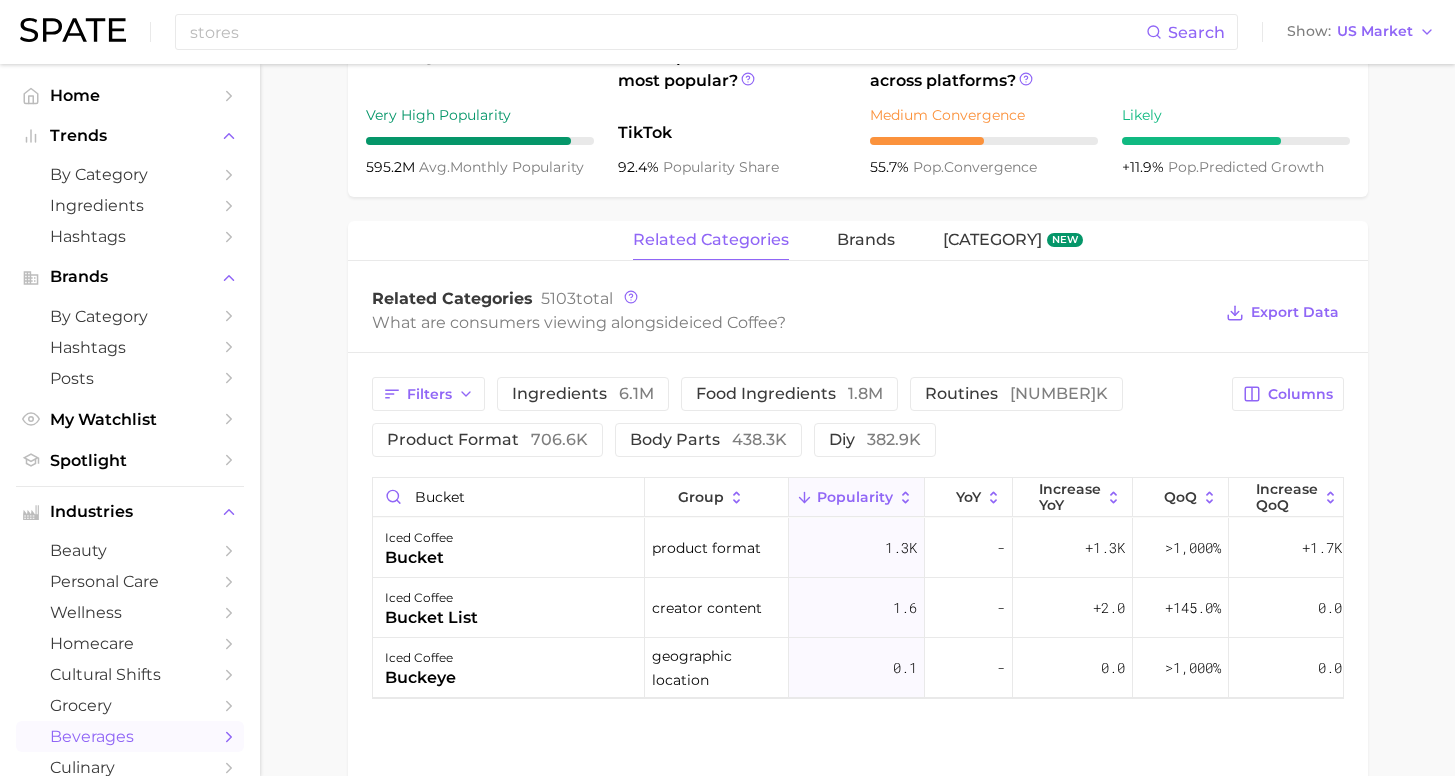 click on "stores Search Show US Market" at bounding box center (727, 32) 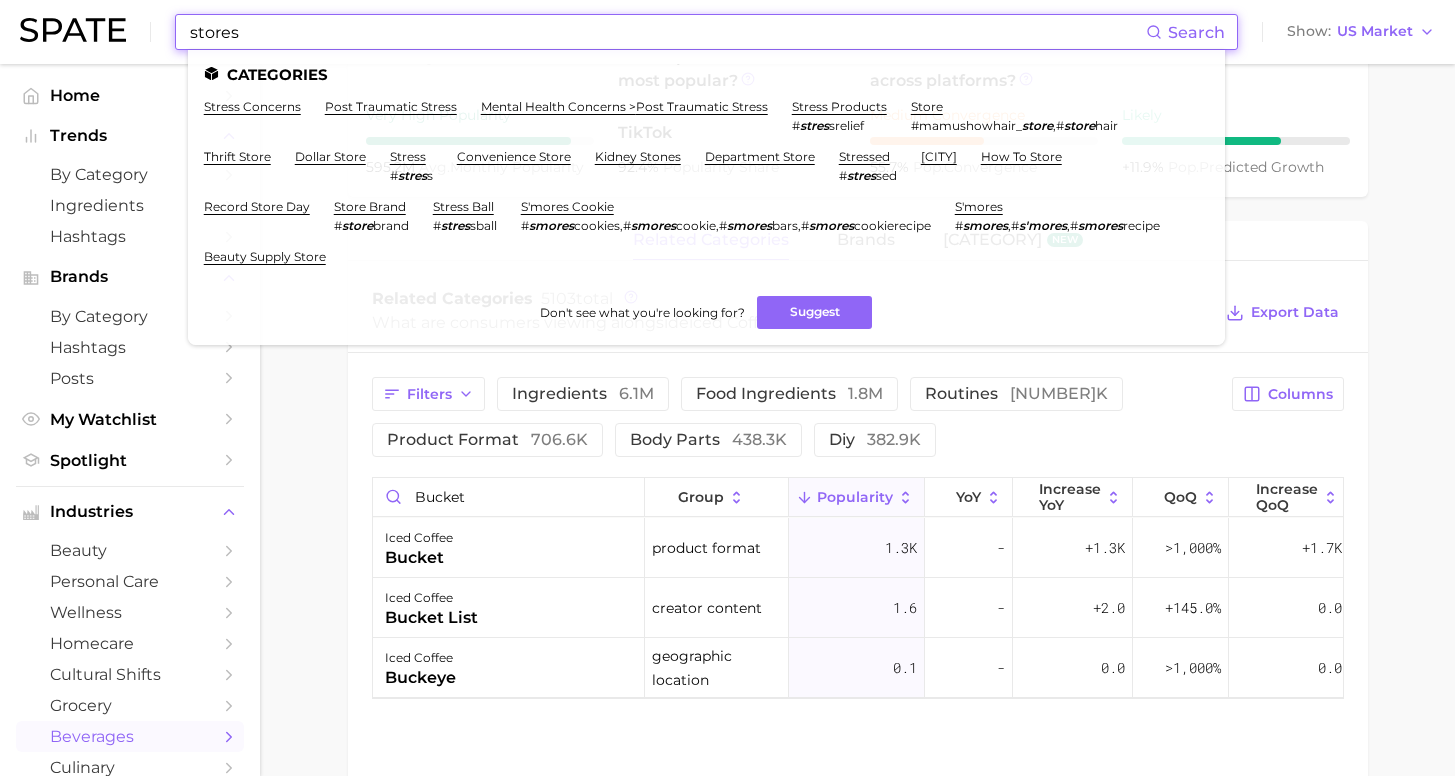 drag, startPoint x: 246, startPoint y: 23, endPoint x: 190, endPoint y: 21, distance: 56.0357 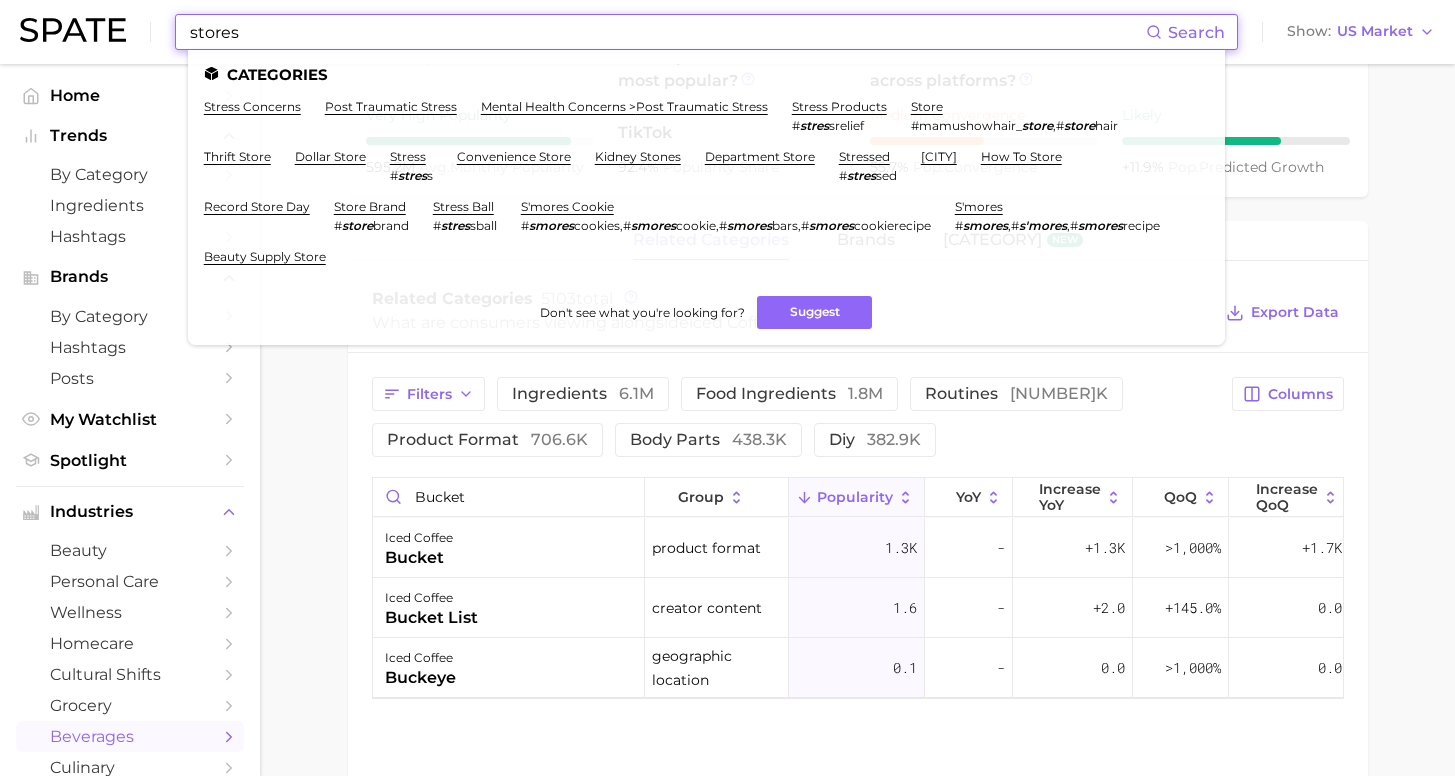 click on "stores" at bounding box center (667, 32) 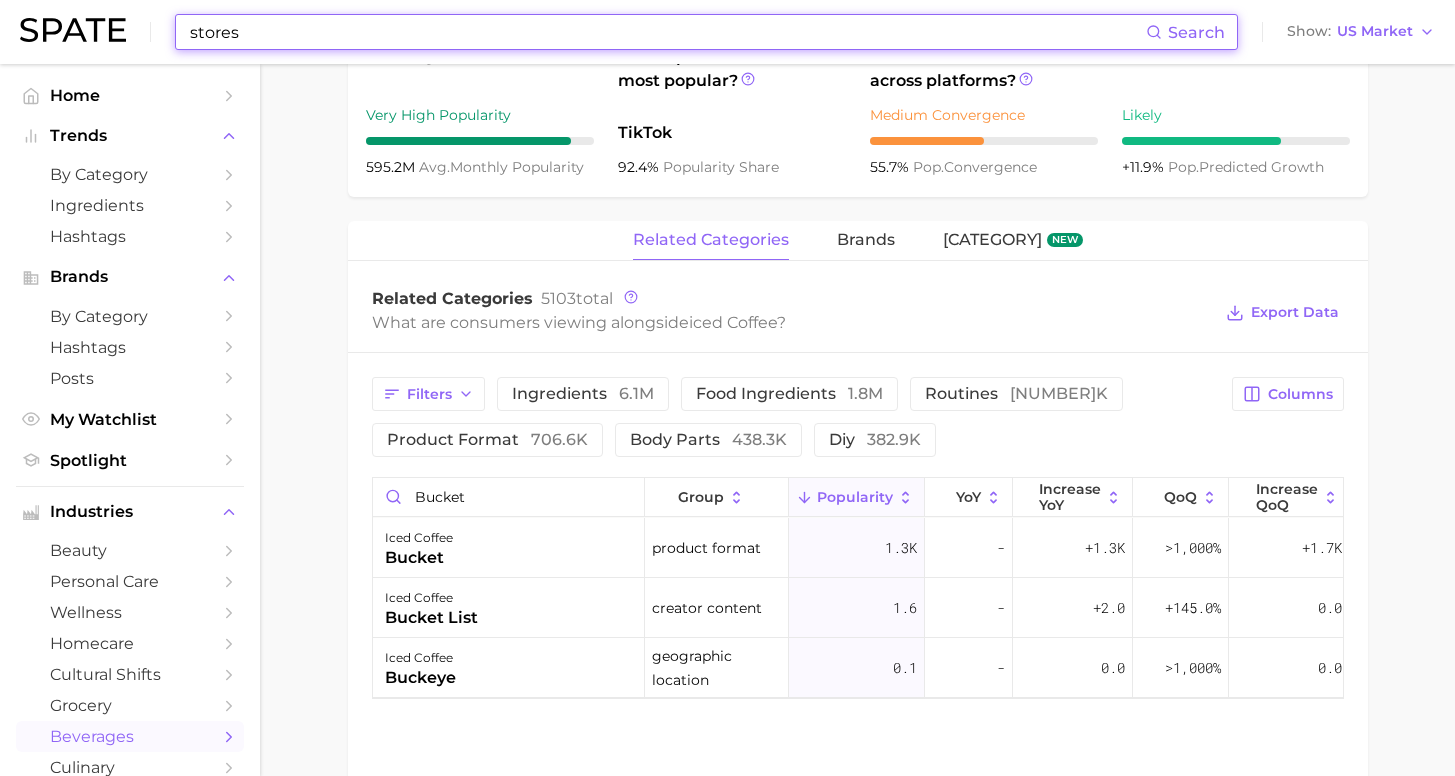 drag, startPoint x: 190, startPoint y: 36, endPoint x: 170, endPoint y: 36, distance: 20 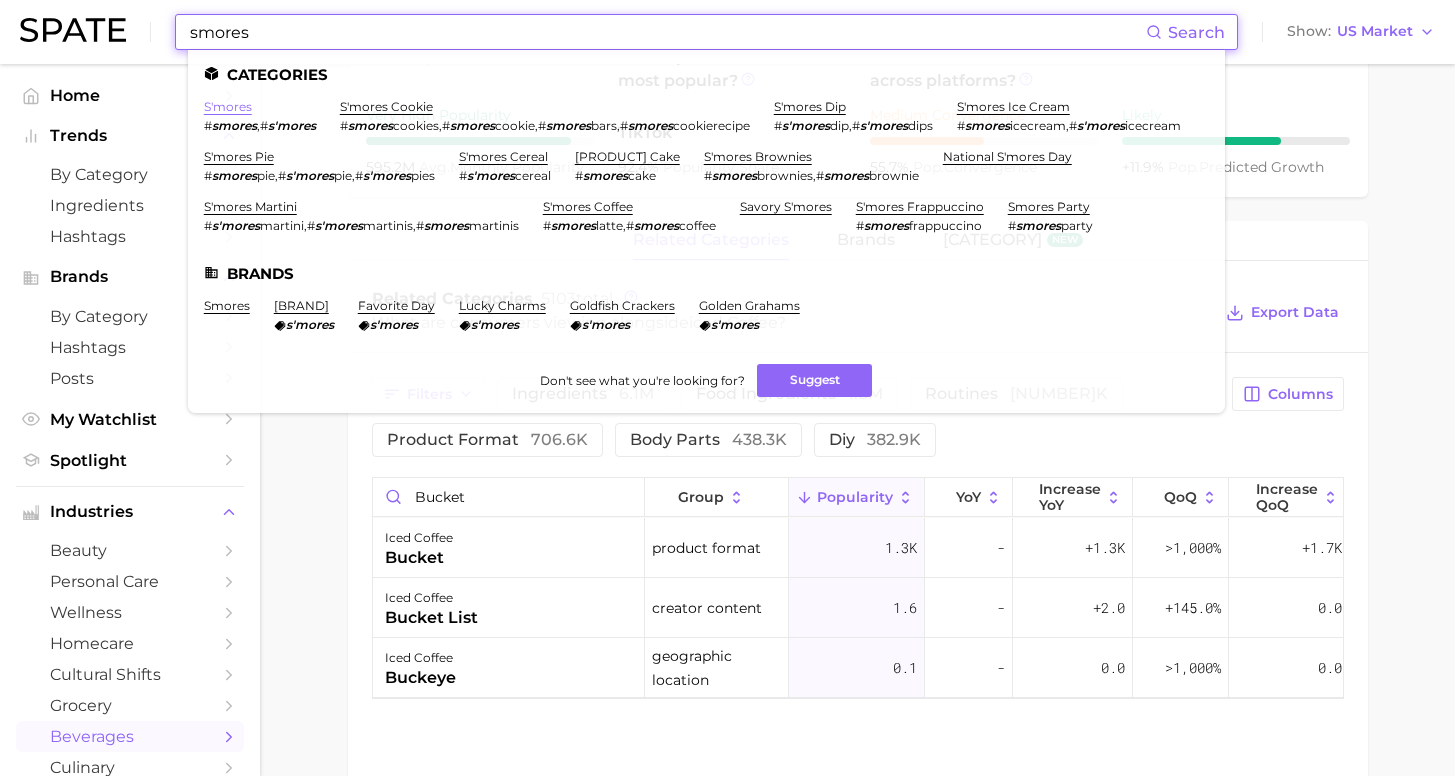 type on "smores" 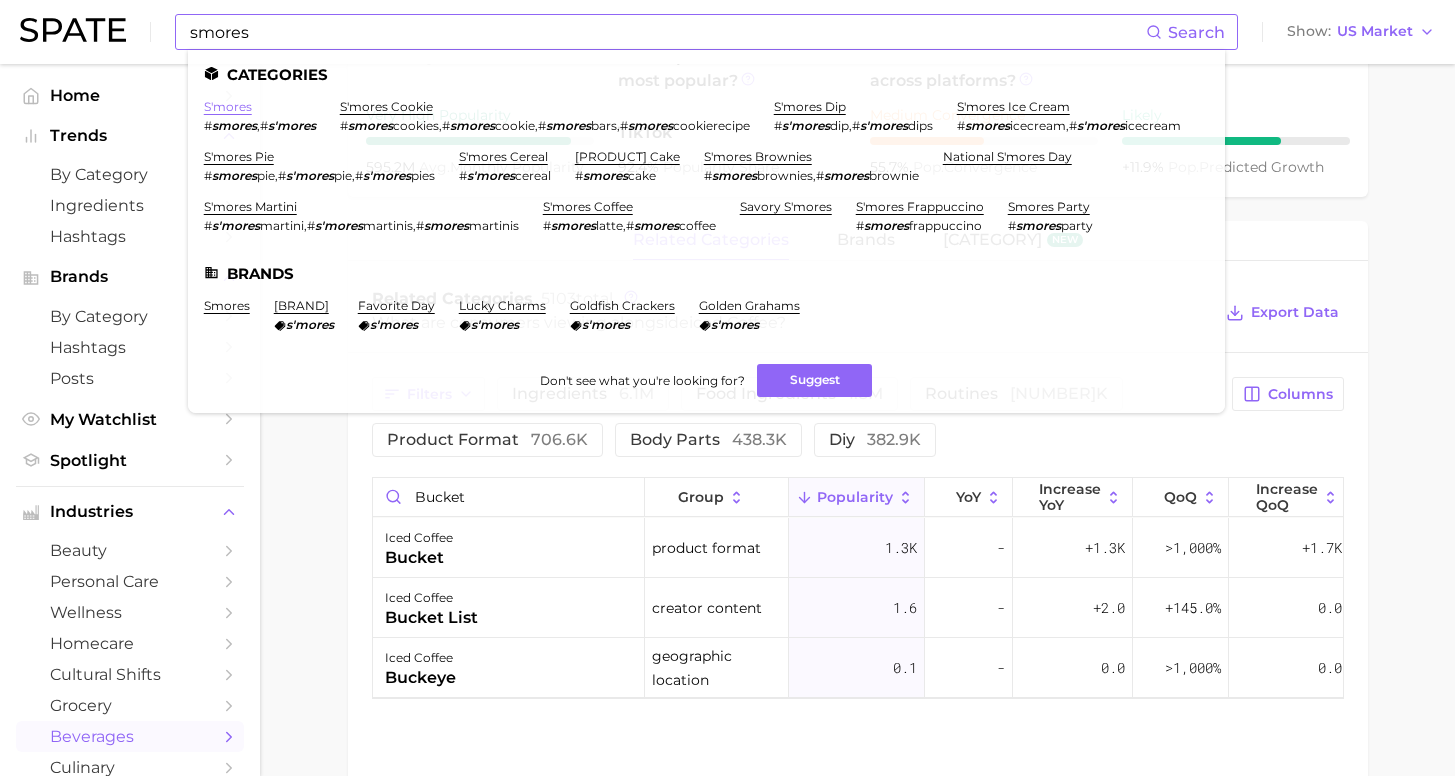 click on "s'mores" at bounding box center [228, 106] 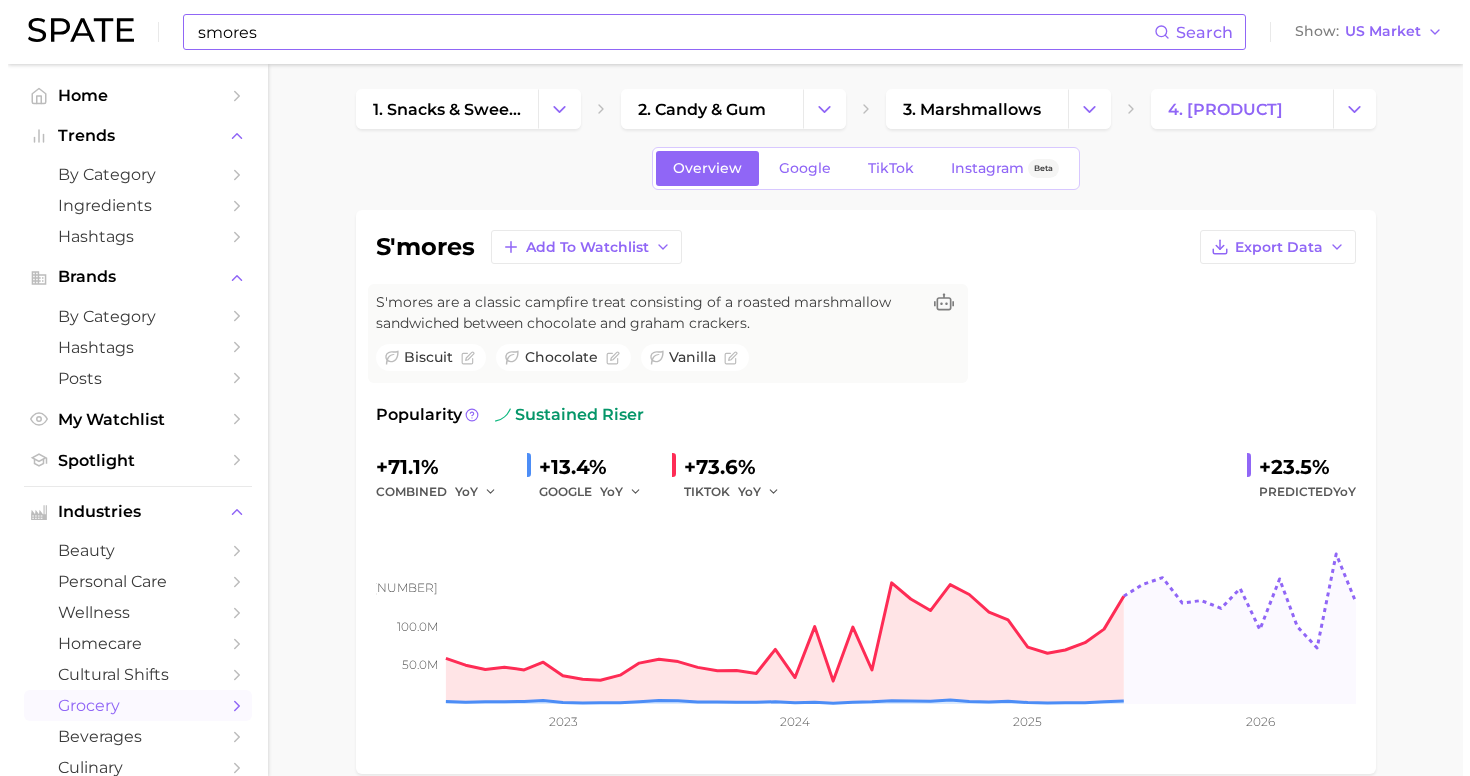 scroll, scrollTop: 0, scrollLeft: 0, axis: both 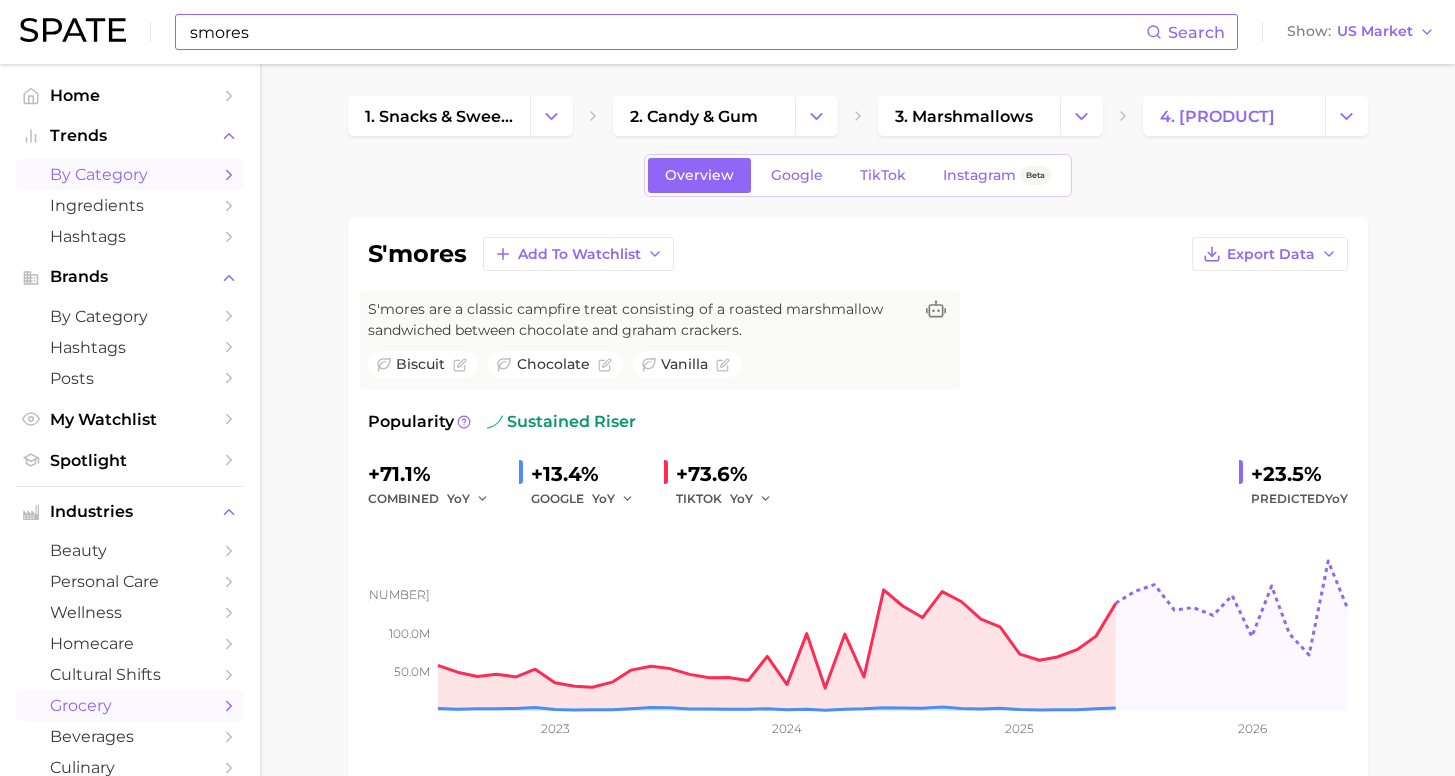 click on "by Category" at bounding box center [130, 174] 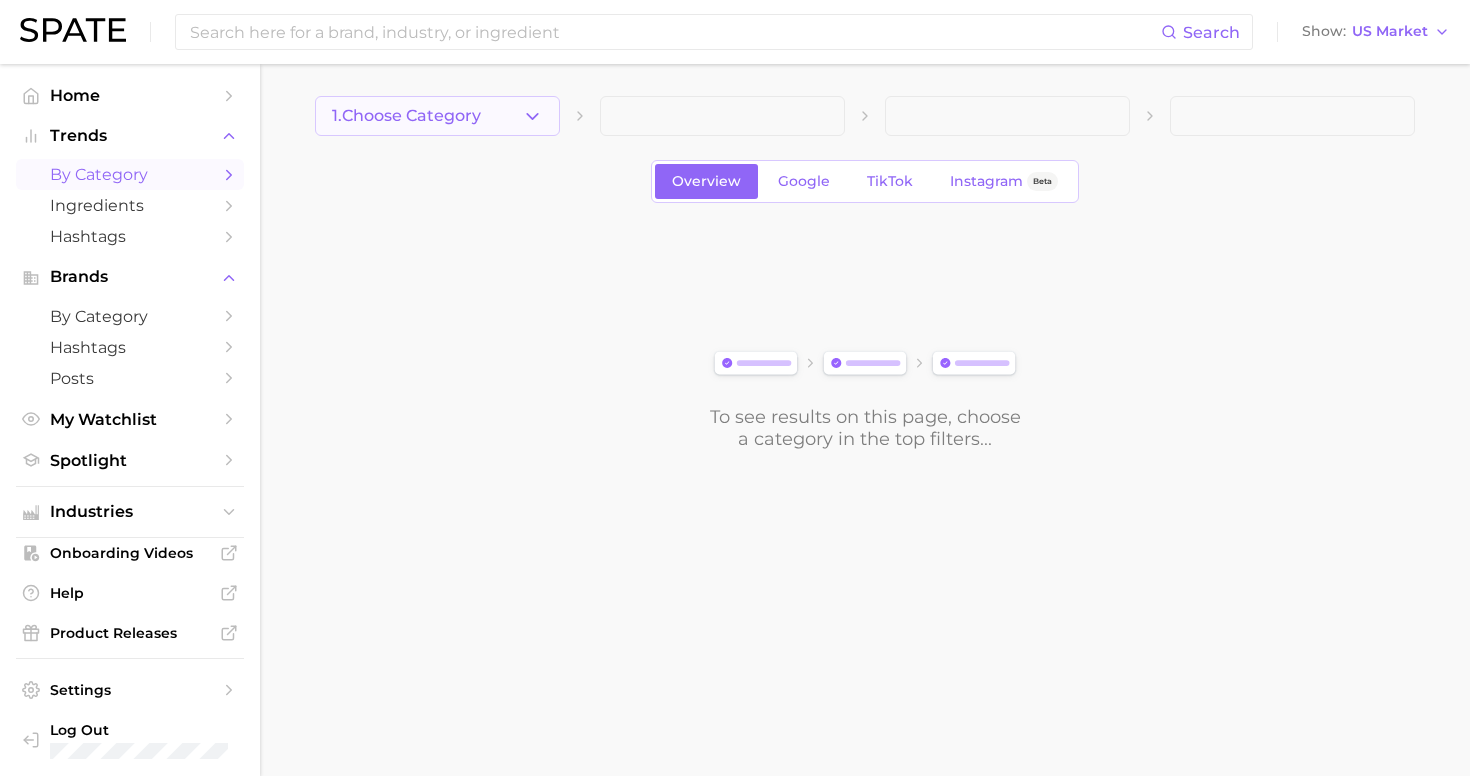 click on "1.  Choose Category" at bounding box center [406, 116] 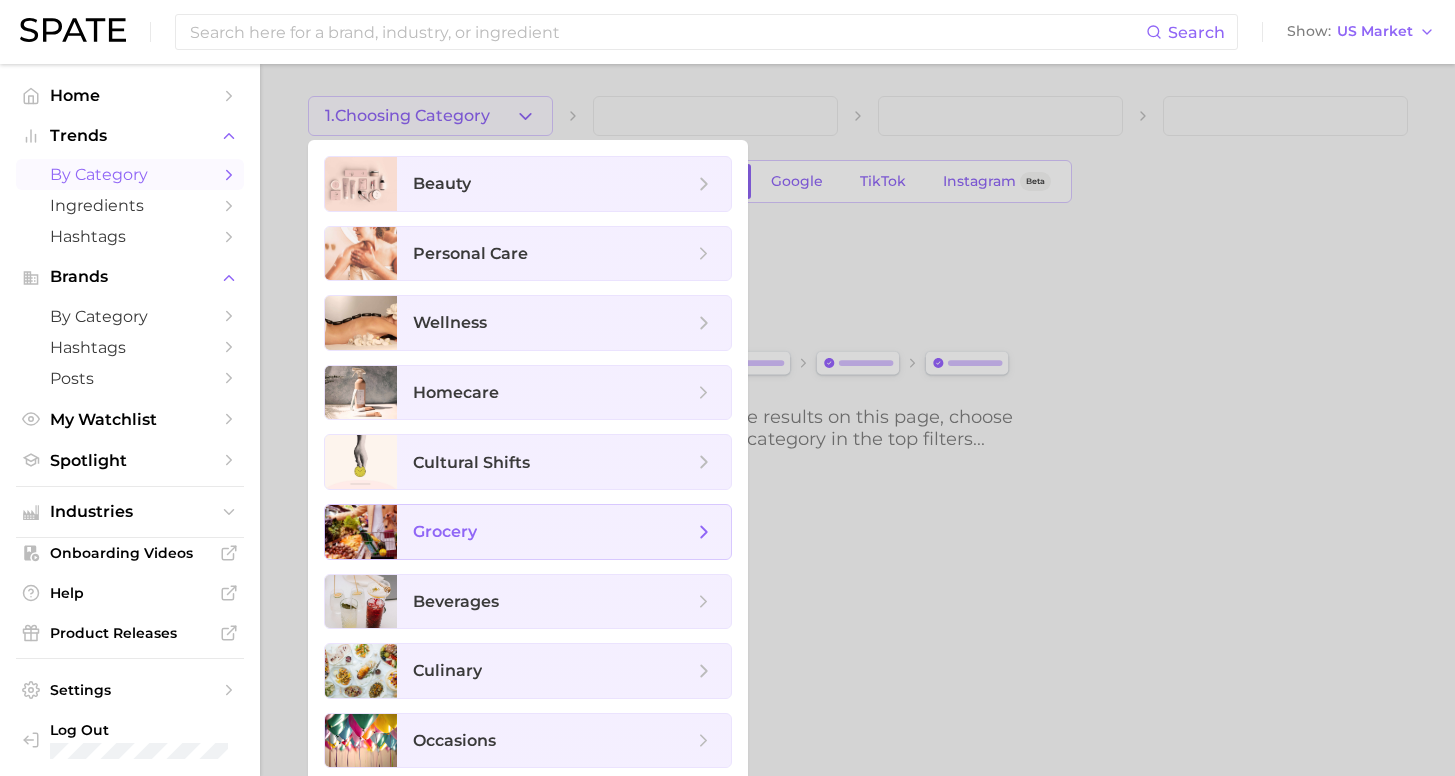 click on "grocery" at bounding box center [553, 532] 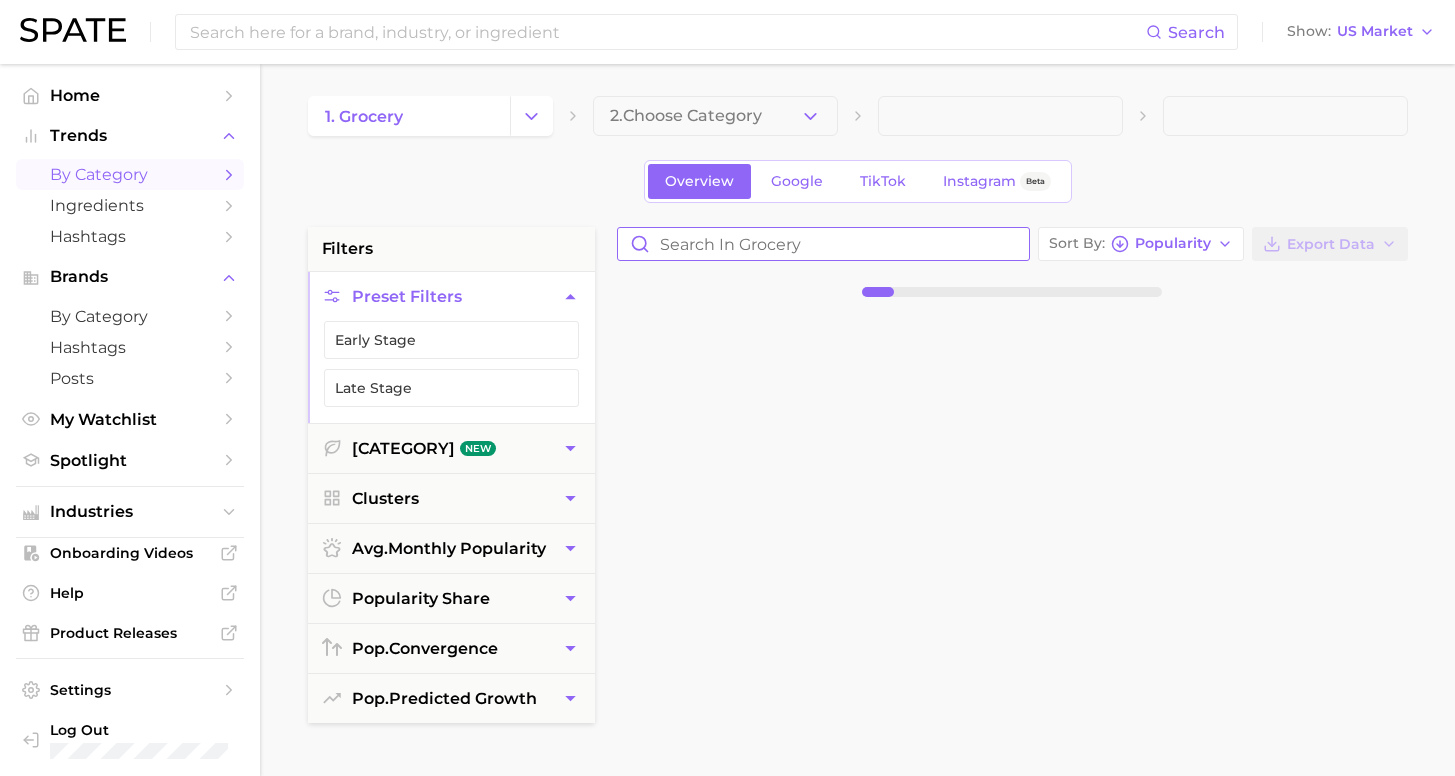 click at bounding box center (823, 244) 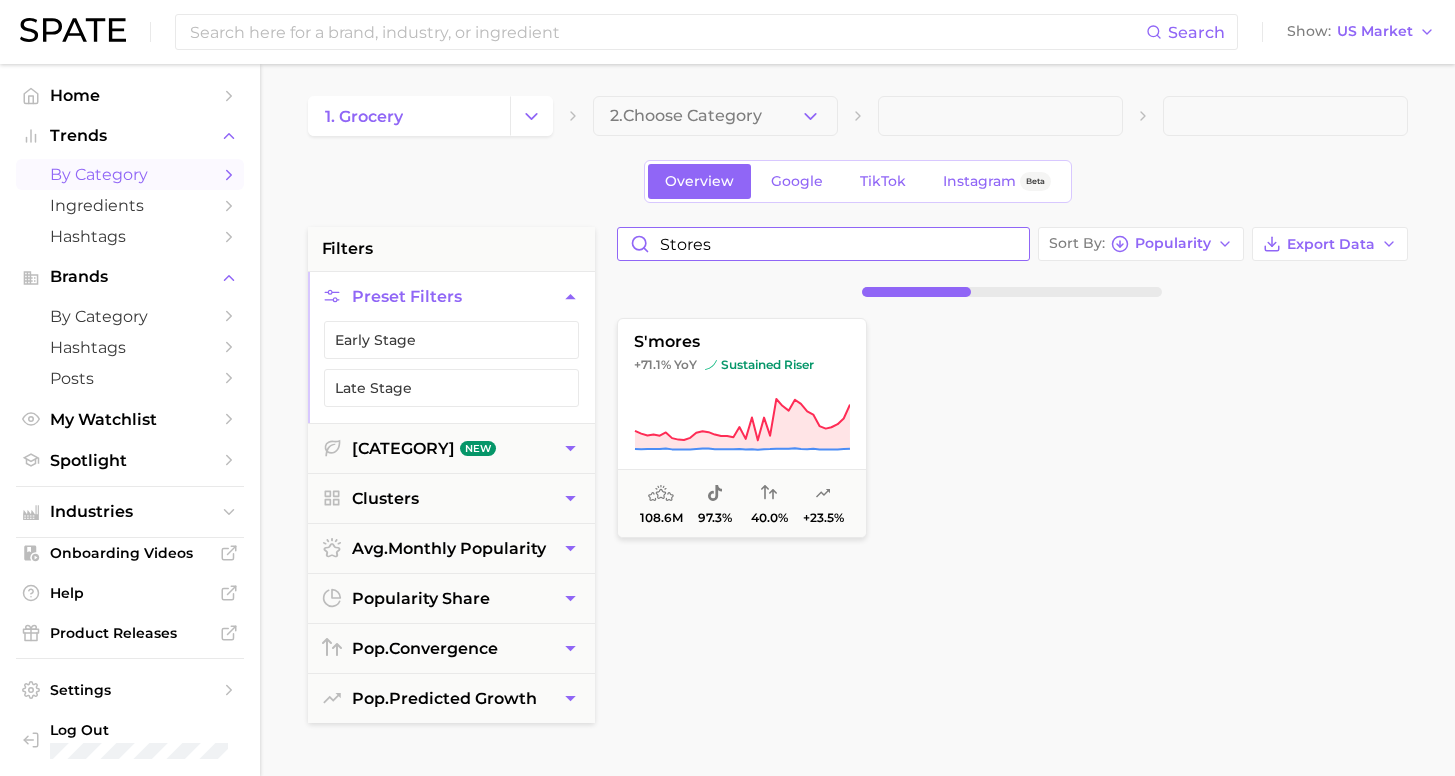 type on "Stores" 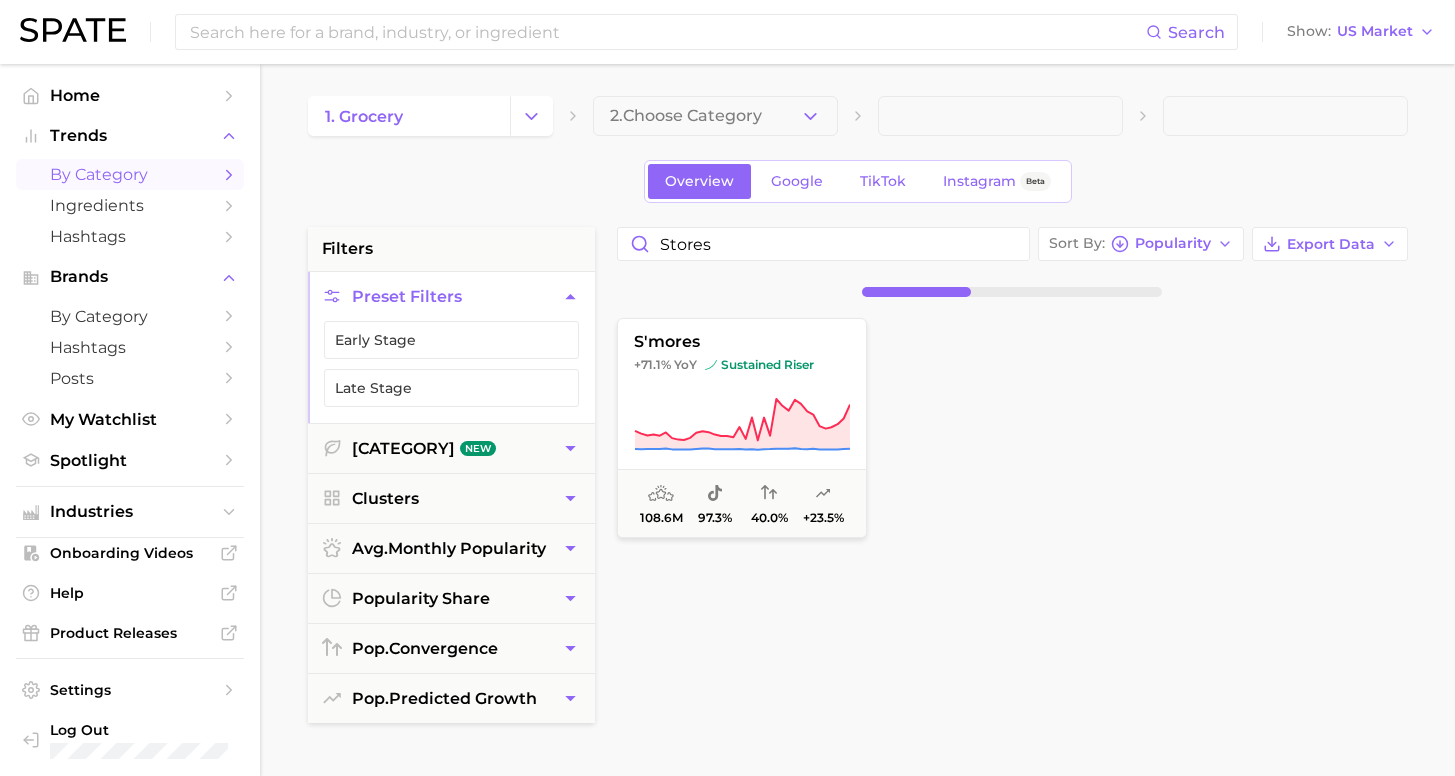 drag, startPoint x: 744, startPoint y: 246, endPoint x: 754, endPoint y: 421, distance: 175.28548 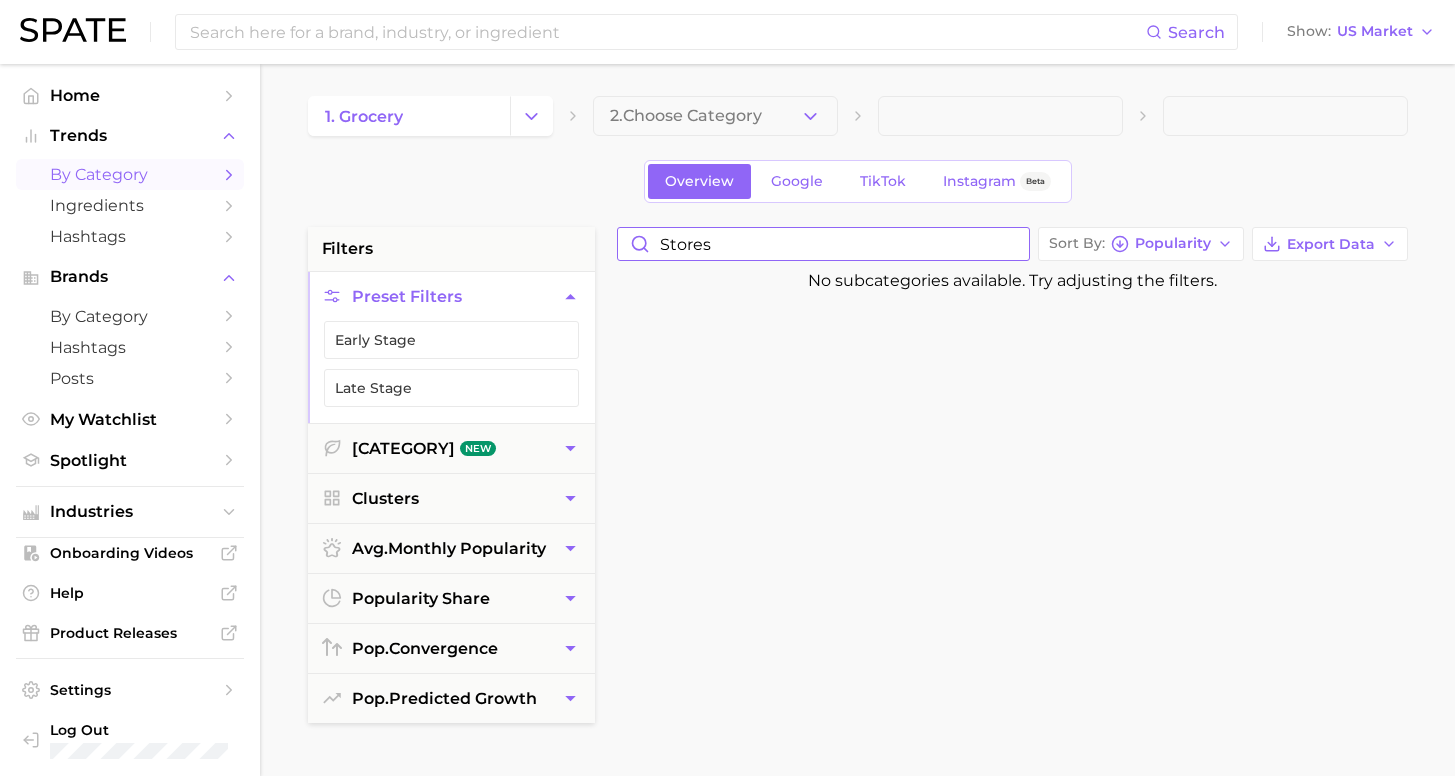 click on "Stores" at bounding box center (823, 244) 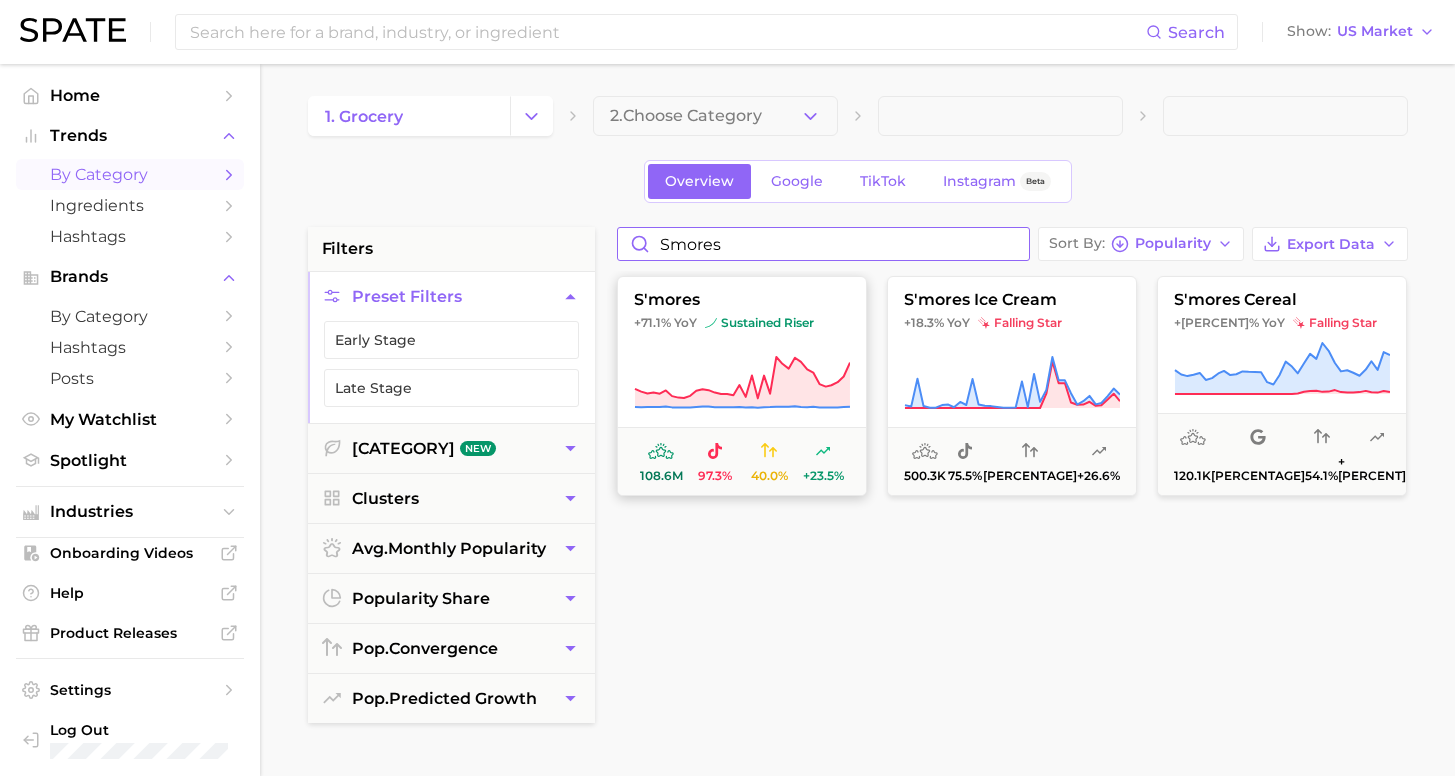 type on "smores" 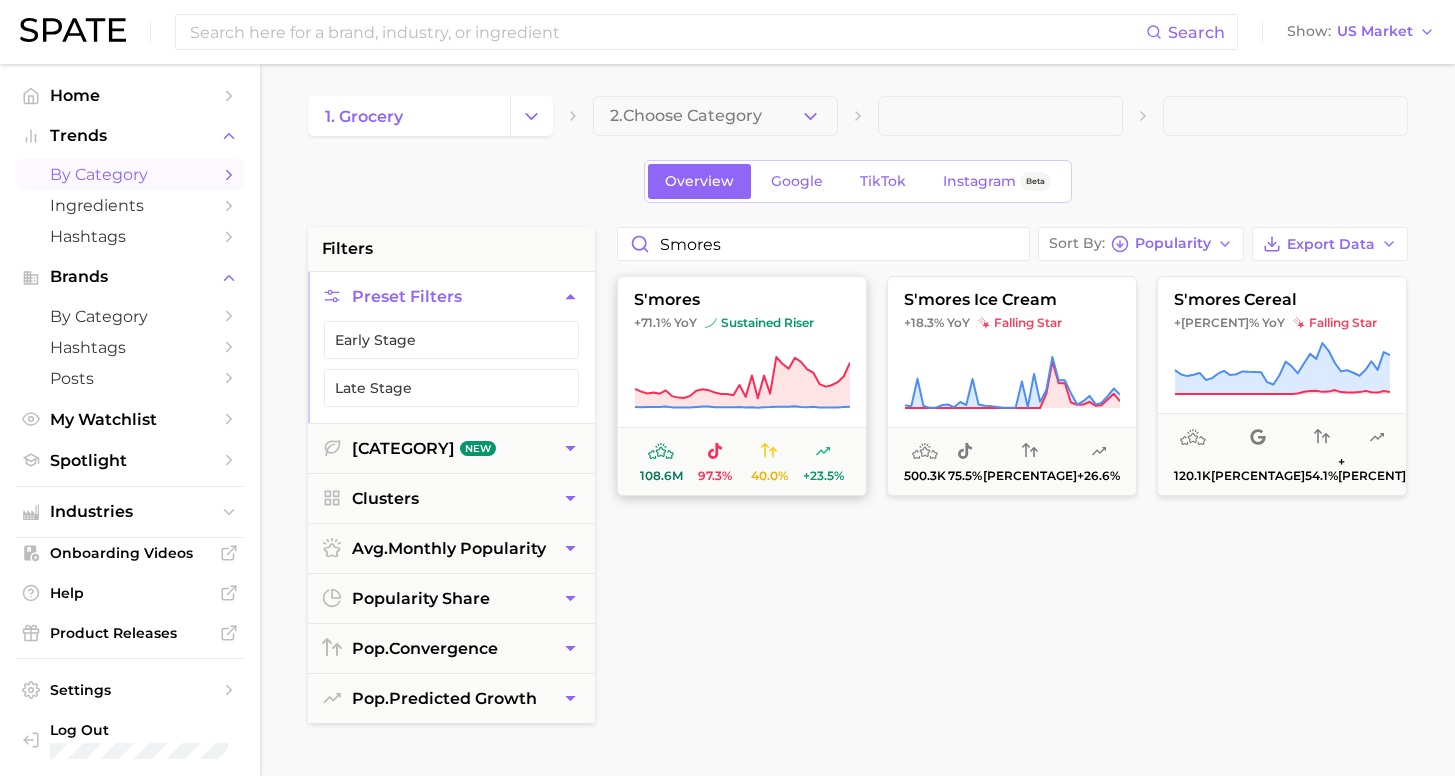 click on "sustained riser" at bounding box center [759, 323] 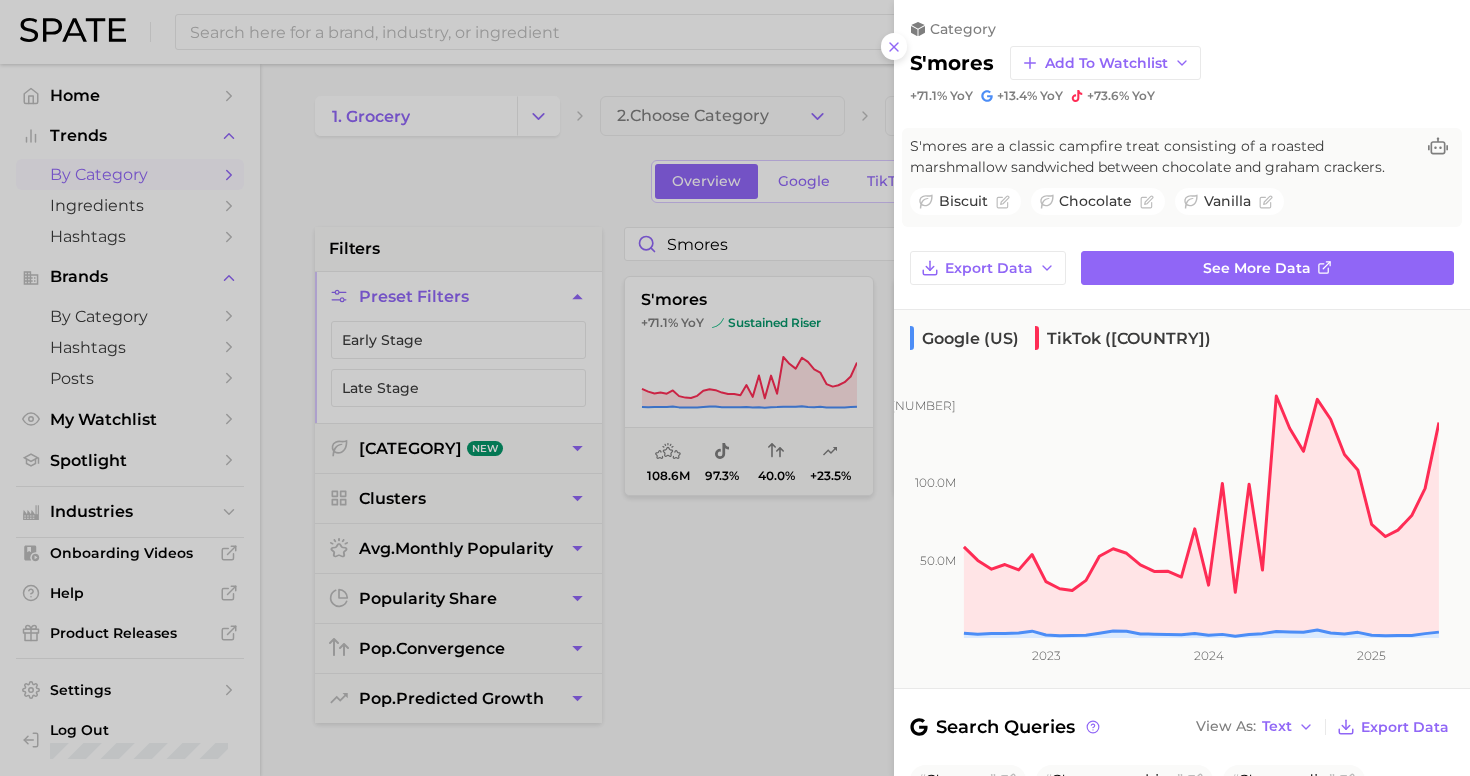 type 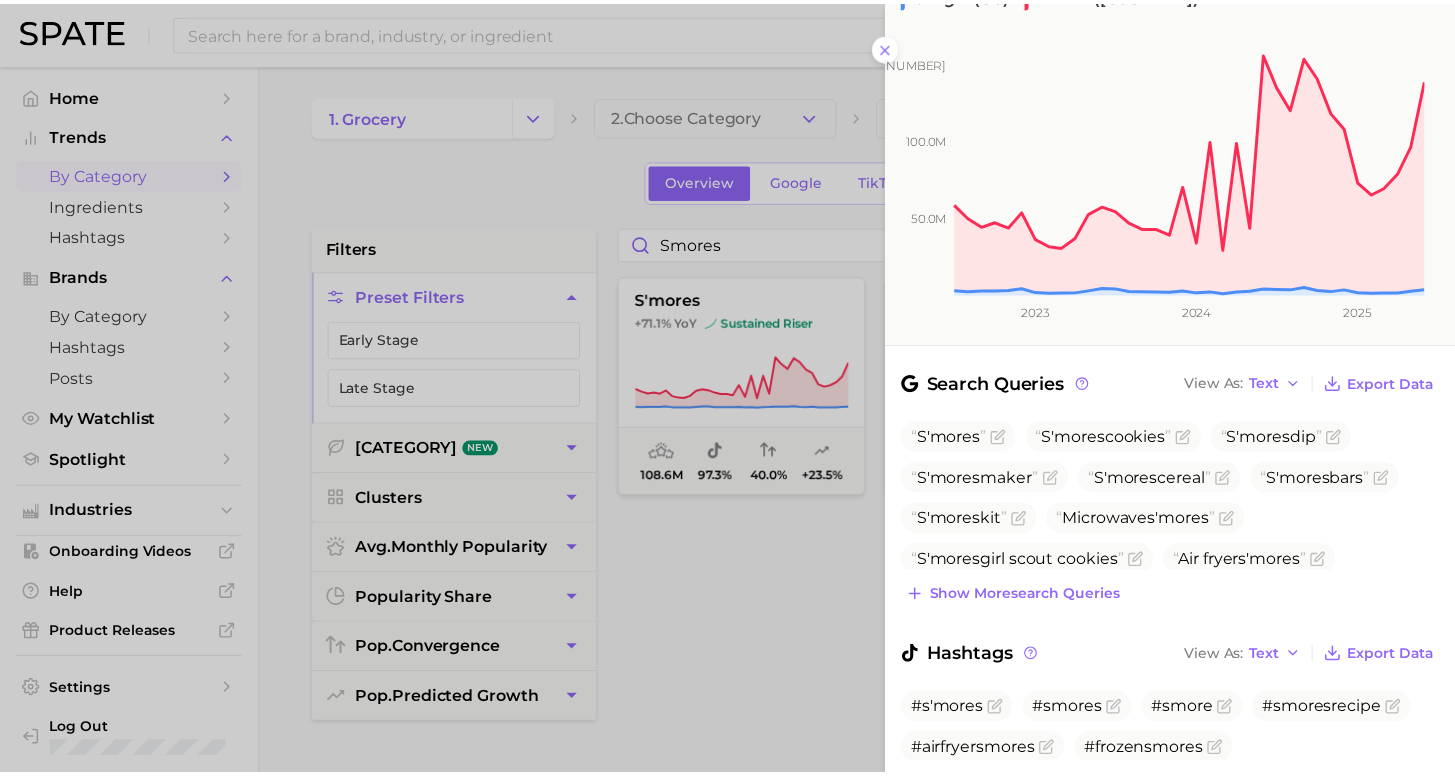 scroll, scrollTop: 0, scrollLeft: 0, axis: both 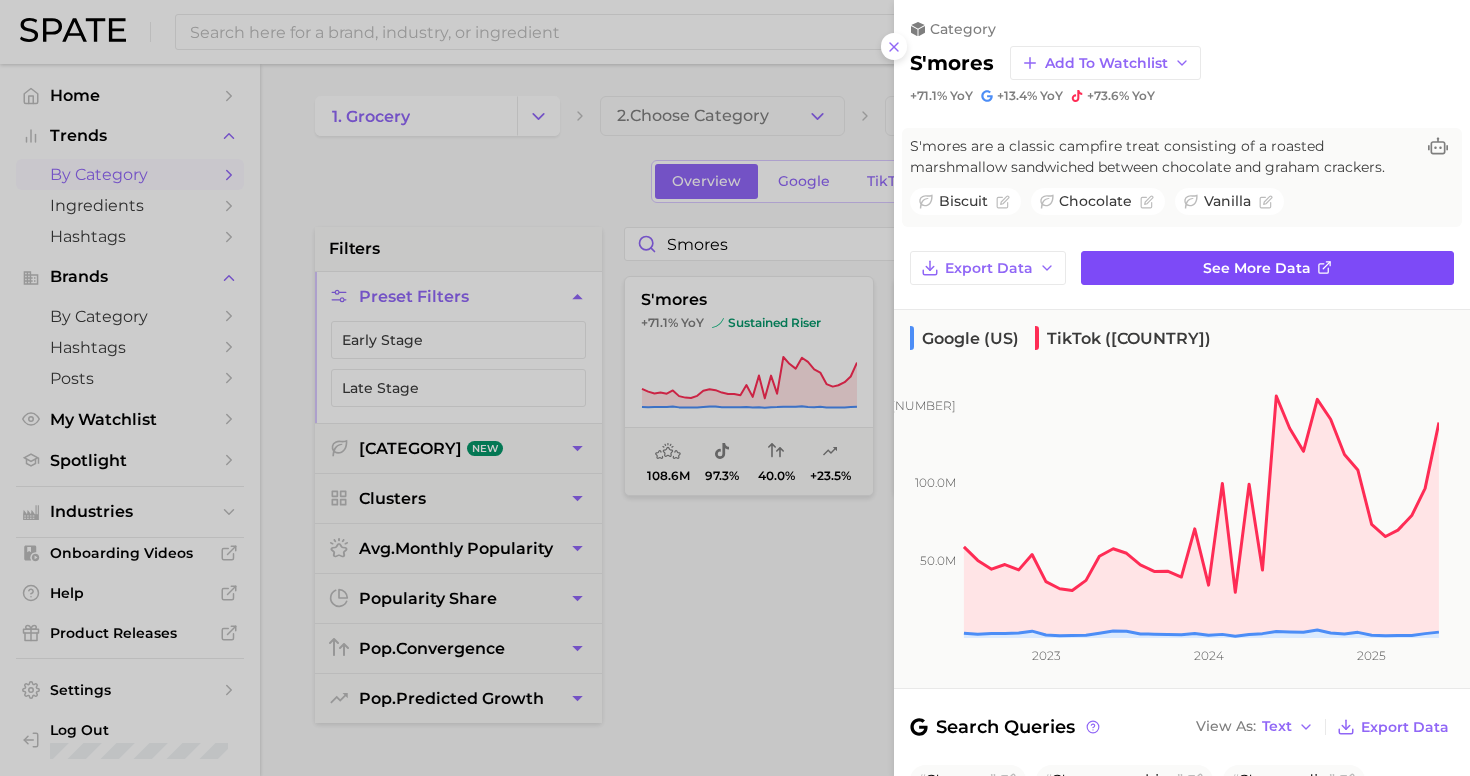 click on "See more data" at bounding box center (1257, 268) 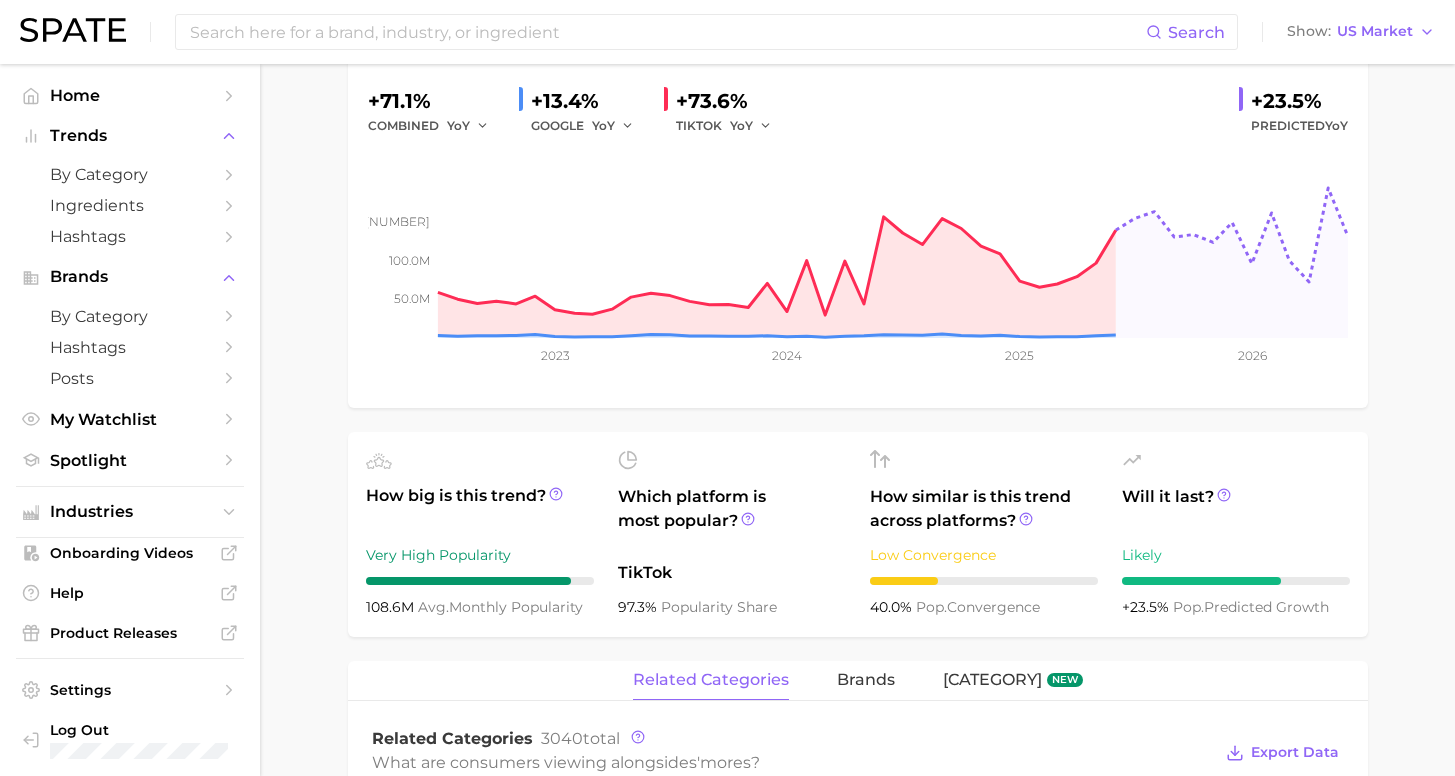scroll, scrollTop: 0, scrollLeft: 0, axis: both 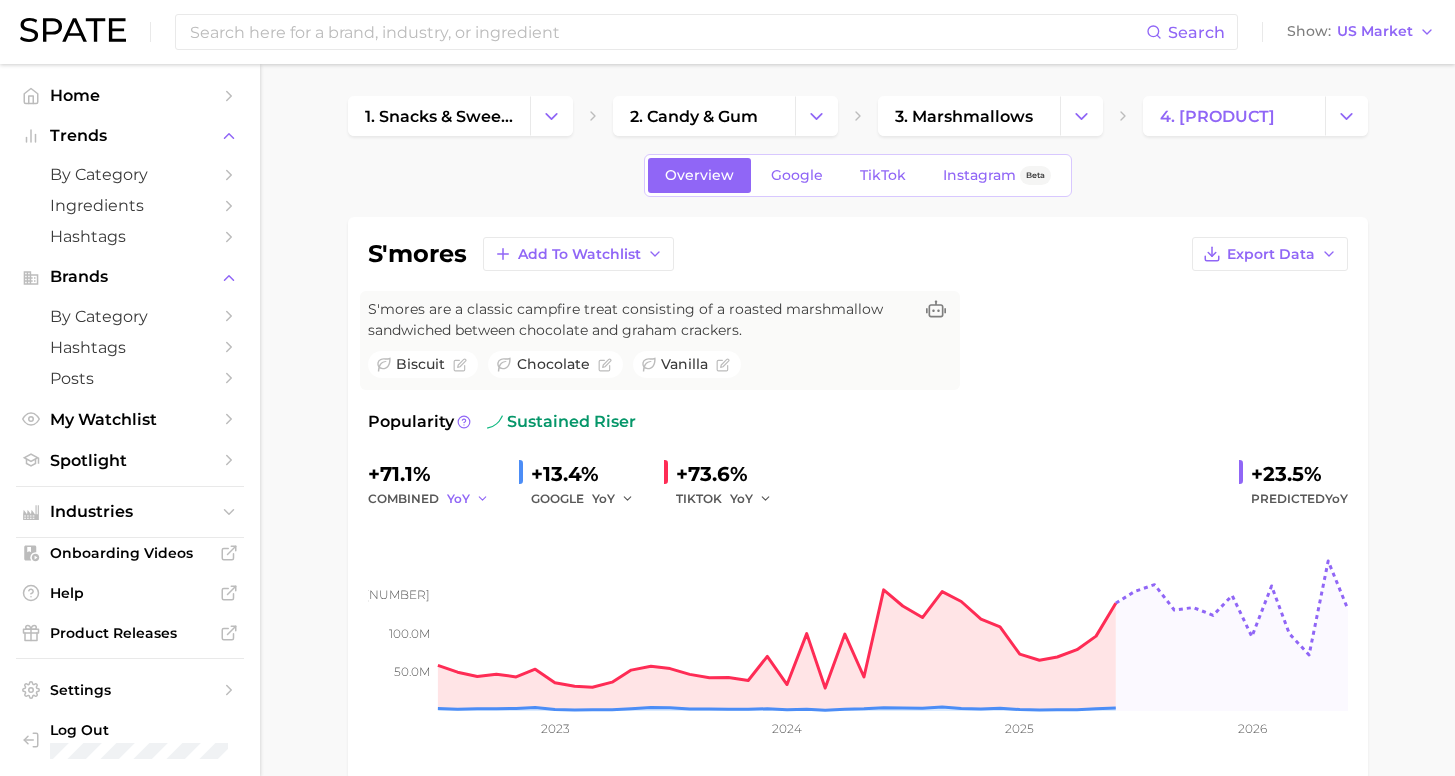 click on "YoY" at bounding box center (458, 498) 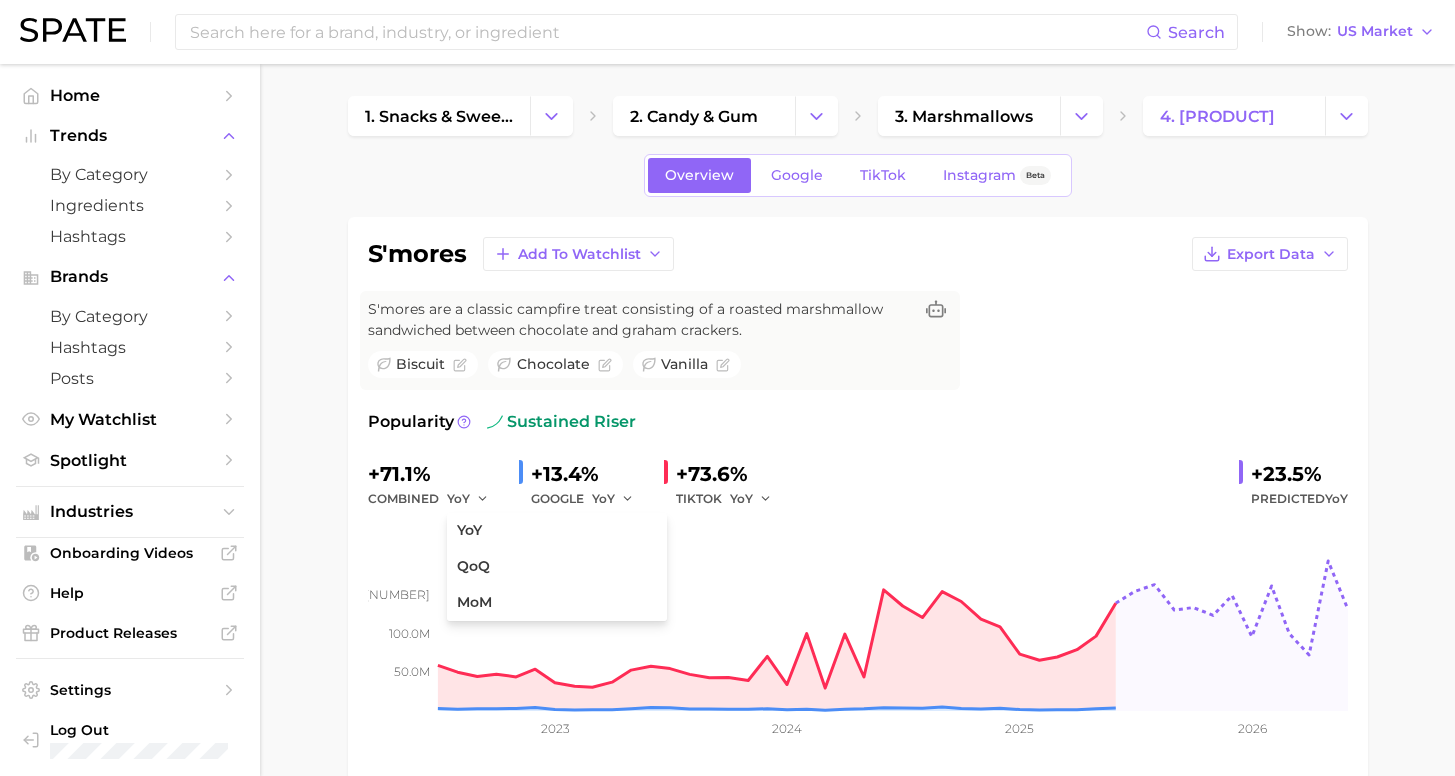 click on "Popularity sustained riser +71.1% combined YoY YoY QoQ MoM +13.4% GOOGLE YoY +73.6% TIKTOK YoY +23.5% Predicted  YoY 50.0m 100.0m 150.0m 2023 2024 2025 2026" at bounding box center [858, 585] 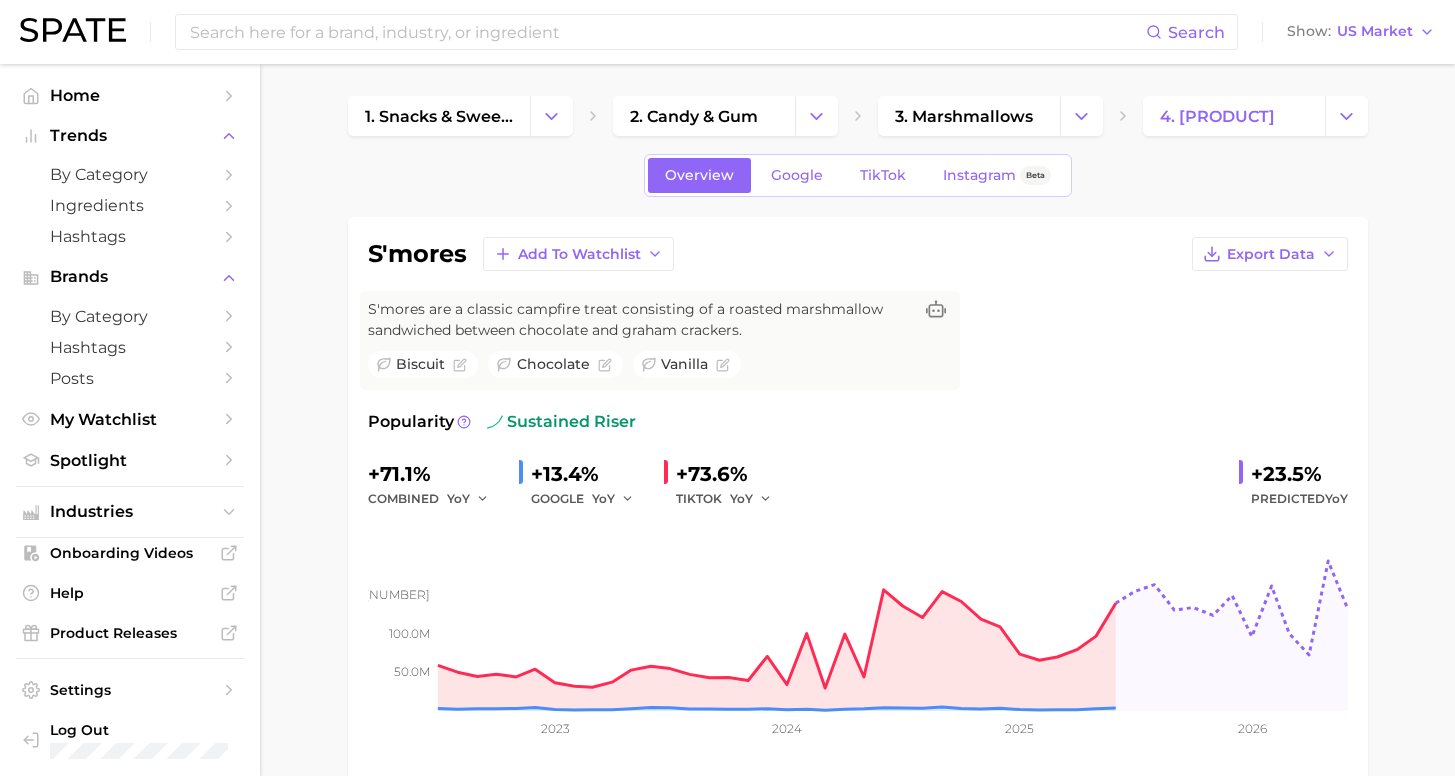 click on "Overview Google TikTok Instagram Beta" at bounding box center [858, 175] 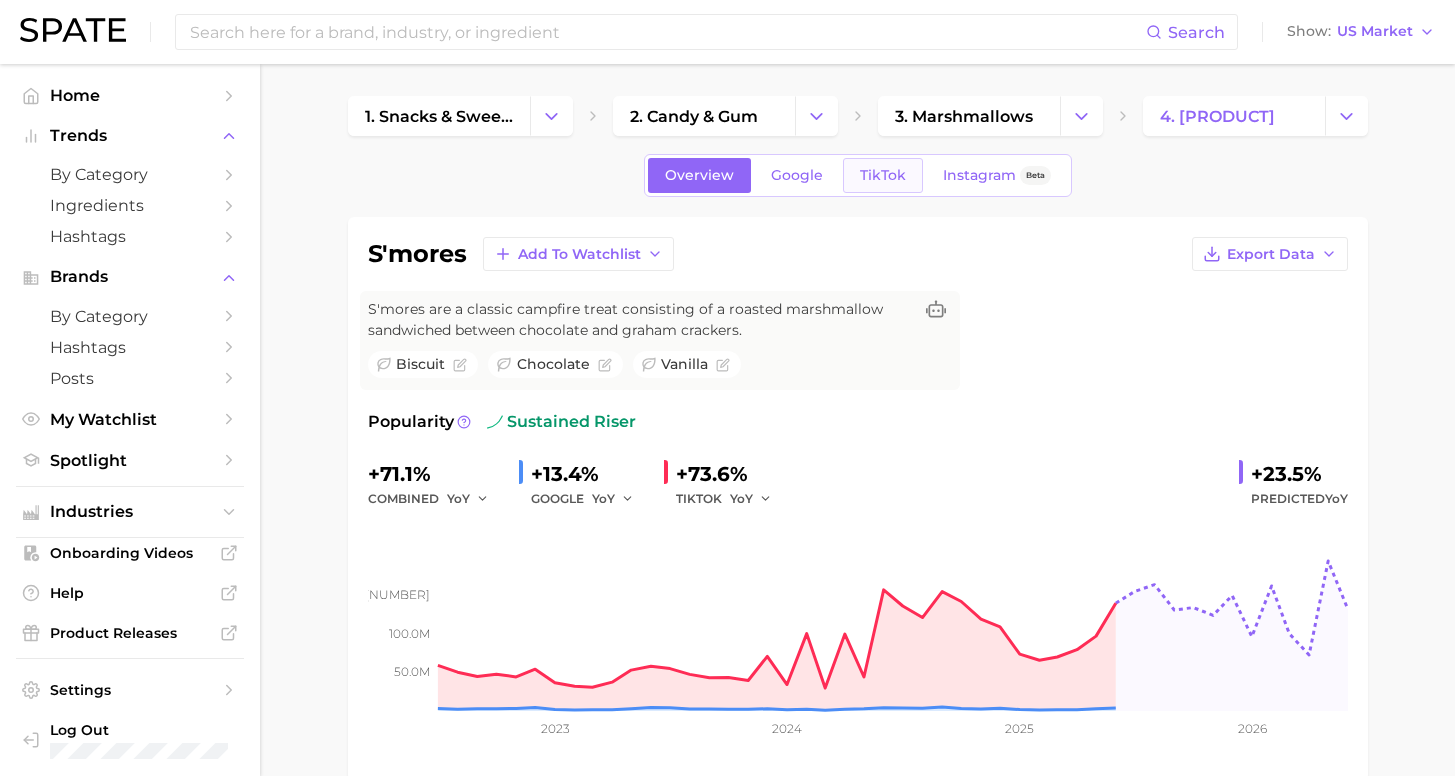 click on "TikTok" at bounding box center (883, 175) 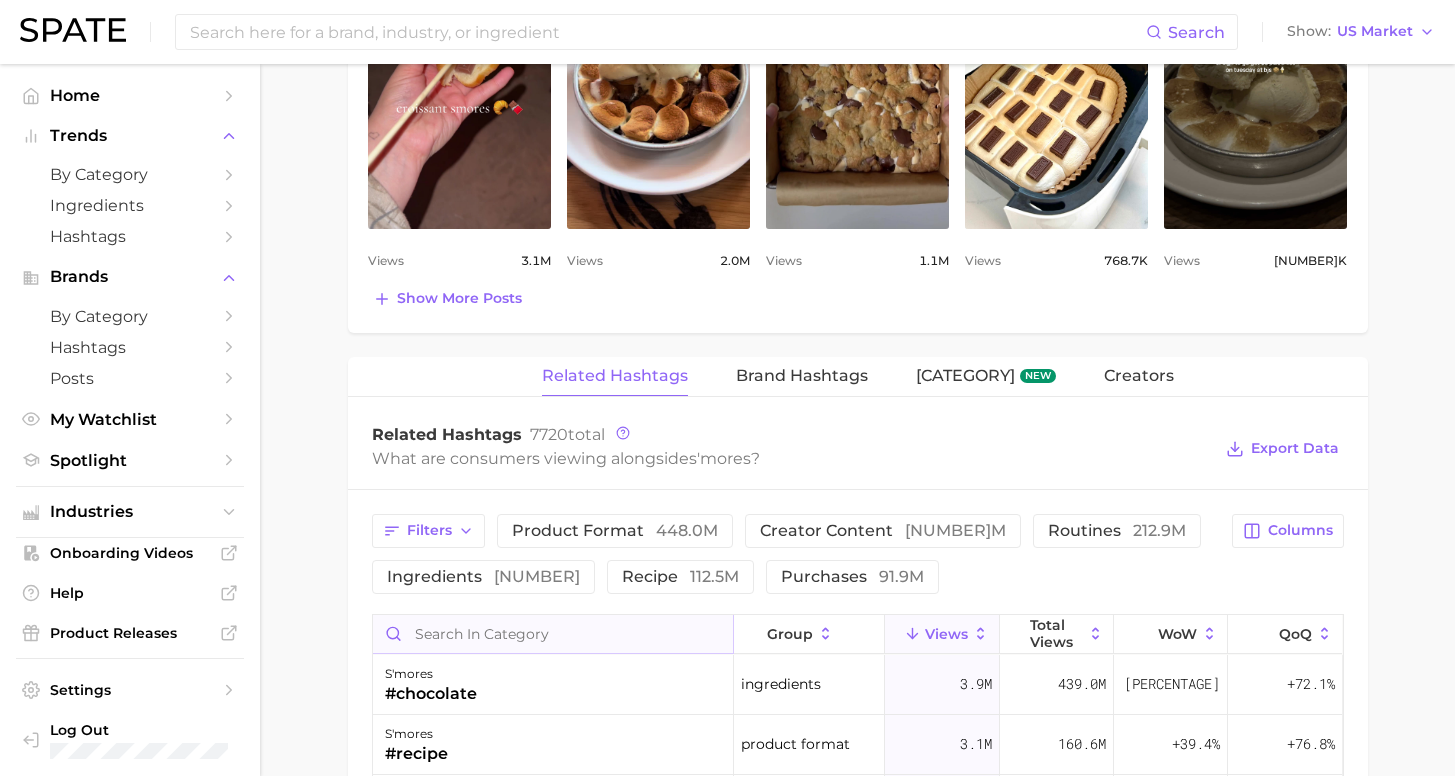 scroll, scrollTop: 1369, scrollLeft: 0, axis: vertical 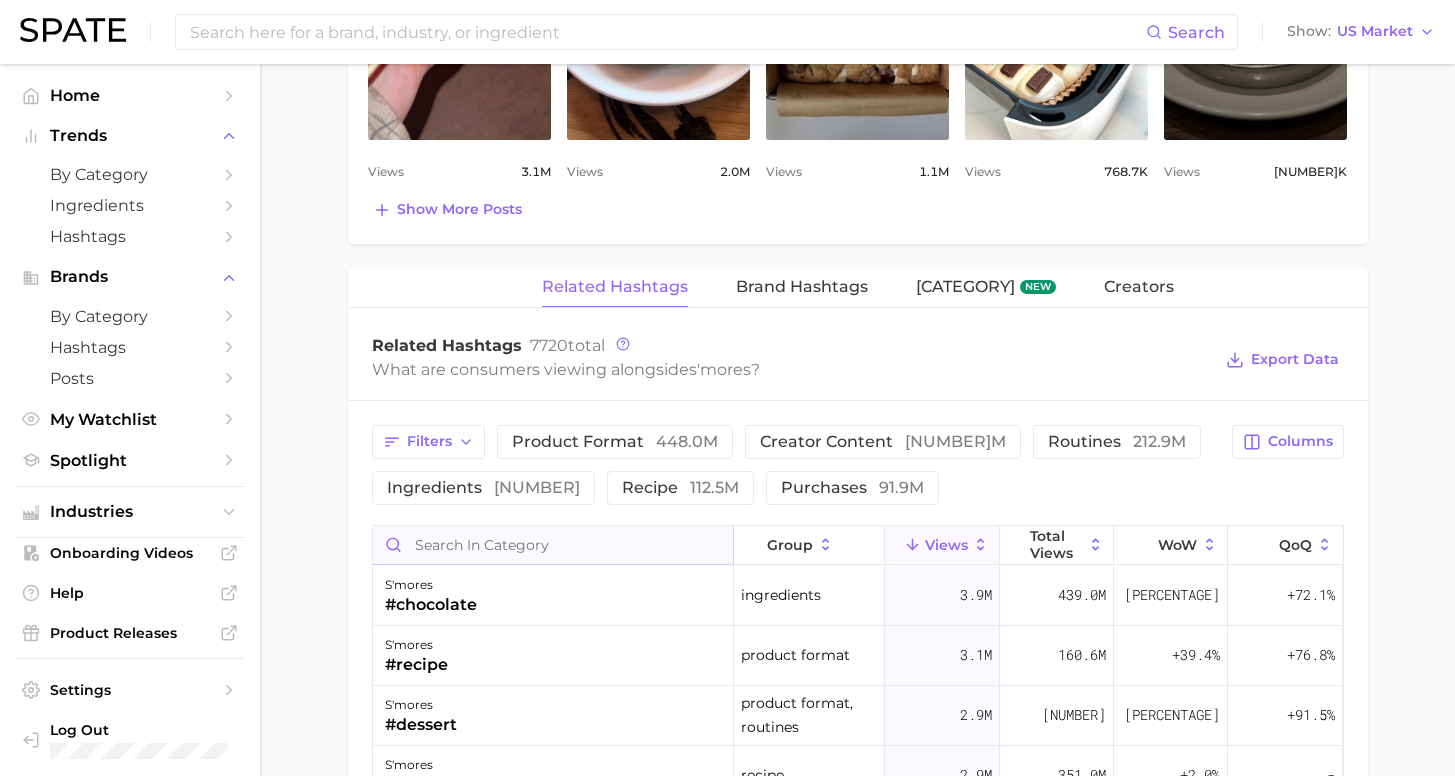 click at bounding box center (553, 545) 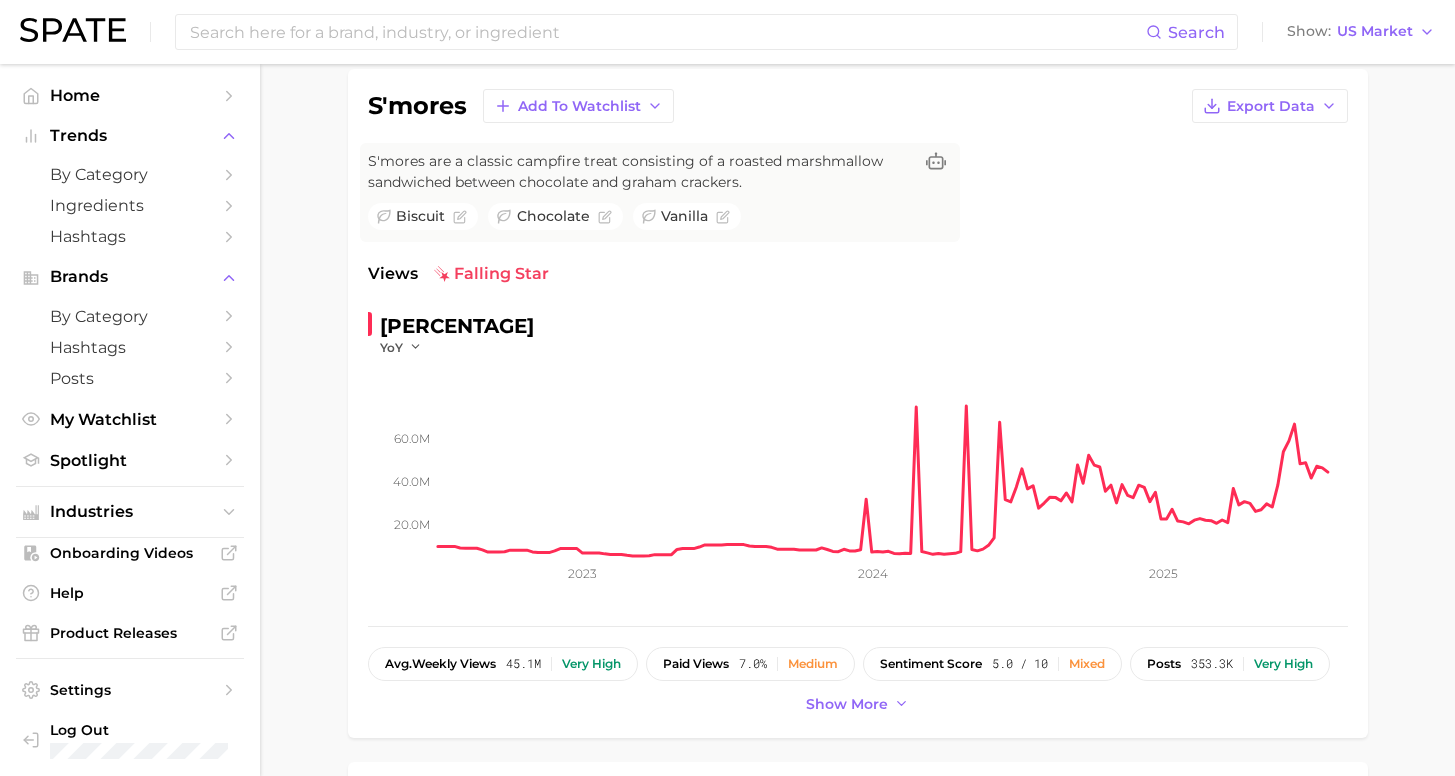 scroll, scrollTop: 0, scrollLeft: 0, axis: both 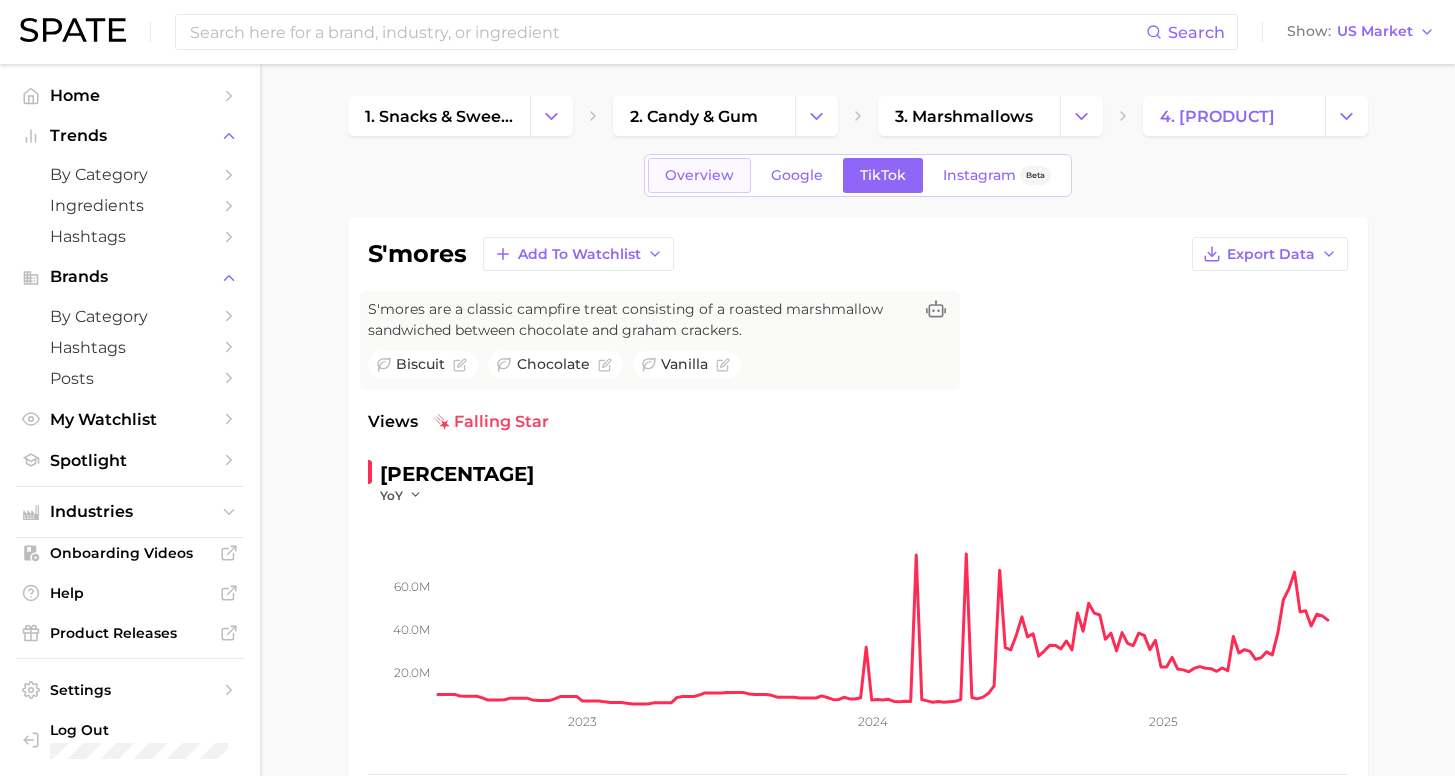 type on "pistachio" 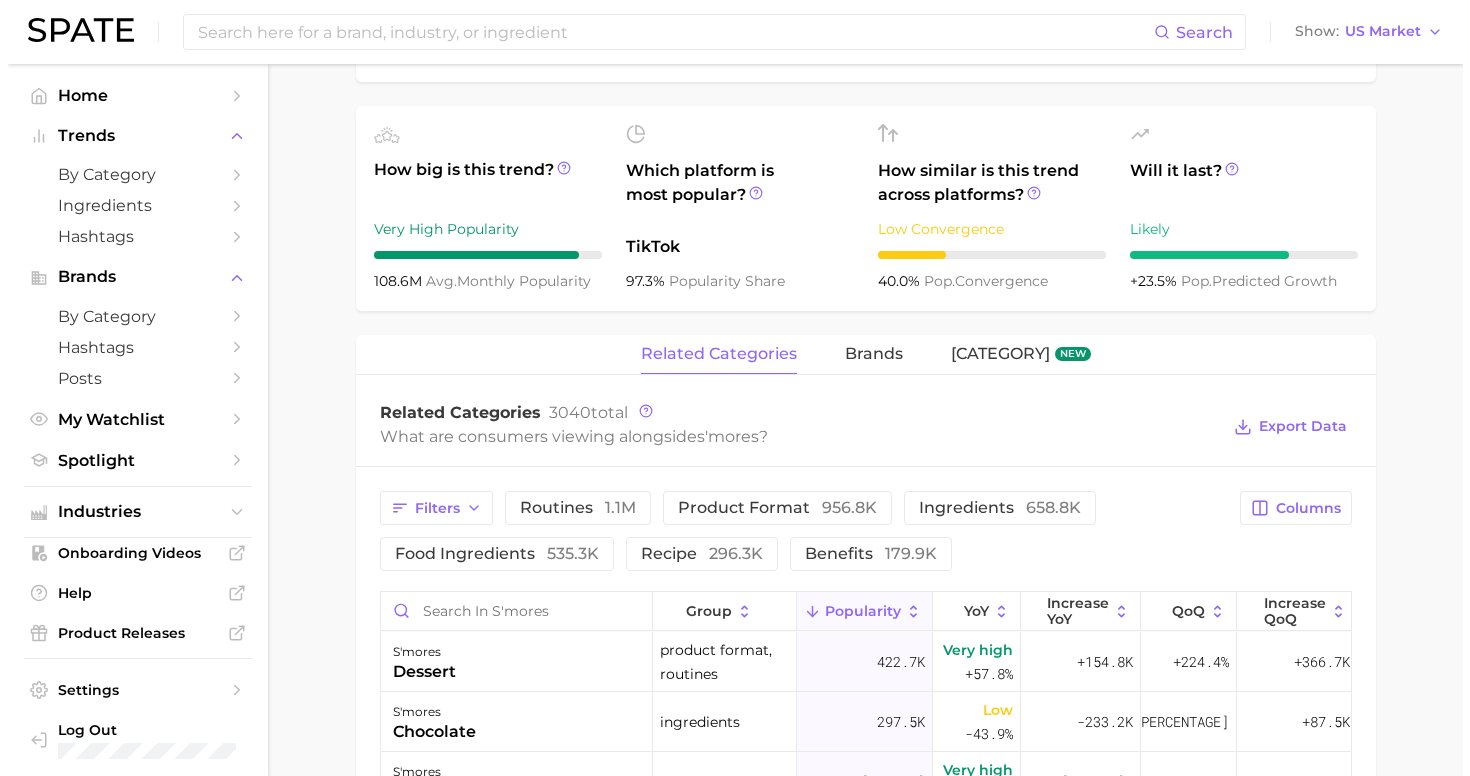 scroll, scrollTop: 939, scrollLeft: 0, axis: vertical 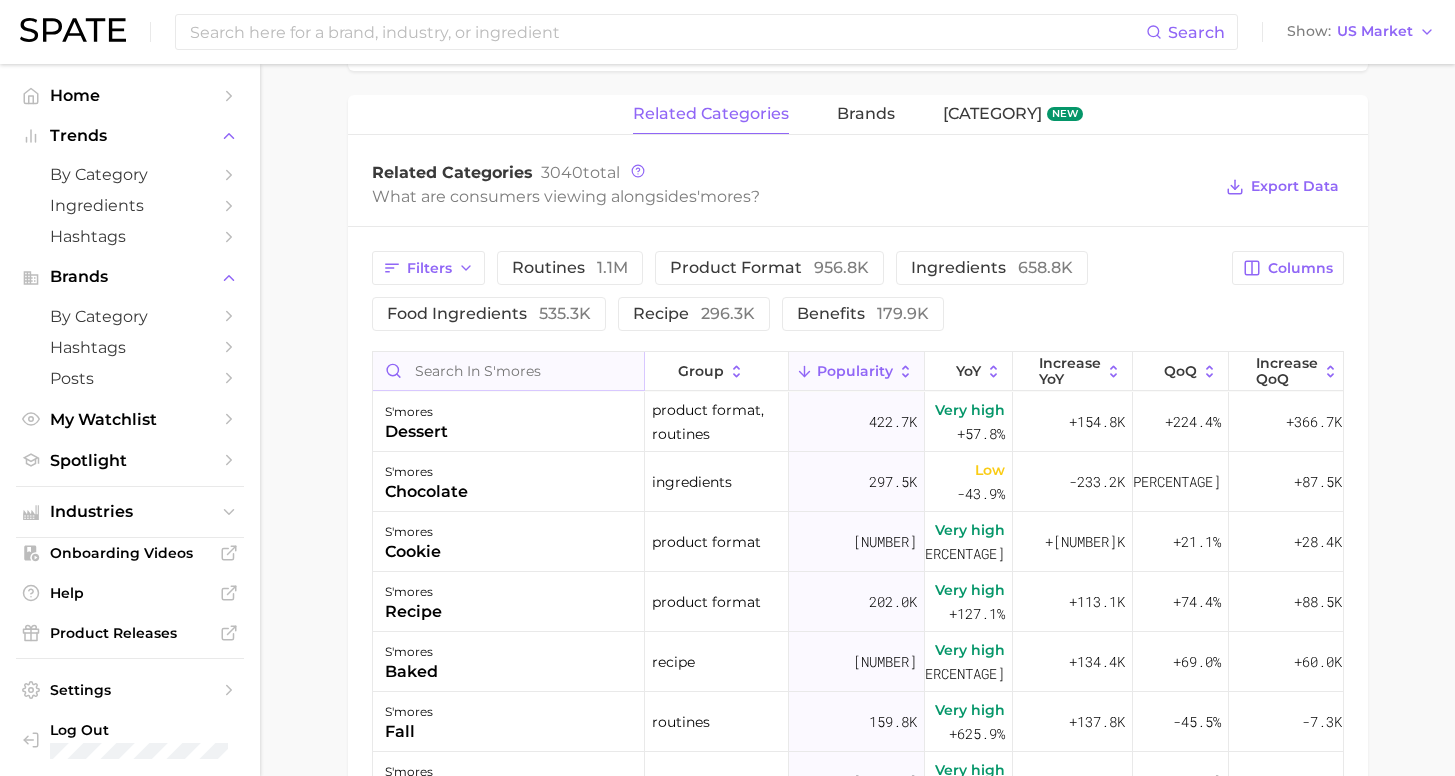 click at bounding box center [508, 371] 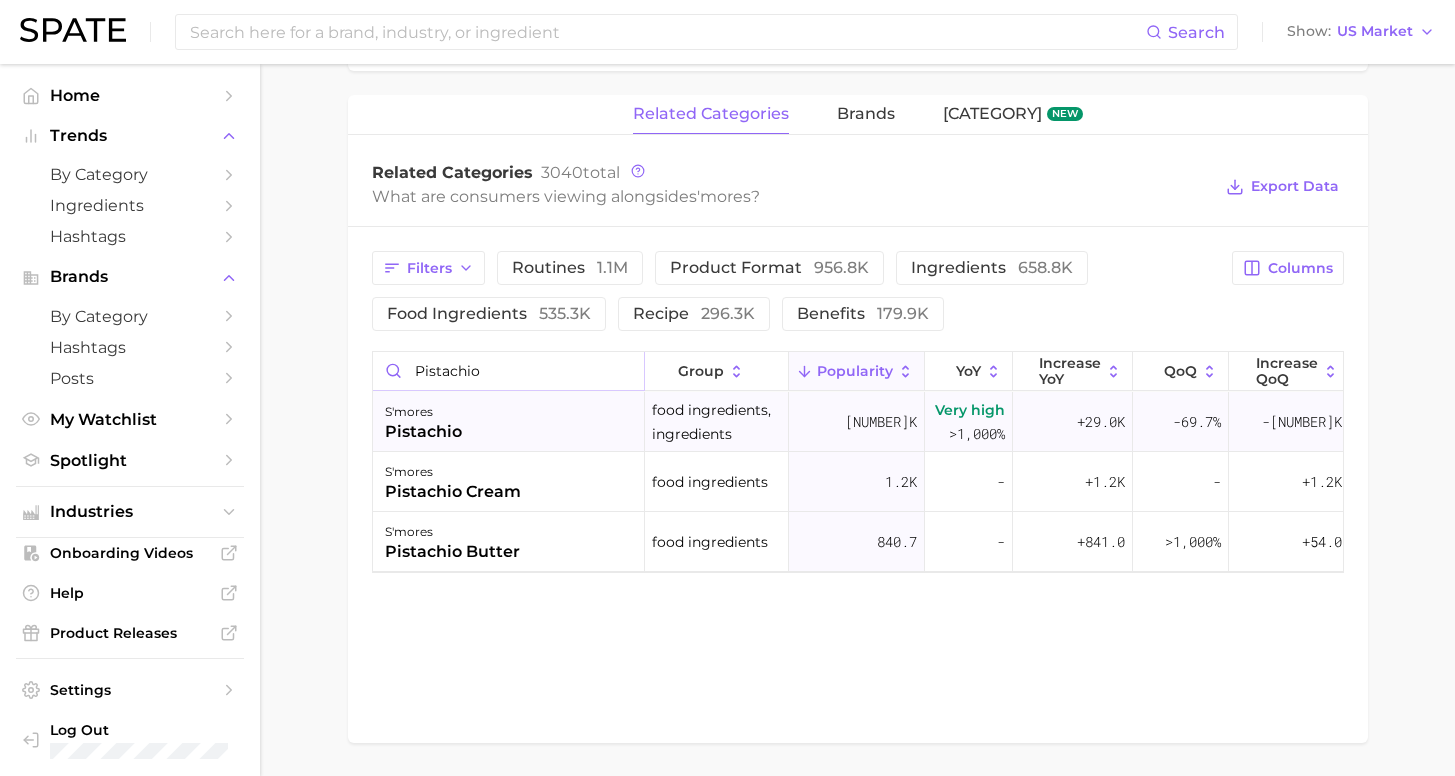 type on "pistachio" 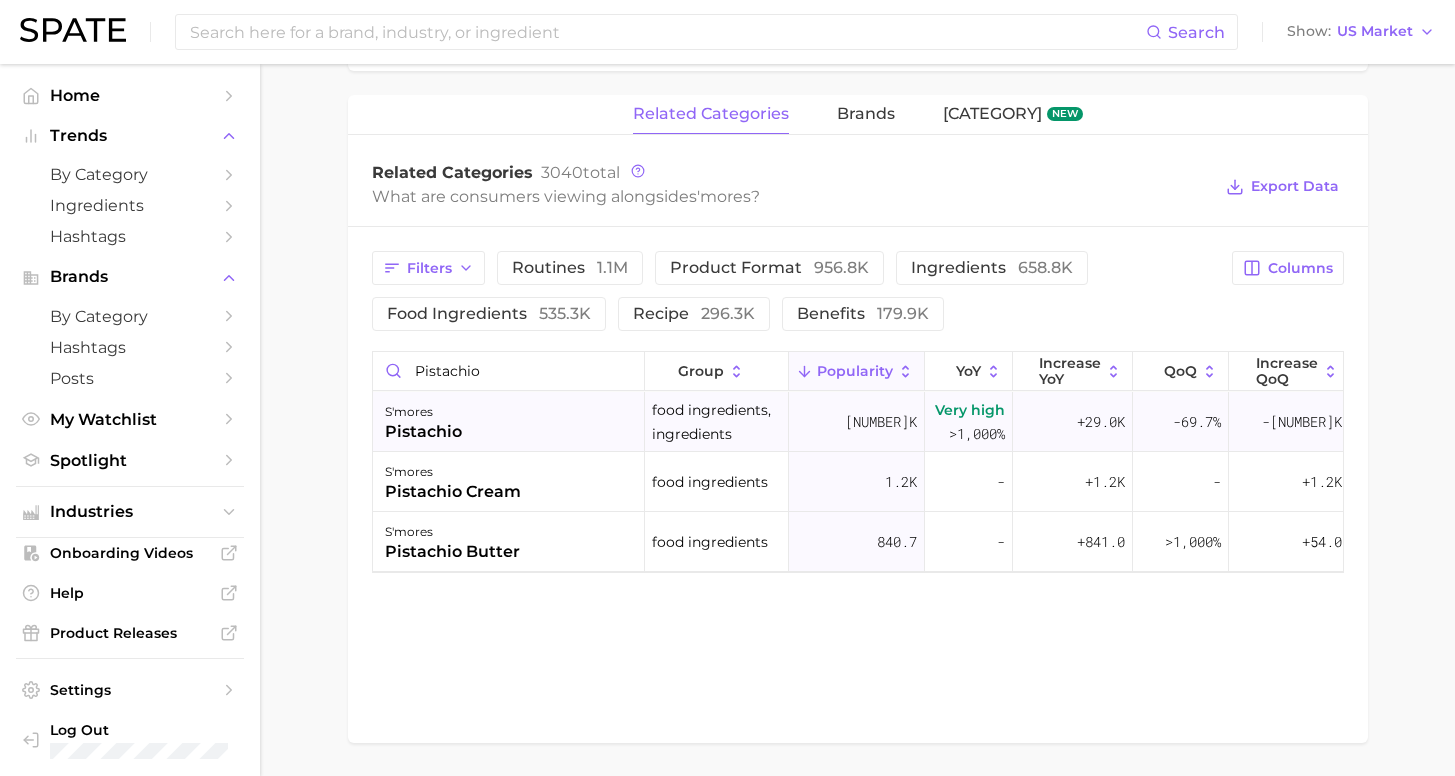 click on "s'mores pistachio" at bounding box center (509, 422) 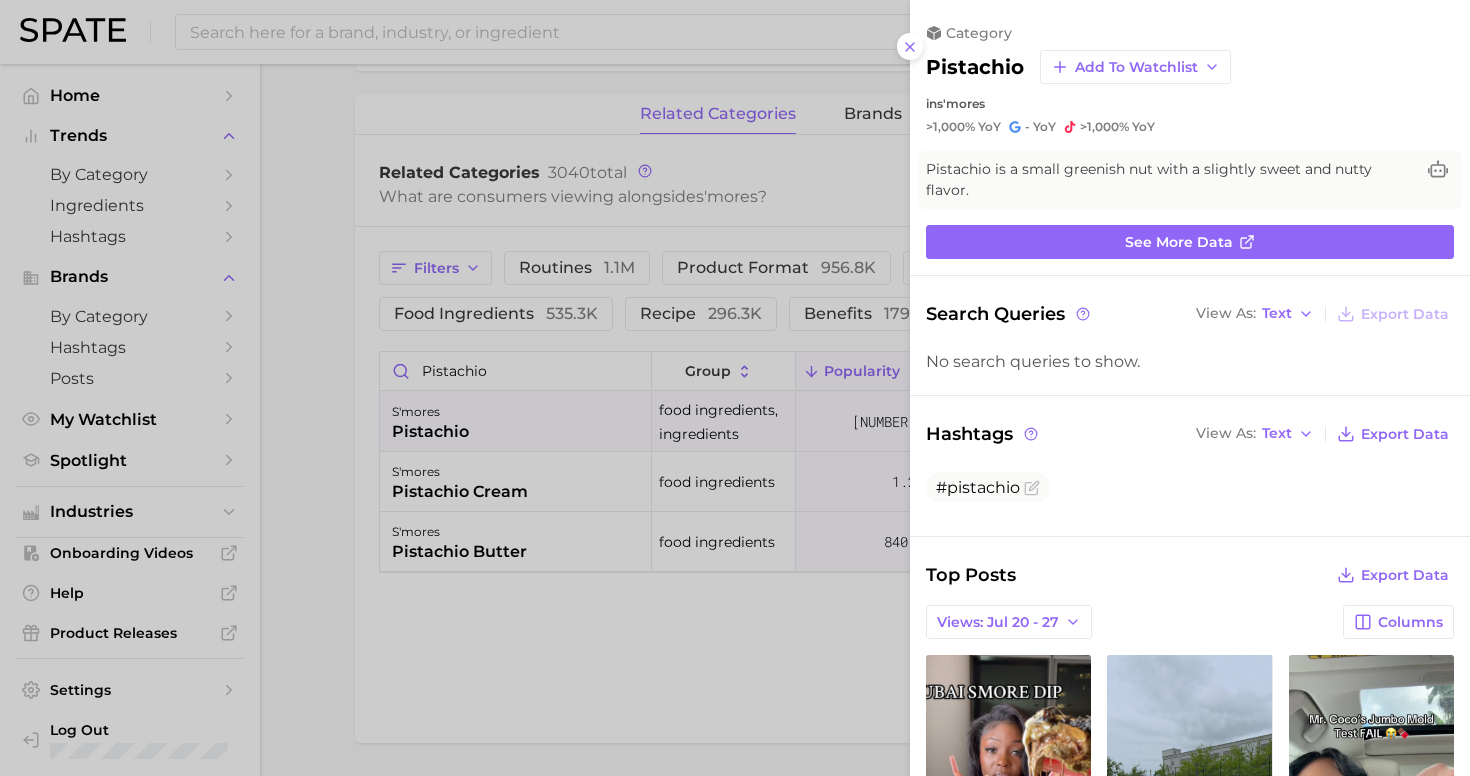 scroll, scrollTop: 0, scrollLeft: 0, axis: both 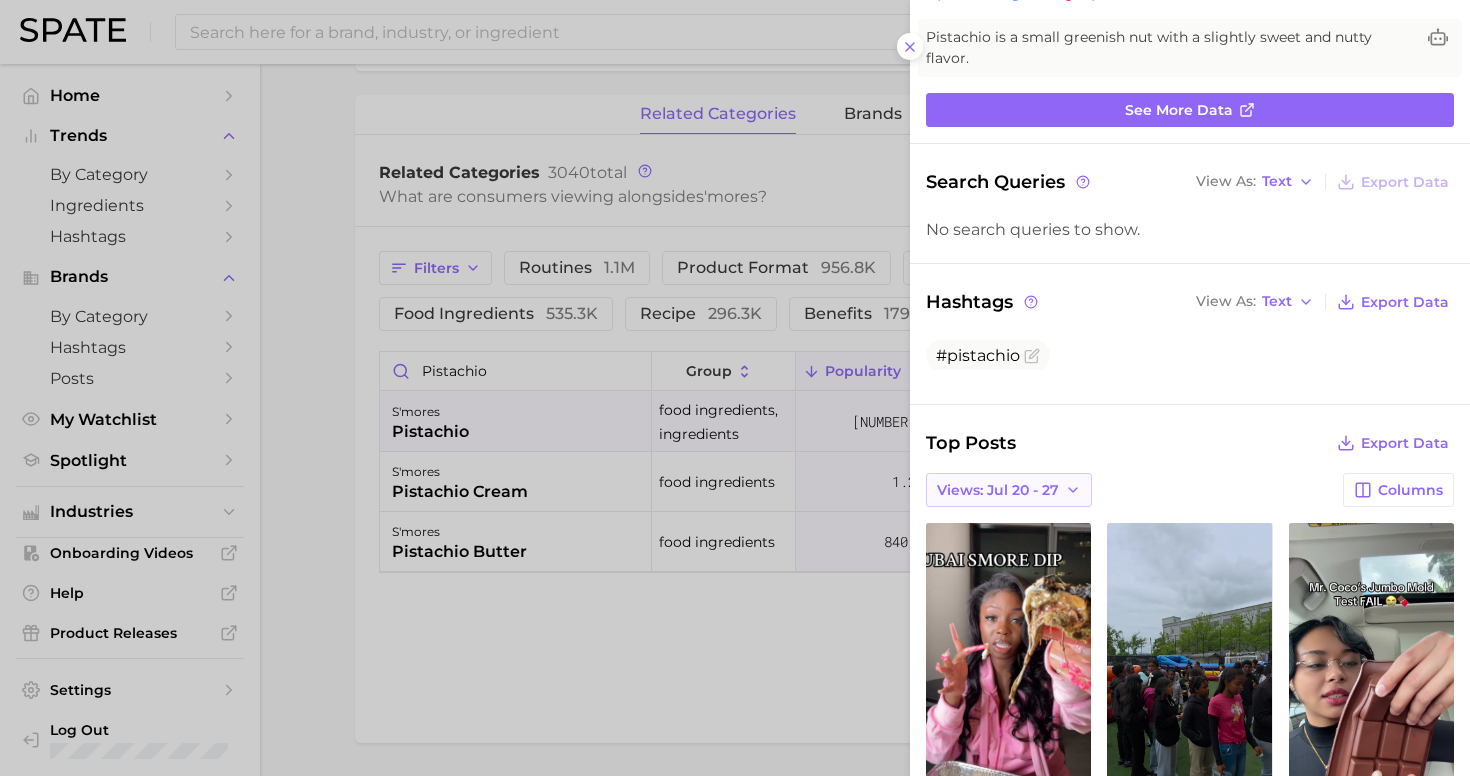 click on "Views: Jul 20 -  27" at bounding box center (998, 490) 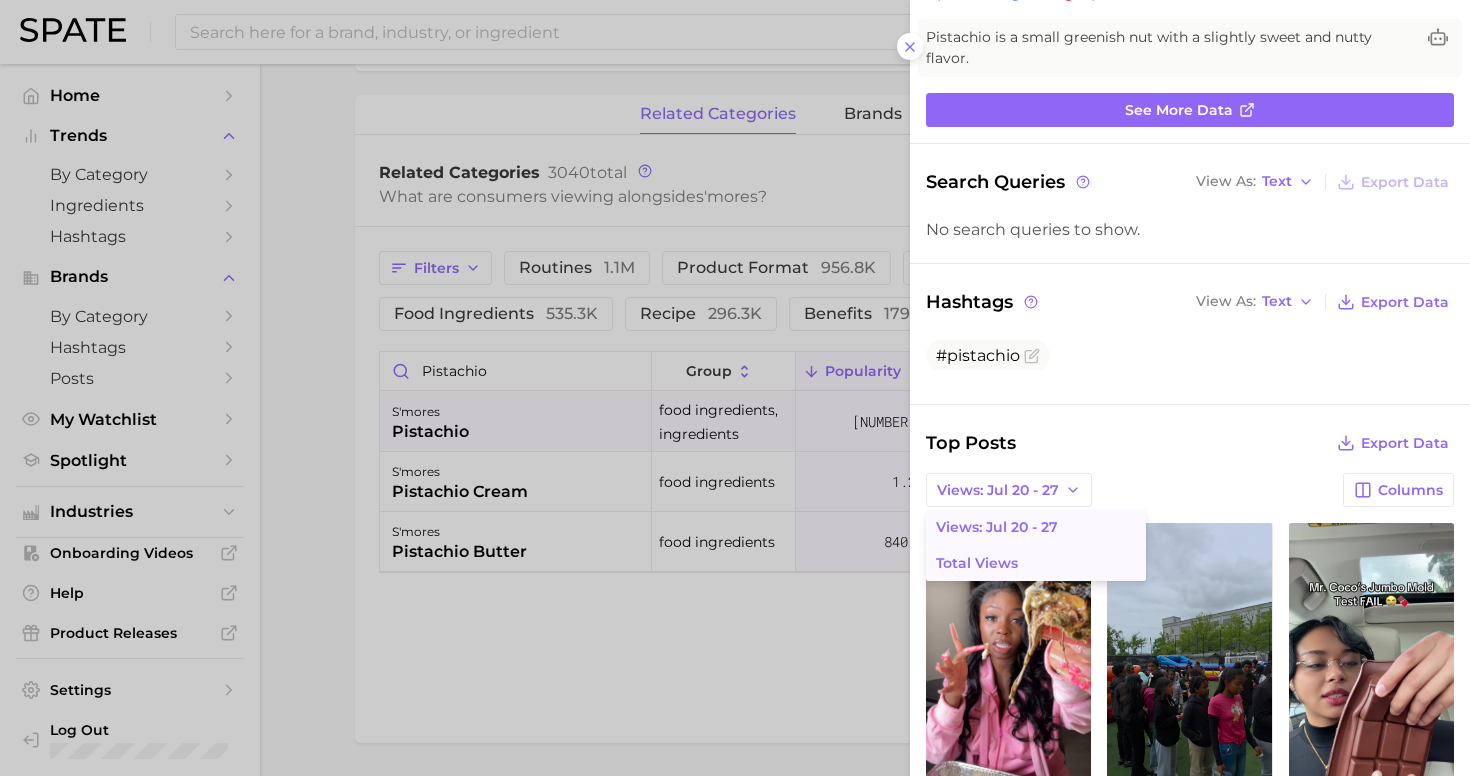 click on "Total Views" at bounding box center (1036, 563) 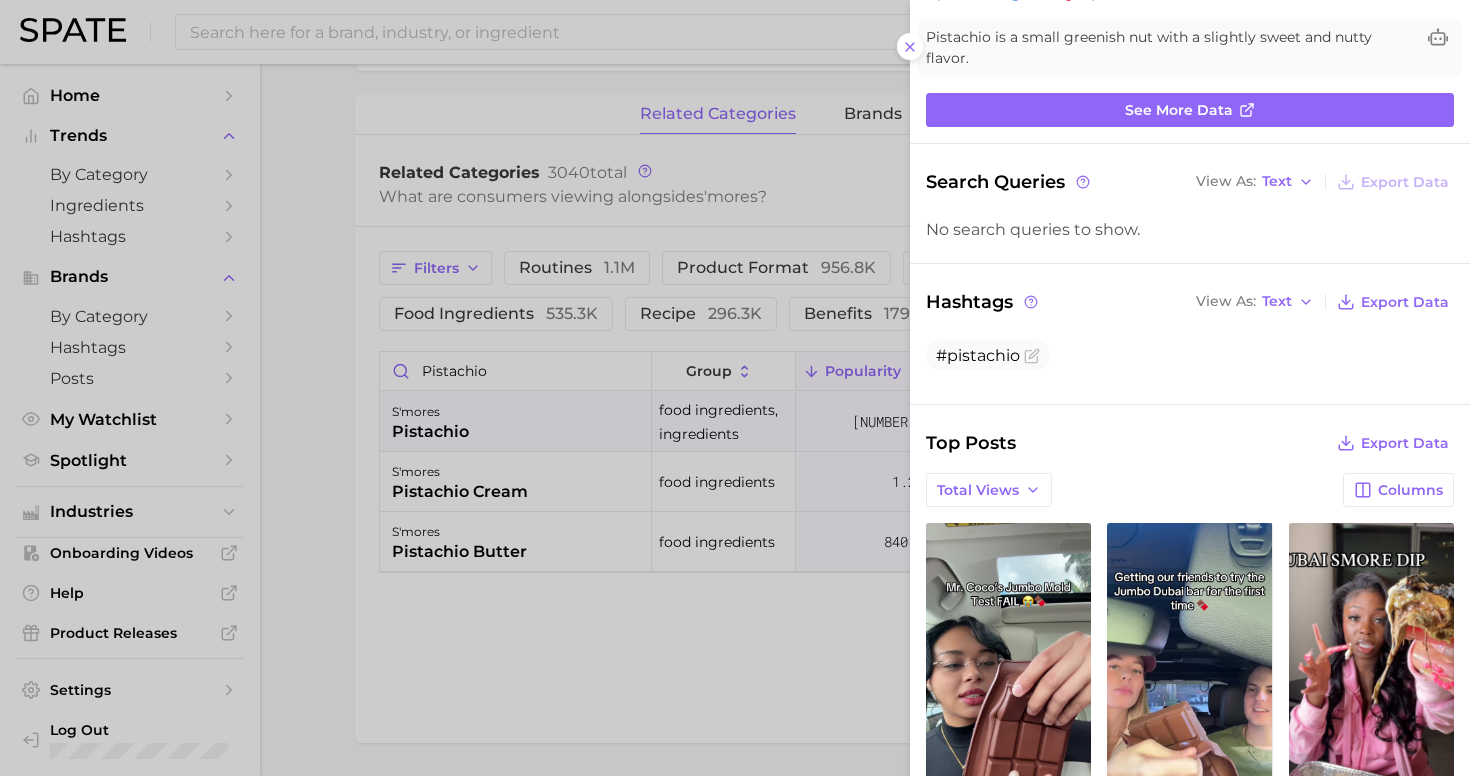 scroll, scrollTop: 0, scrollLeft: 0, axis: both 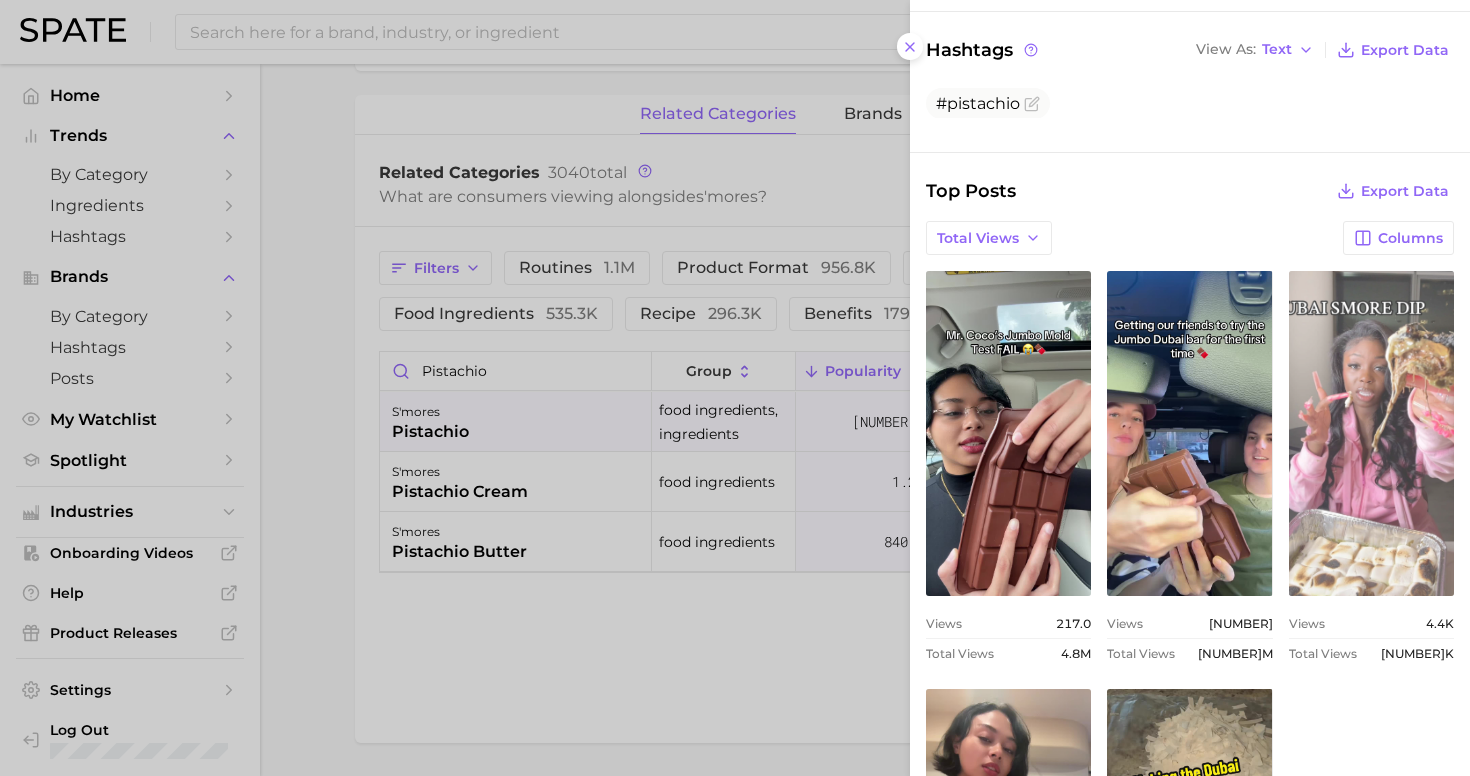click on "view post on TikTok" at bounding box center [1371, 433] 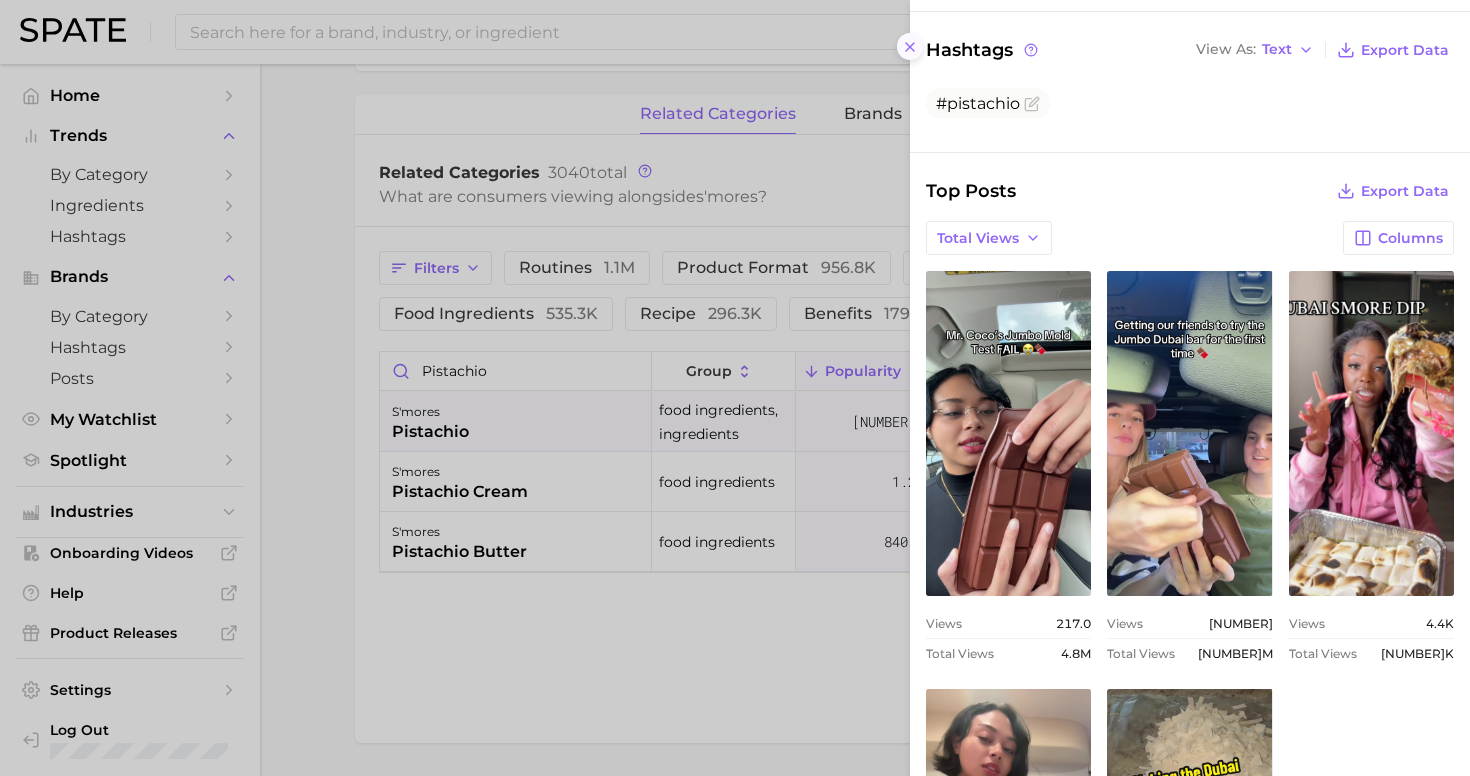 click 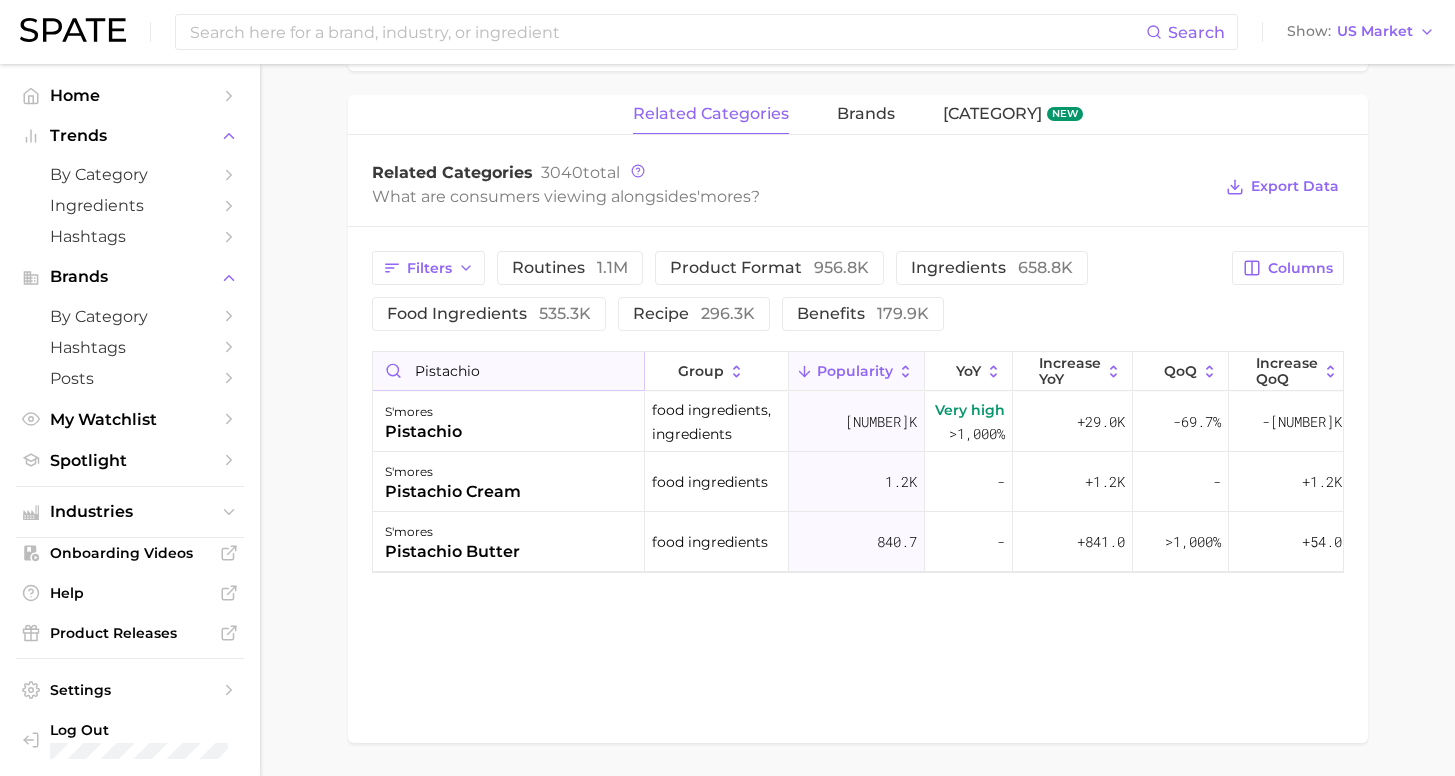 click on "pistachio" at bounding box center (508, 371) 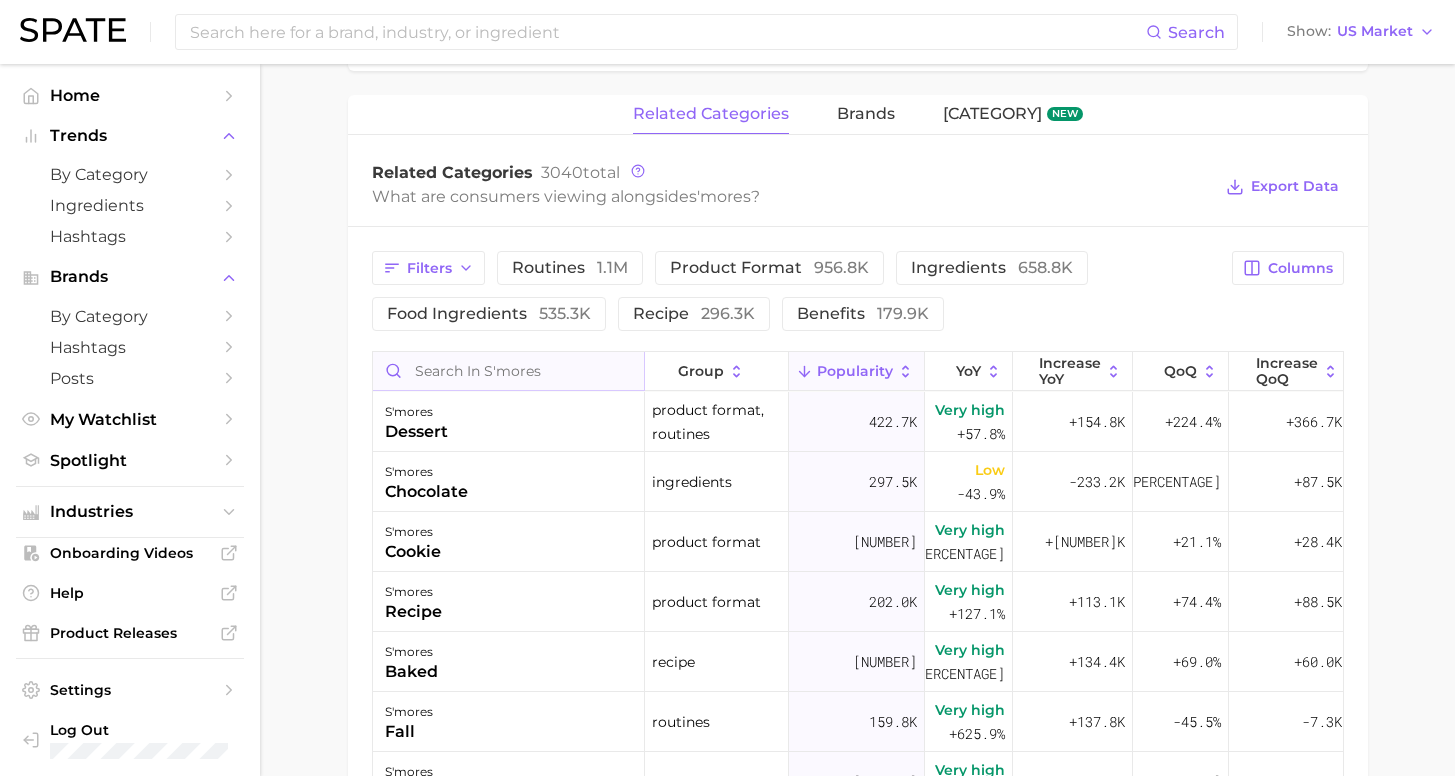 click at bounding box center (508, 371) 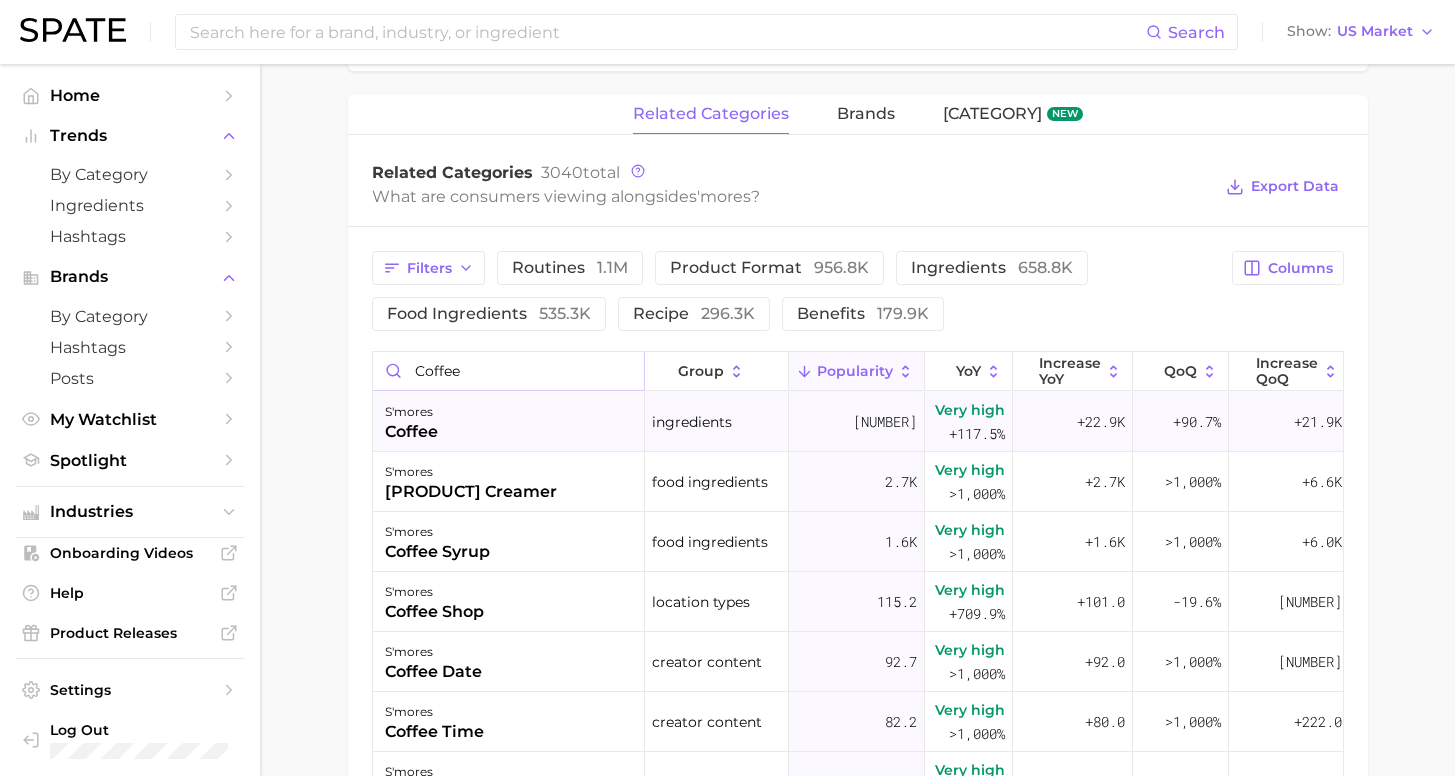 type on "coffee" 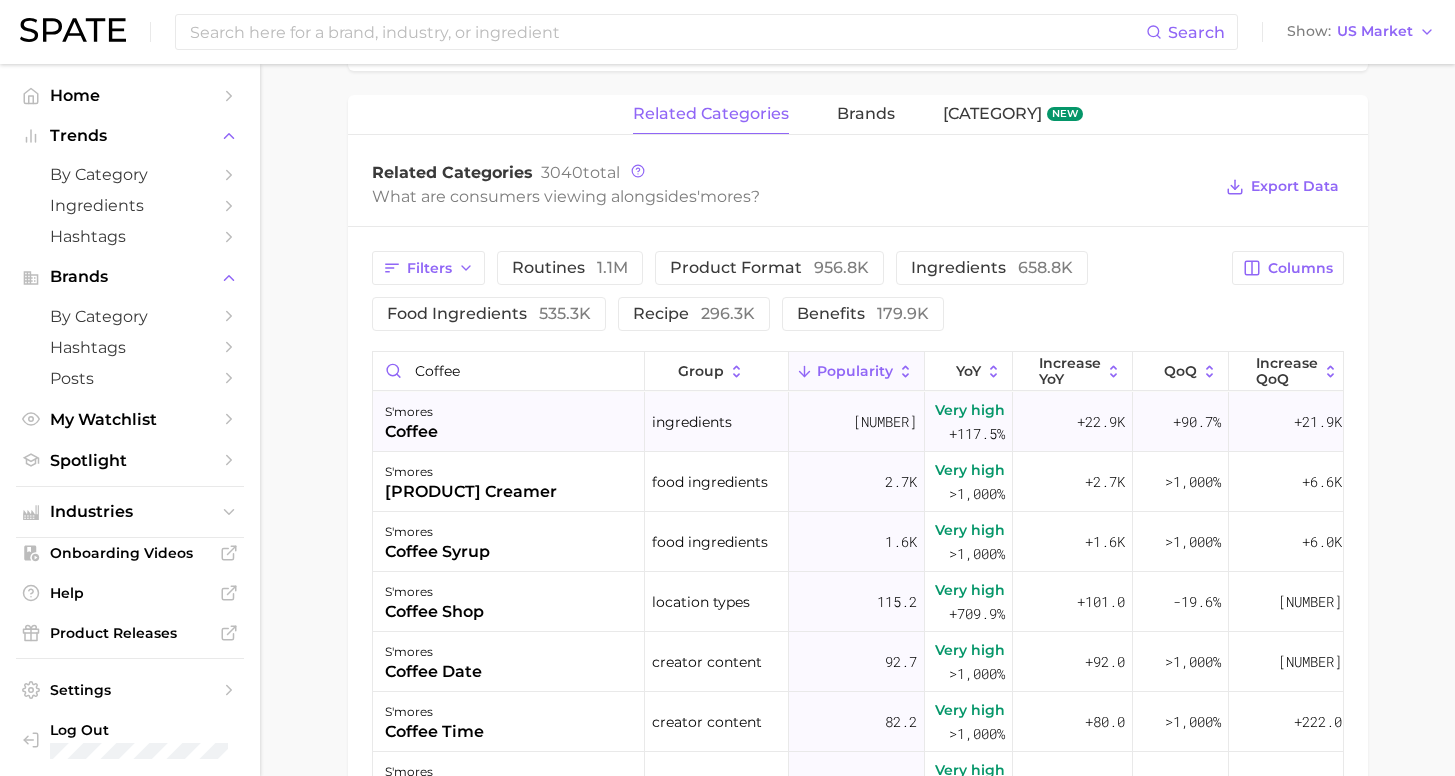 click on "s'mores coffee" at bounding box center [509, 422] 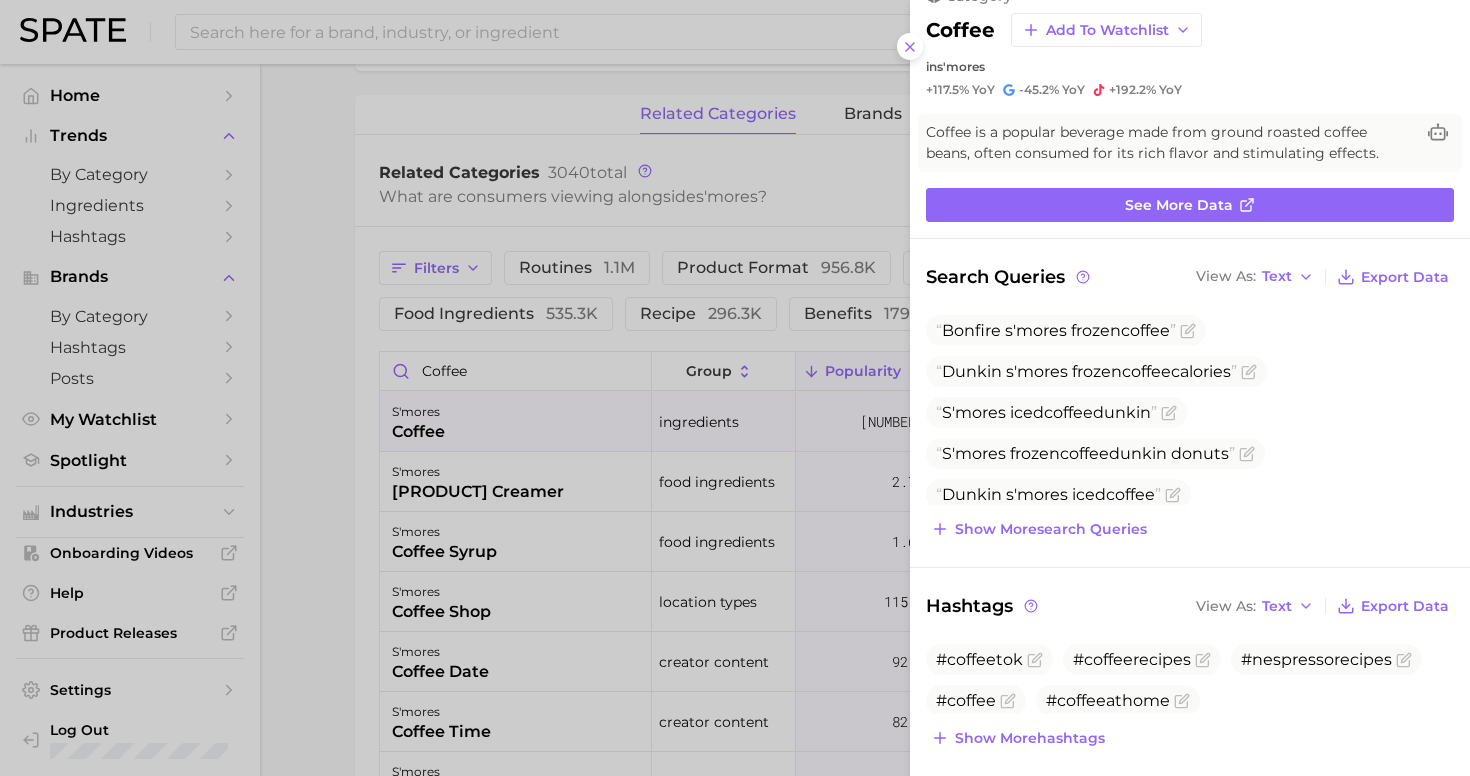 scroll, scrollTop: 332, scrollLeft: 0, axis: vertical 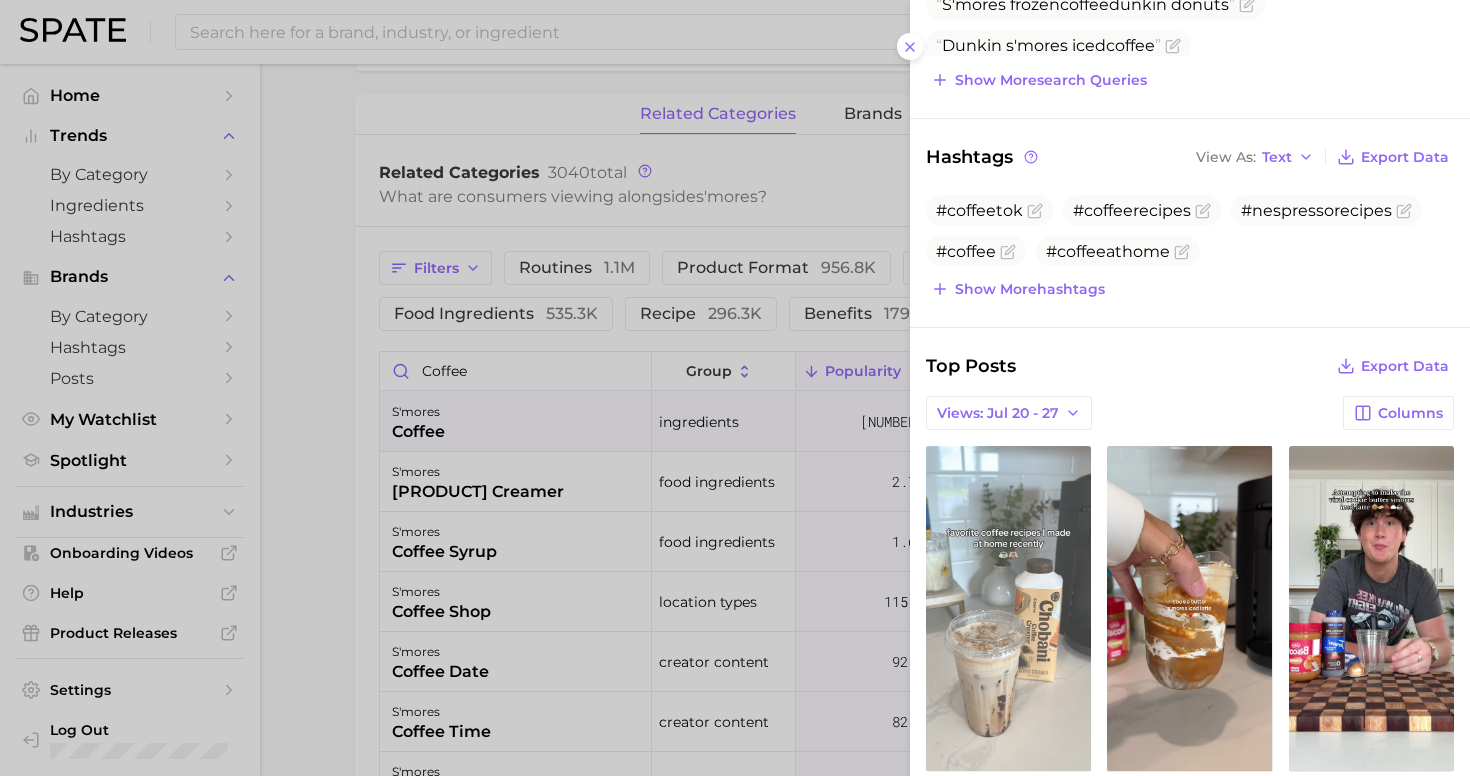 click on "view post on TikTok" at bounding box center (1008, 608) 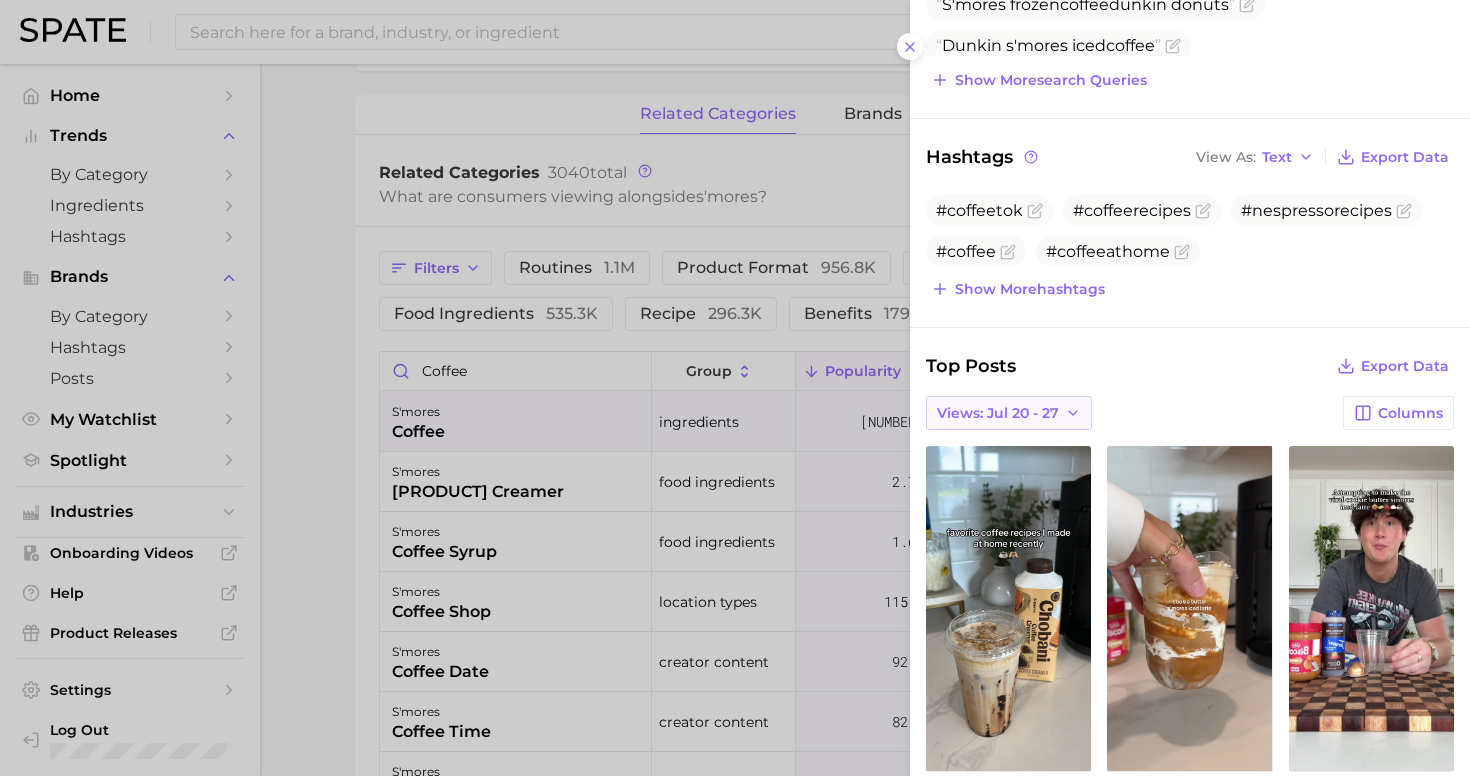 click on "Views: Jul 20 -  27" at bounding box center [998, 413] 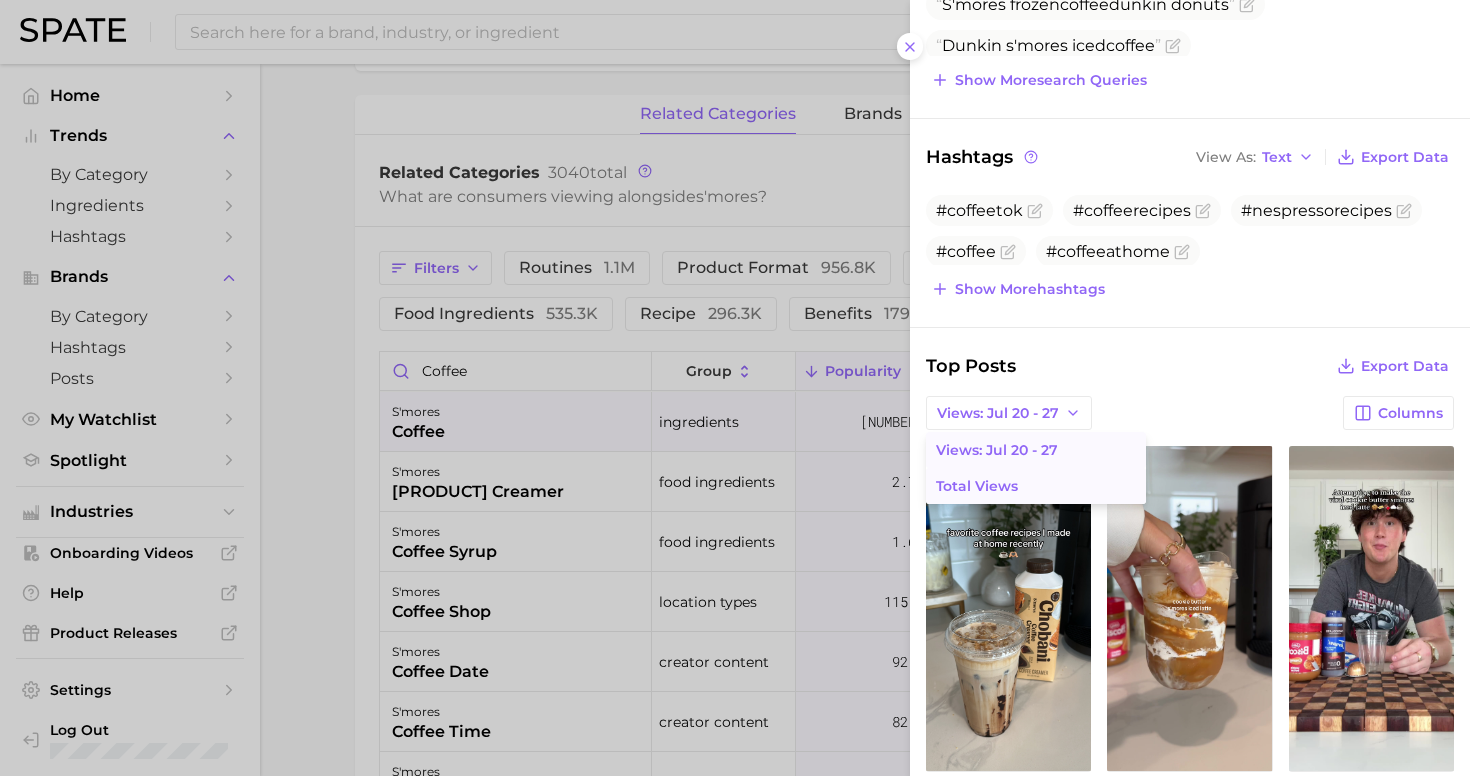 click on "Total Views" at bounding box center (977, 486) 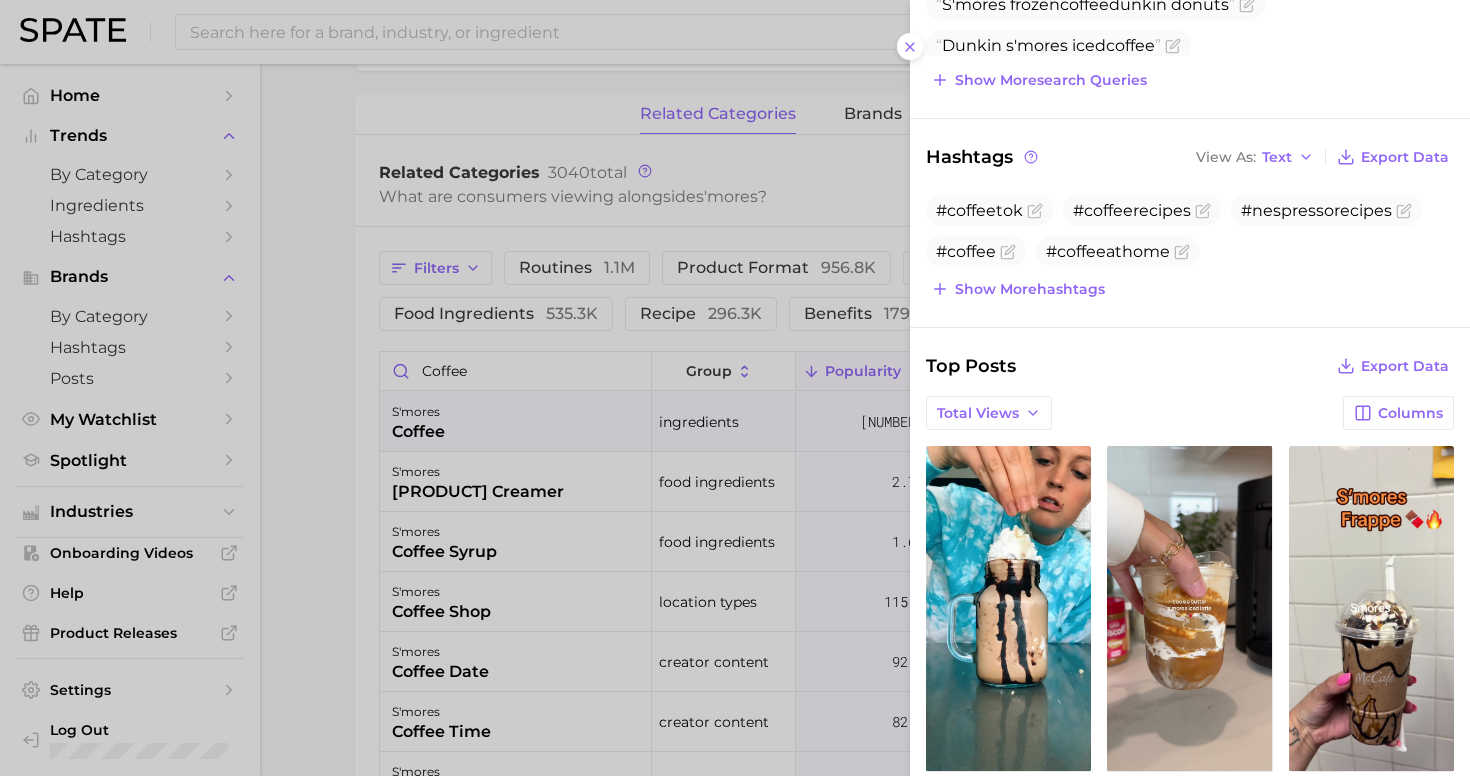 scroll, scrollTop: 0, scrollLeft: 0, axis: both 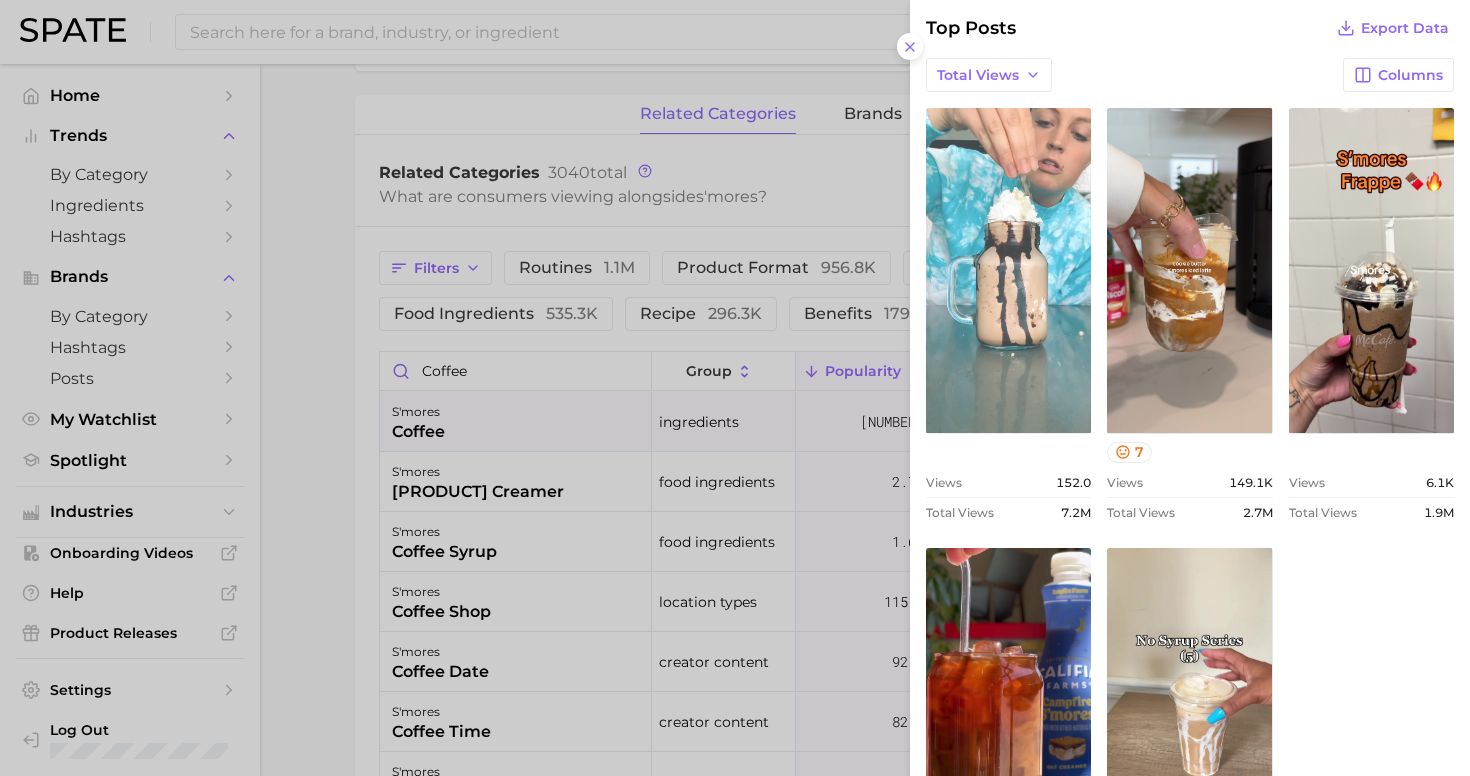 click on "view post on TikTok" at bounding box center [1008, 270] 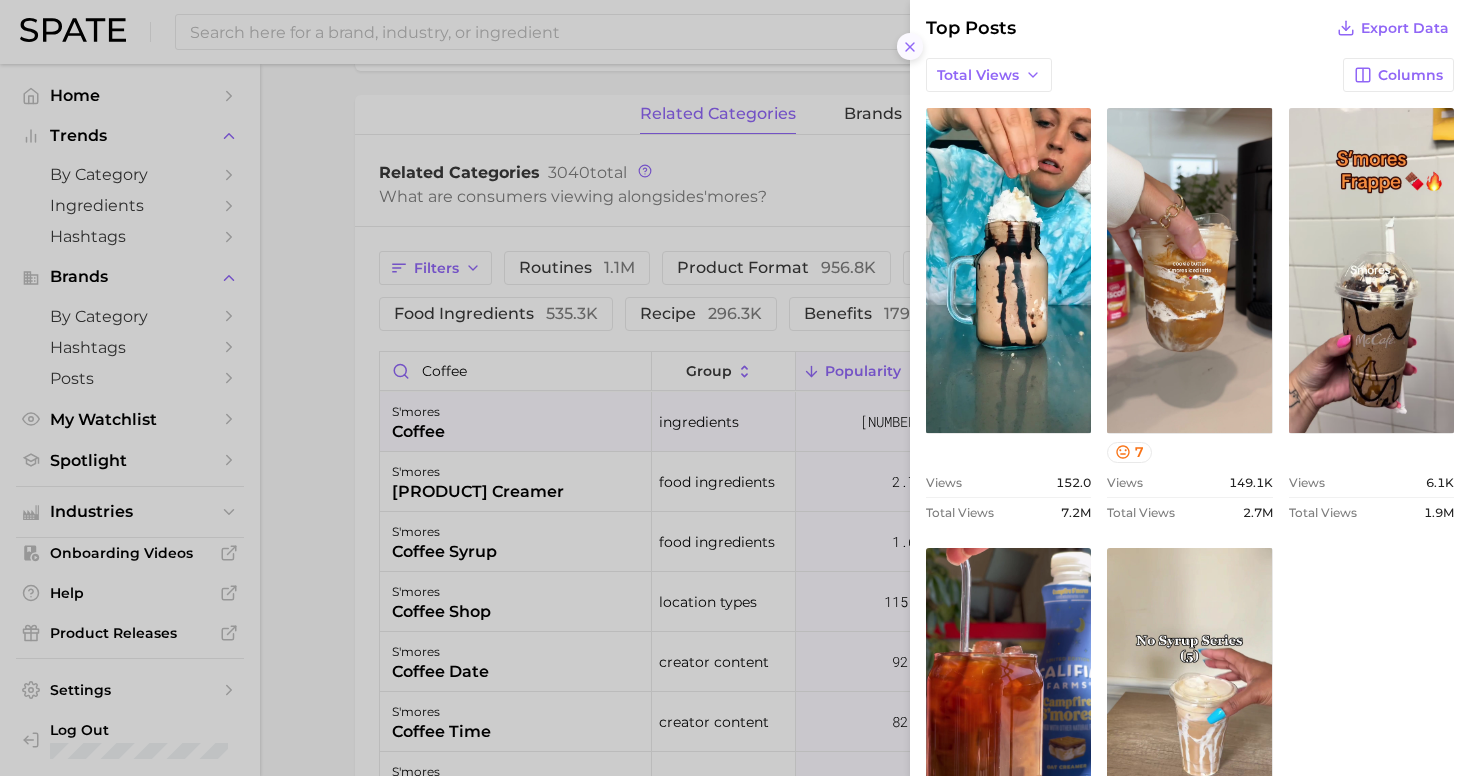 click 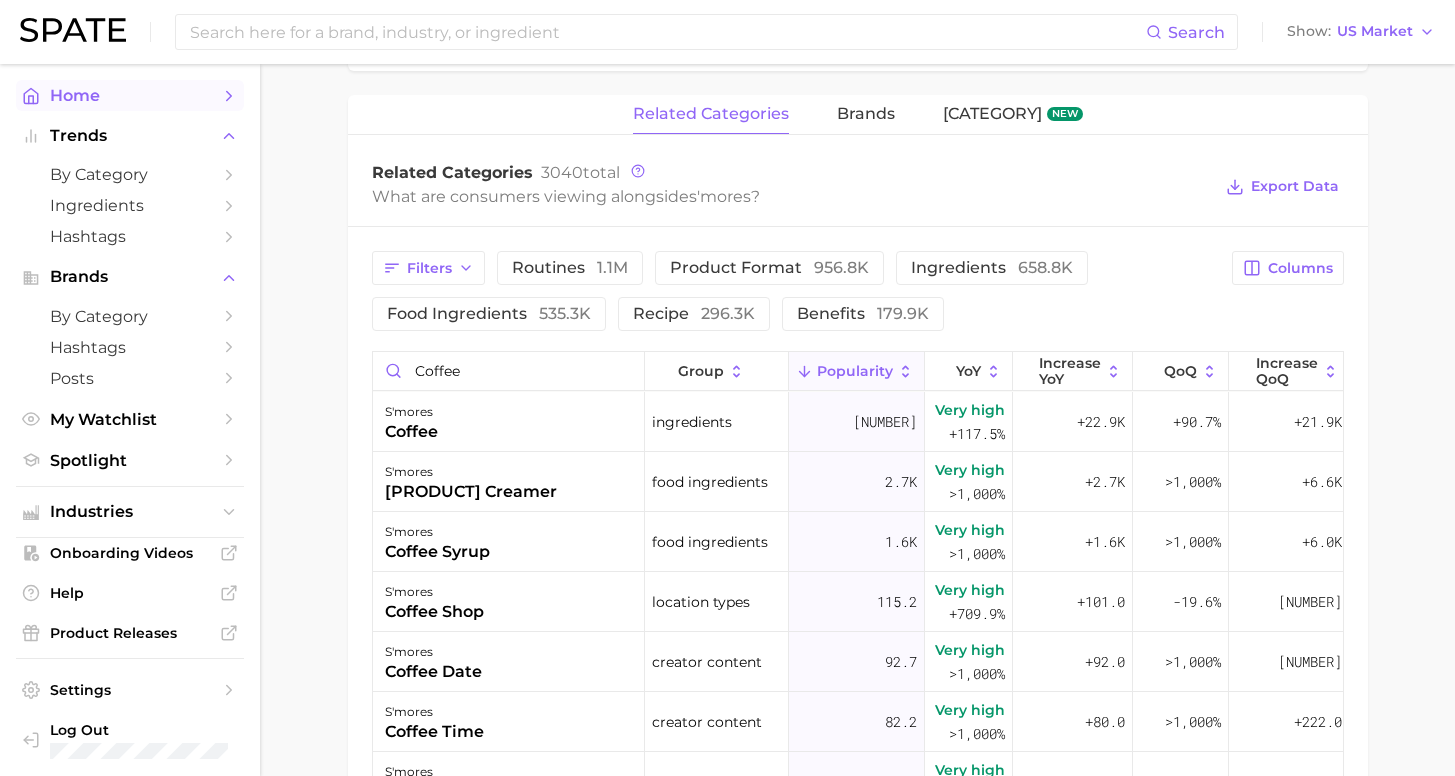 click on "Home" at bounding box center (130, 95) 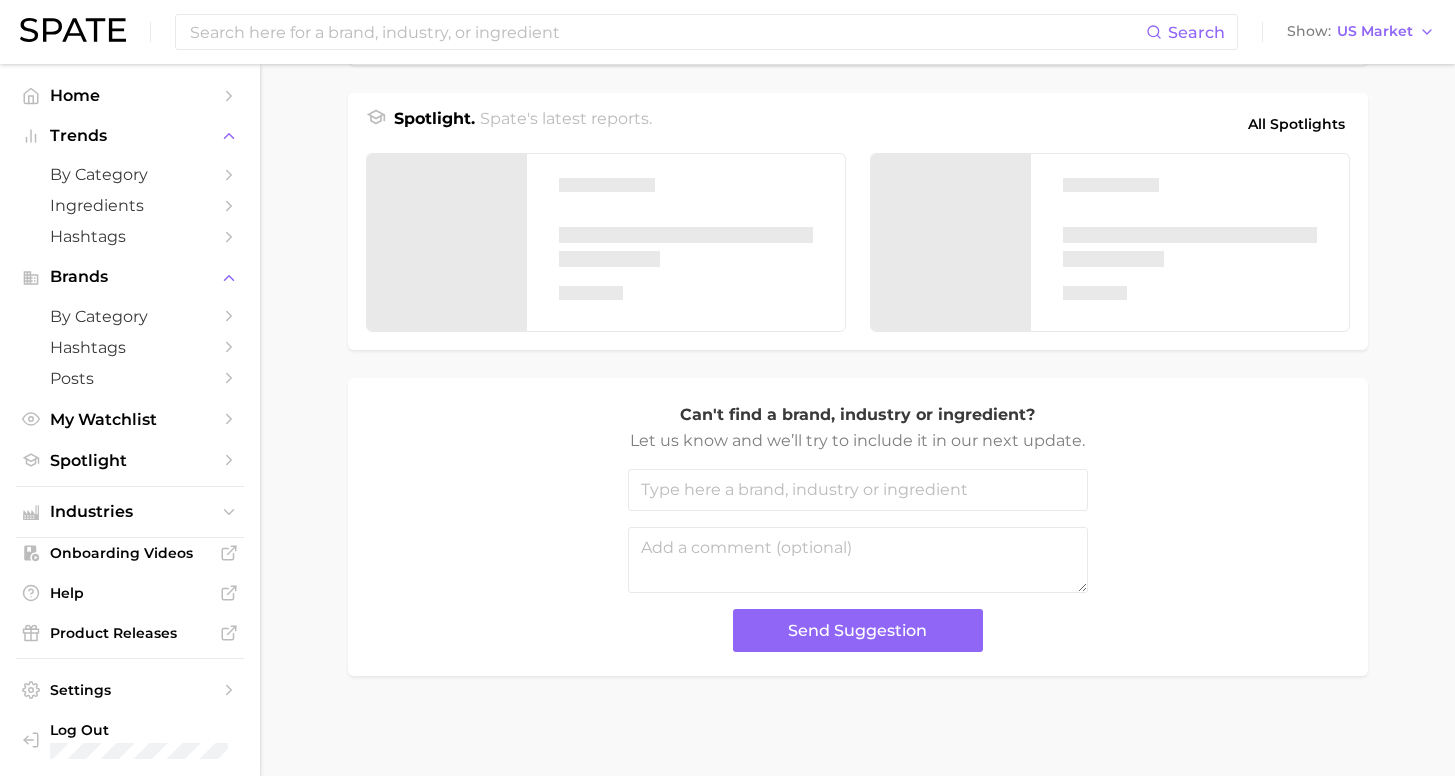 scroll, scrollTop: 0, scrollLeft: 0, axis: both 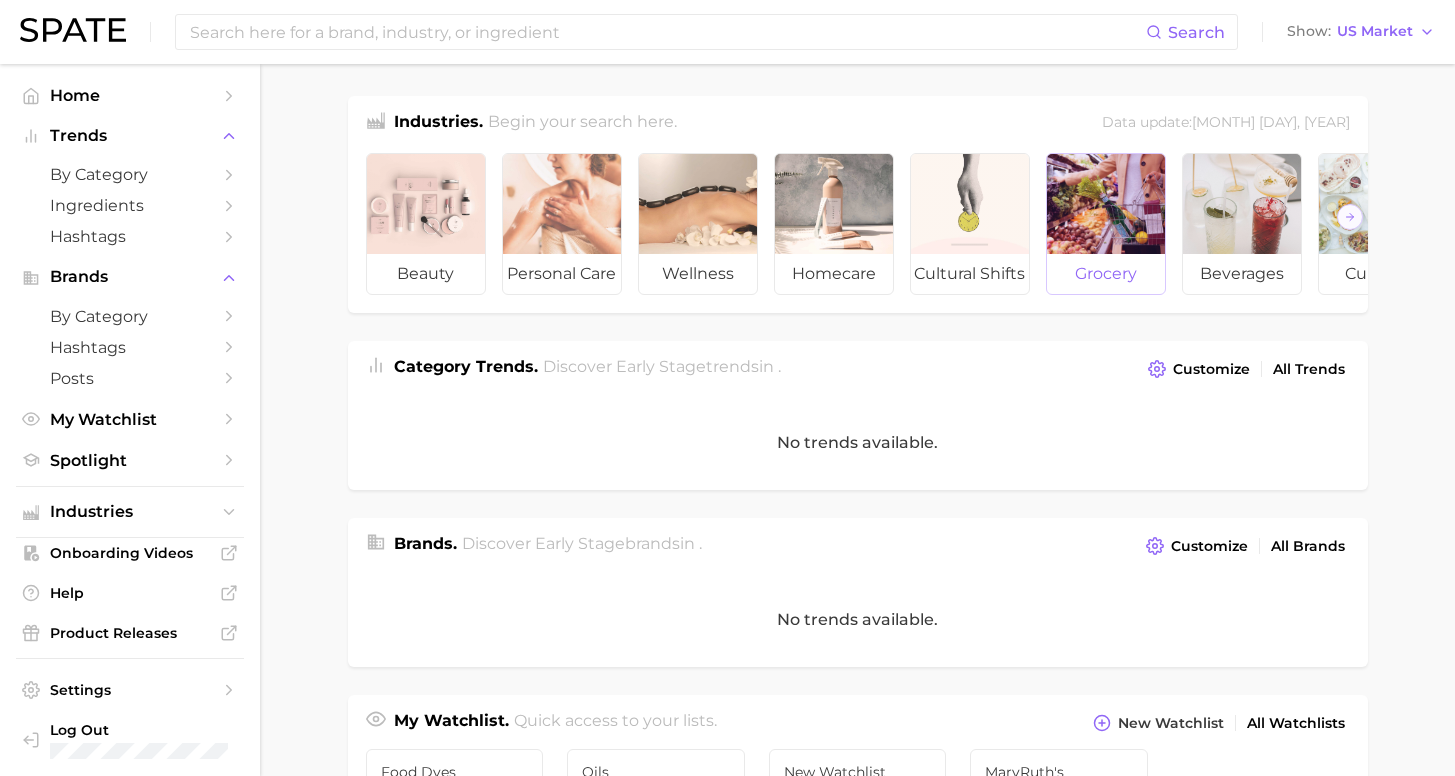 click on "grocery" at bounding box center (1106, 274) 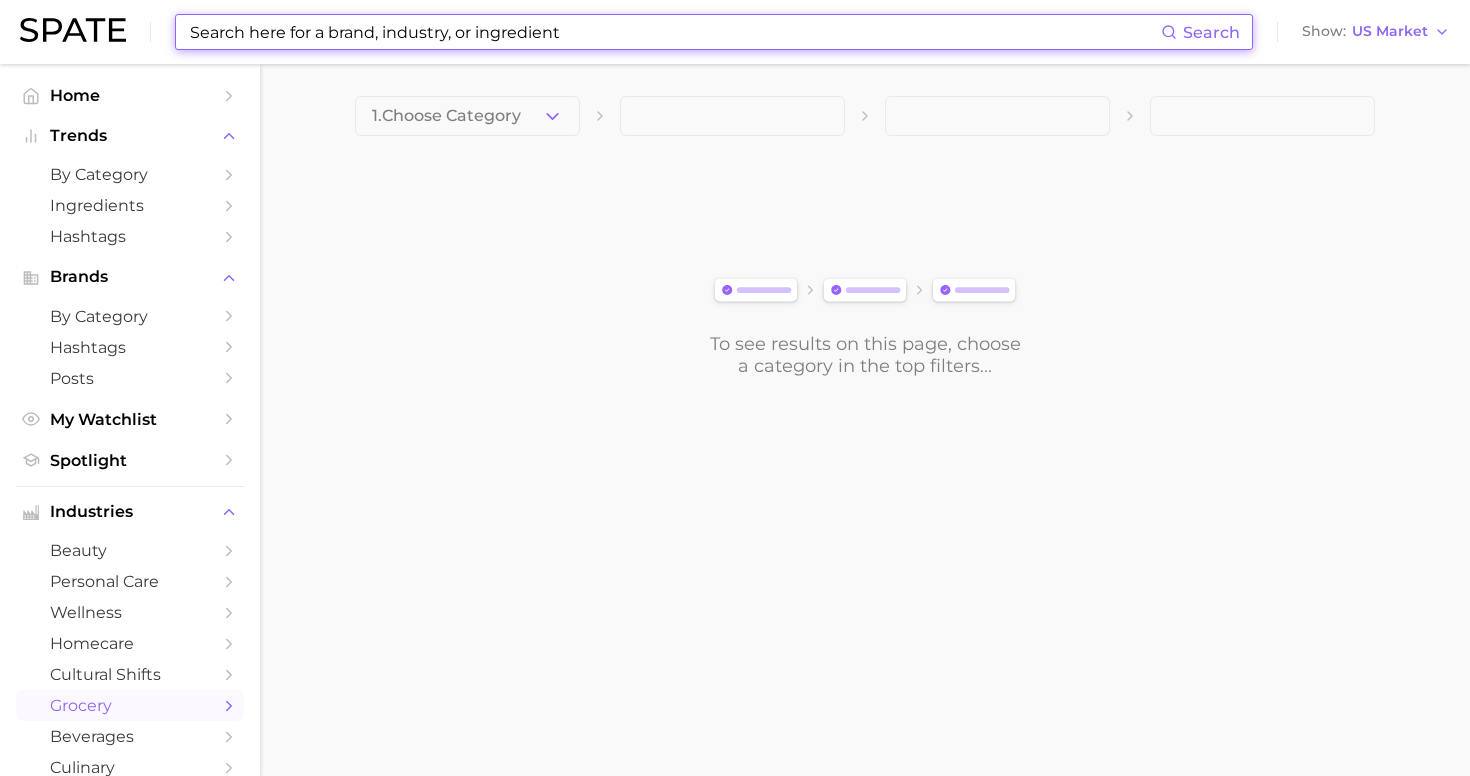 click at bounding box center (674, 32) 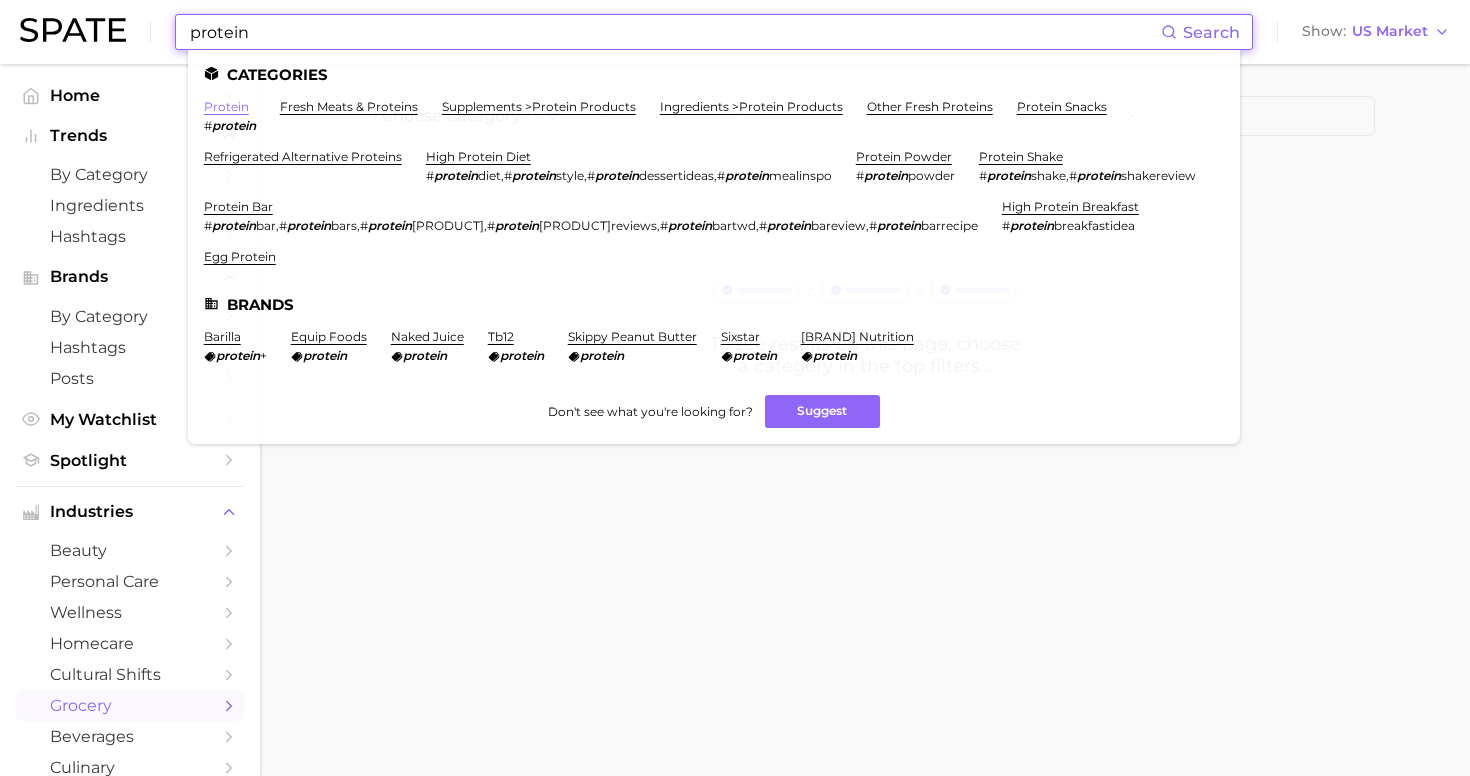 type on "protein" 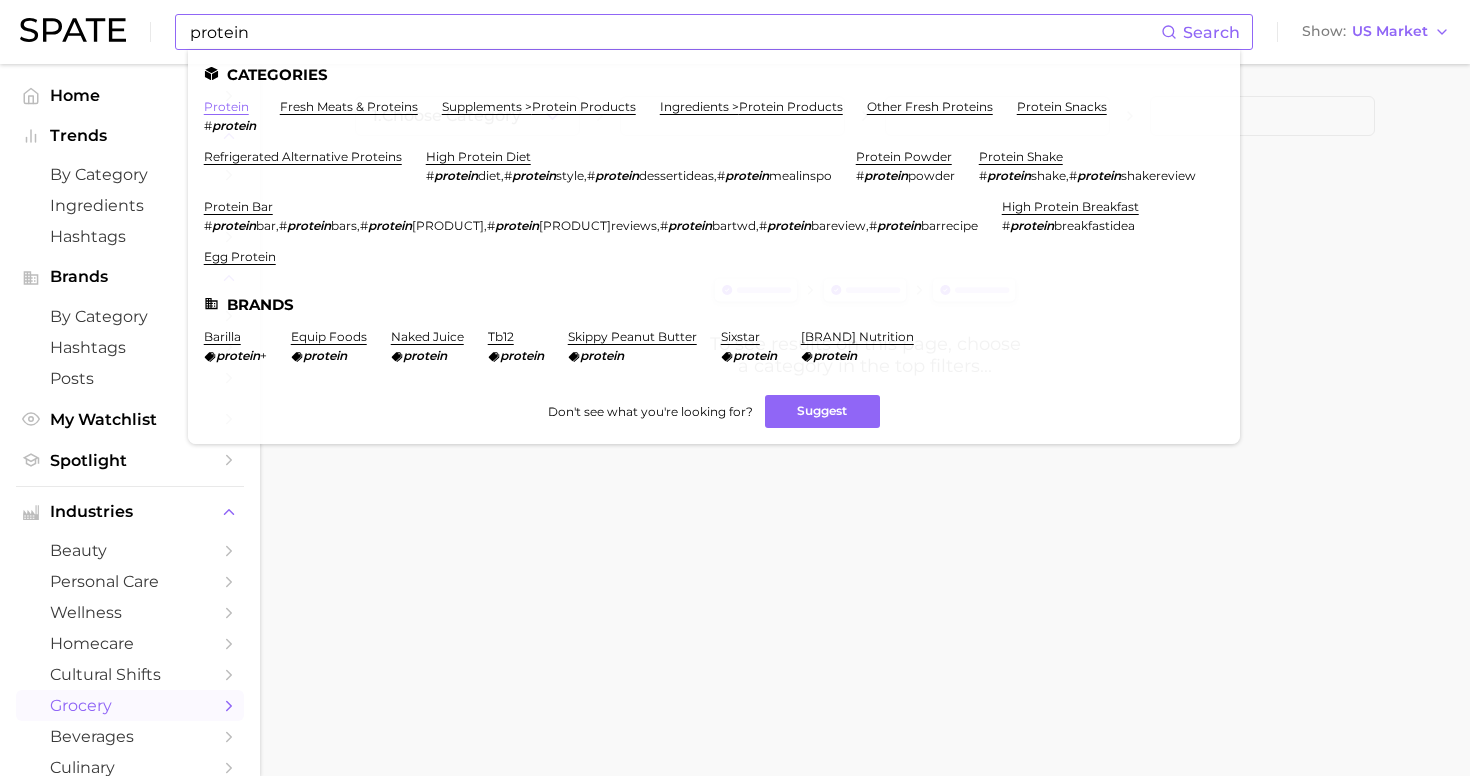 click on "protein" at bounding box center (226, 106) 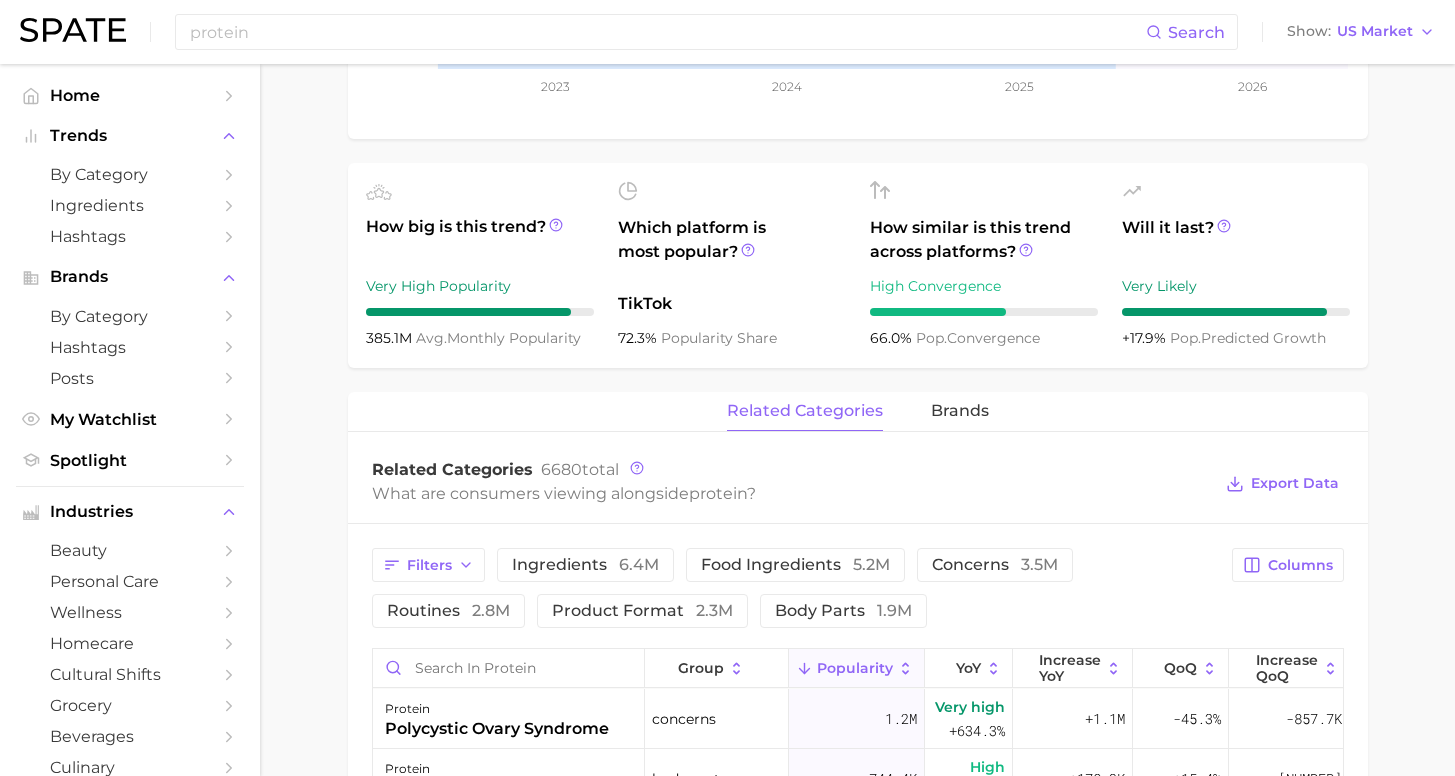 scroll, scrollTop: 0, scrollLeft: 0, axis: both 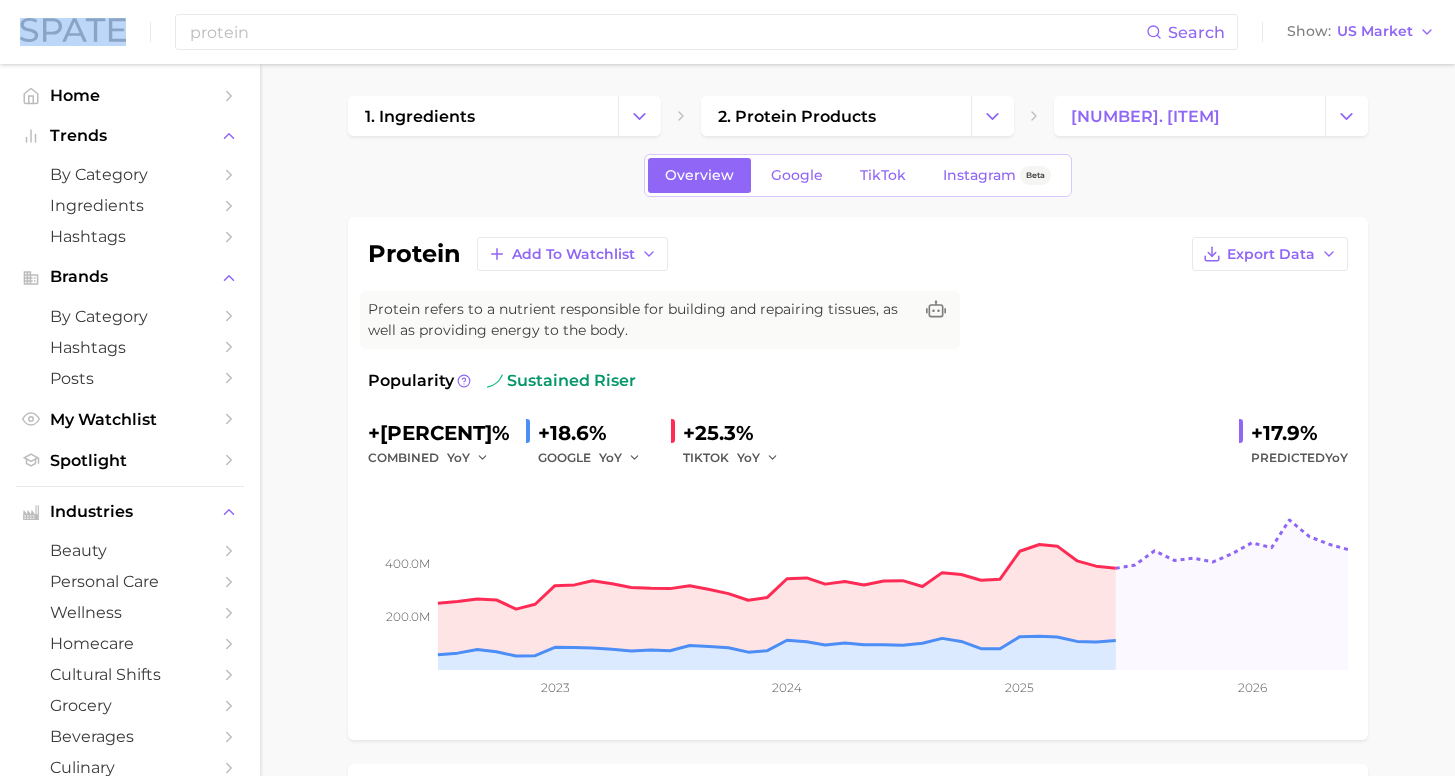 drag, startPoint x: 502, startPoint y: 53, endPoint x: 80, endPoint y: 55, distance: 422.00473 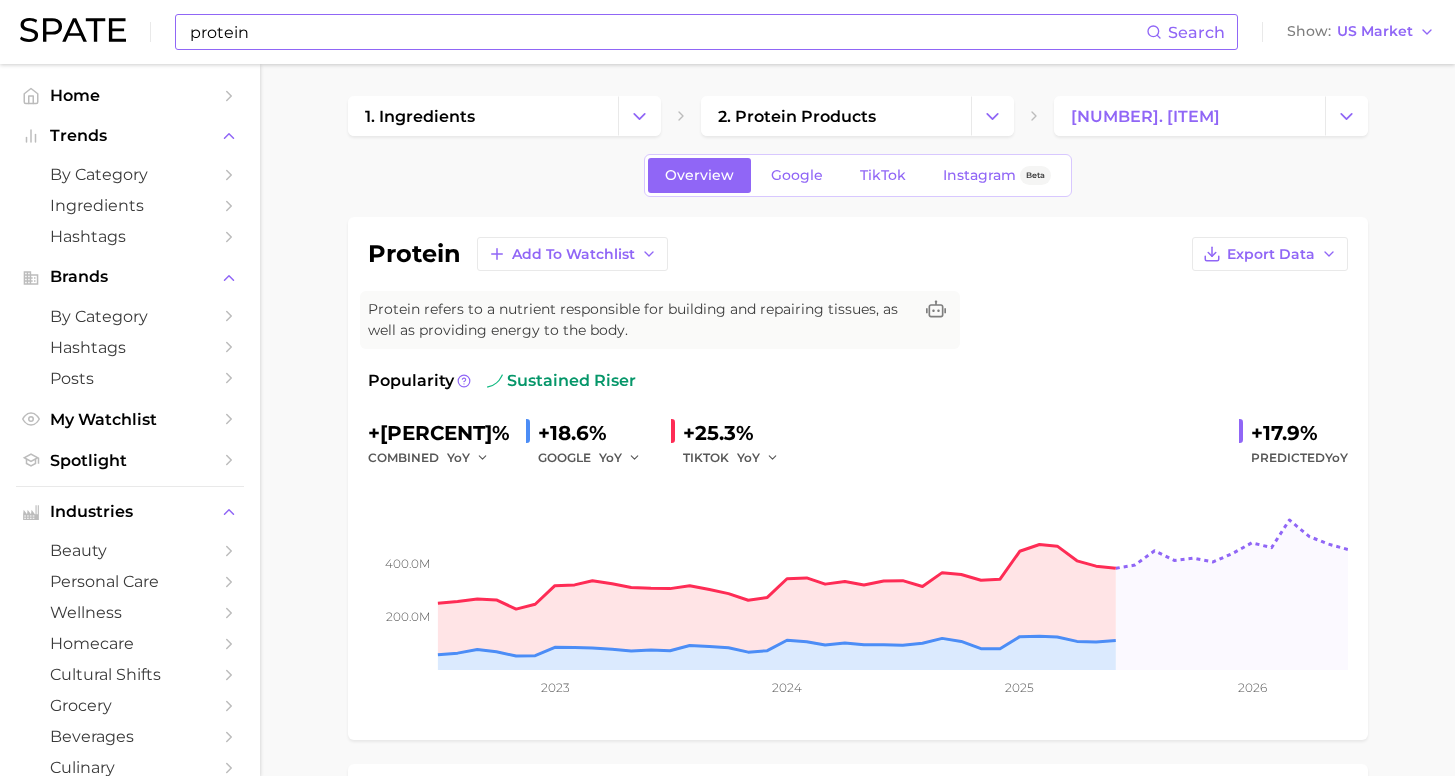click on "protein" at bounding box center [667, 32] 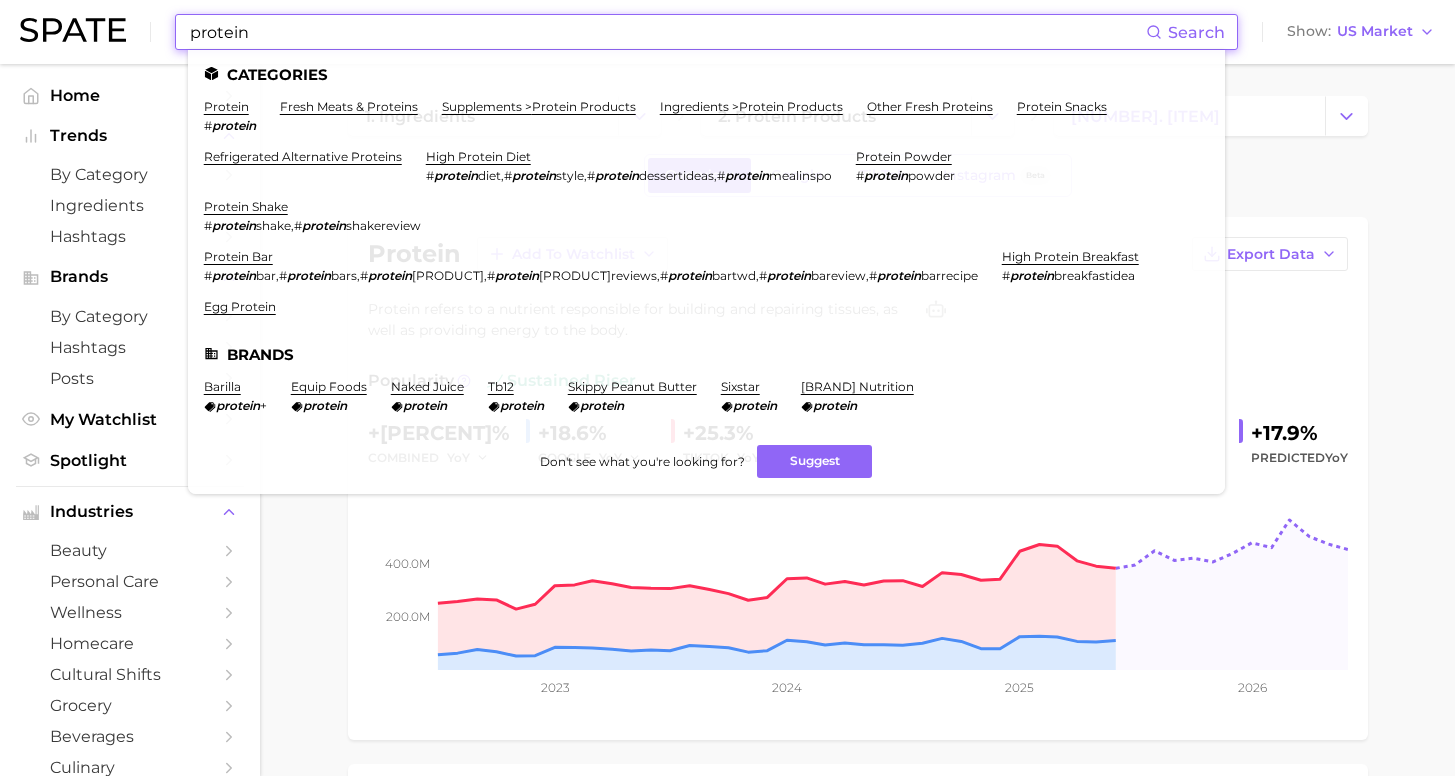 drag, startPoint x: 432, startPoint y: 44, endPoint x: 112, endPoint y: 40, distance: 320.025 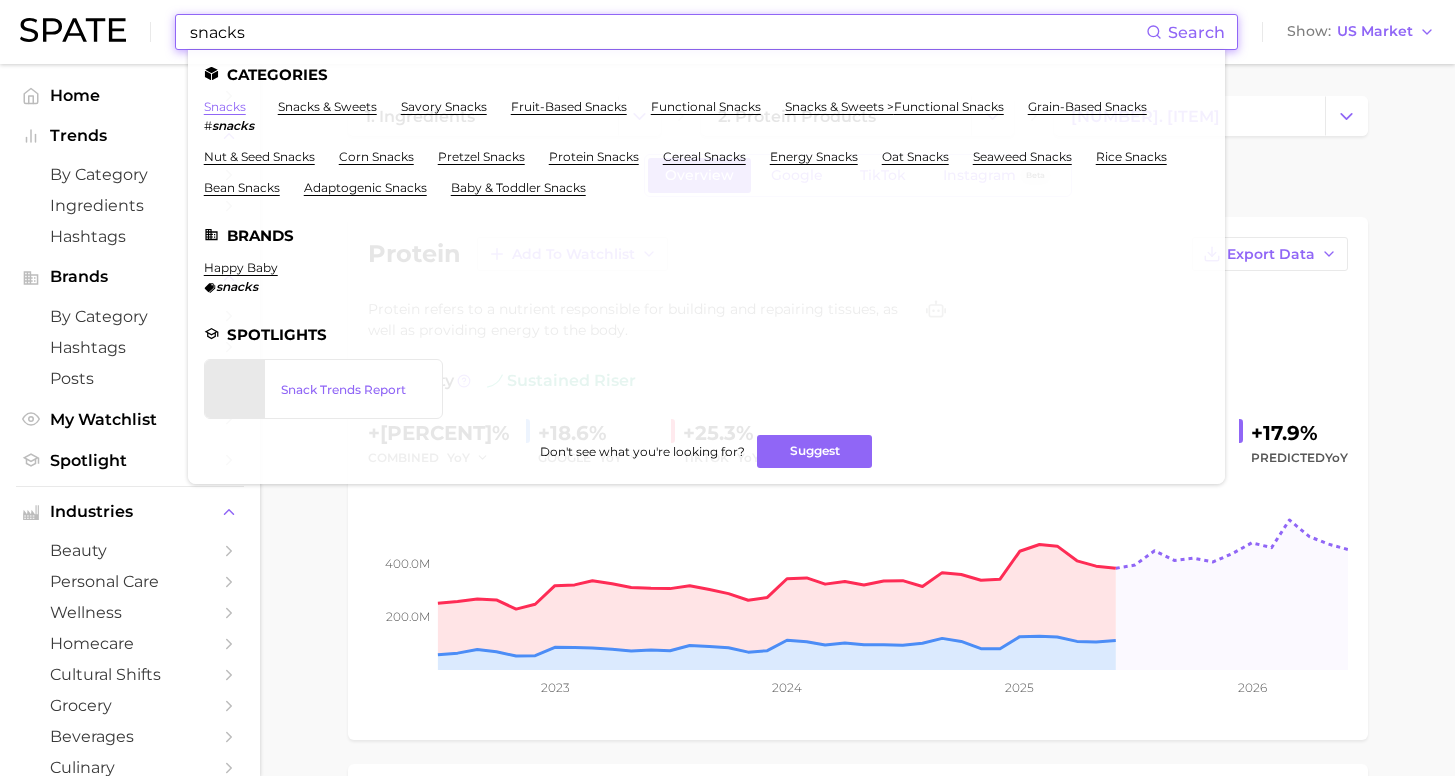type on "snacks" 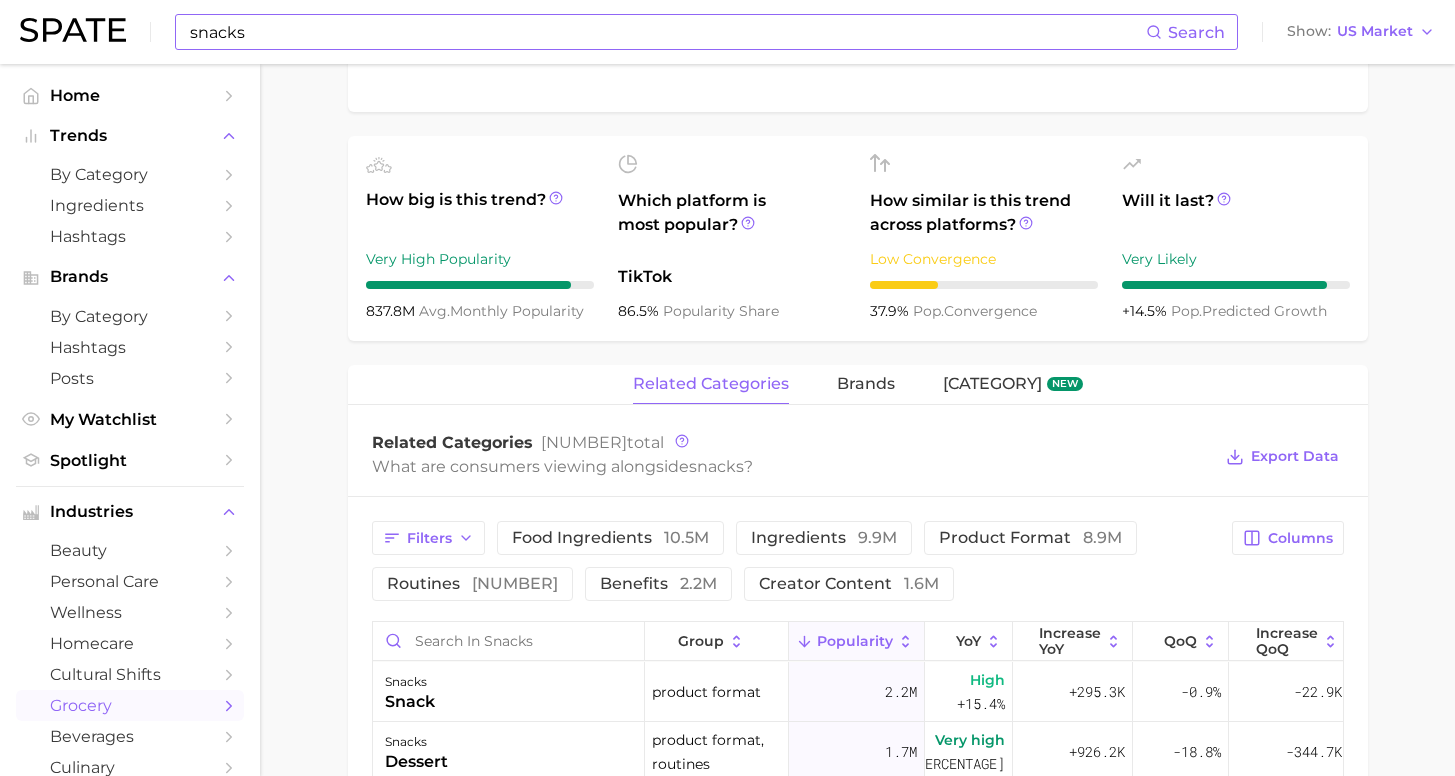 scroll, scrollTop: 762, scrollLeft: 0, axis: vertical 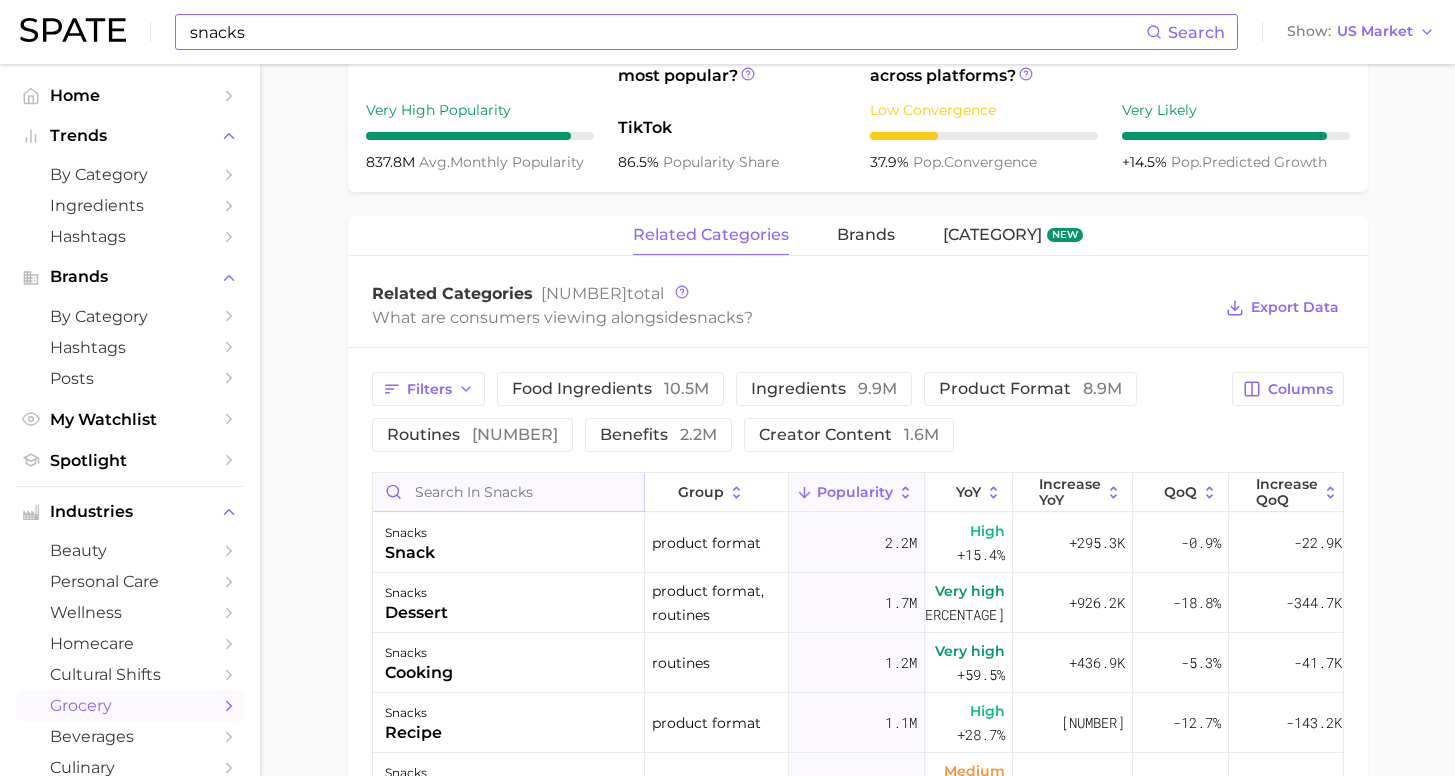 click at bounding box center [508, 492] 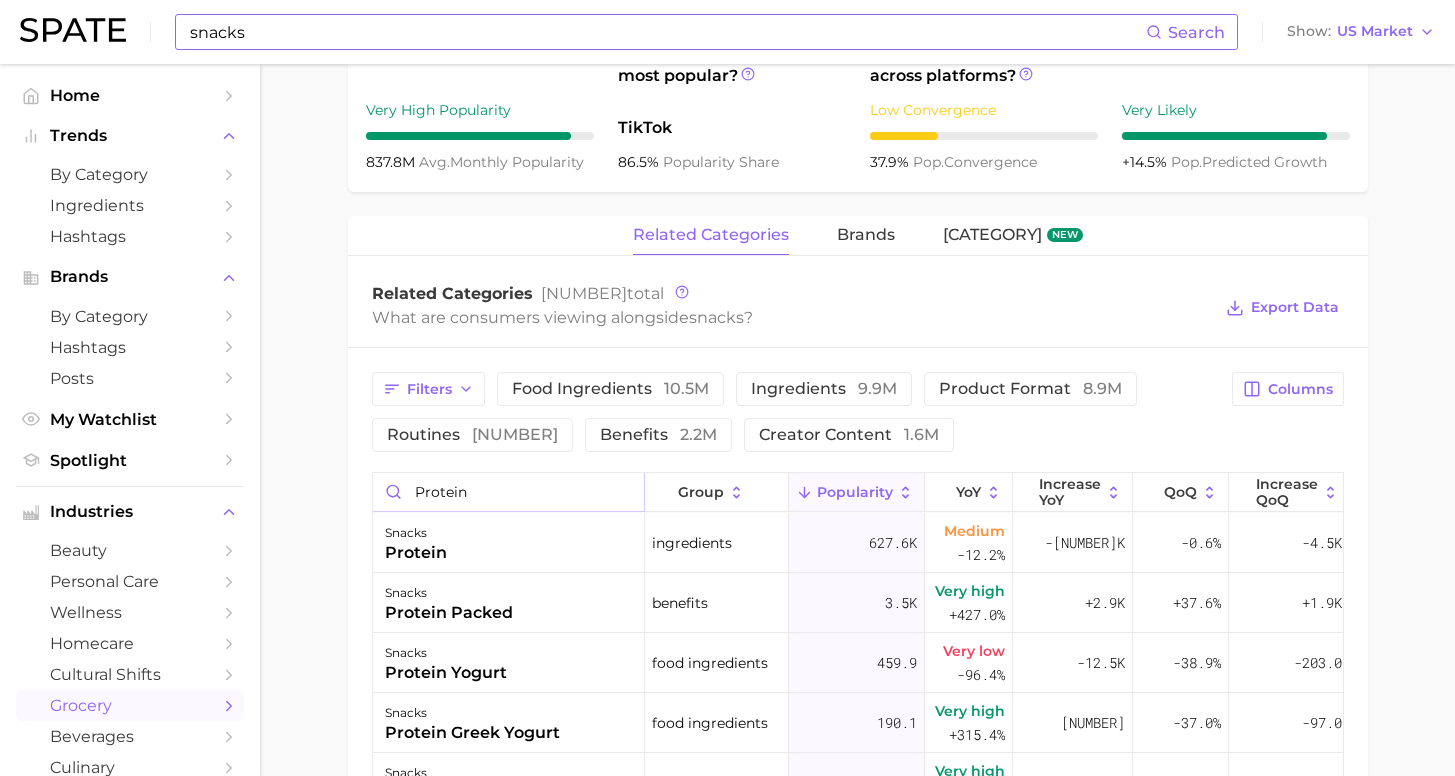 type on "protein" 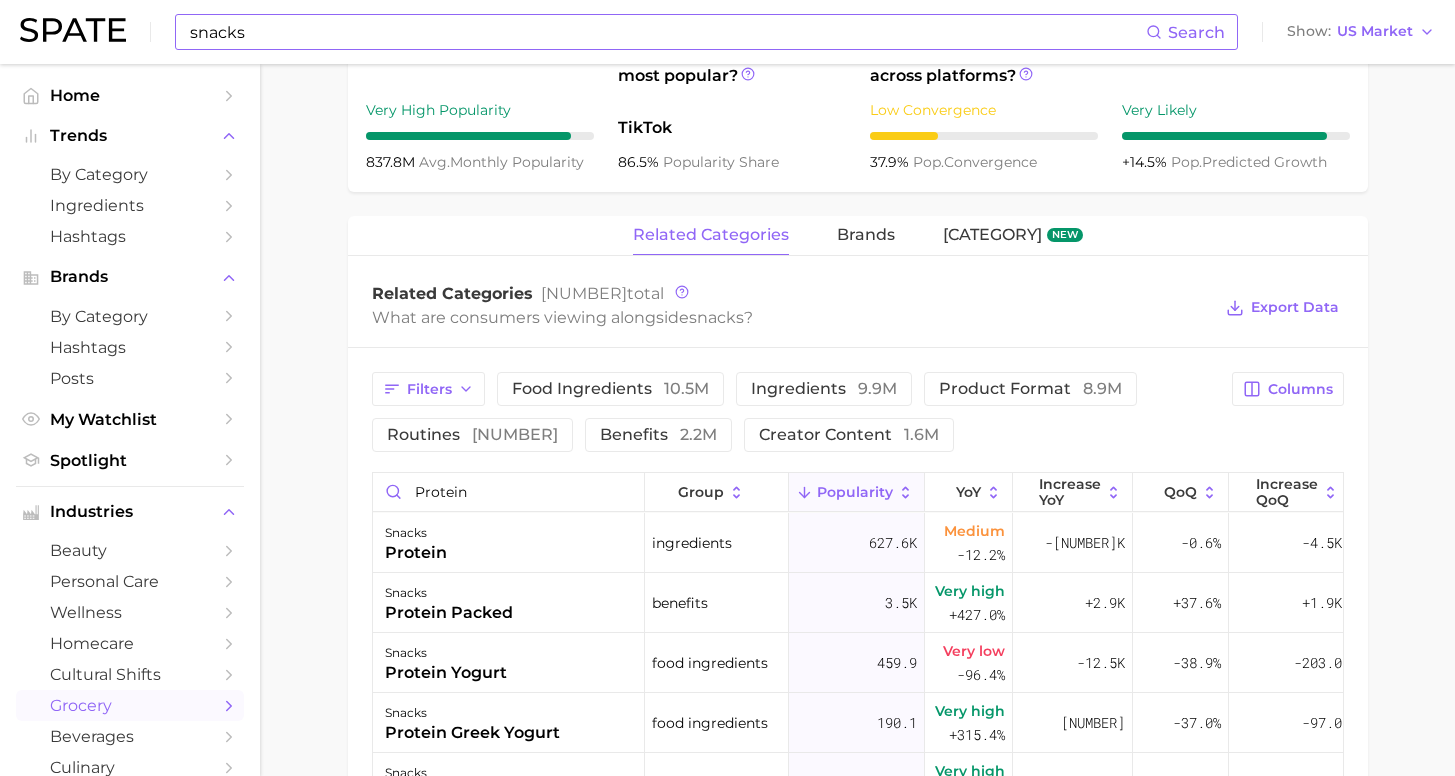 drag, startPoint x: 396, startPoint y: 33, endPoint x: 306, endPoint y: 16, distance: 91.591484 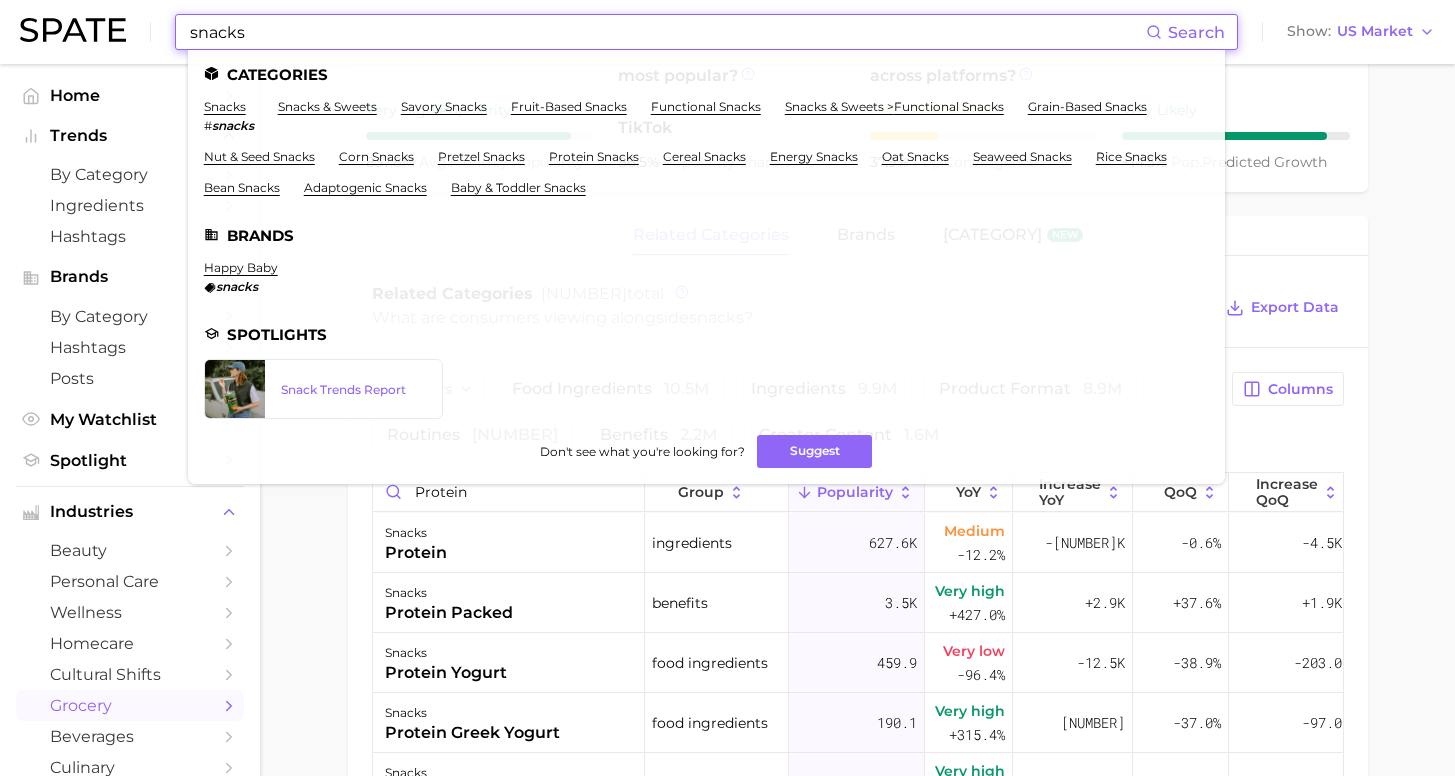 drag, startPoint x: 125, startPoint y: 34, endPoint x: 89, endPoint y: 27, distance: 36.67424 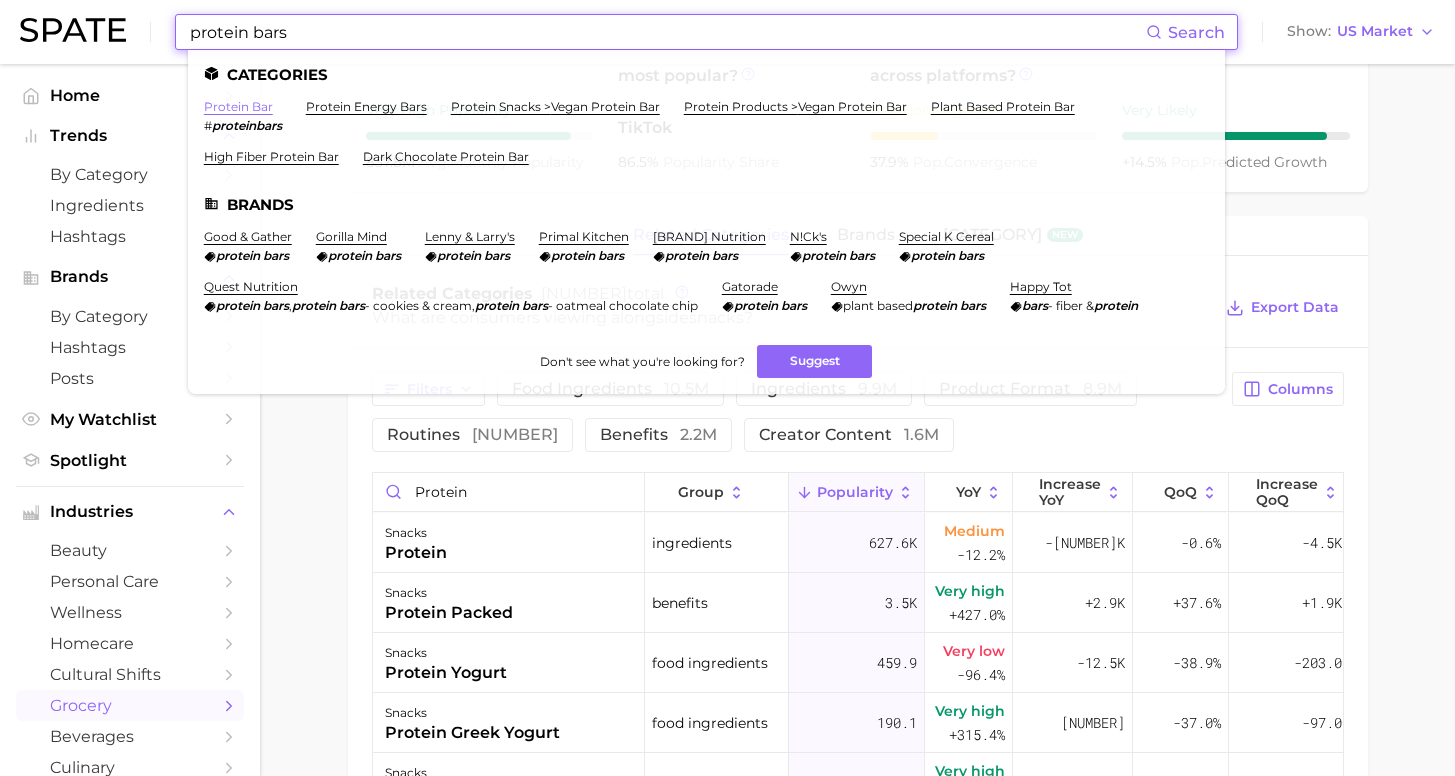 type on "protein bars" 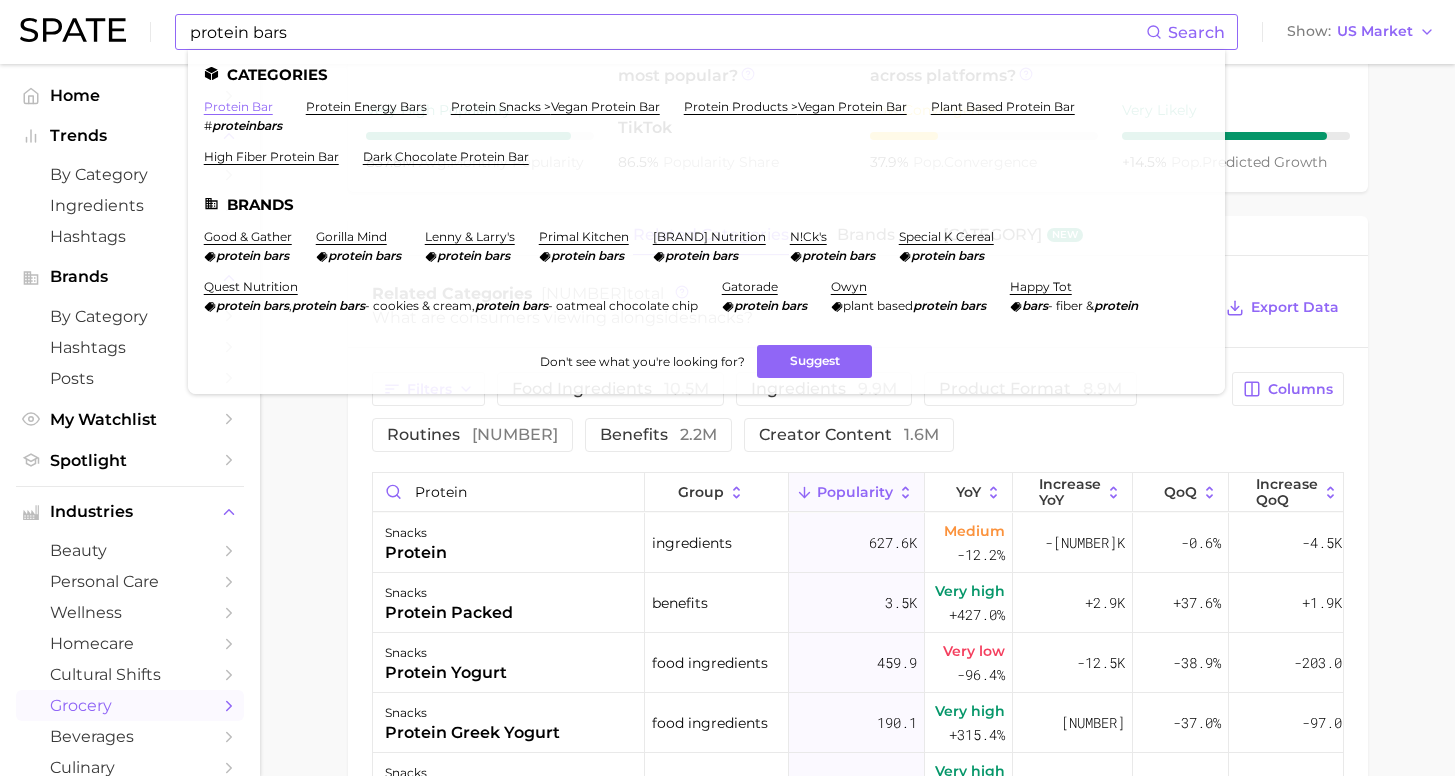 click on "protein bar" at bounding box center (238, 106) 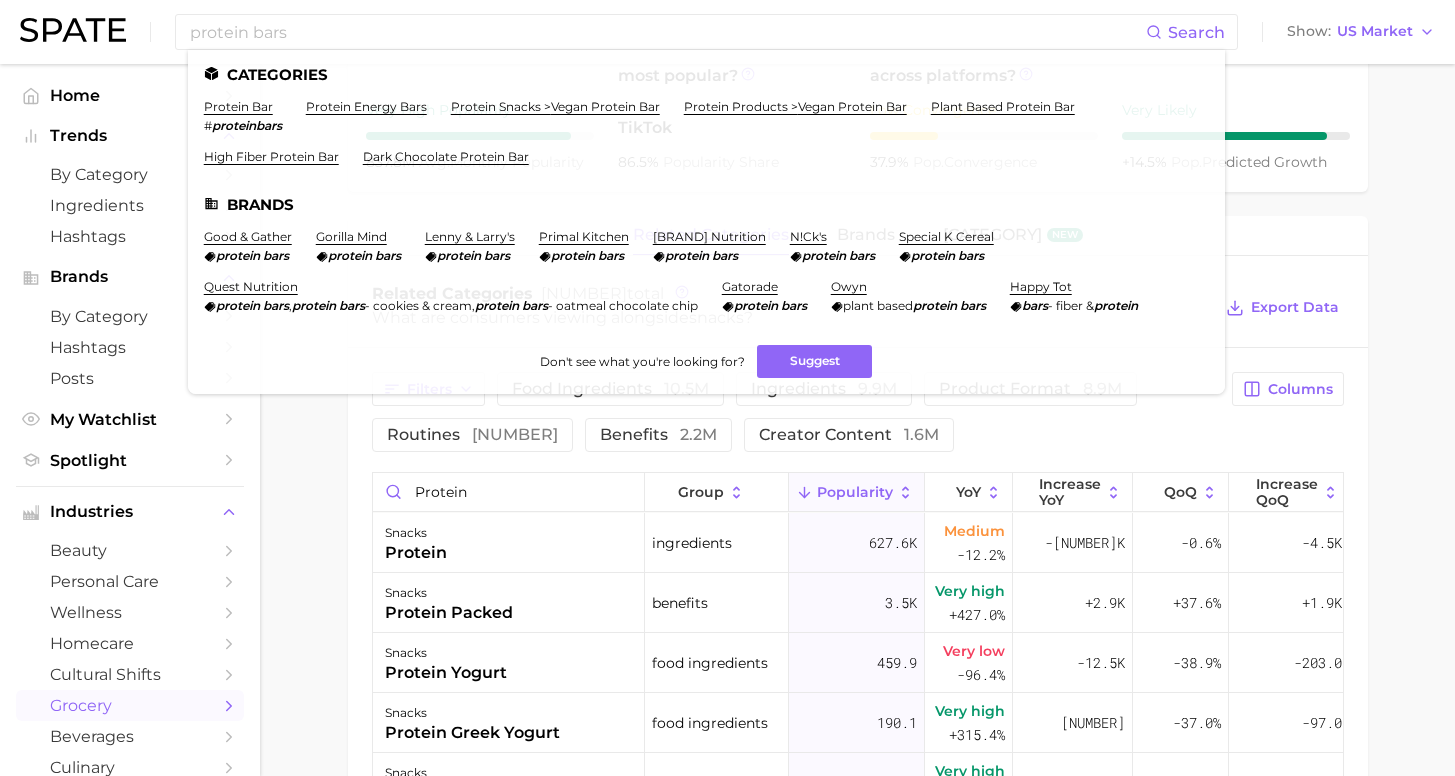 scroll, scrollTop: 0, scrollLeft: 0, axis: both 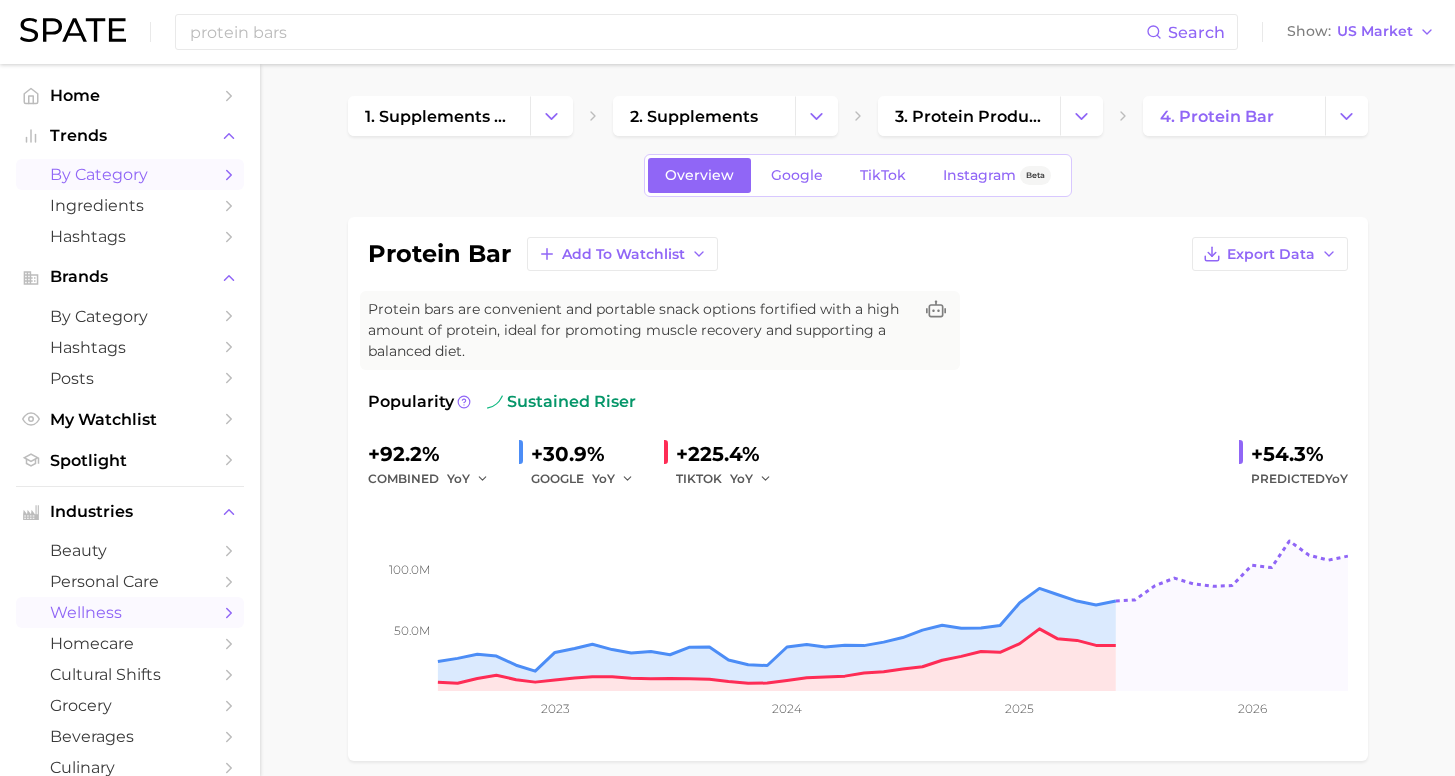 click on "by Category" at bounding box center (130, 174) 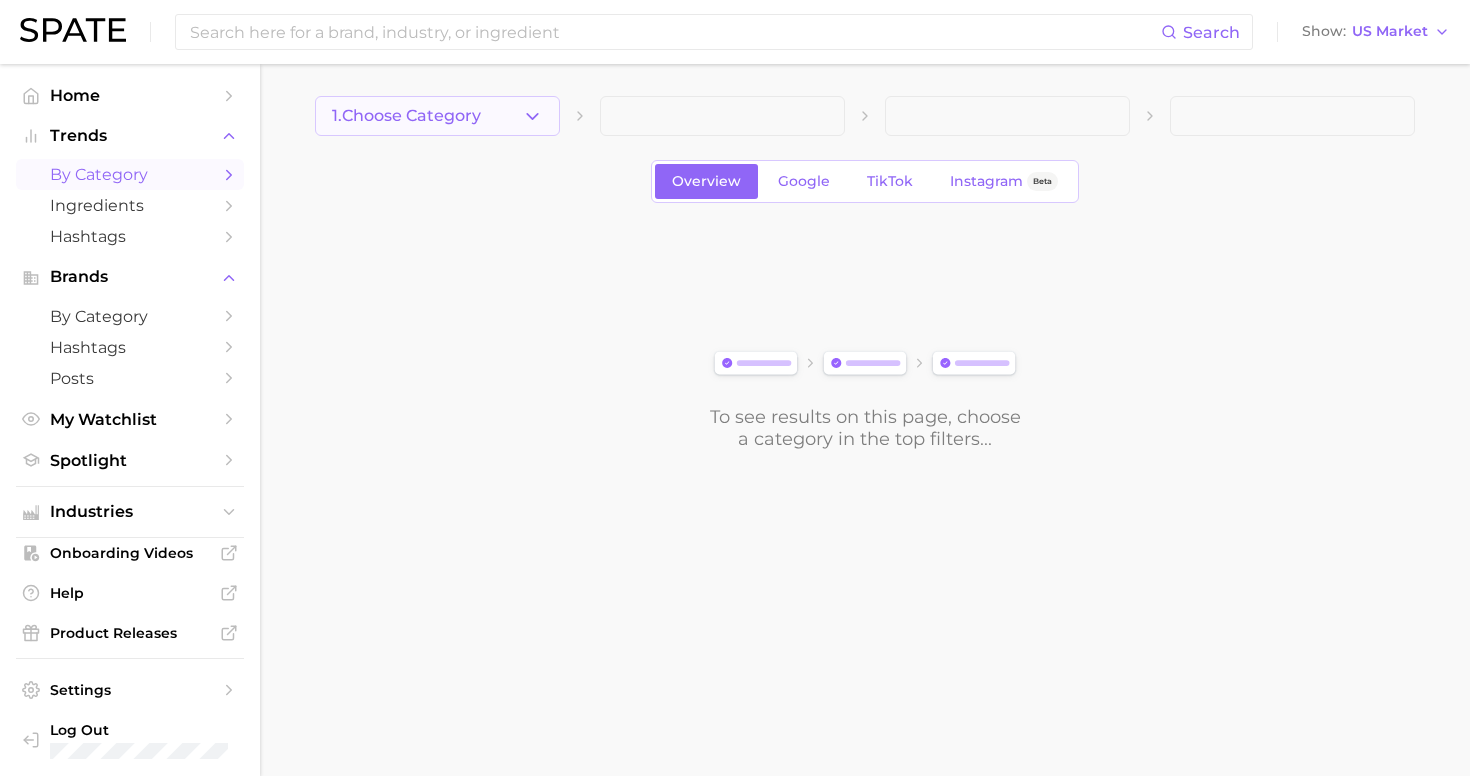 click on "1.  Choose Category" at bounding box center (437, 116) 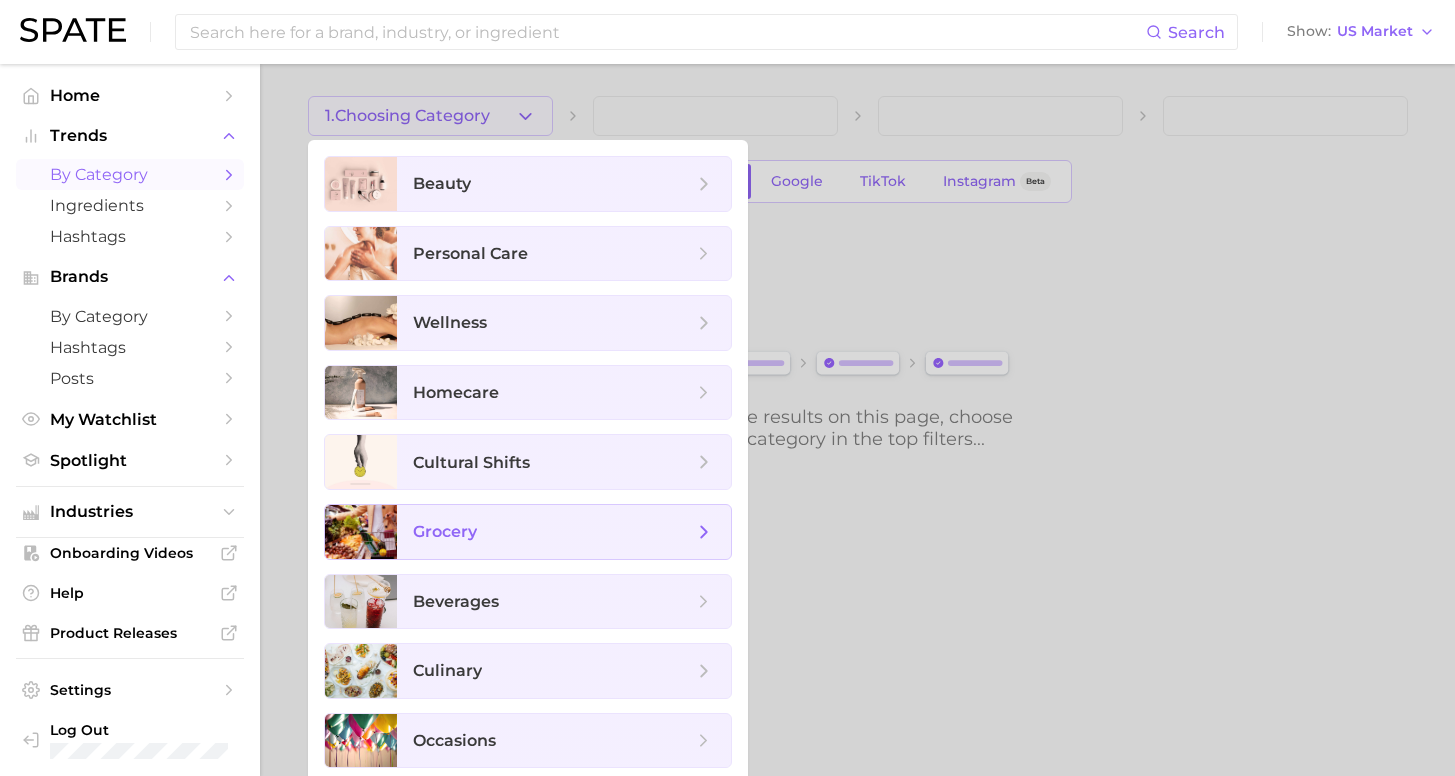 click on "grocery" at bounding box center [553, 532] 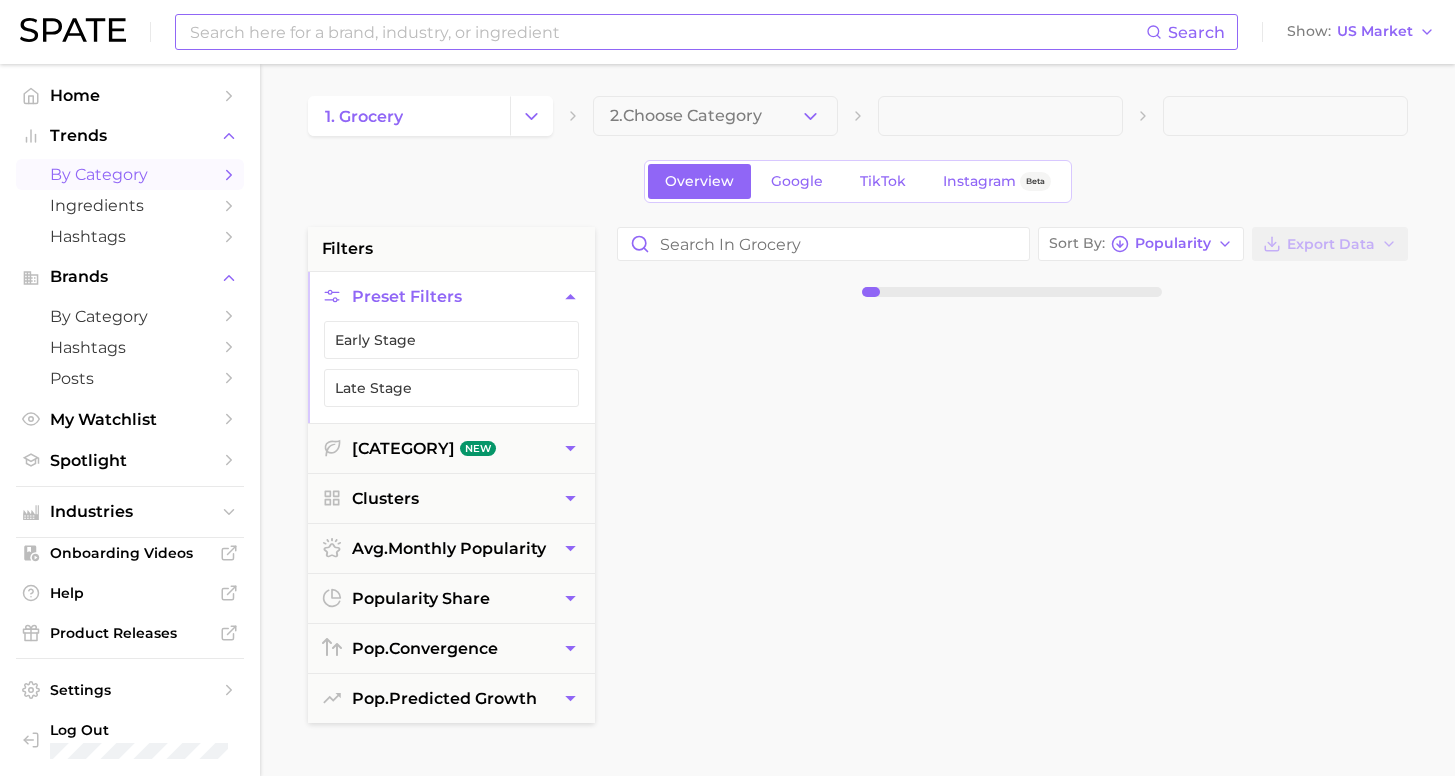 click at bounding box center (667, 32) 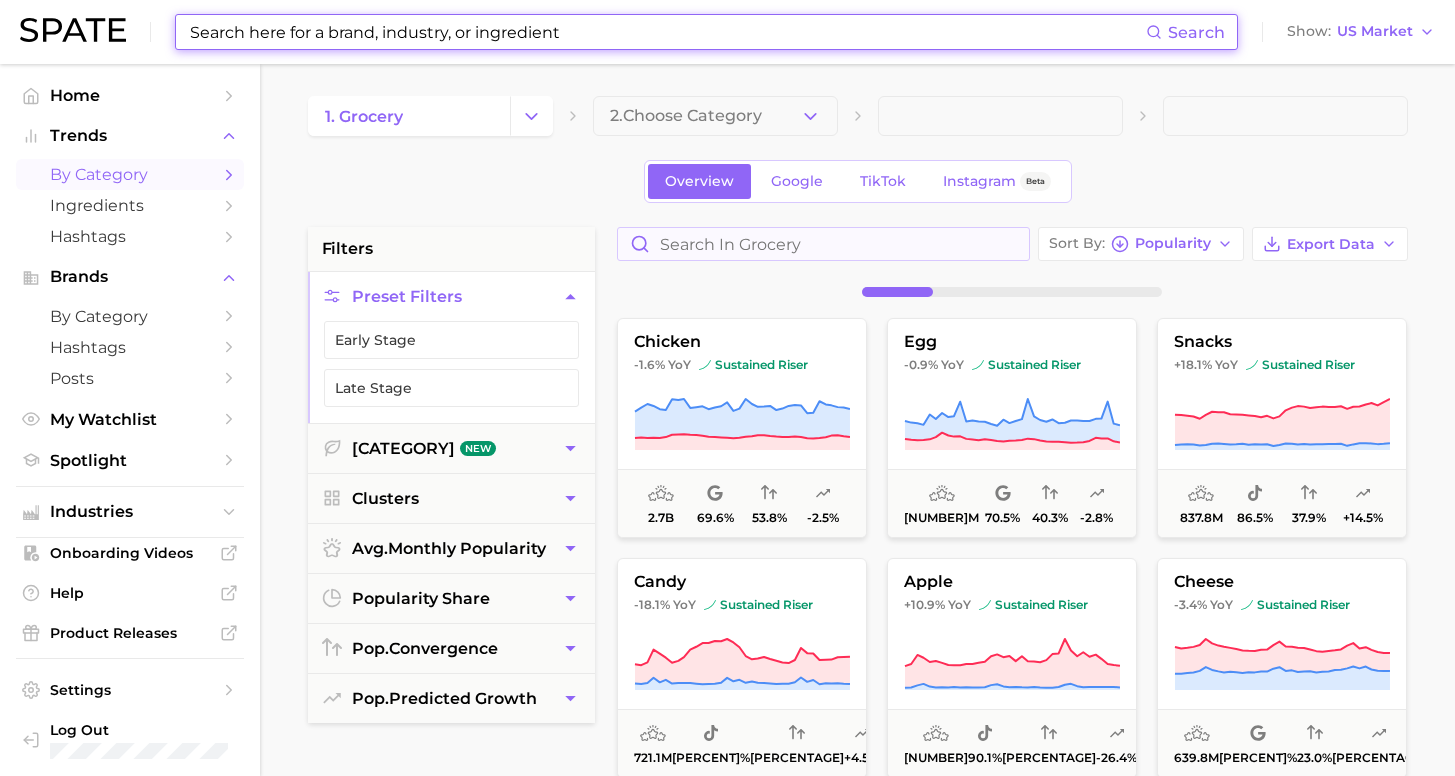 click at bounding box center [1012, 292] 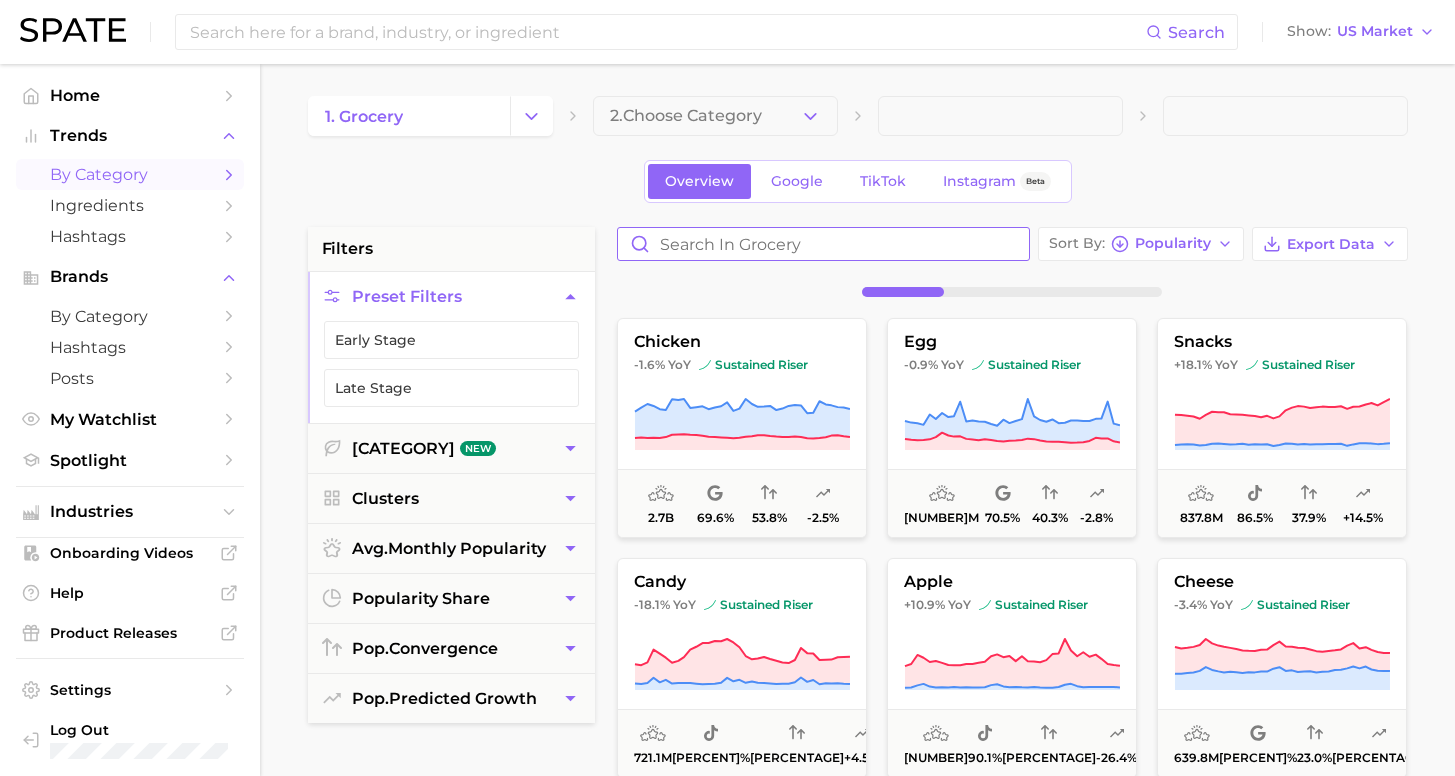 click at bounding box center (823, 244) 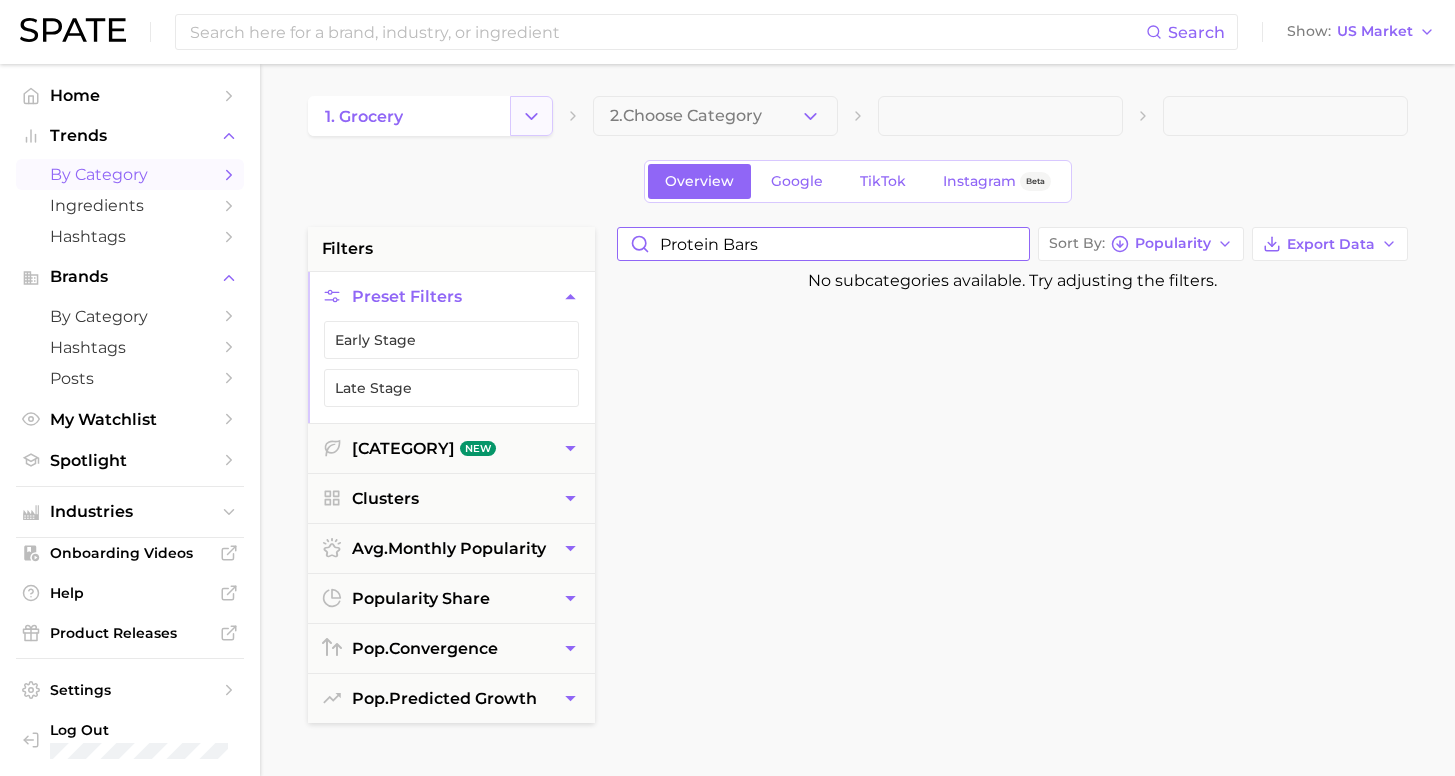 type on "protein bars" 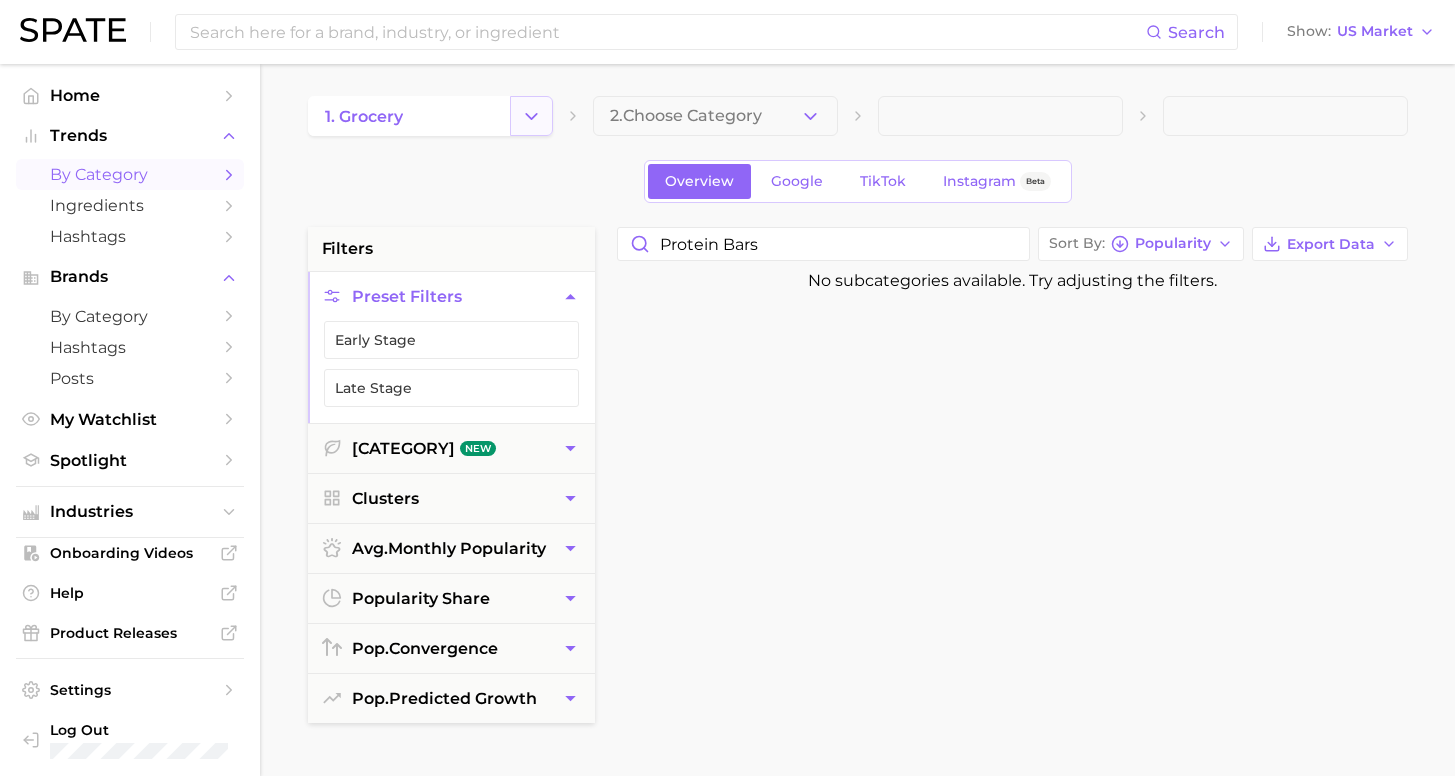 click 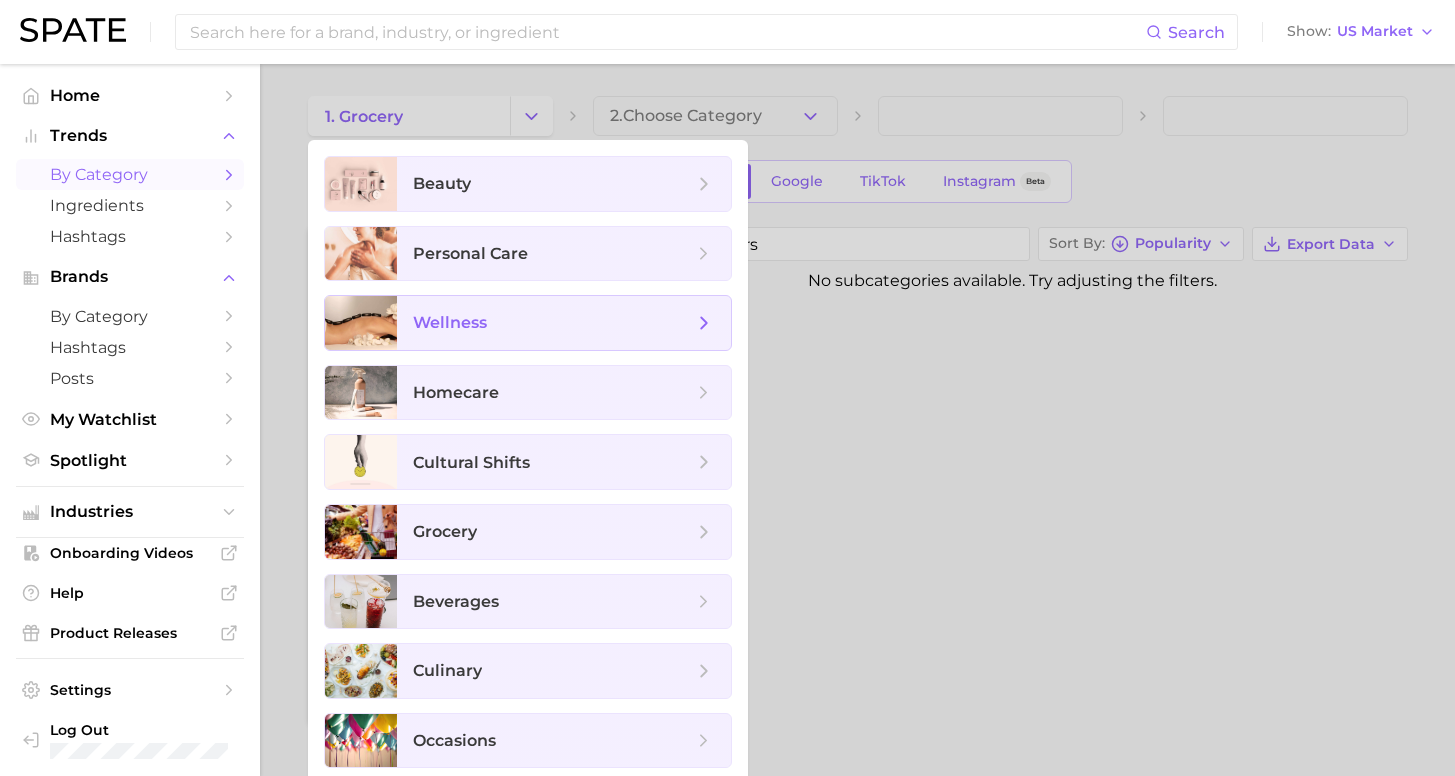 click on "wellness" at bounding box center (553, 323) 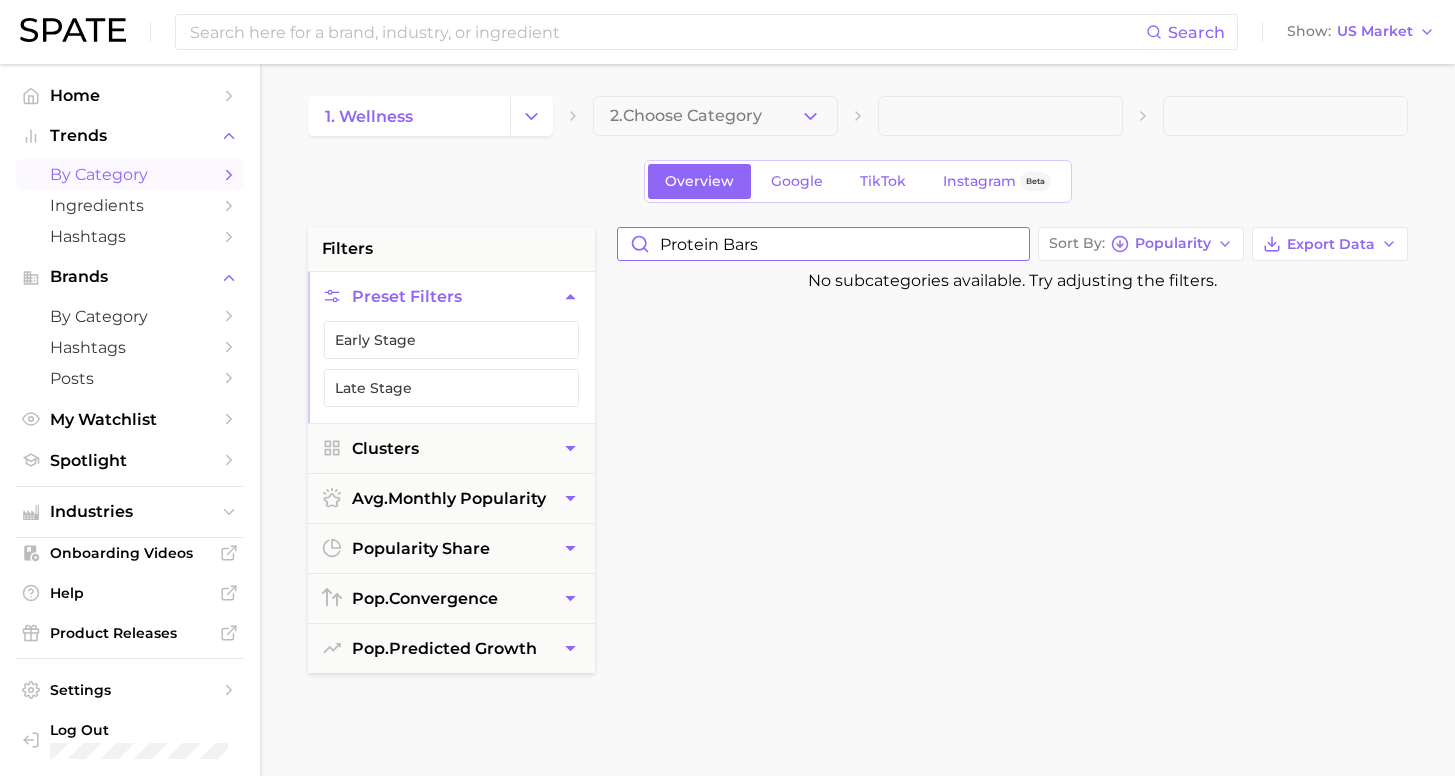 click on "protein bars" at bounding box center [823, 244] 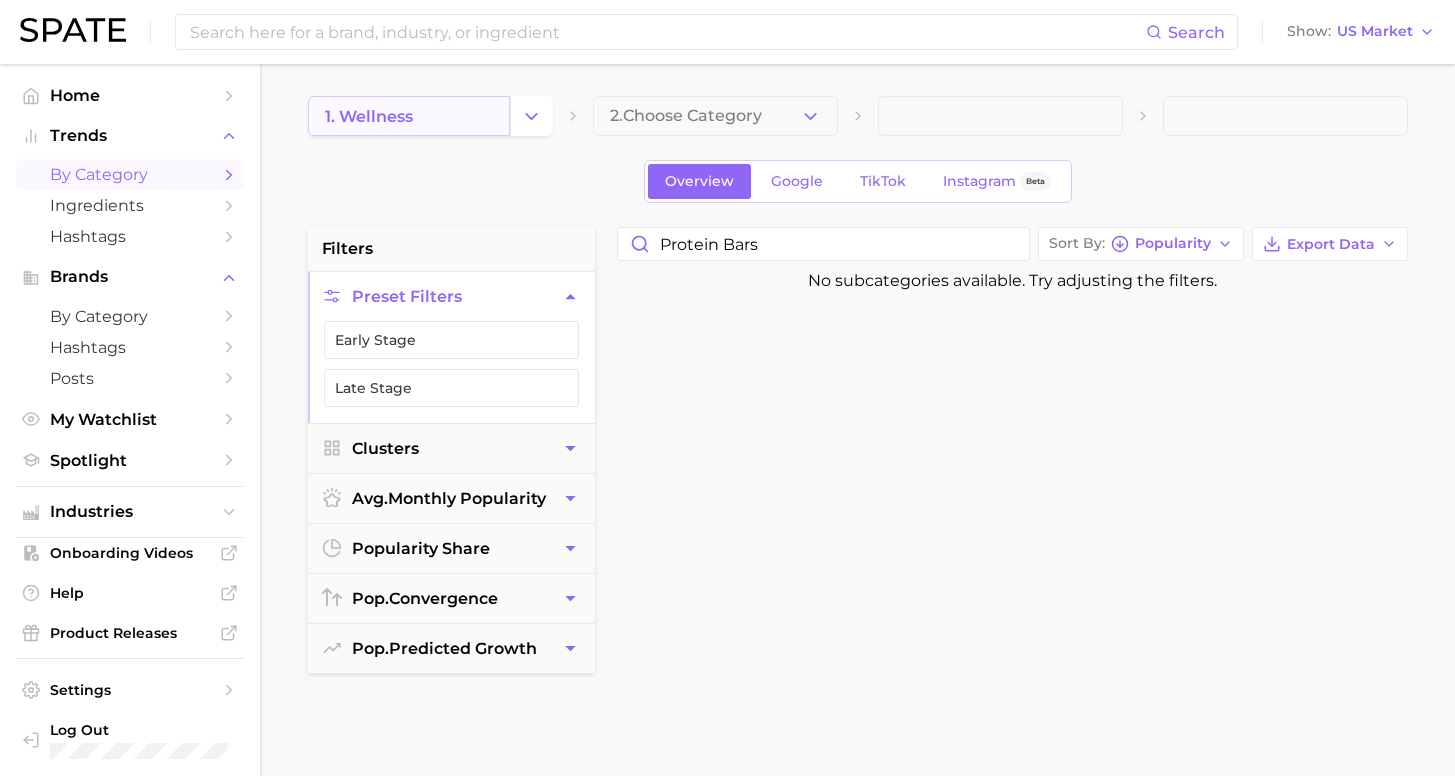 click on "1. wellness" at bounding box center (409, 116) 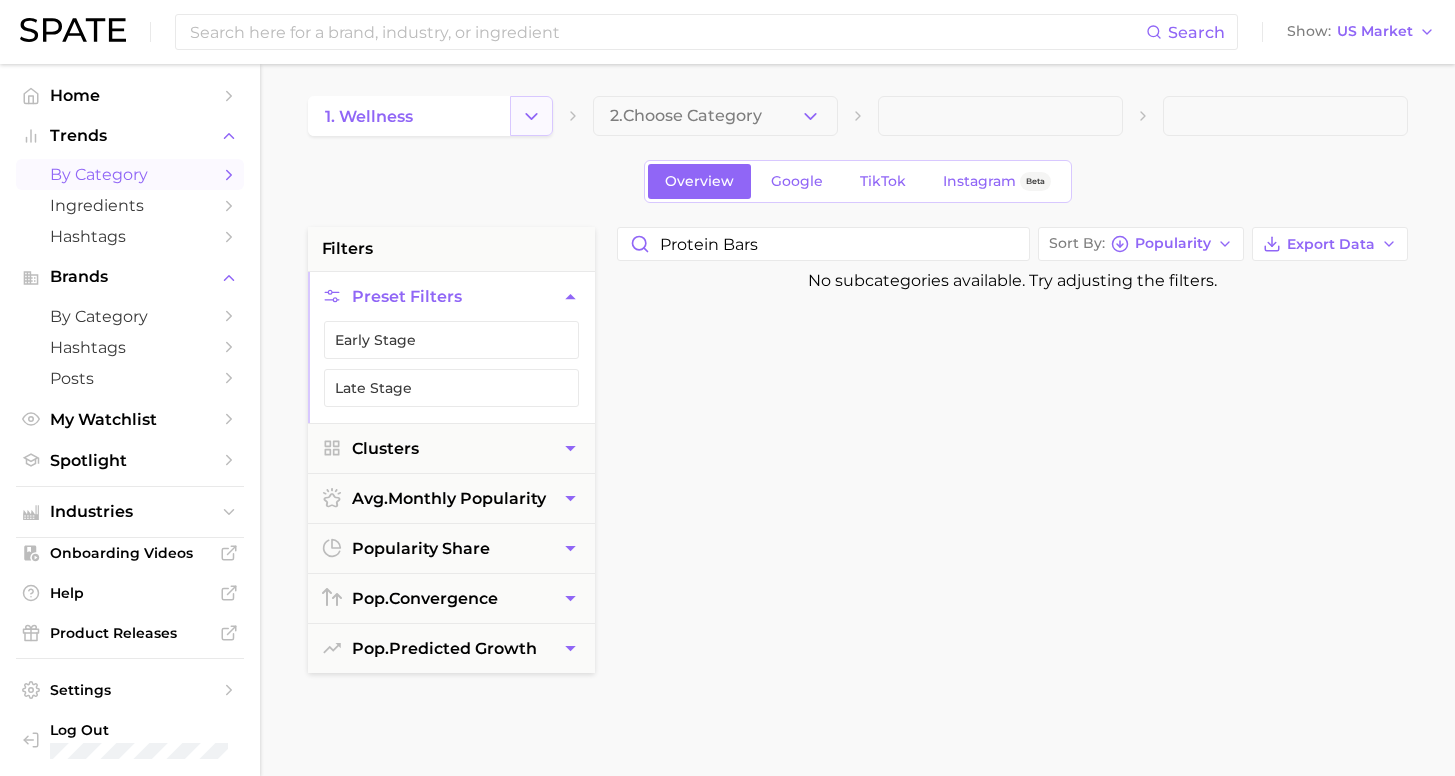click 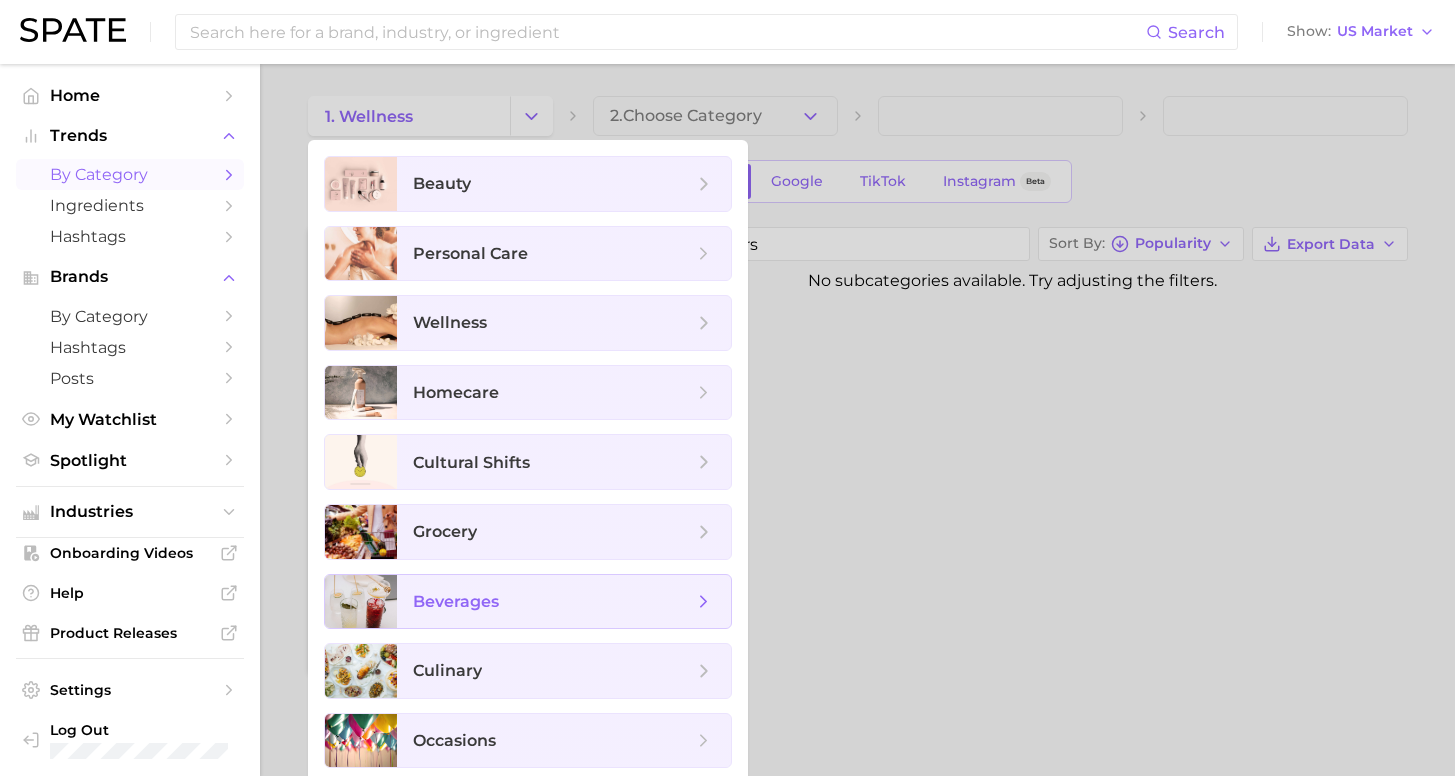 scroll, scrollTop: 159, scrollLeft: 0, axis: vertical 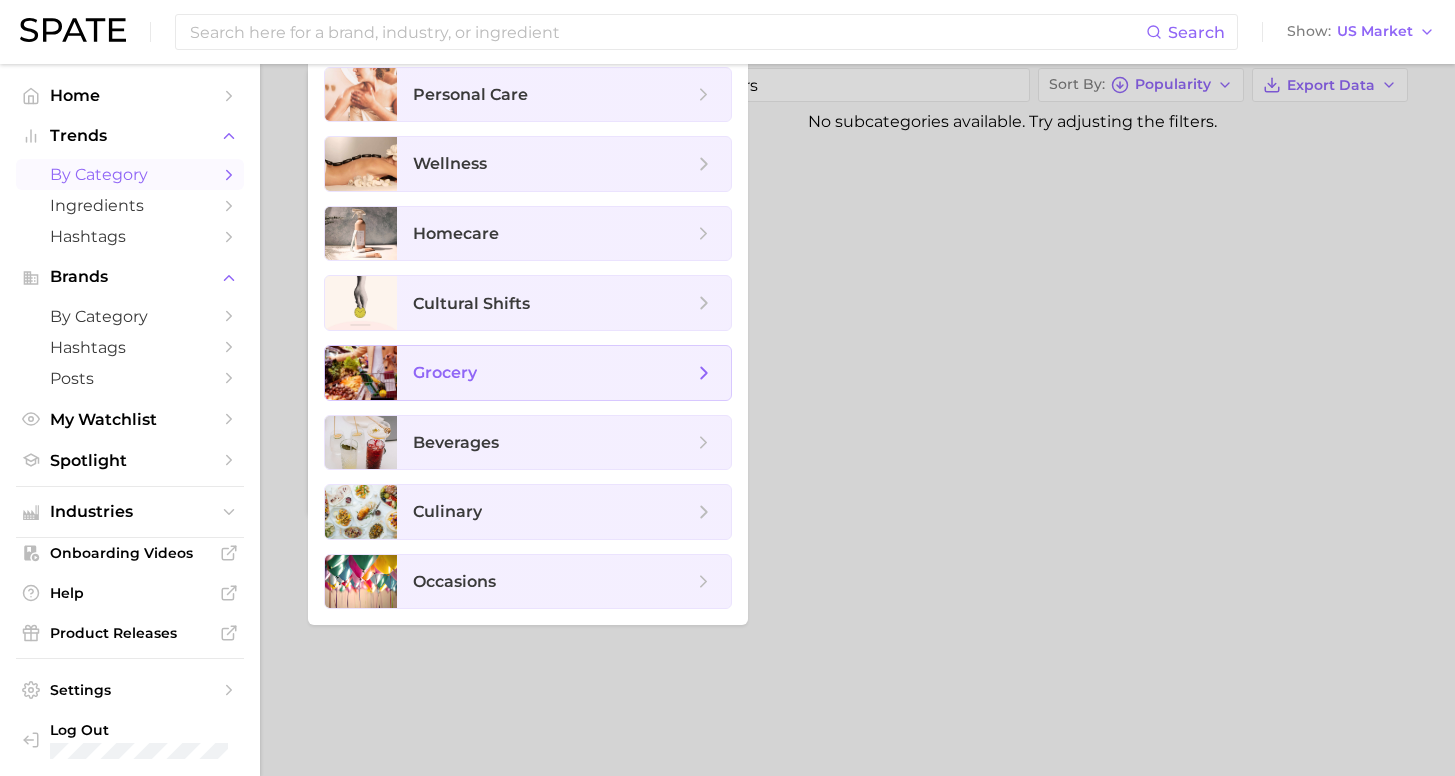 click on "grocery" at bounding box center (564, 373) 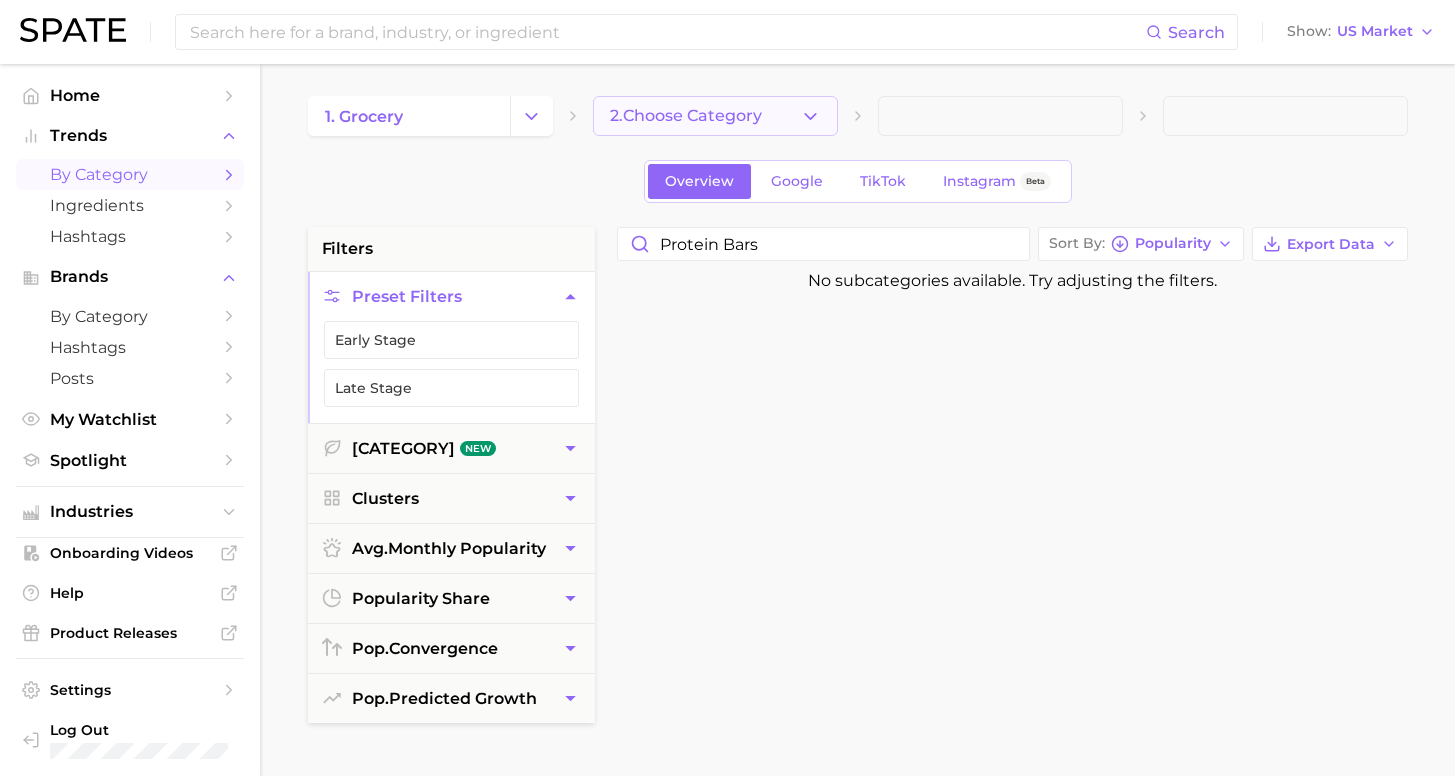 click on "2.  Choose Category" at bounding box center [715, 116] 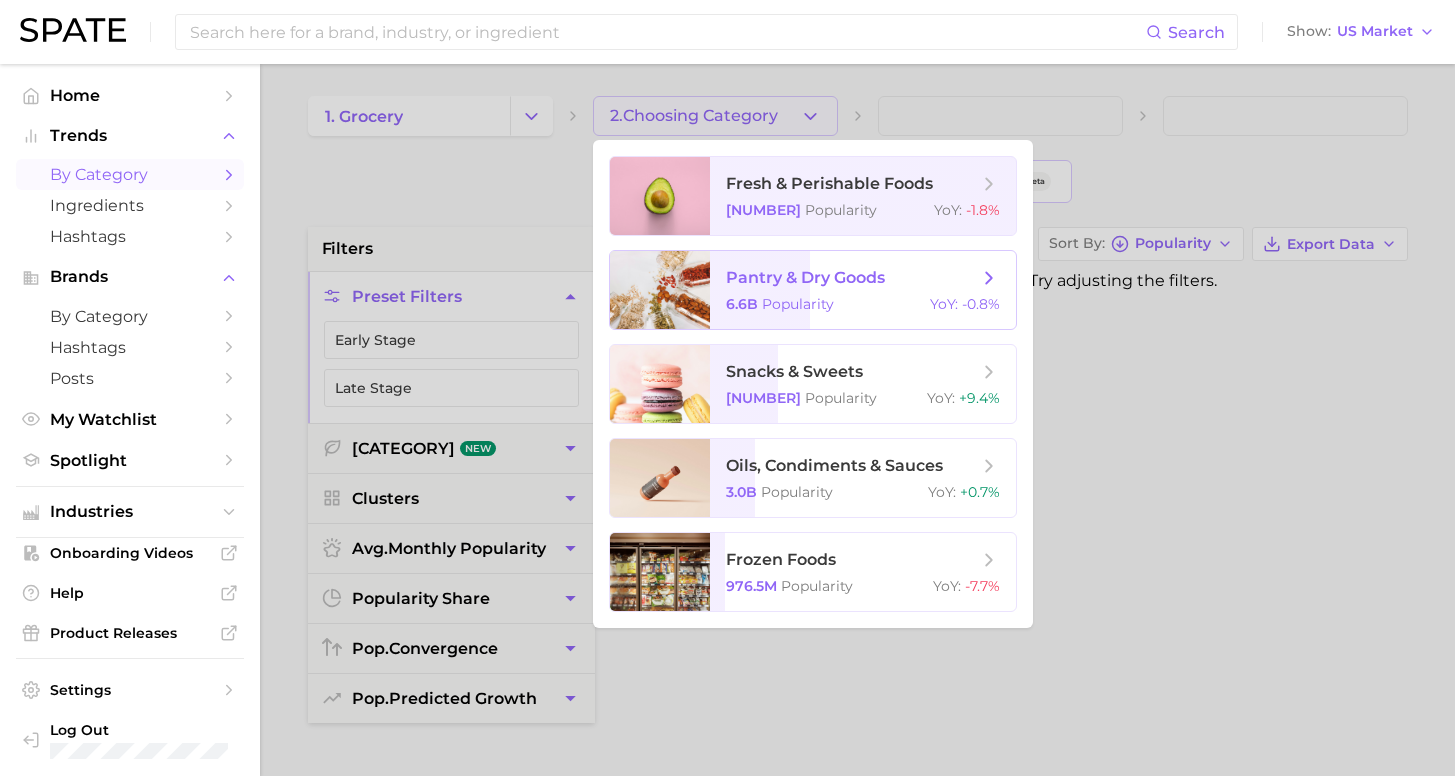 click on "pantry & dry goods 6.6b   Popularity YoY :   -0.8%" at bounding box center [863, 290] 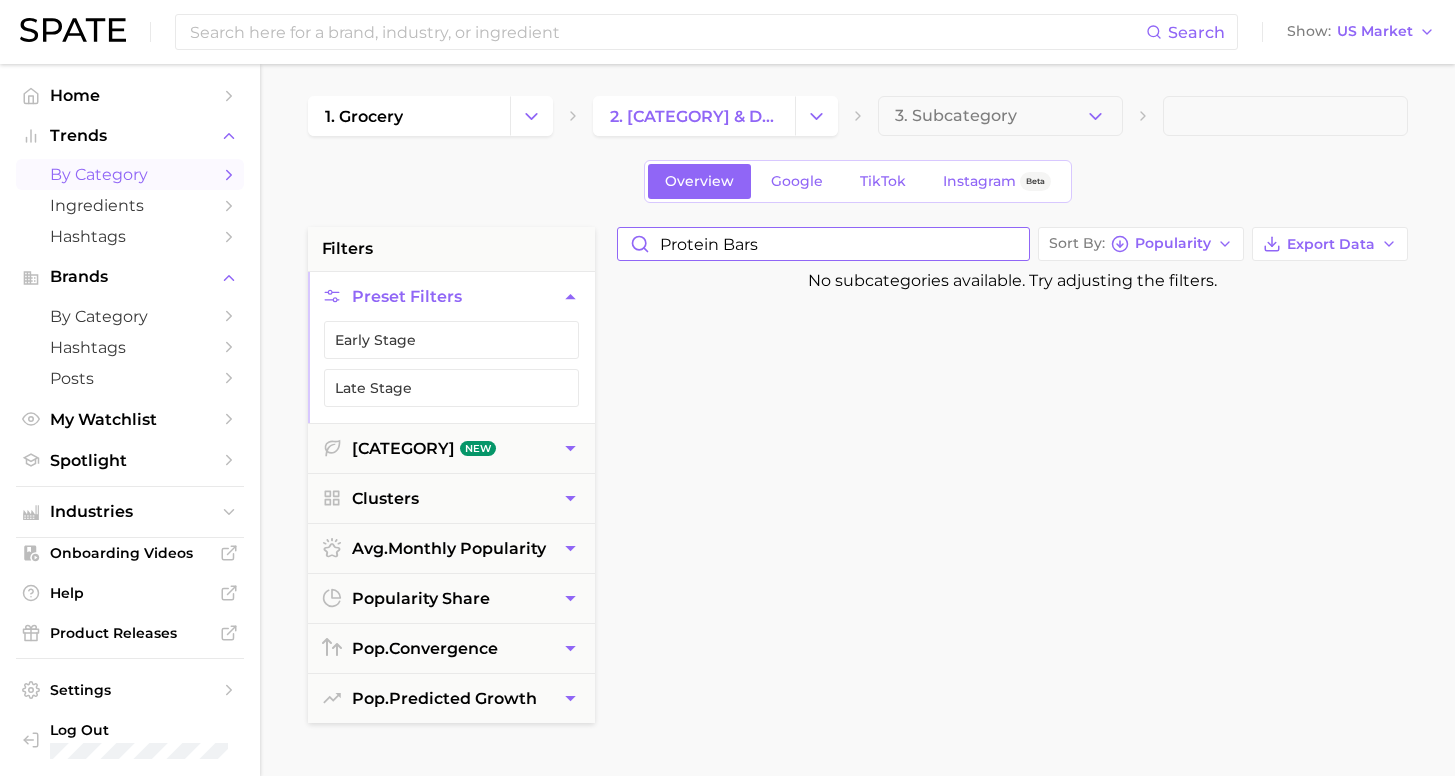 click on "protein bars" at bounding box center (823, 244) 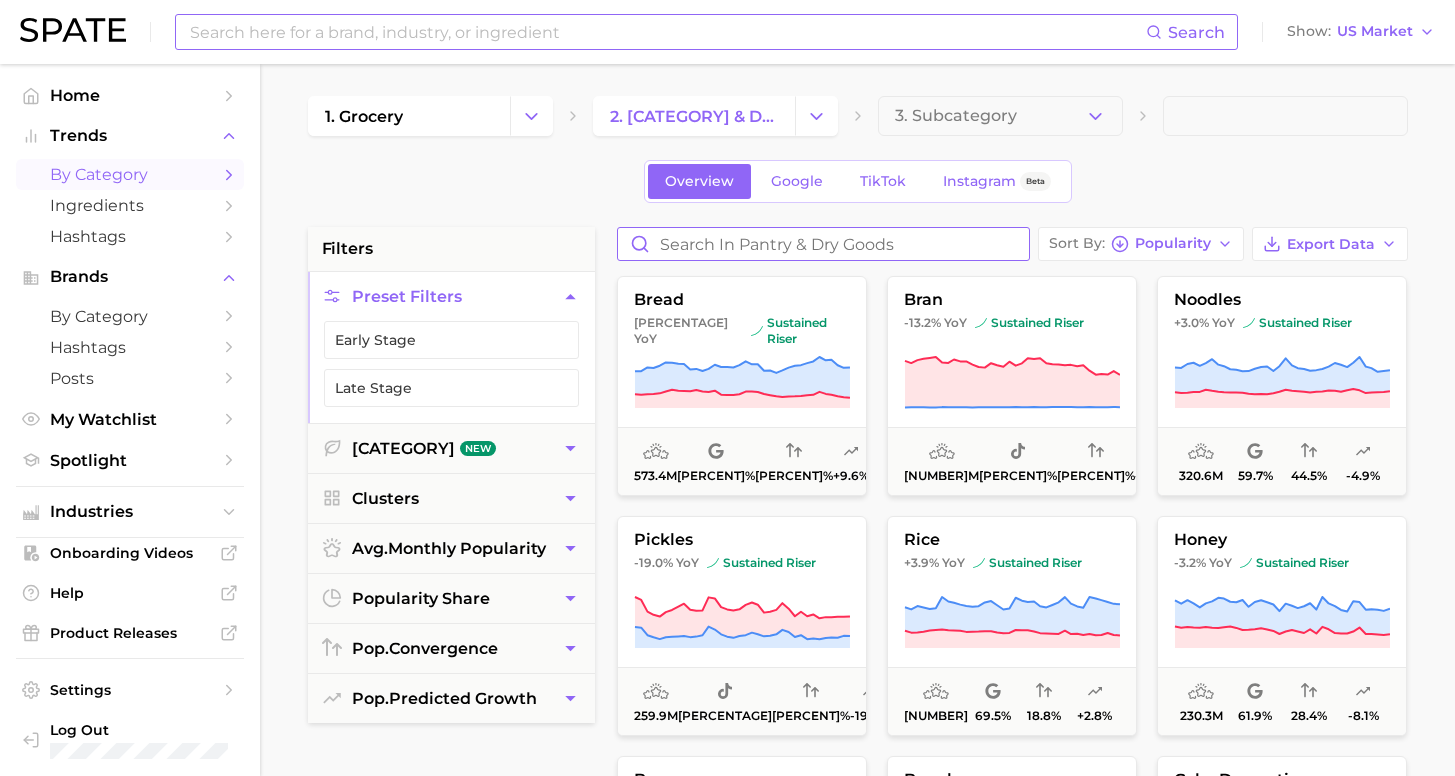 type 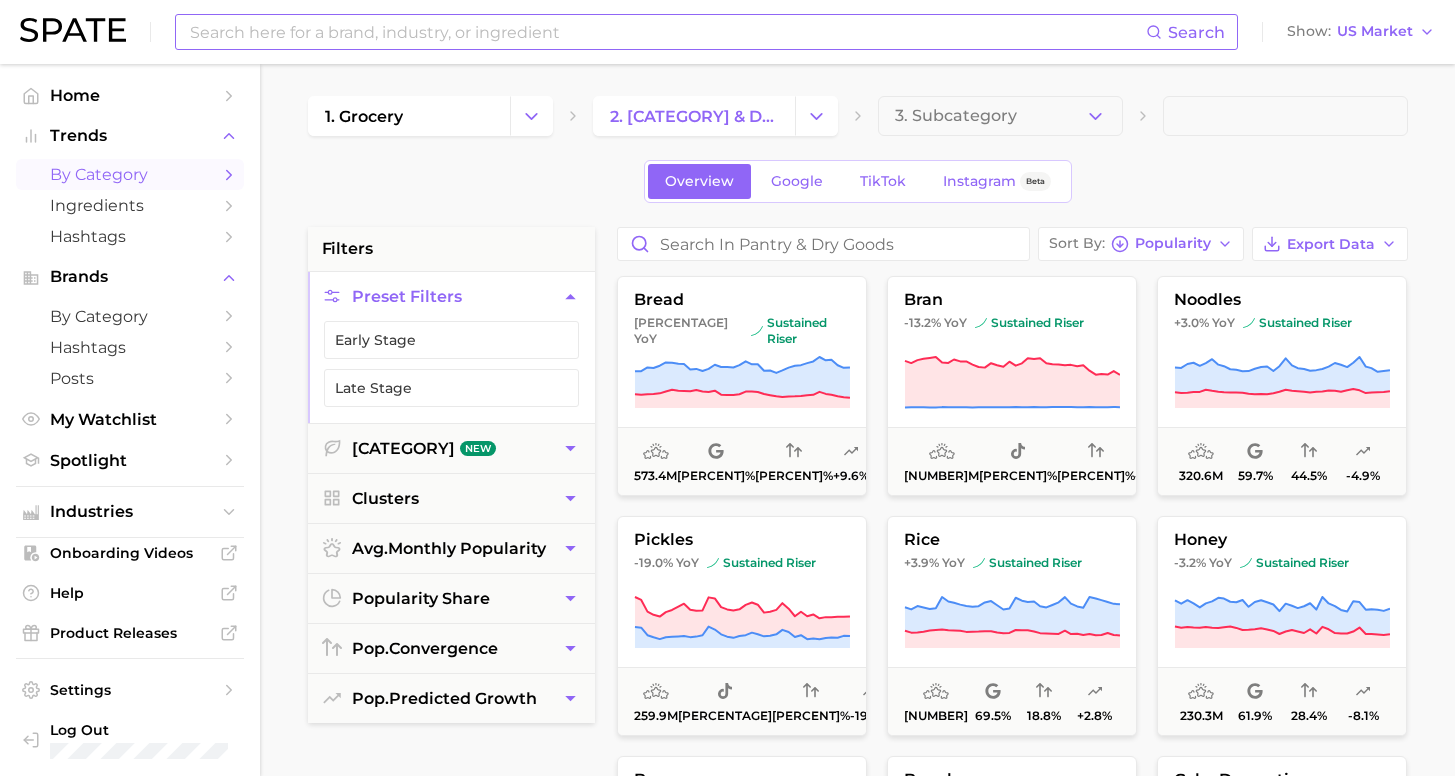 click at bounding box center [667, 32] 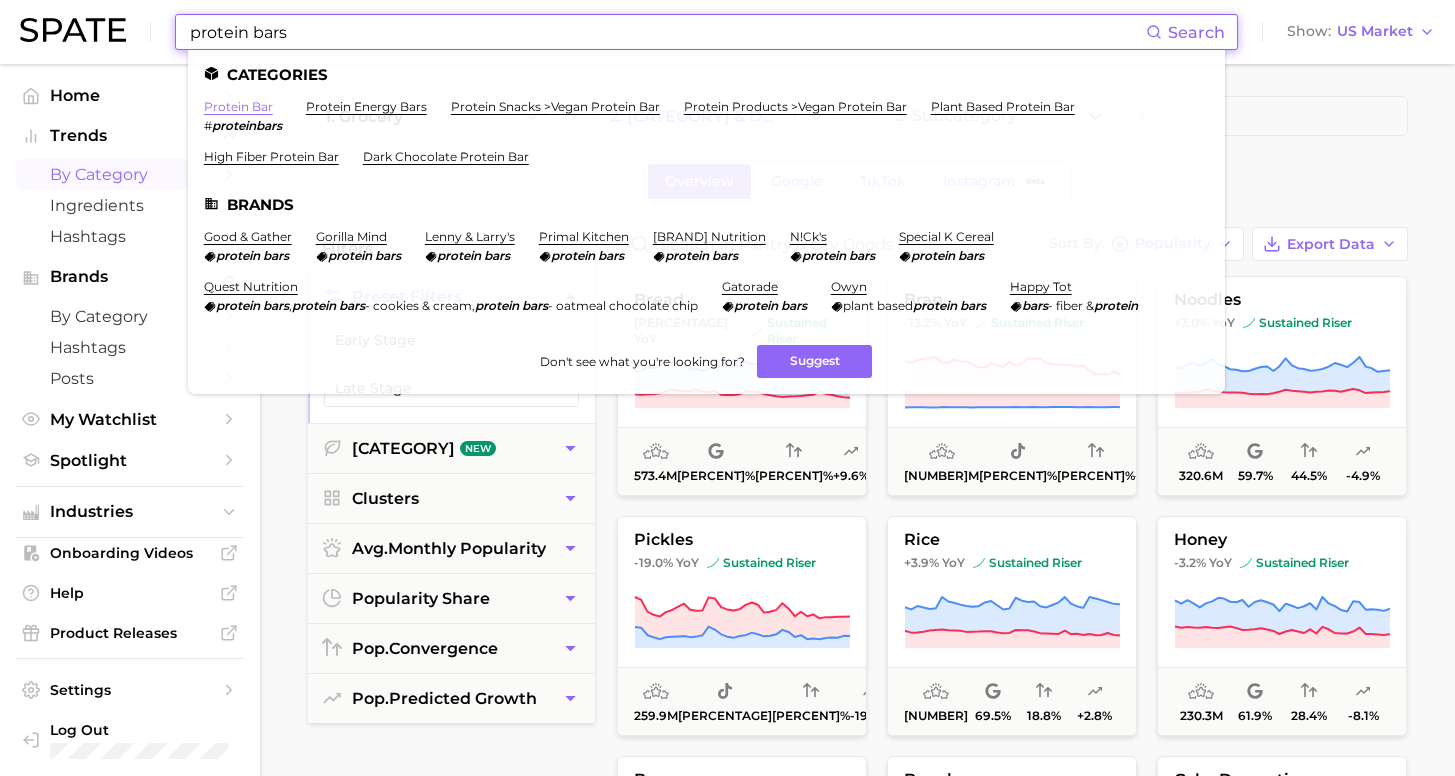 type on "protein bars" 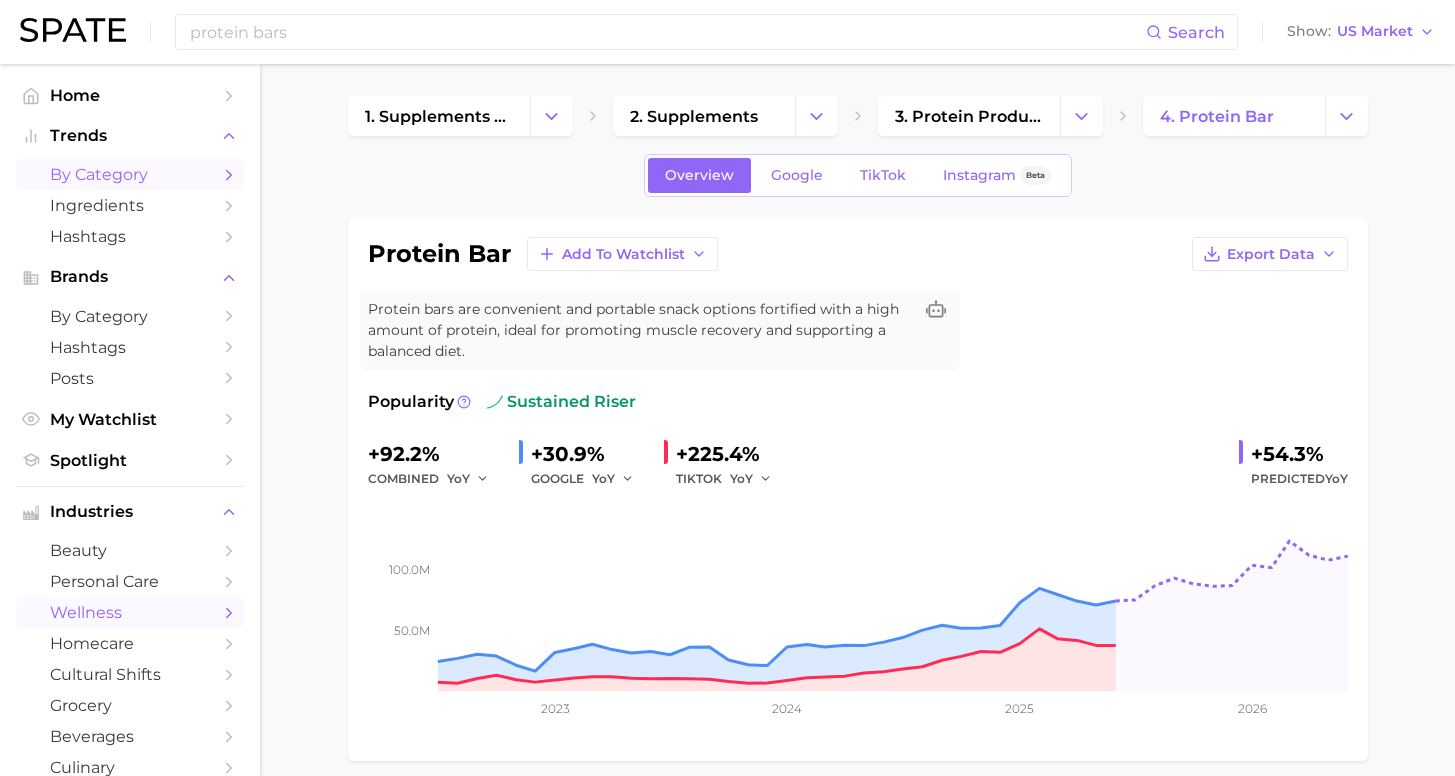 click on "by Category" at bounding box center (130, 174) 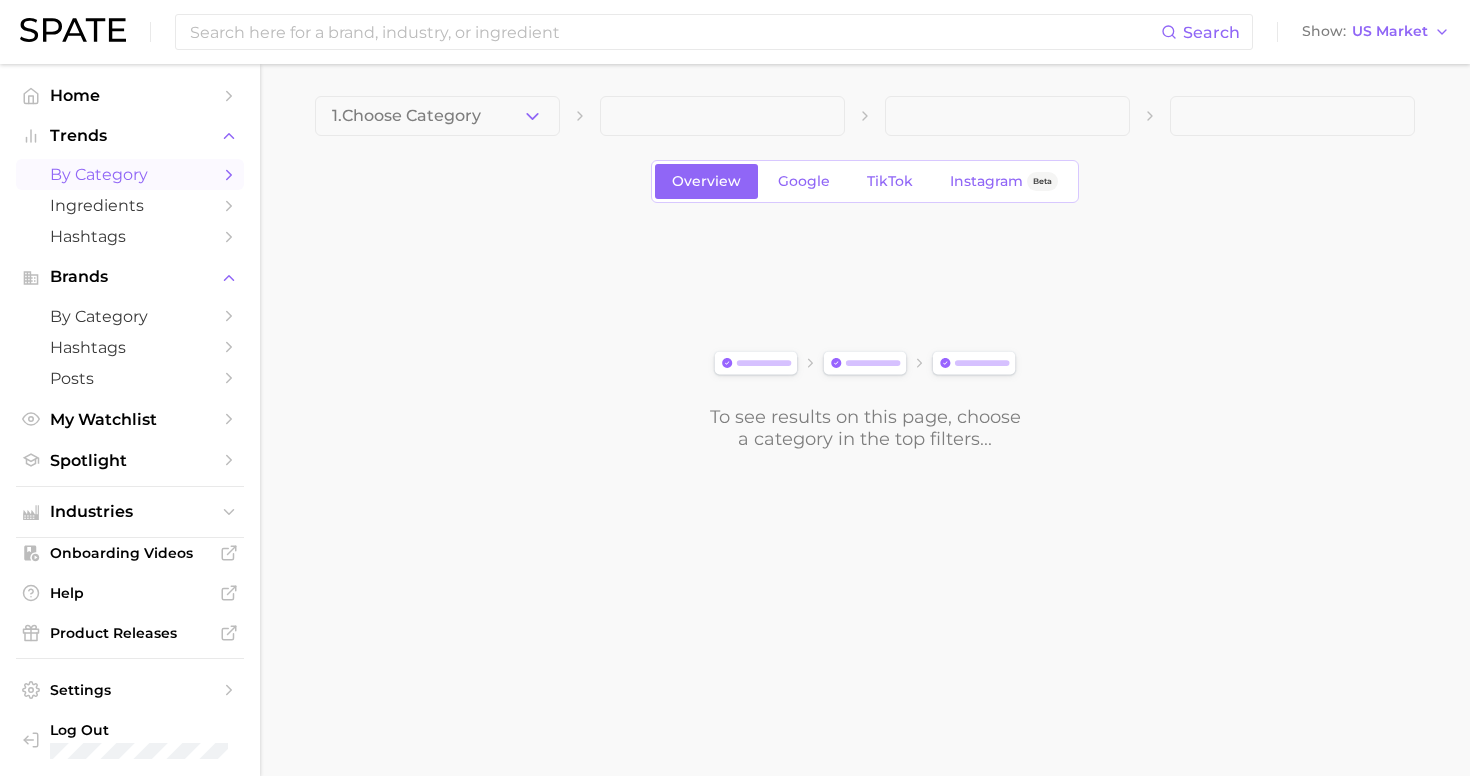 click on "1.  Choose Category" at bounding box center (406, 116) 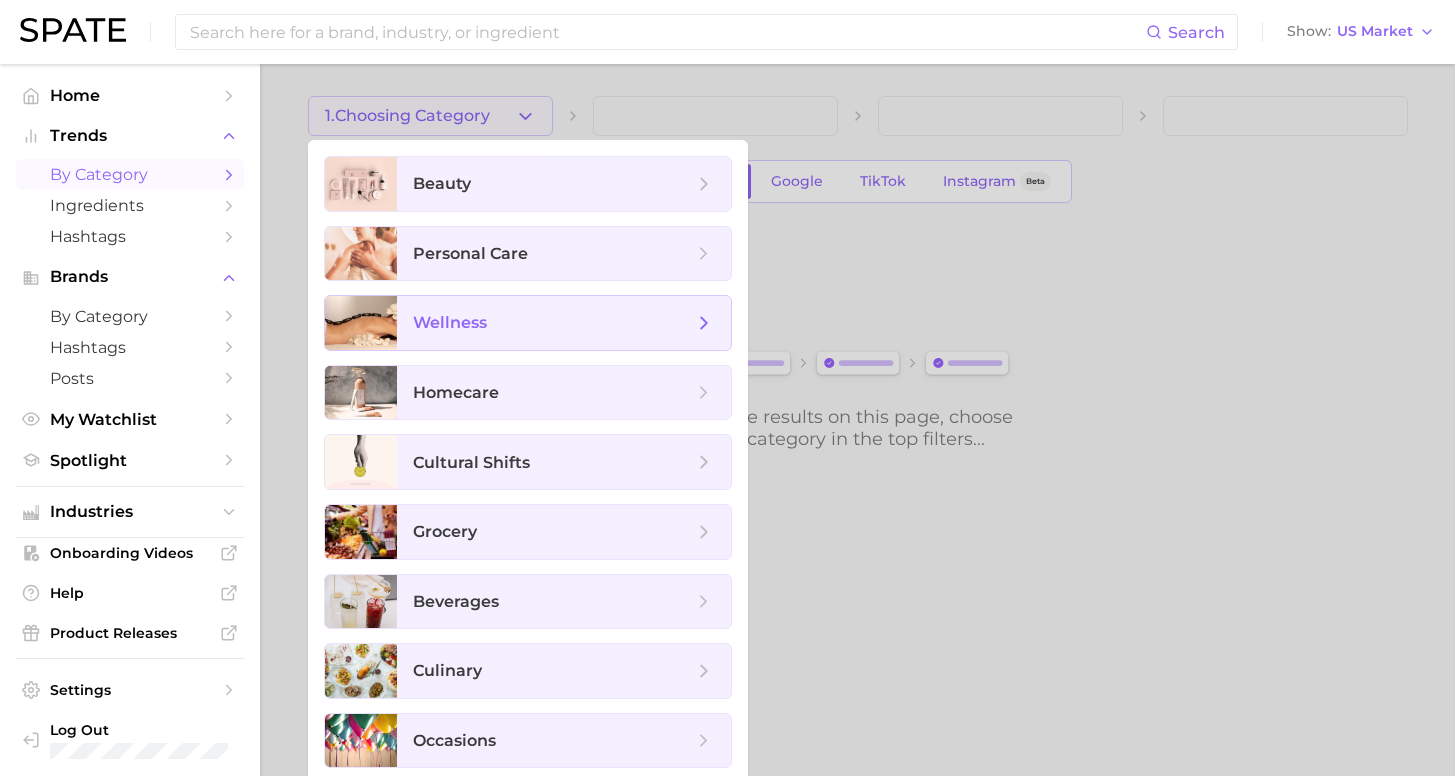 click on "wellness" at bounding box center (450, 322) 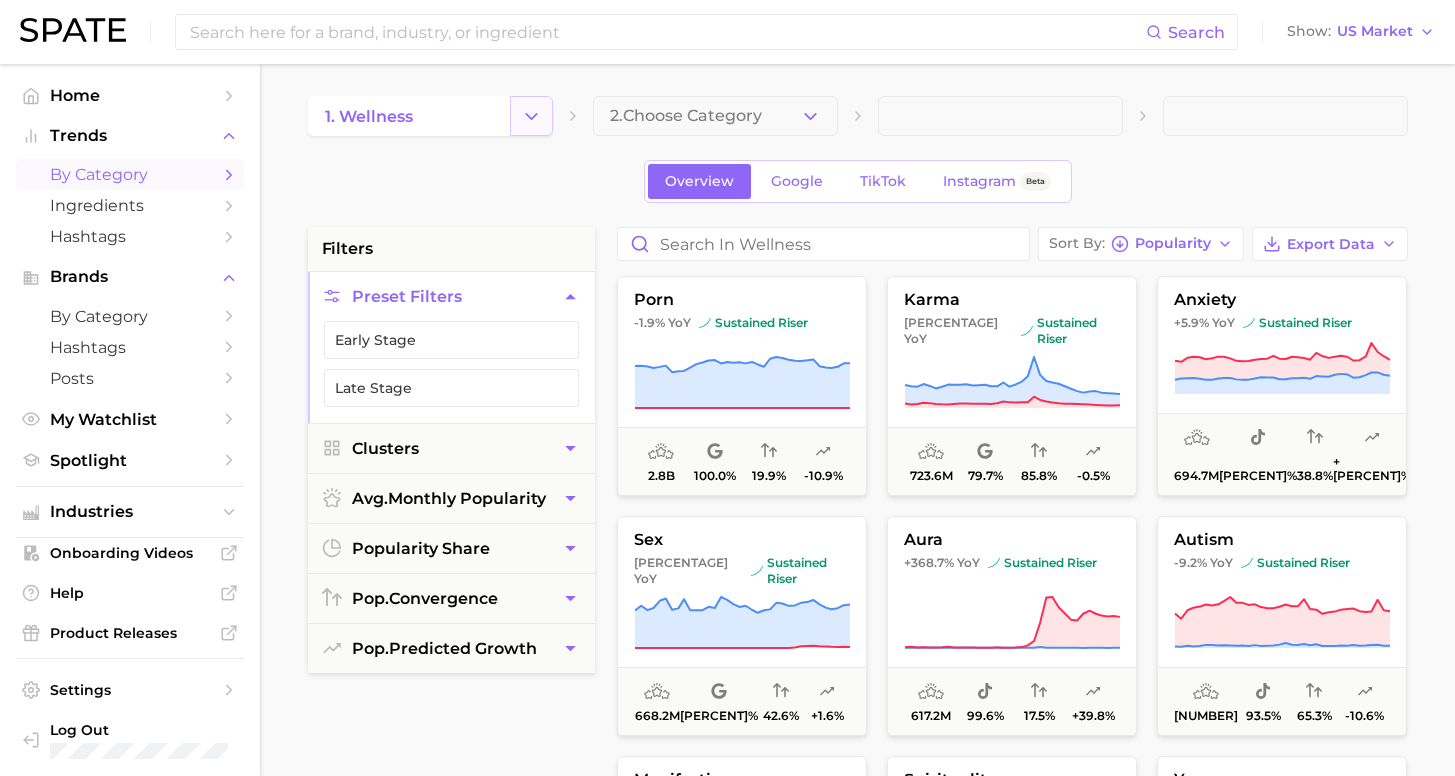 click 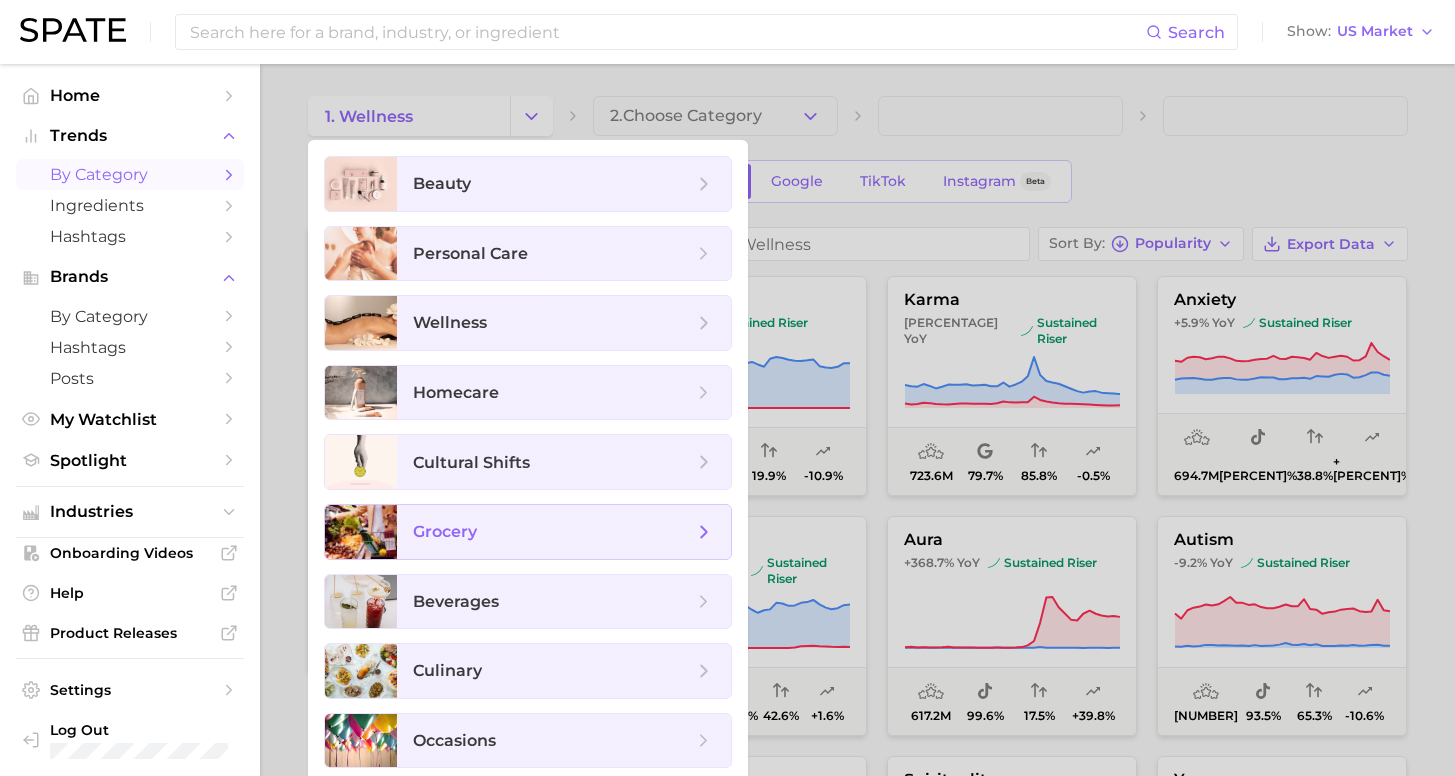 click on "grocery" at bounding box center (553, 532) 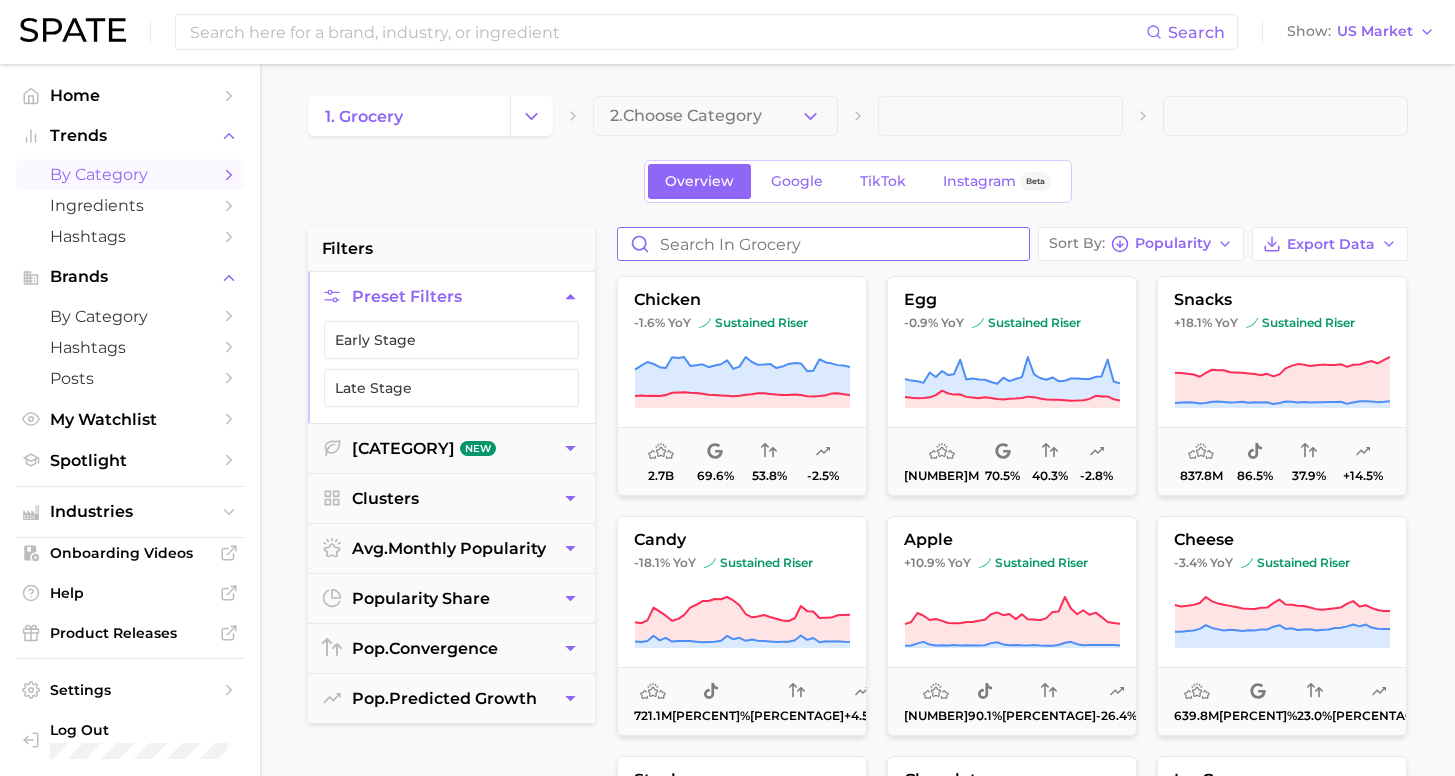 click at bounding box center (823, 244) 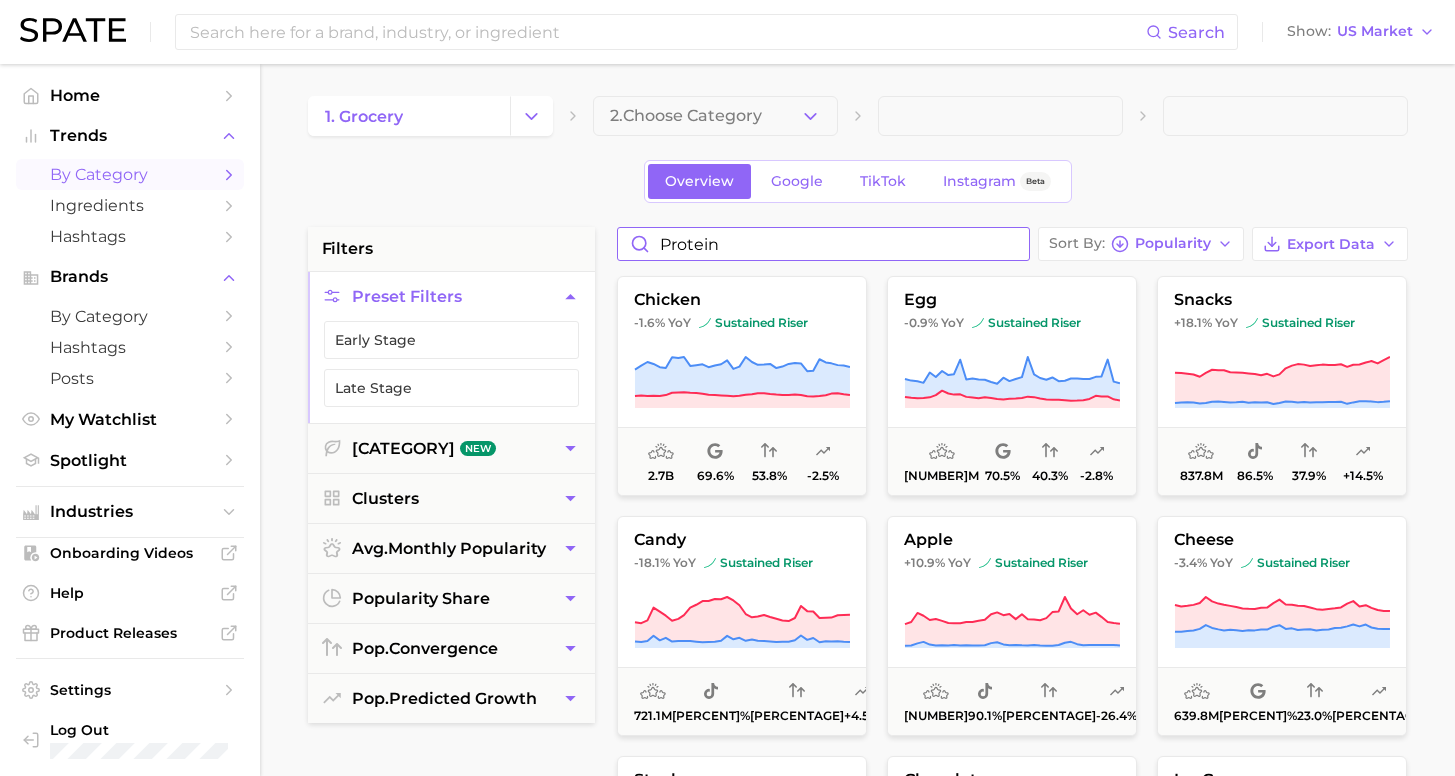 type on "protein" 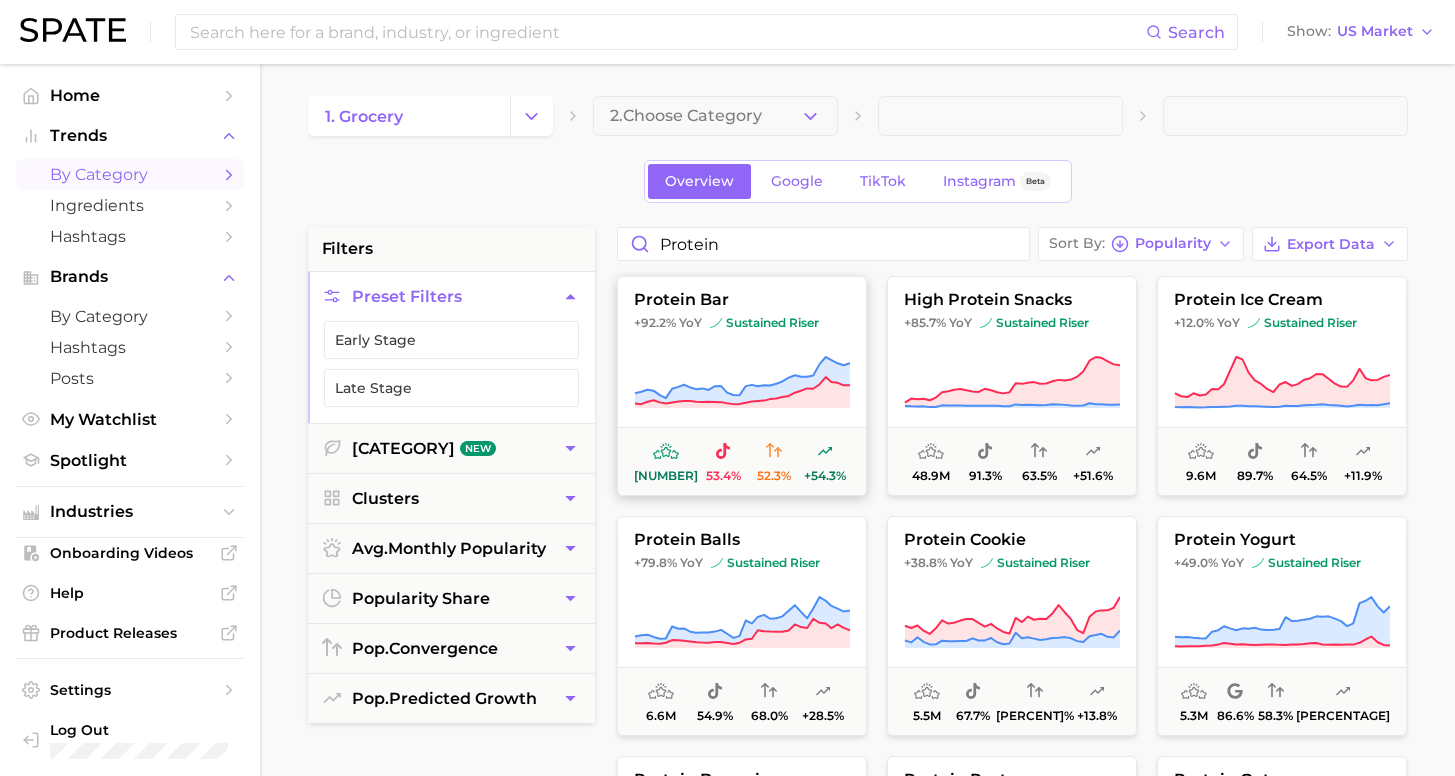 click on "protein bar +92.2%   YoY sustained riser 63.7m 53.4% 52.3% +54.3%" at bounding box center [742, 386] 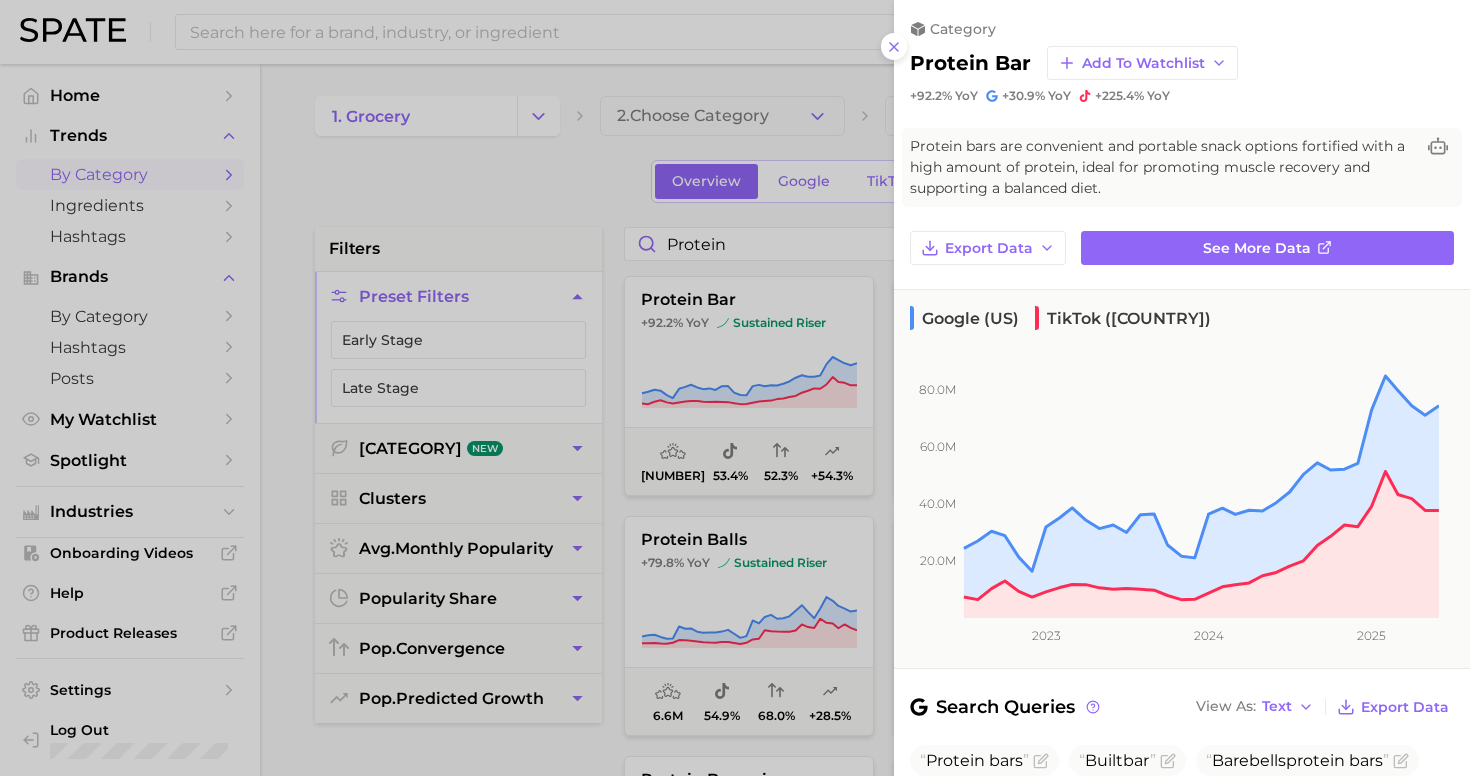 type 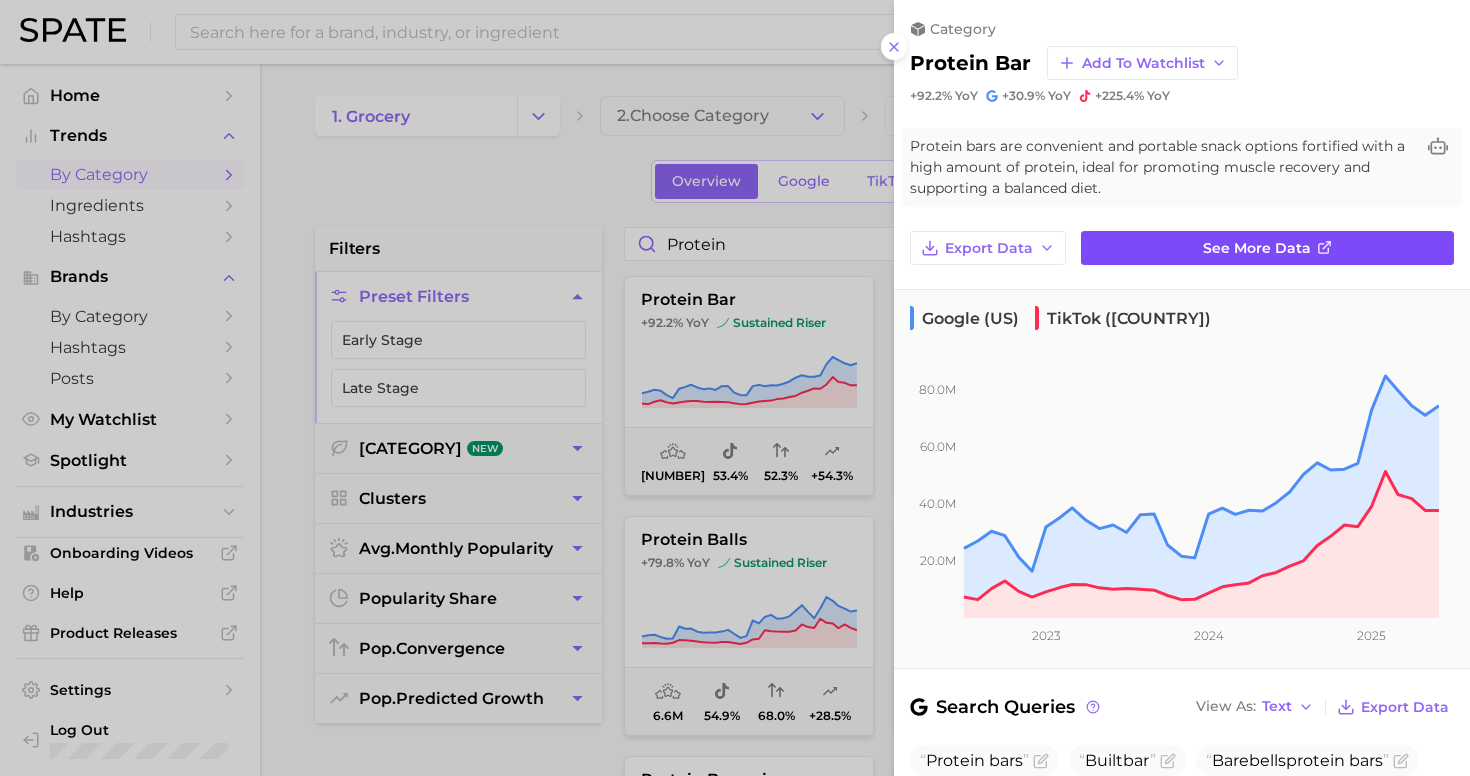 click on "See more data" at bounding box center [1257, 248] 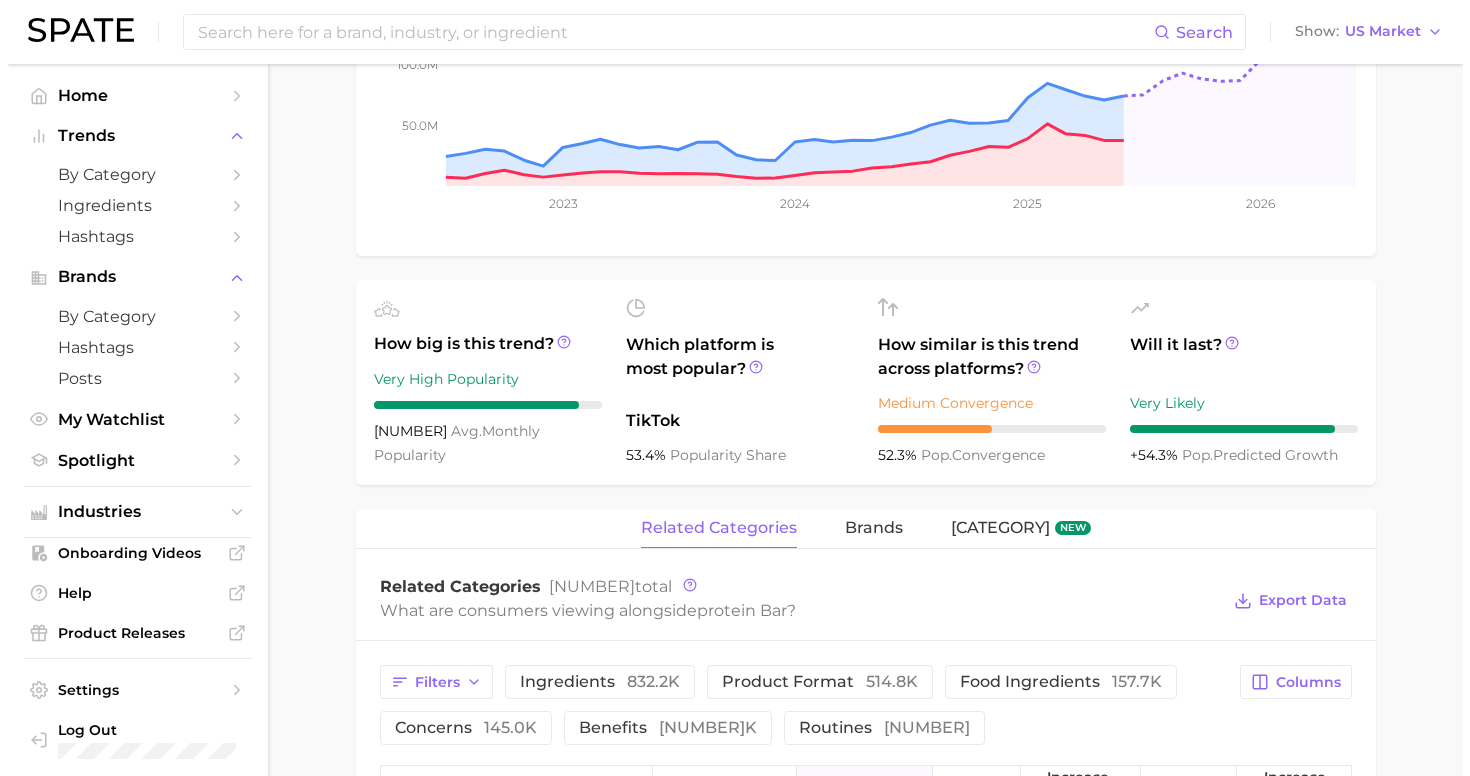 scroll, scrollTop: 680, scrollLeft: 0, axis: vertical 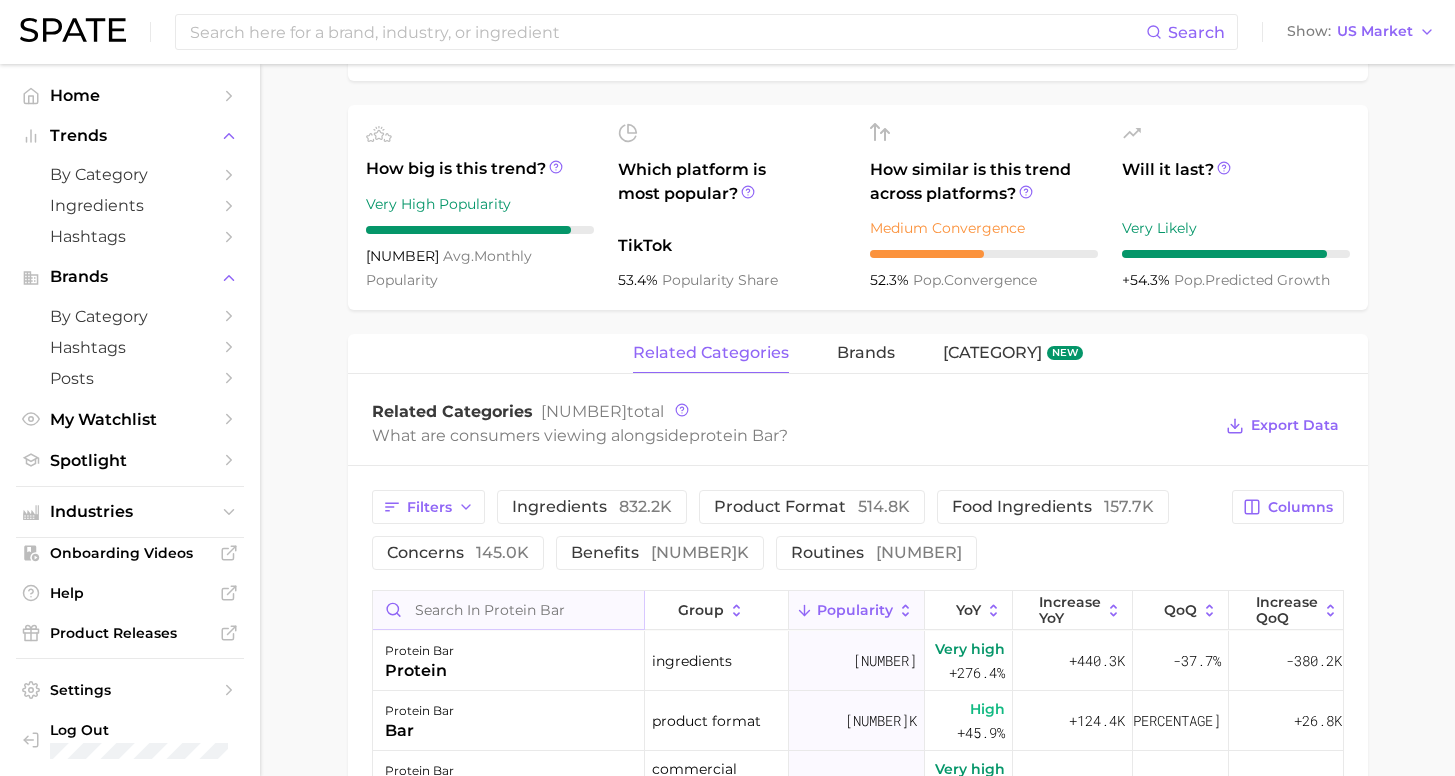 click at bounding box center (508, 610) 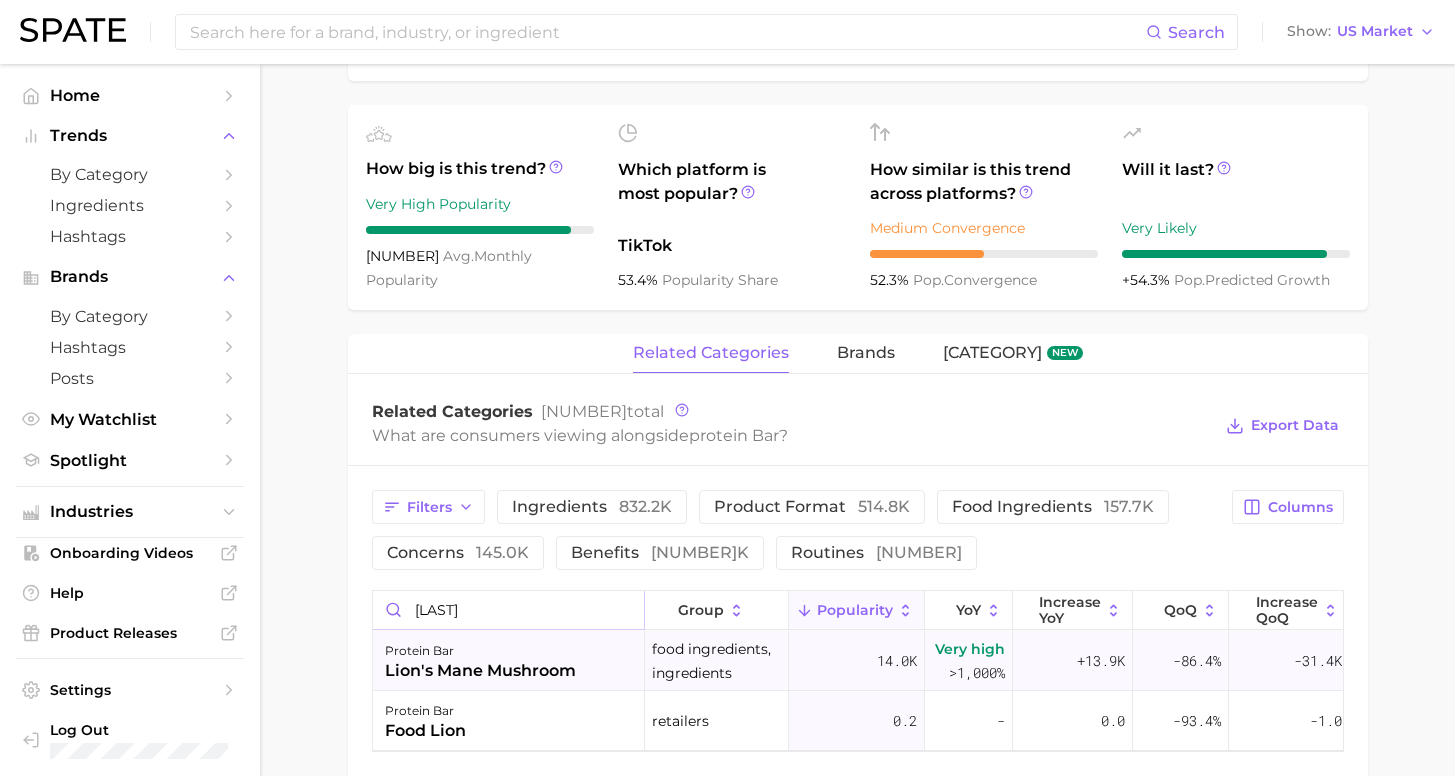 type on "[LAST]" 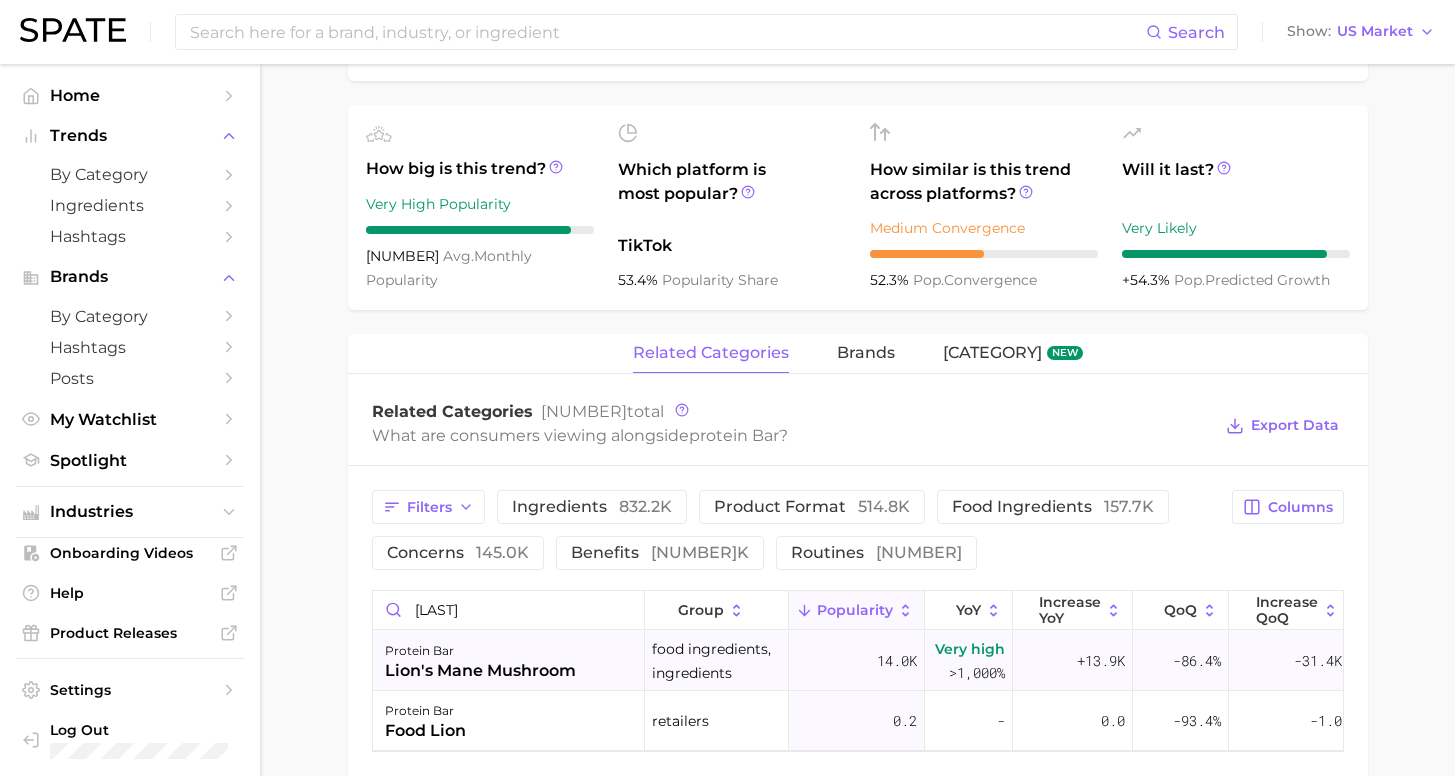 click on "lion's mane mushroom" at bounding box center (480, 671) 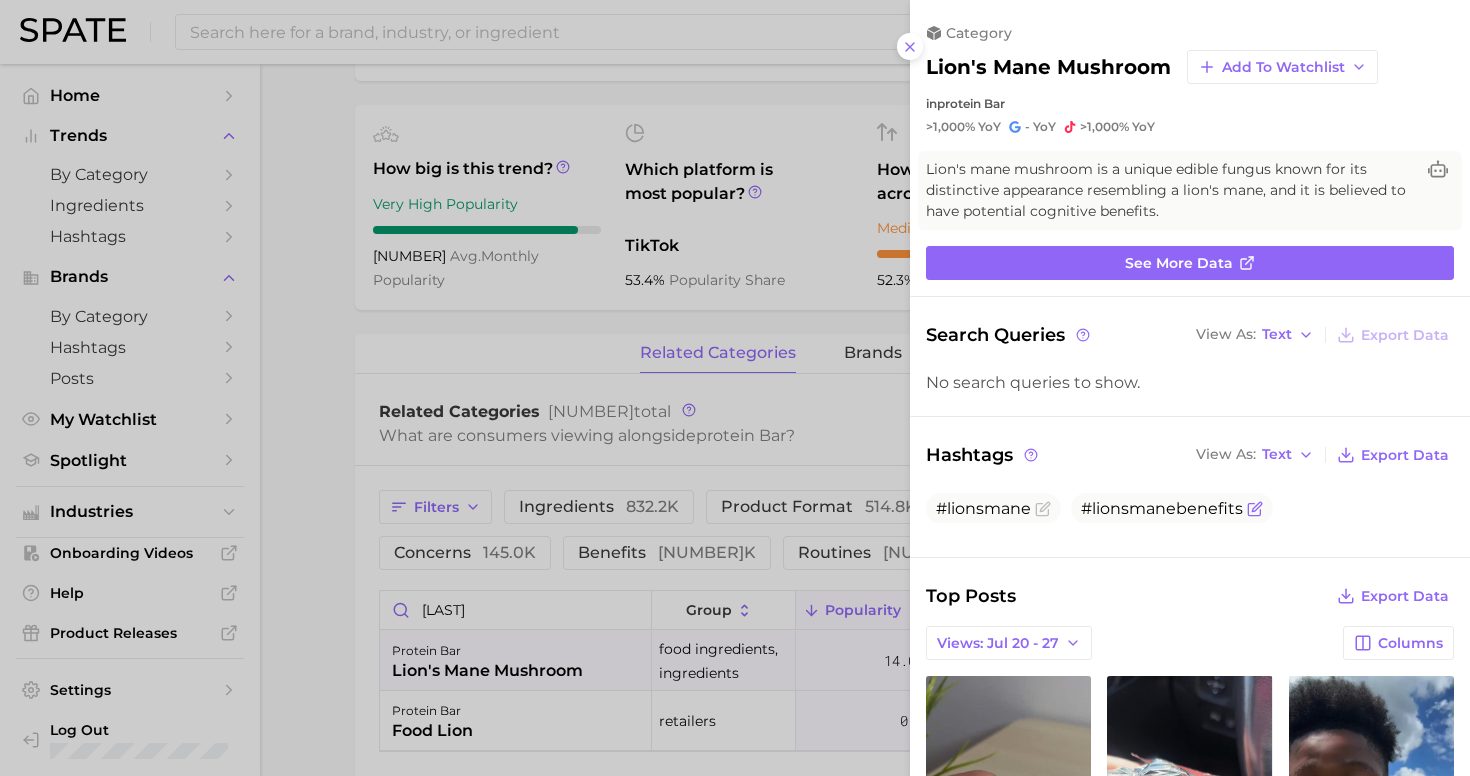 scroll, scrollTop: 0, scrollLeft: 0, axis: both 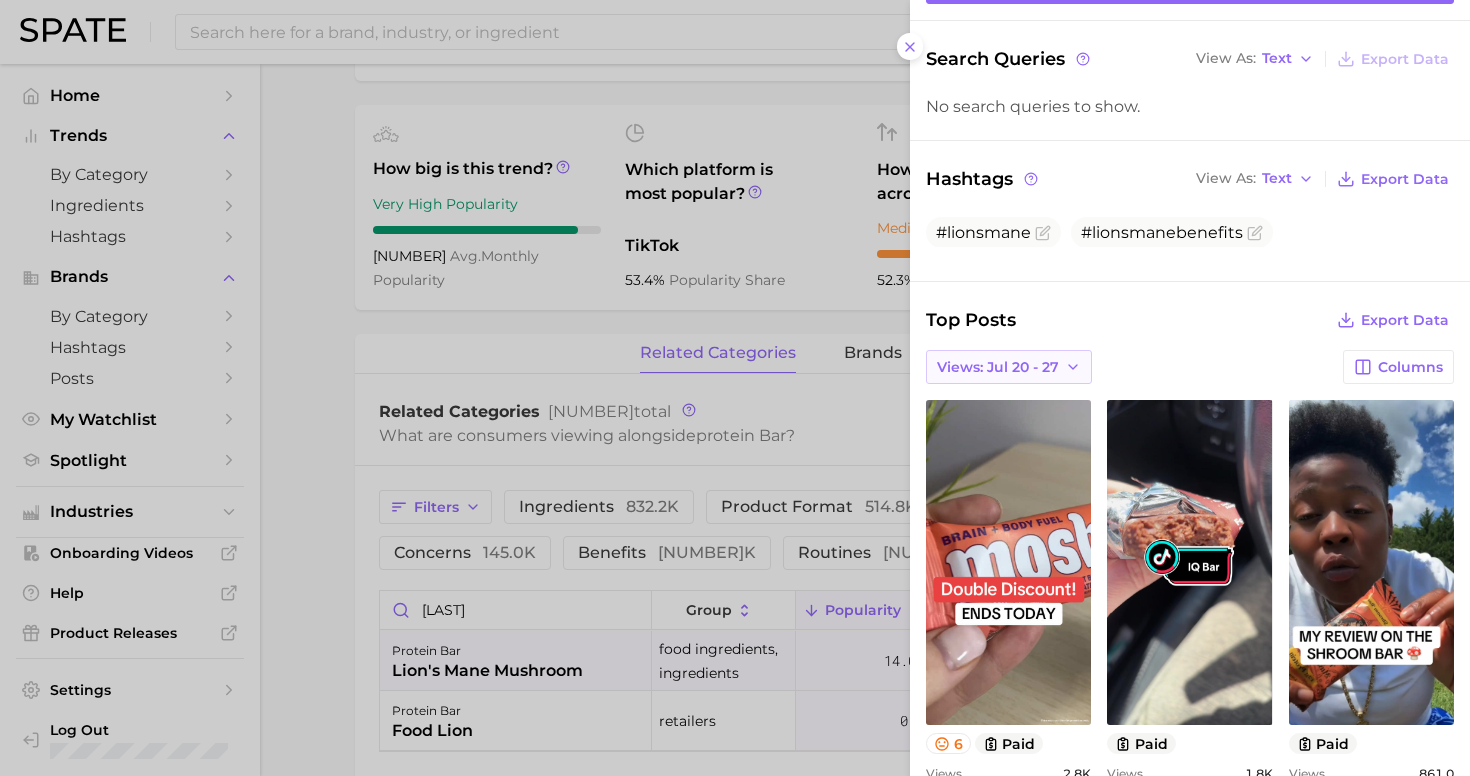 click on "Views: Jul 20 -  27" at bounding box center (998, 367) 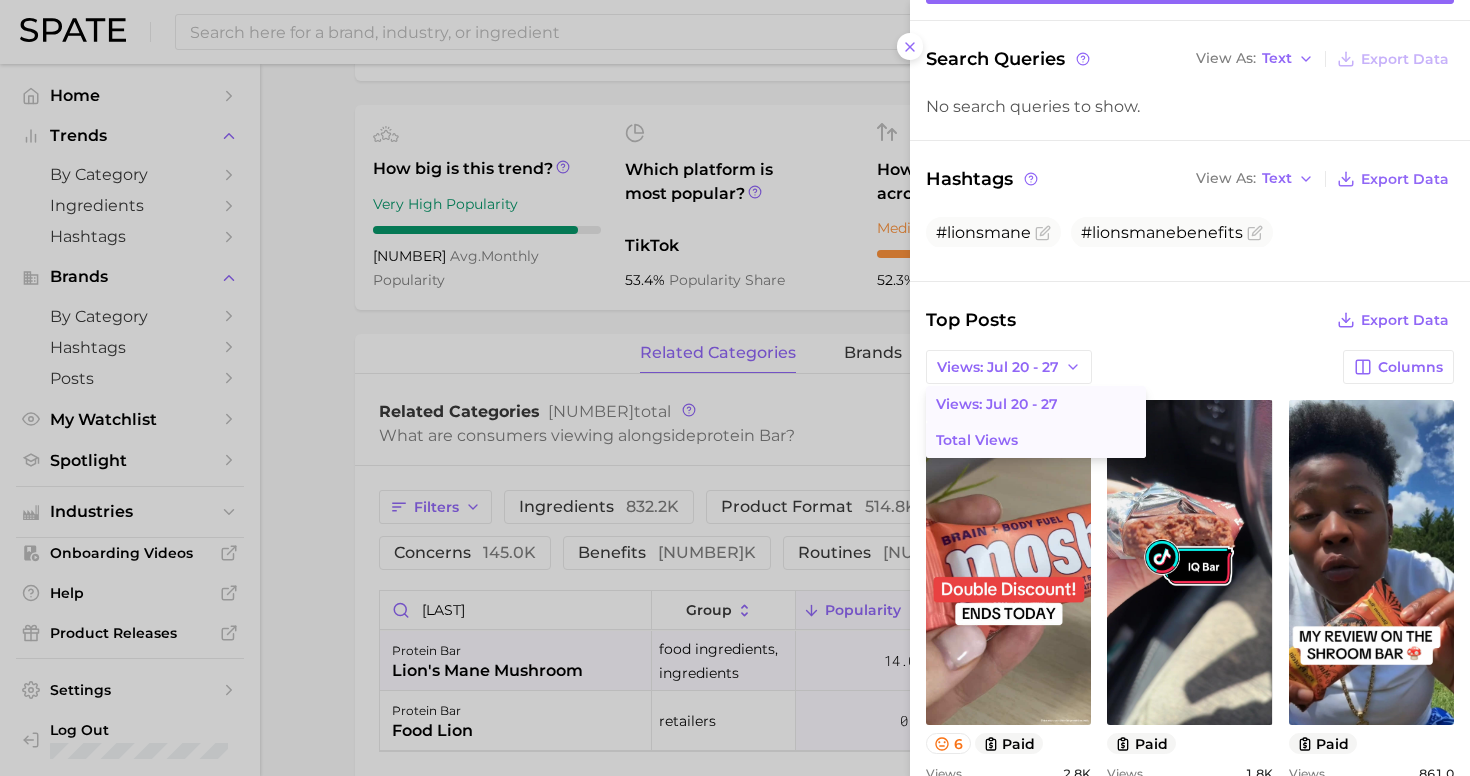 click on "Total Views" at bounding box center [977, 440] 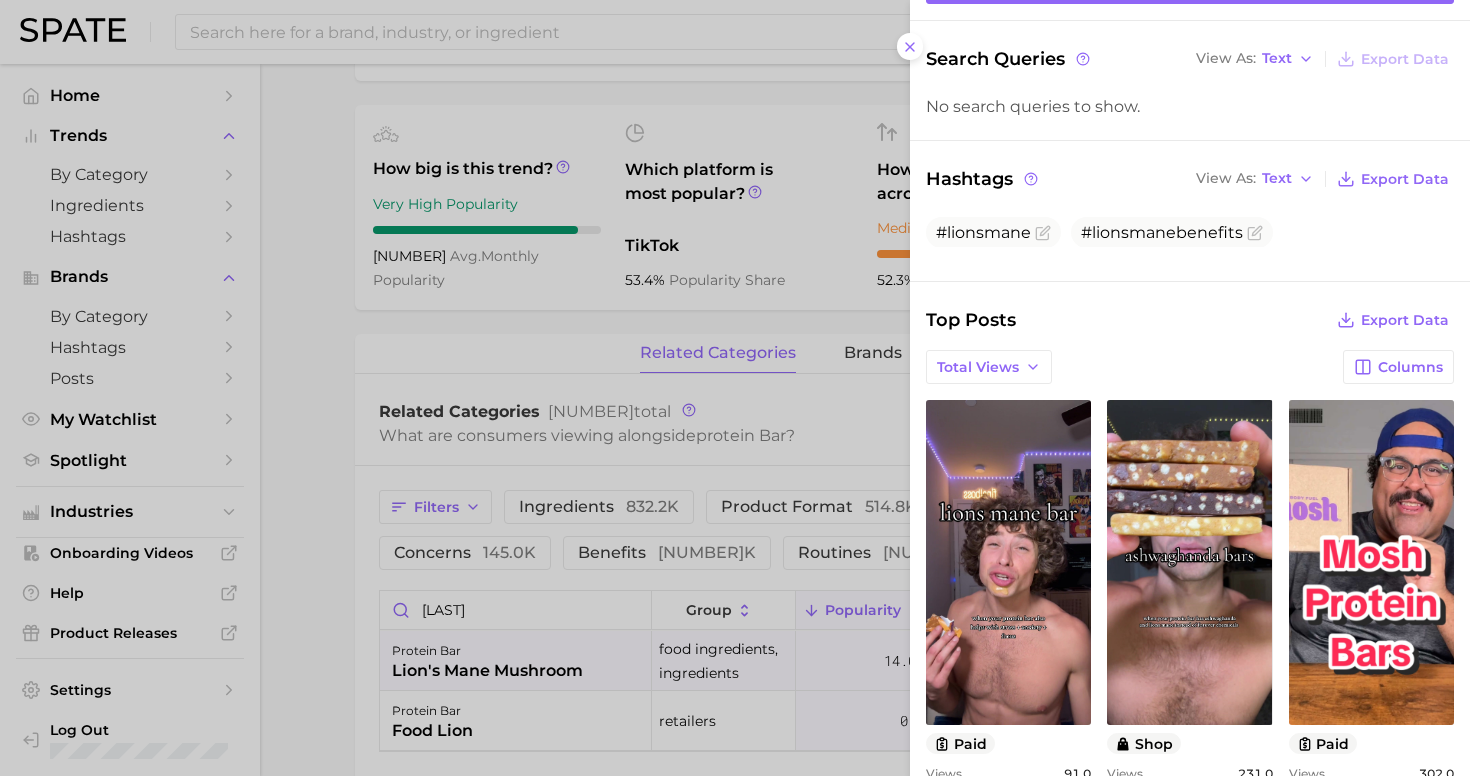 scroll, scrollTop: 0, scrollLeft: 0, axis: both 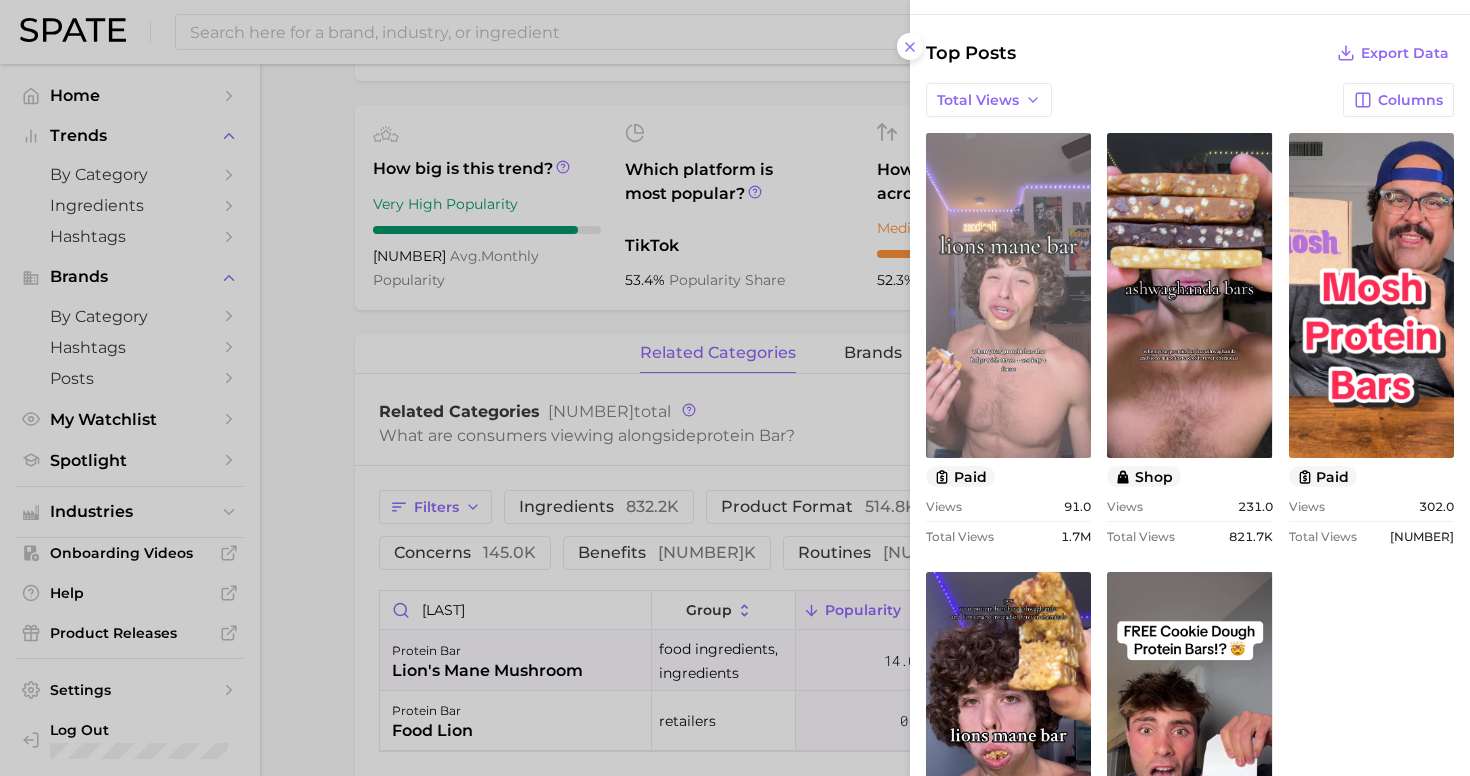 click on "view post on TikTok" at bounding box center (1008, 295) 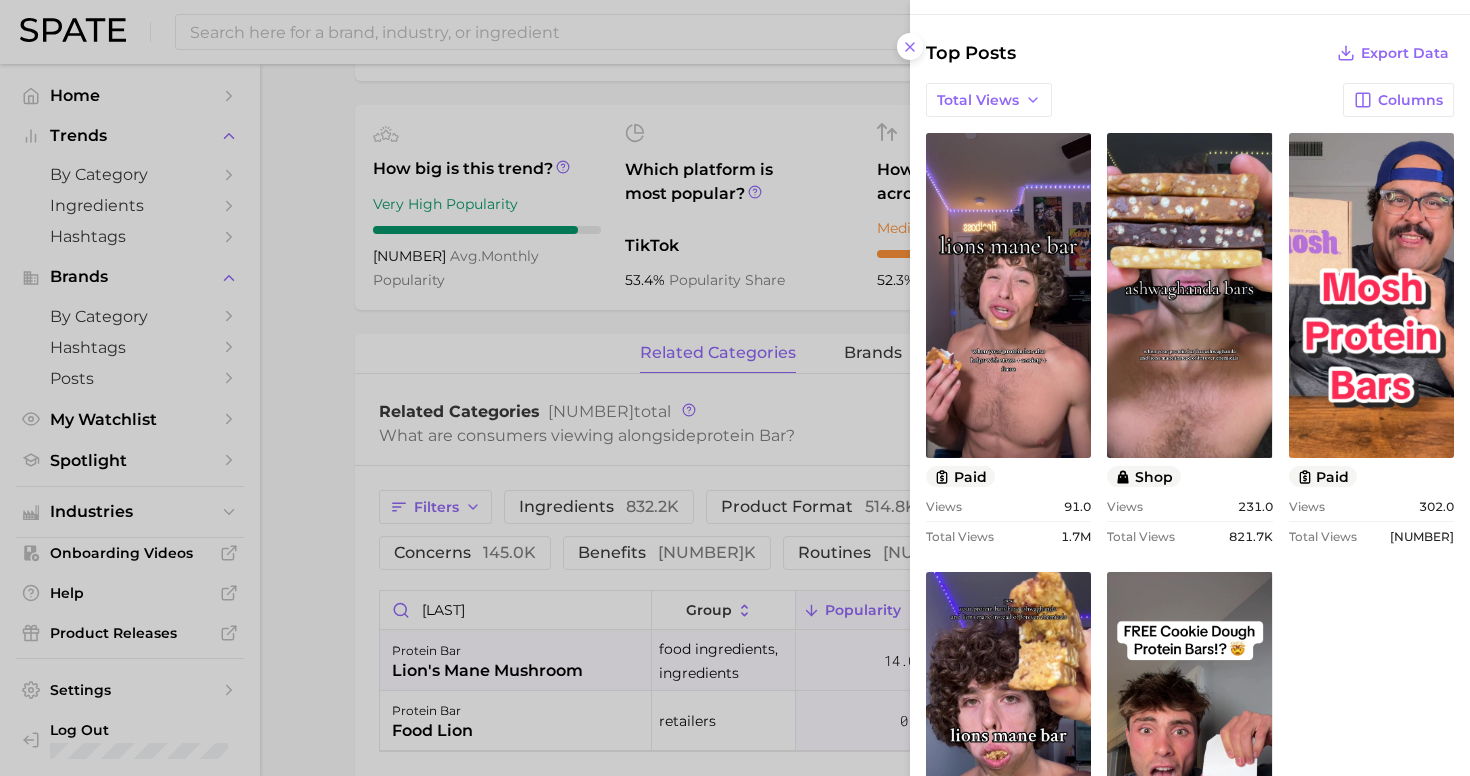 click on "view post on TikTok paid Views 91.0 Total Views 1.7m view post on TikTok shop Views 231.0 Total Views 821.7k view post on TikTok paid Views 302.0 Total Views 580.0k view post on TikTok shop Views 62.0 Total Views 363.3k view post on TikTok shop Views 0.0 Total Views 156.9k" at bounding box center [1190, 558] 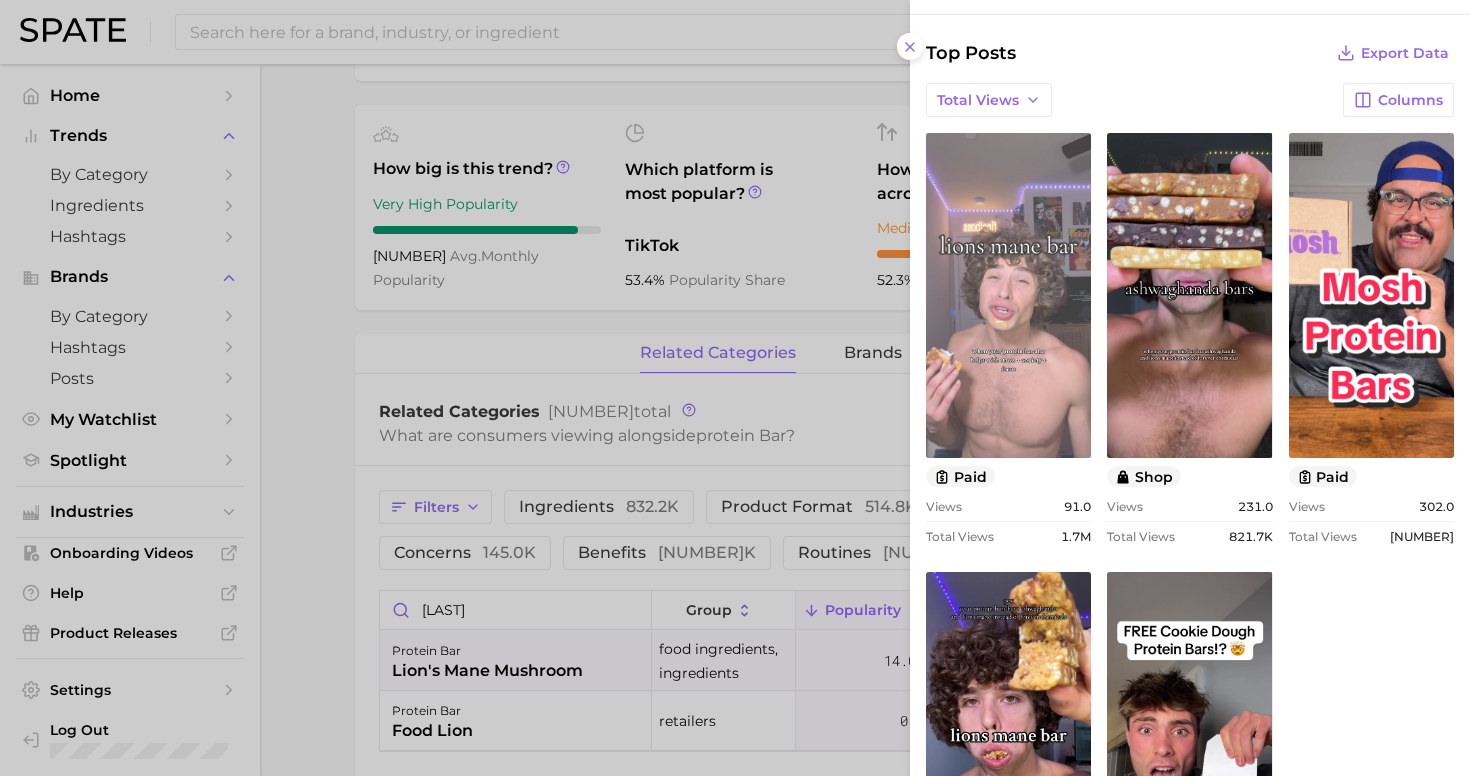 click on "view post on TikTok" at bounding box center [1008, 295] 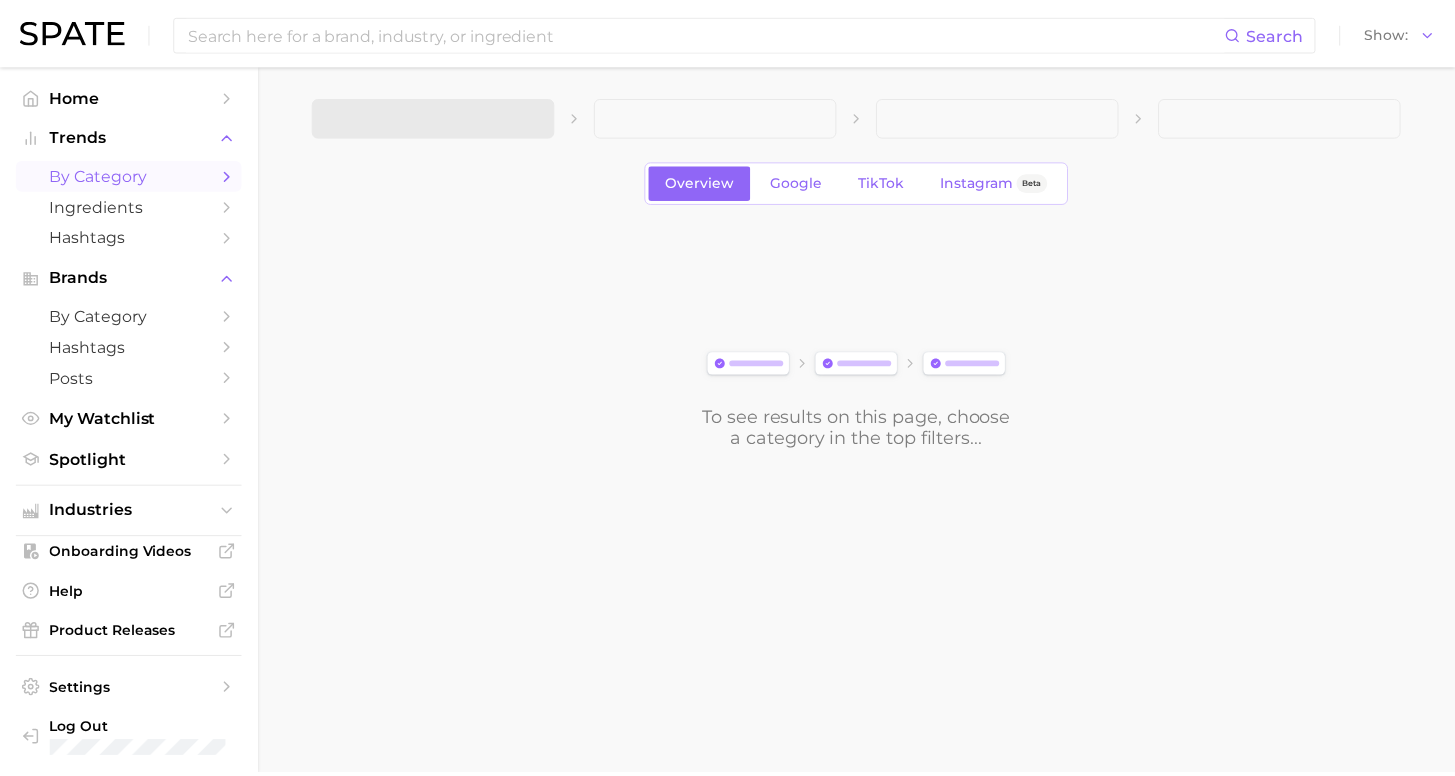scroll, scrollTop: 0, scrollLeft: 0, axis: both 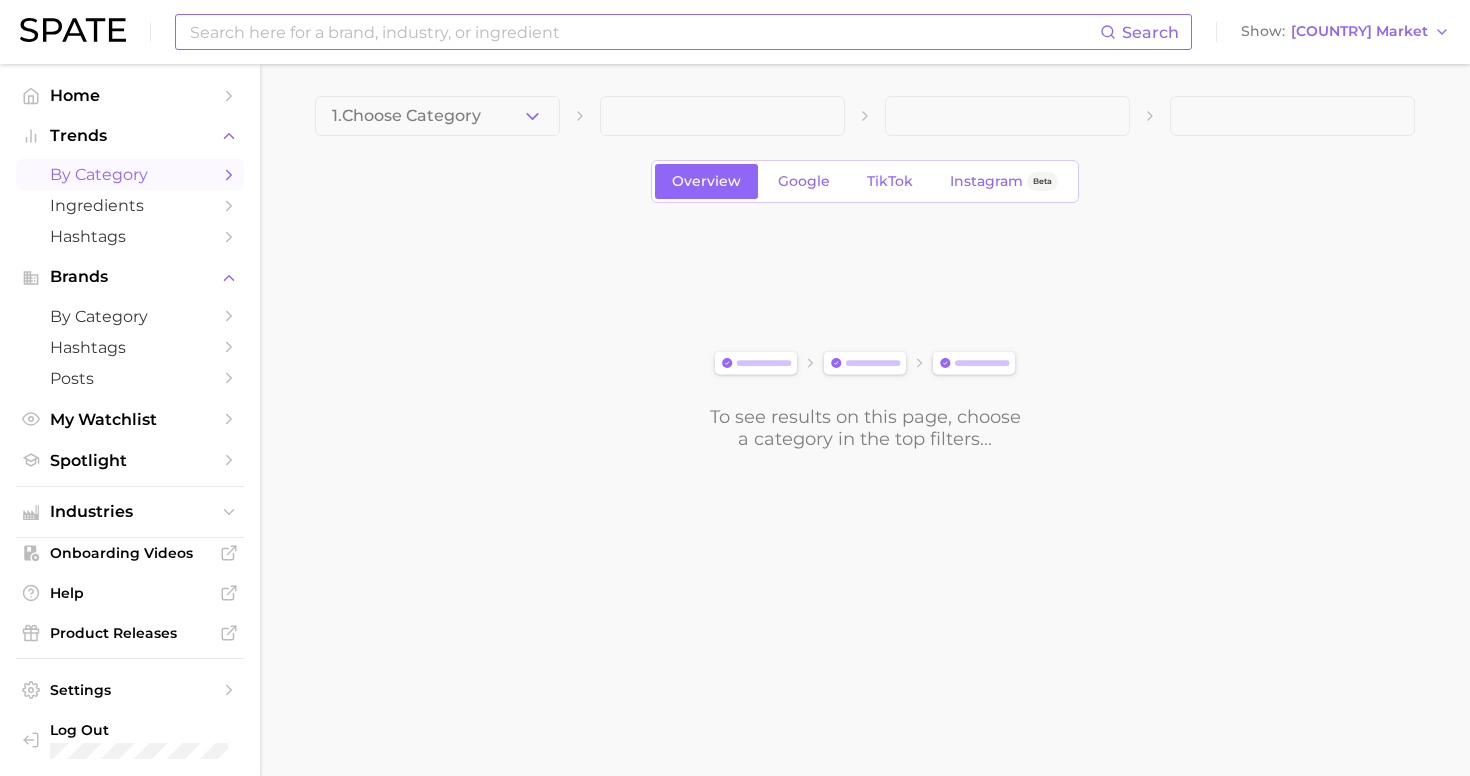 click at bounding box center [644, 32] 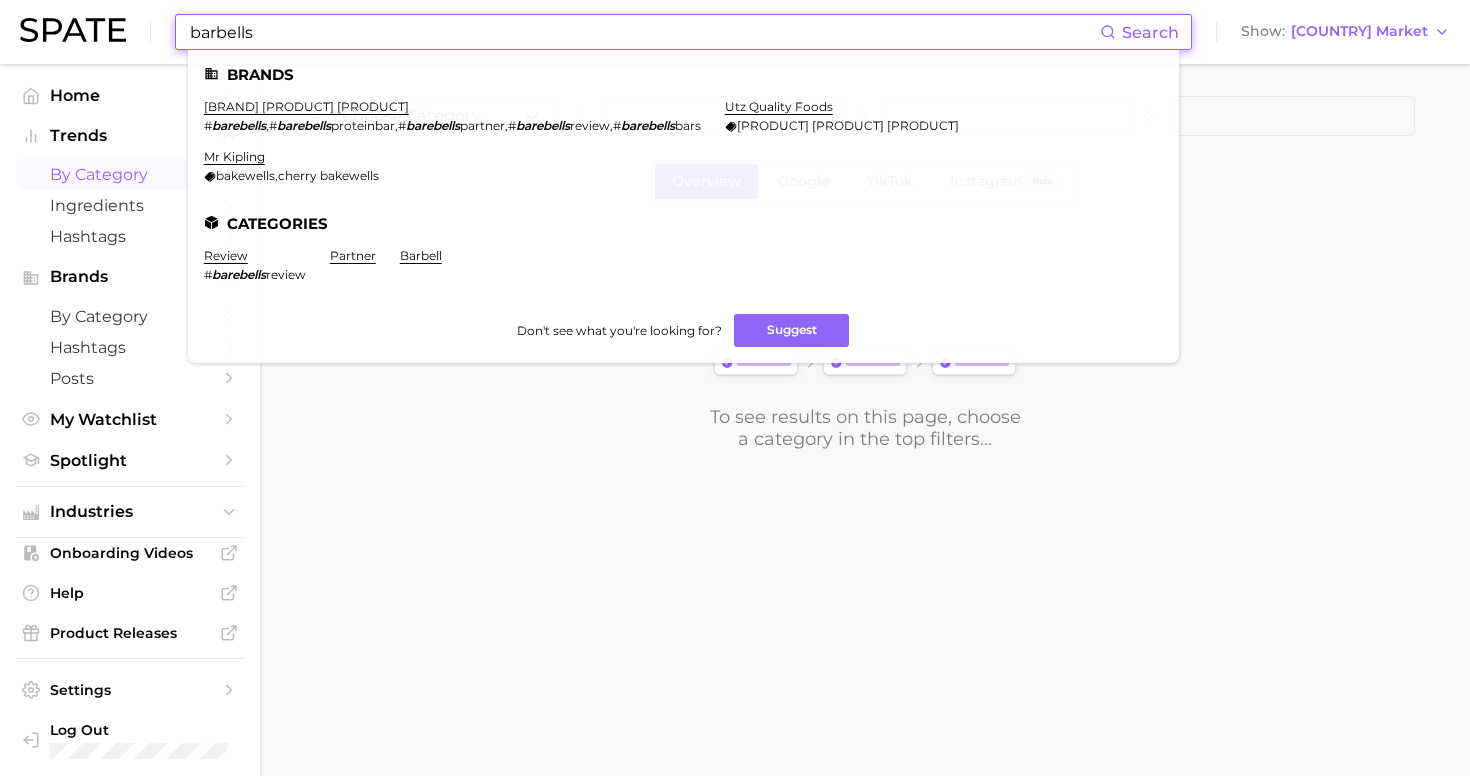 drag, startPoint x: 496, startPoint y: 32, endPoint x: 301, endPoint y: 39, distance: 195.1256 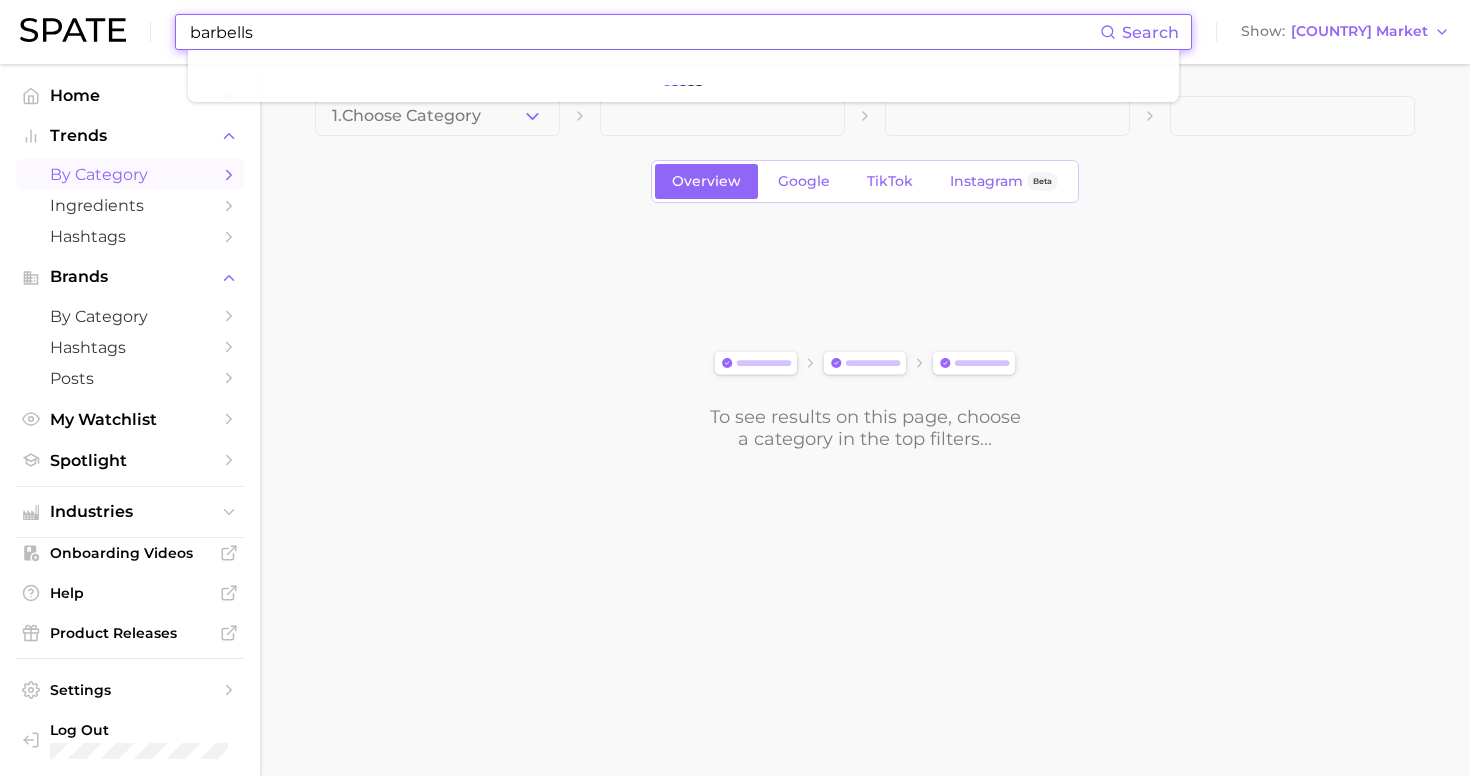 click on "barbells" at bounding box center (644, 32) 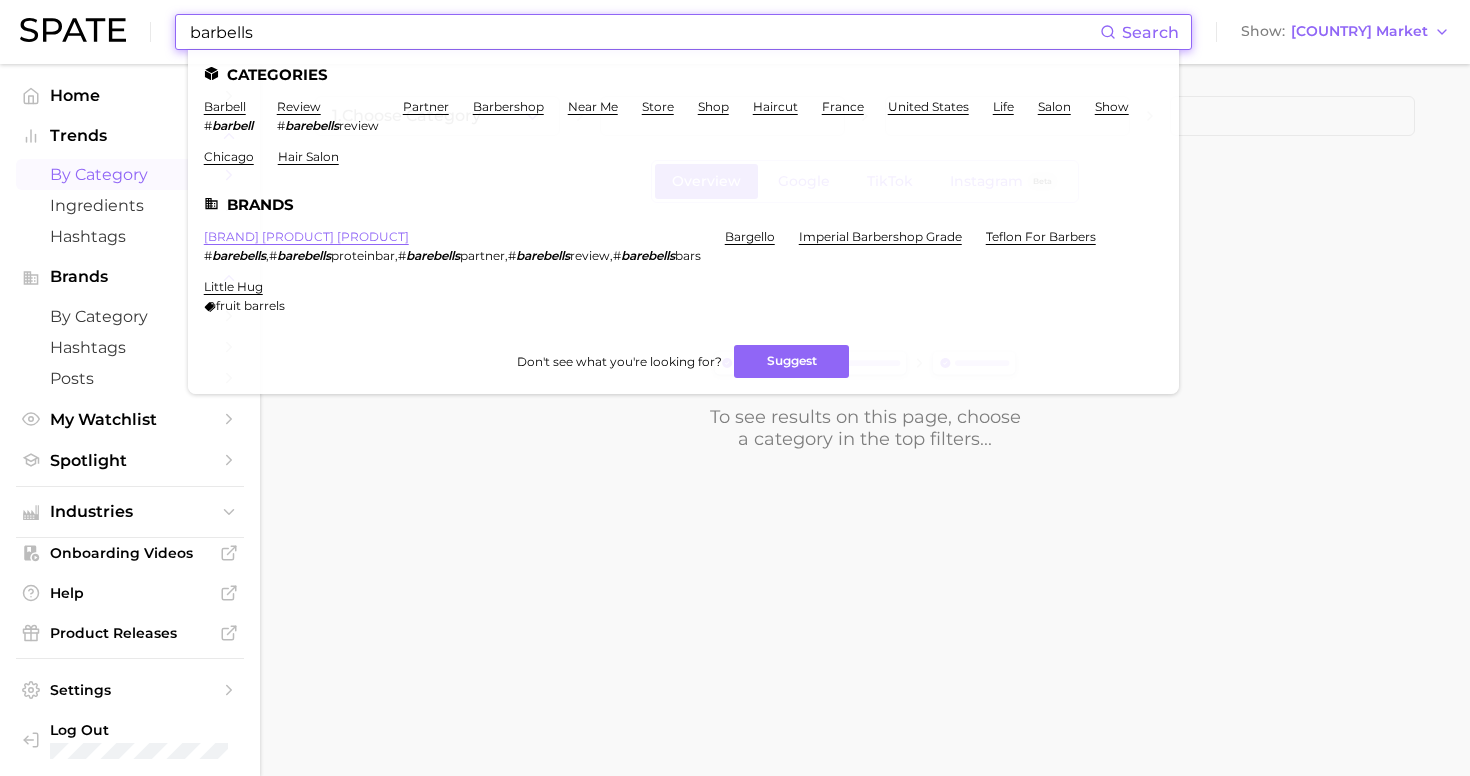 type on "barbells" 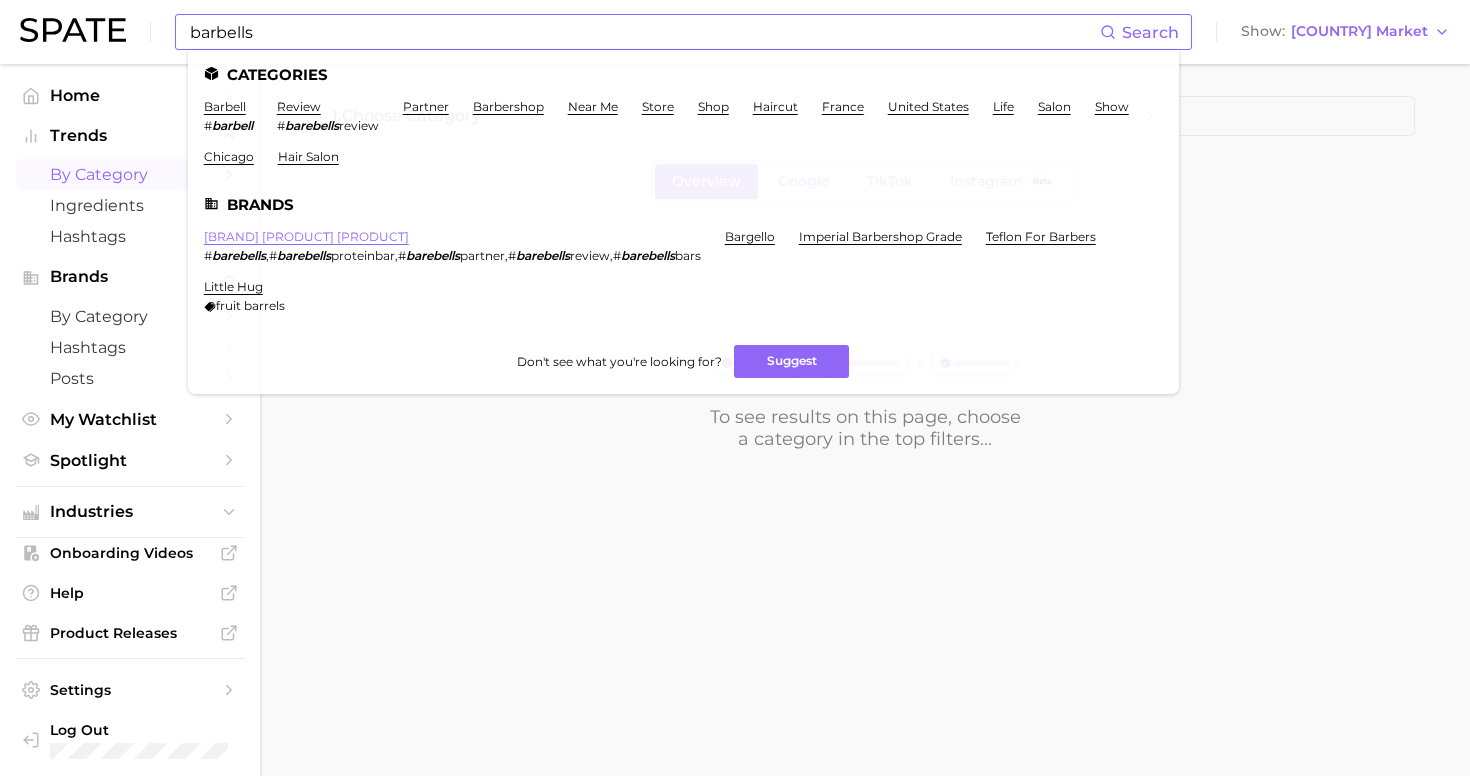 click on "[BRAND] [PRODUCT] [PRODUCT]" at bounding box center [306, 236] 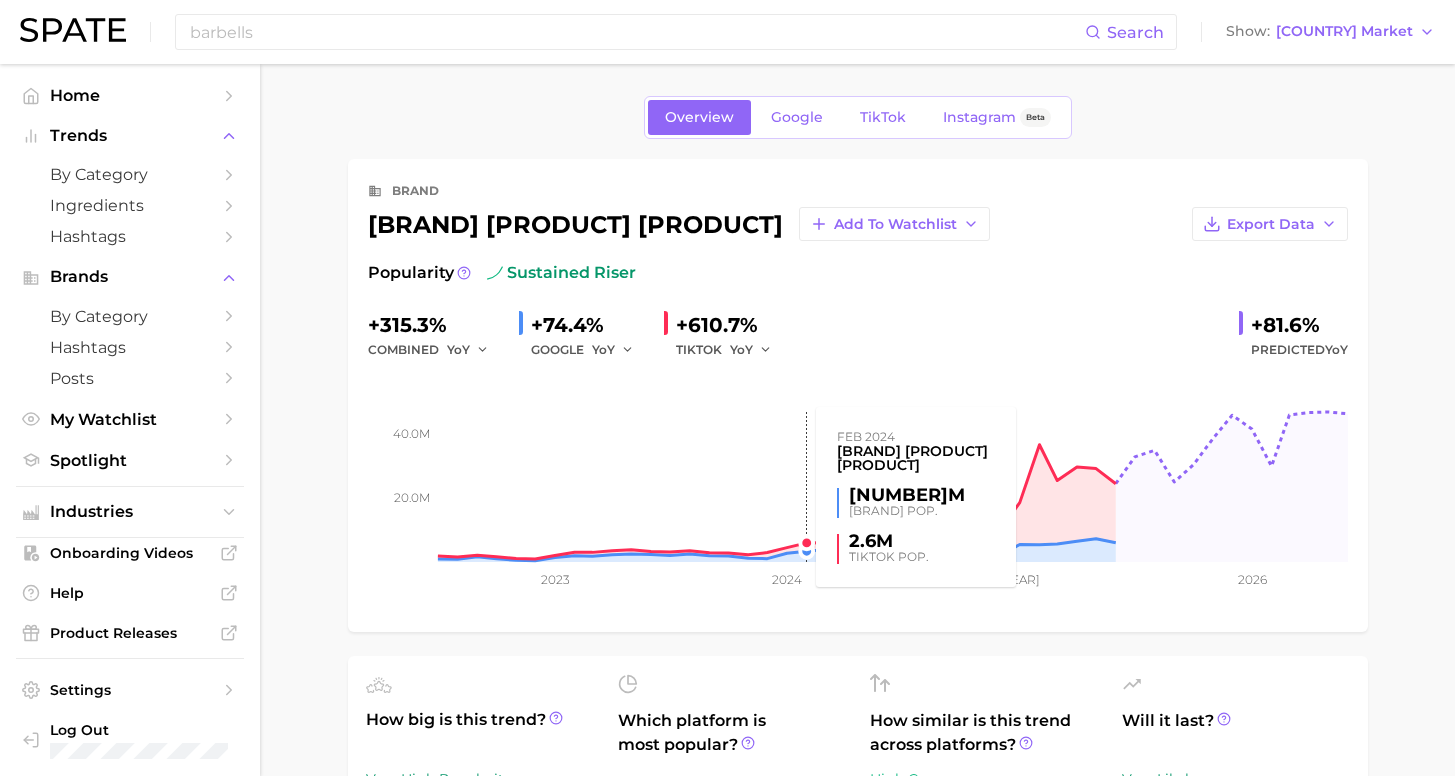 scroll, scrollTop: 401, scrollLeft: 0, axis: vertical 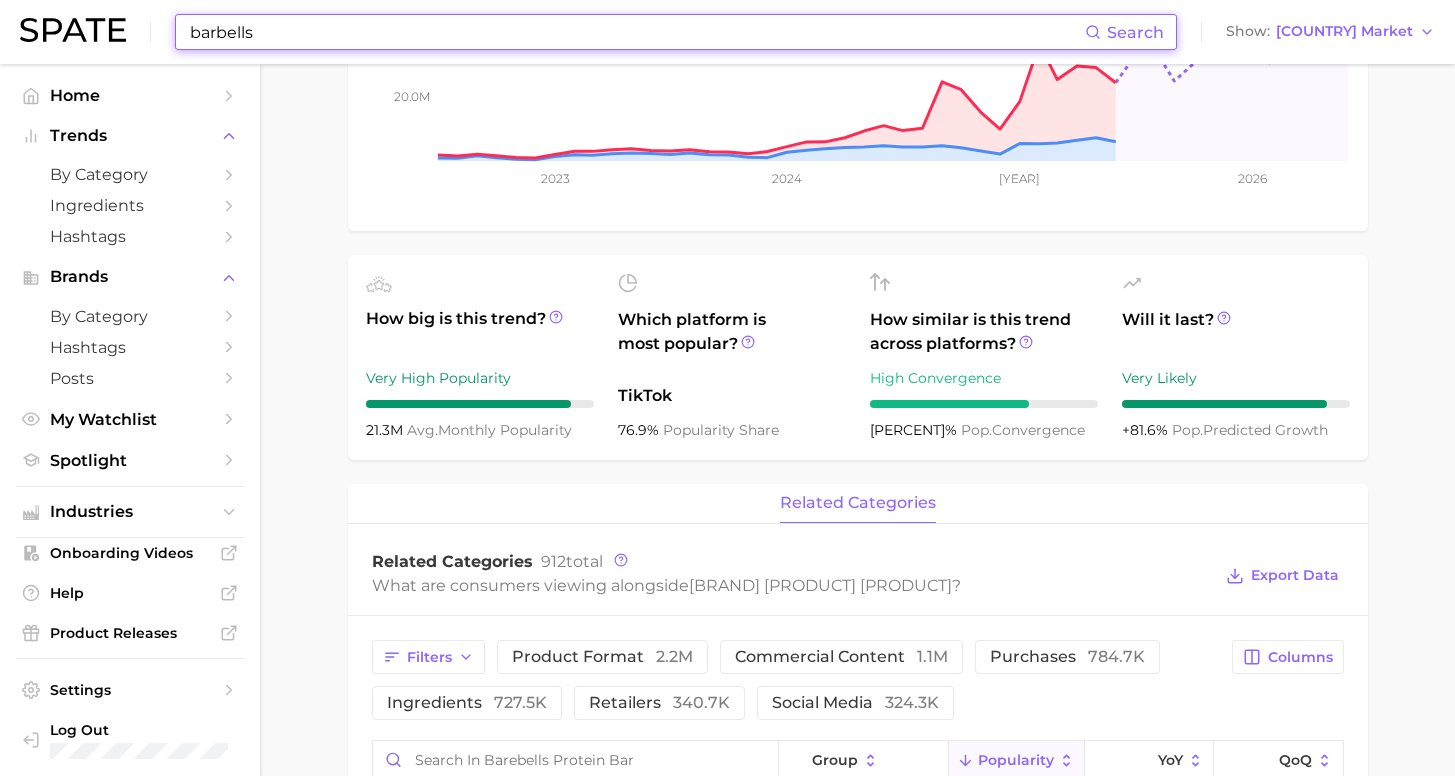 drag, startPoint x: 279, startPoint y: 33, endPoint x: 153, endPoint y: 36, distance: 126.035706 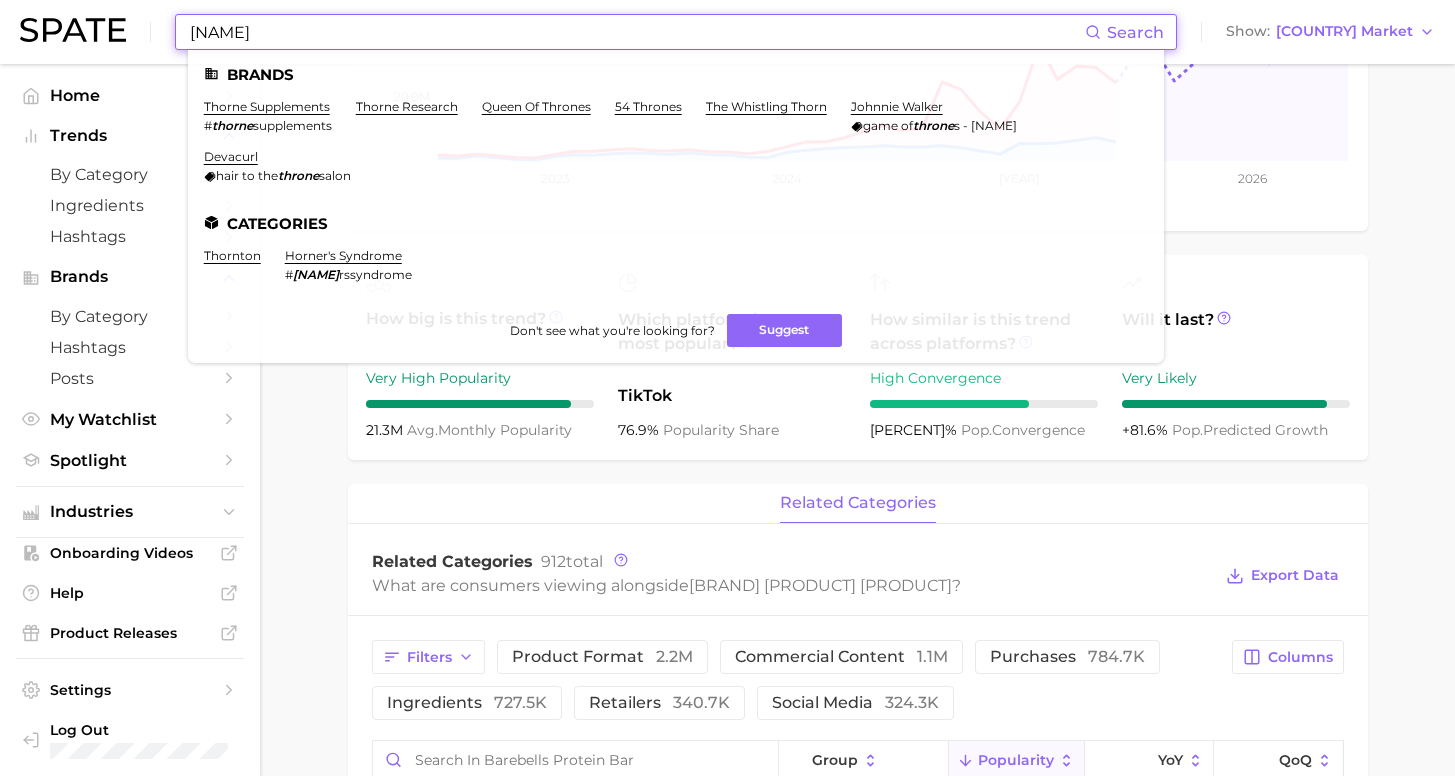 type on "[NAME]" 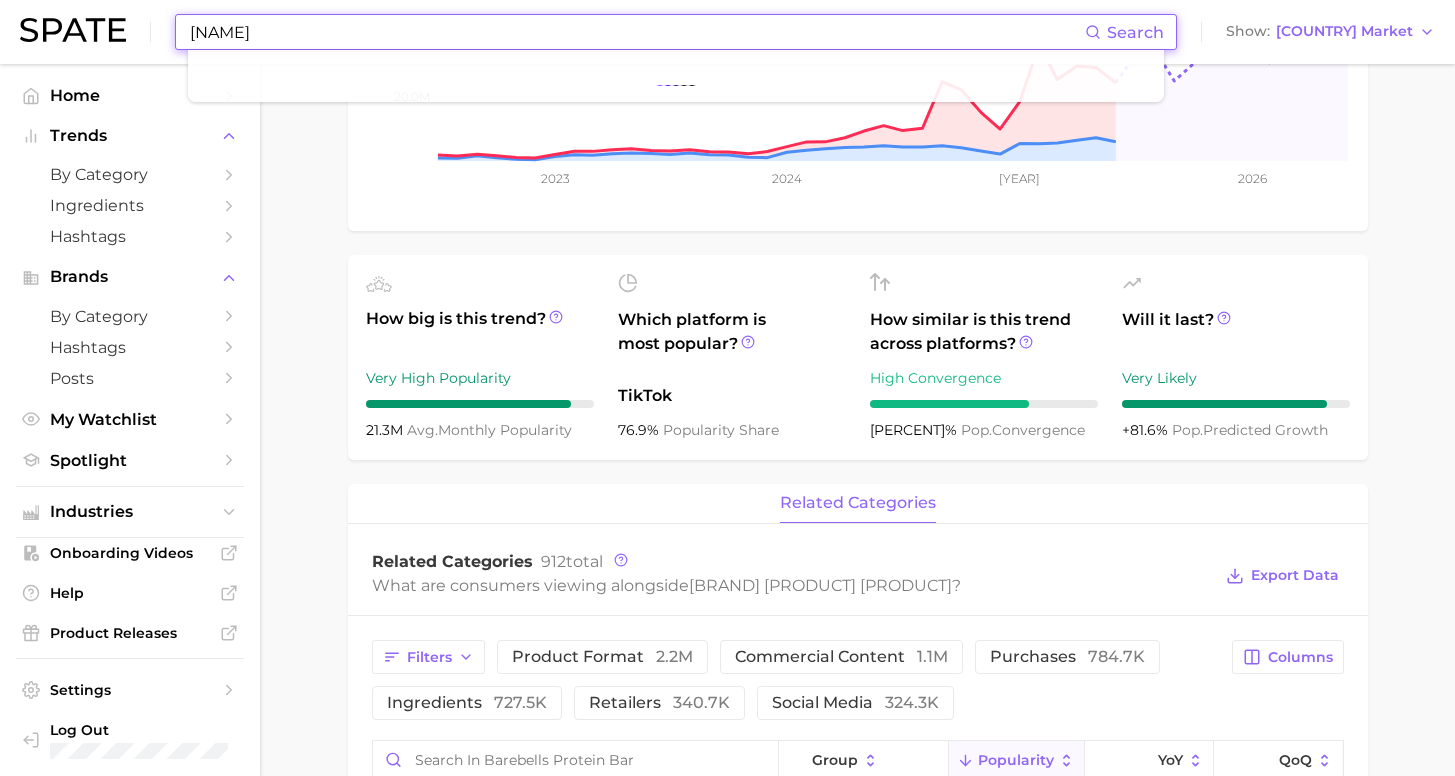 click on "[NAME]" at bounding box center [636, 32] 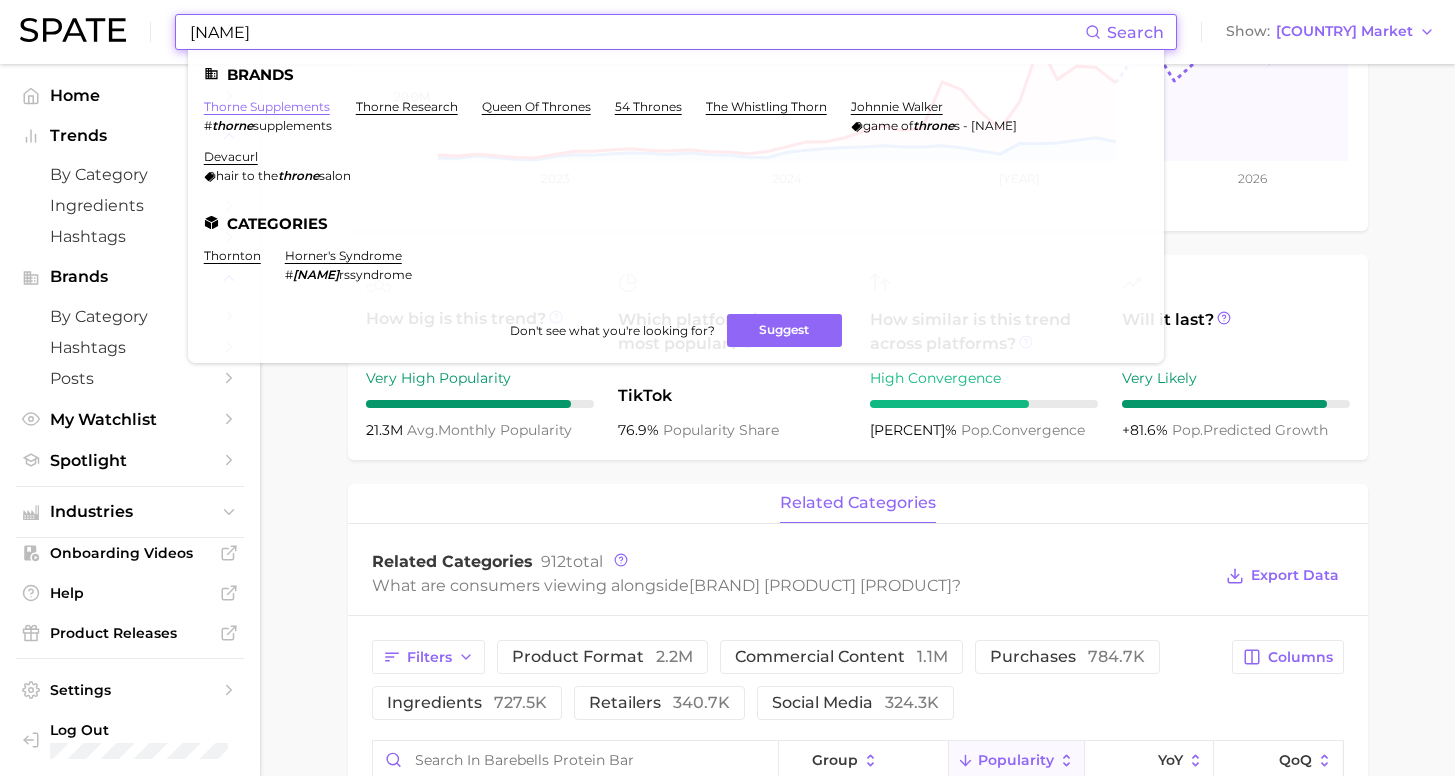 drag, startPoint x: 284, startPoint y: 102, endPoint x: 244, endPoint y: 105, distance: 40.112343 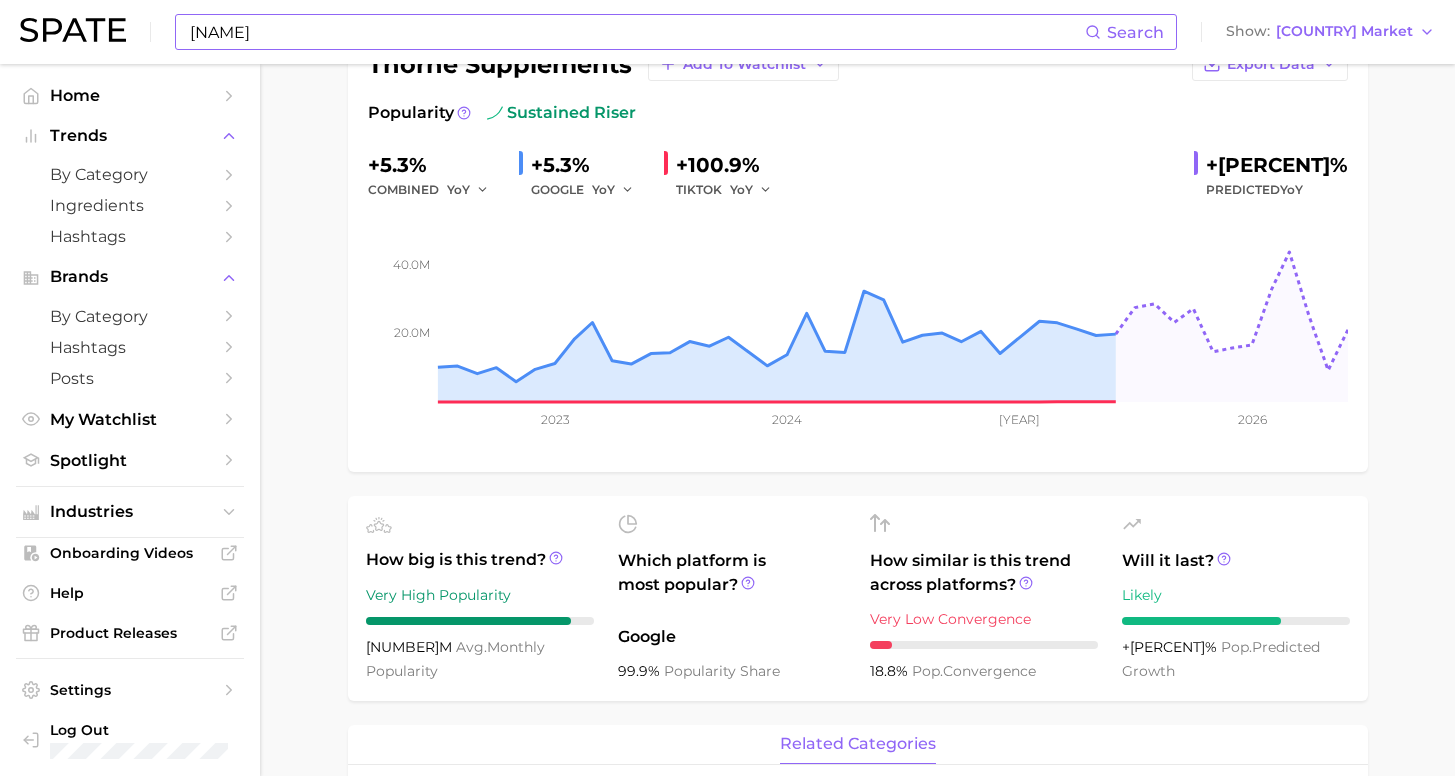 scroll, scrollTop: 341, scrollLeft: 0, axis: vertical 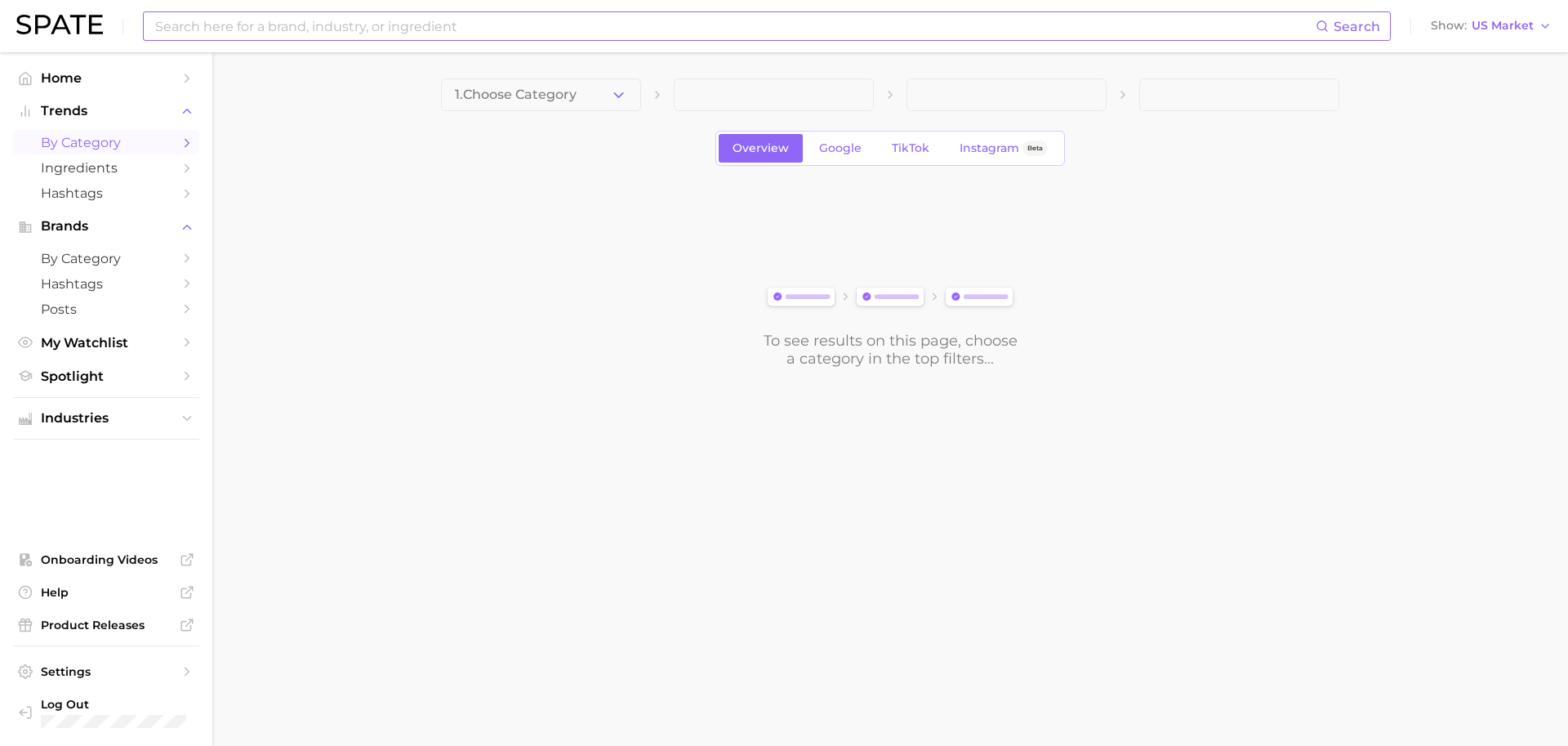 click at bounding box center (734, 26) 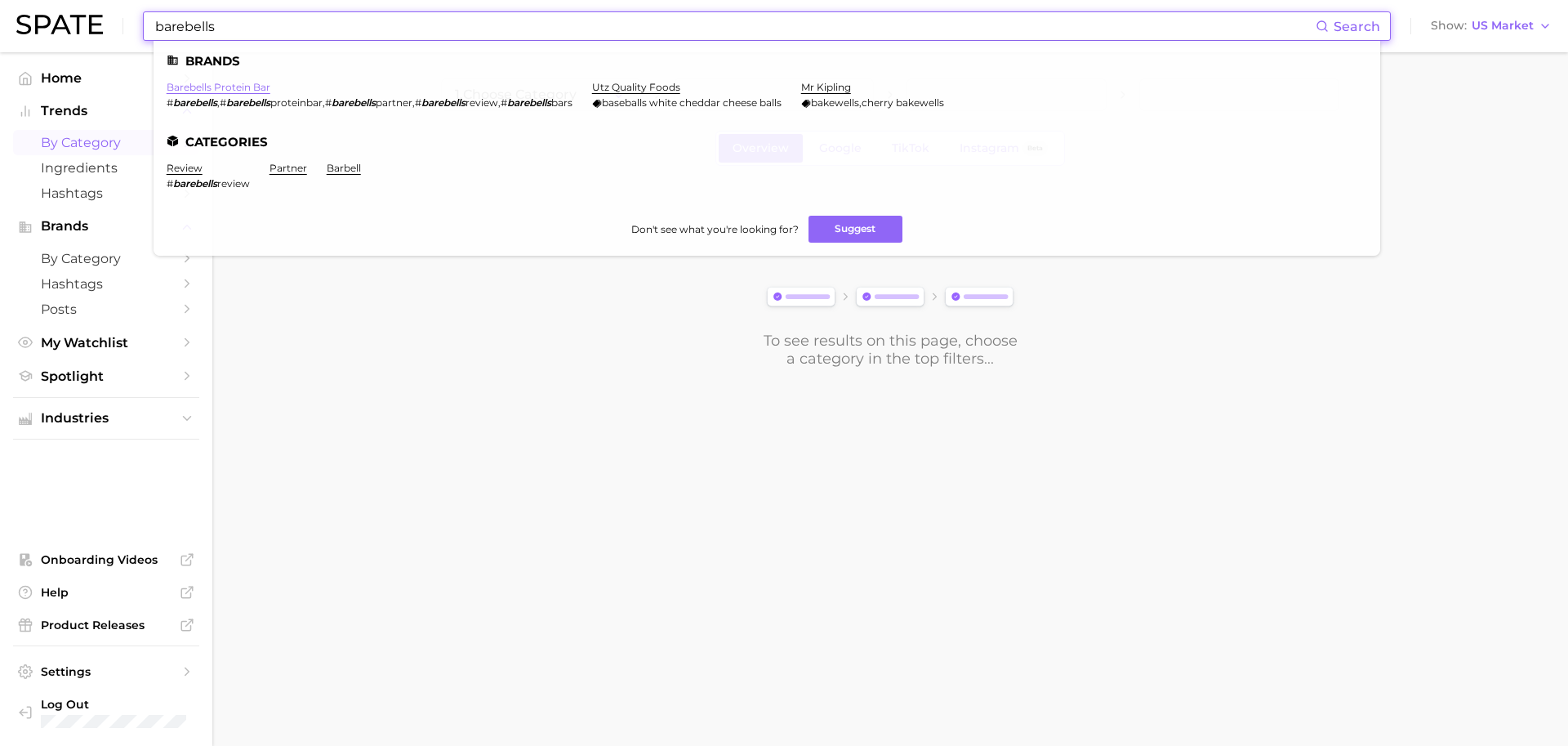 type on "barebells" 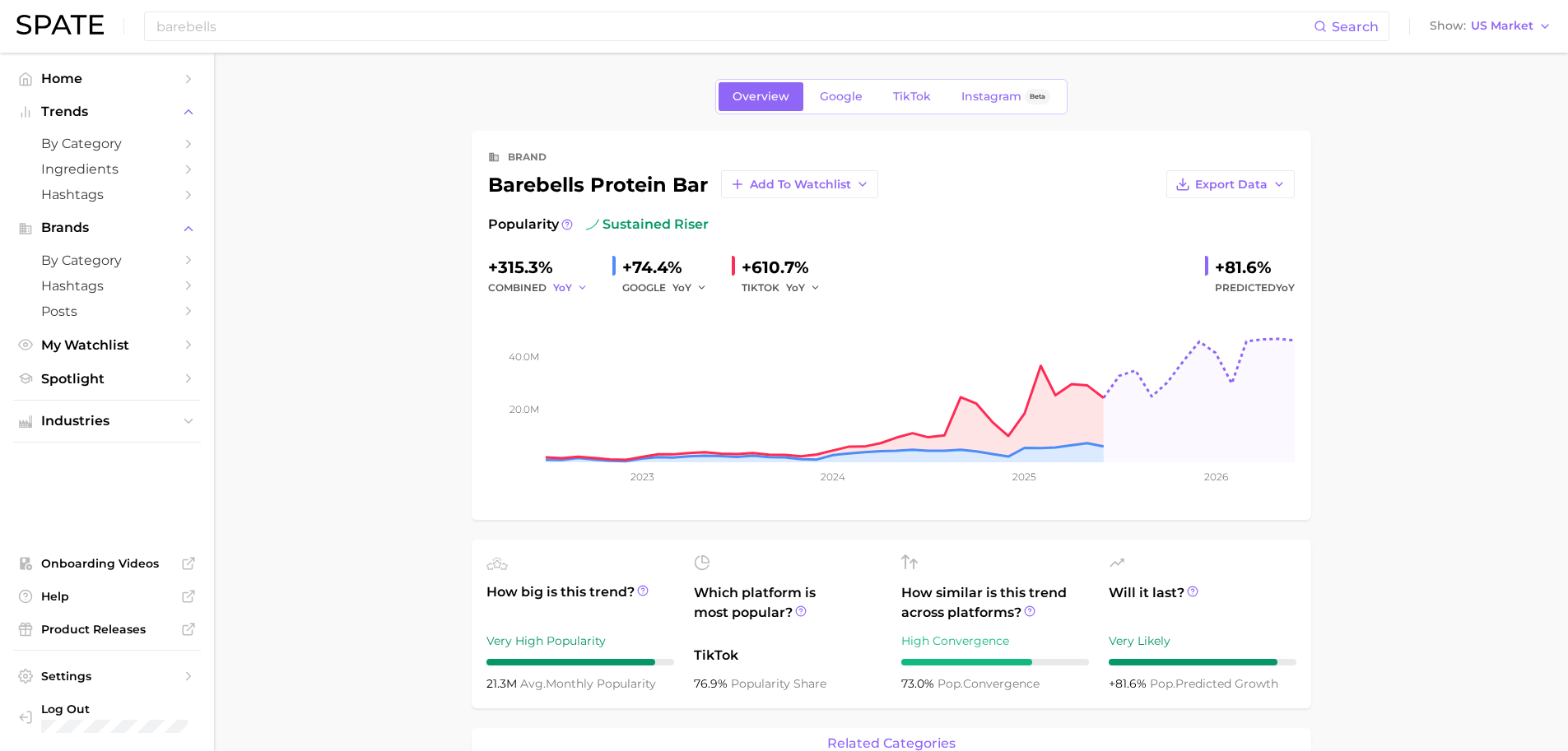 click on "YoY" at bounding box center [562, 287] 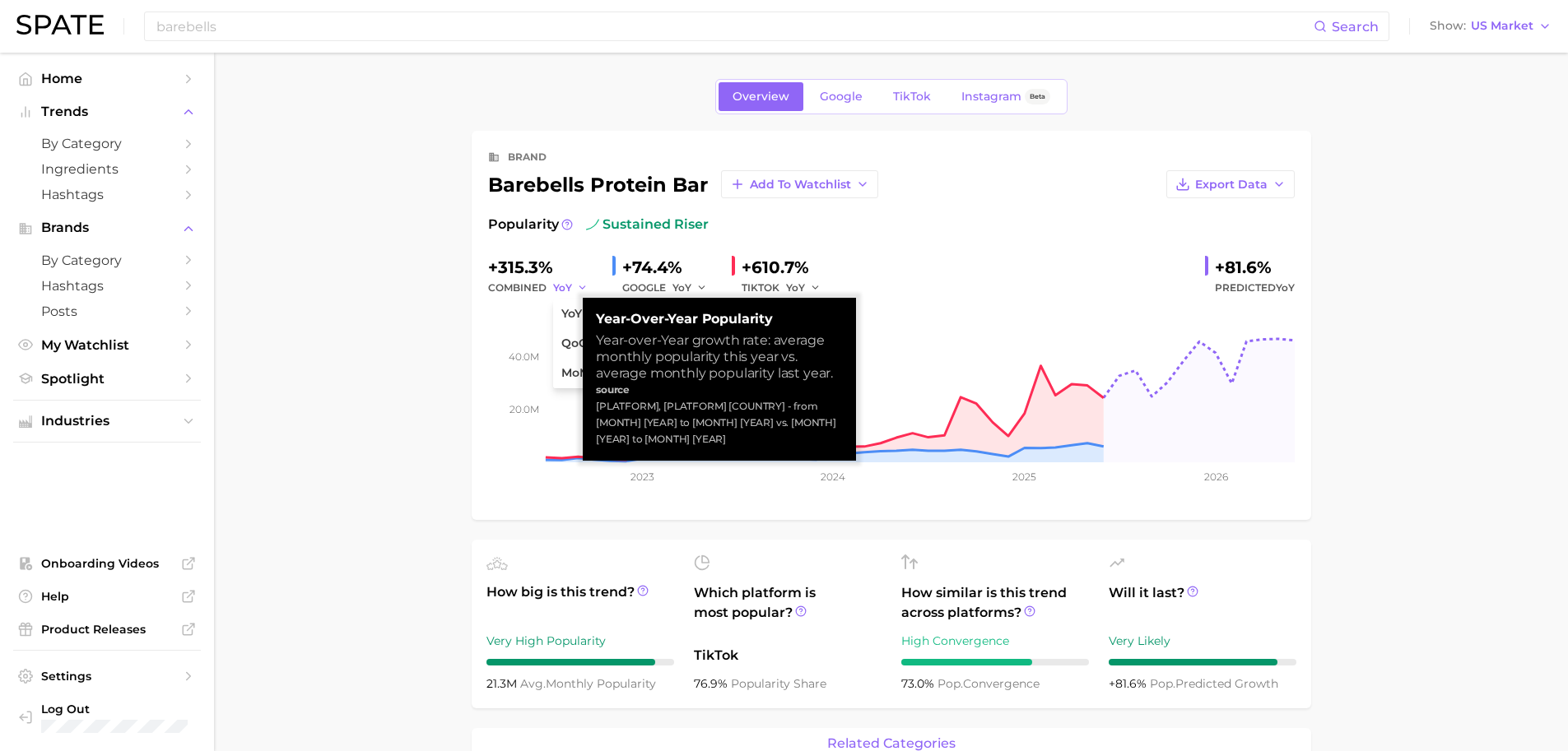 click on "YoY" at bounding box center (562, 287) 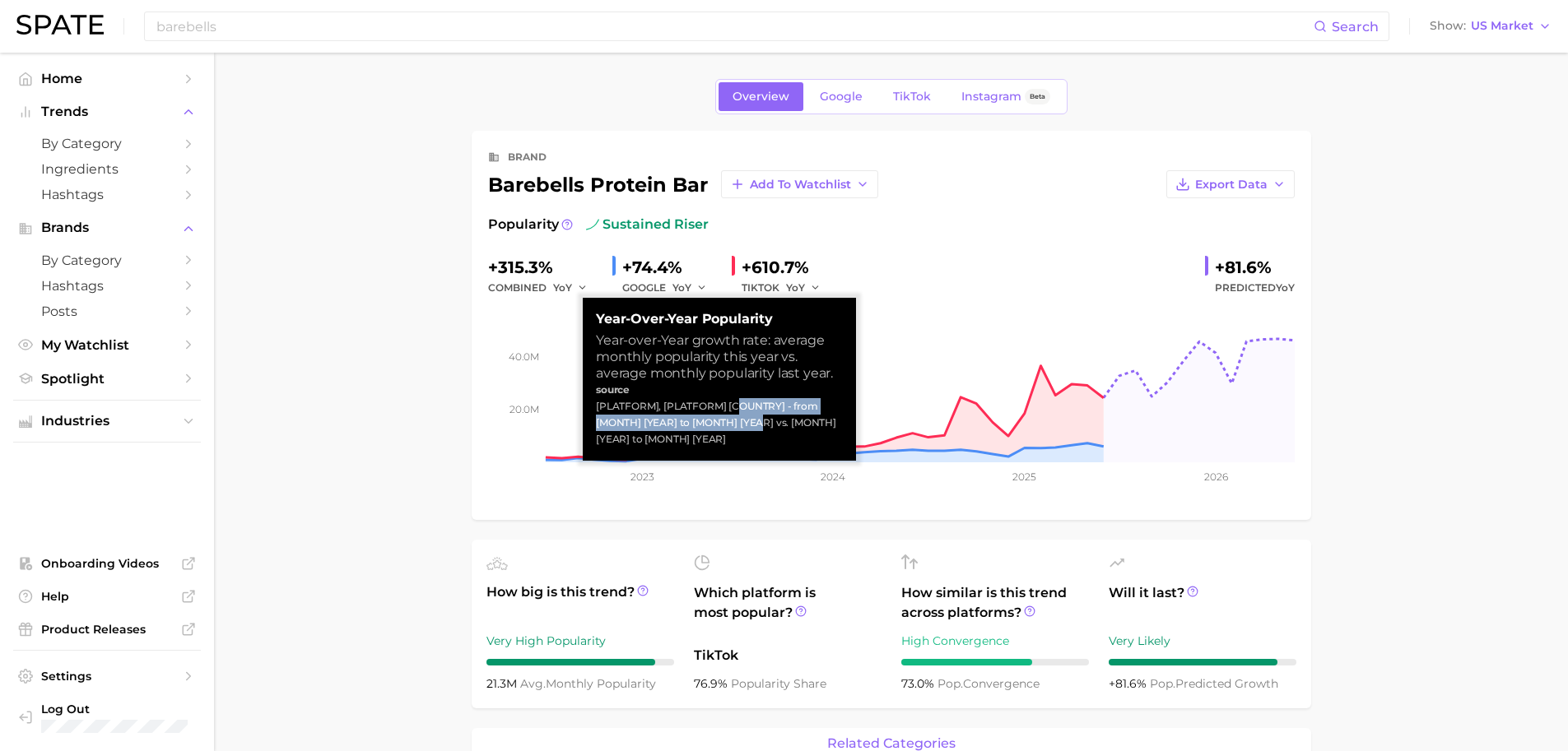 drag, startPoint x: 708, startPoint y: 406, endPoint x: 722, endPoint y: 429, distance: 26.925824 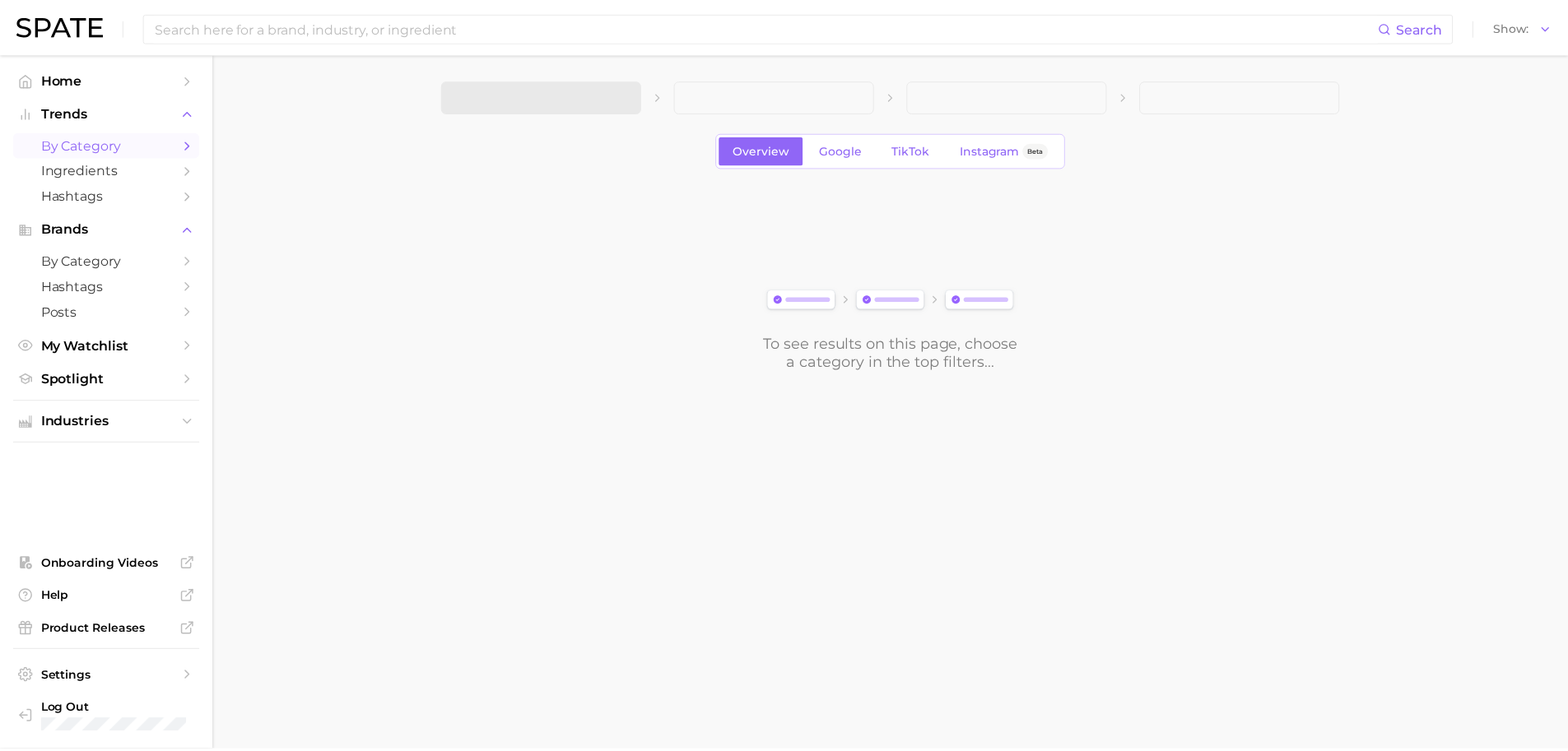 scroll, scrollTop: 0, scrollLeft: 0, axis: both 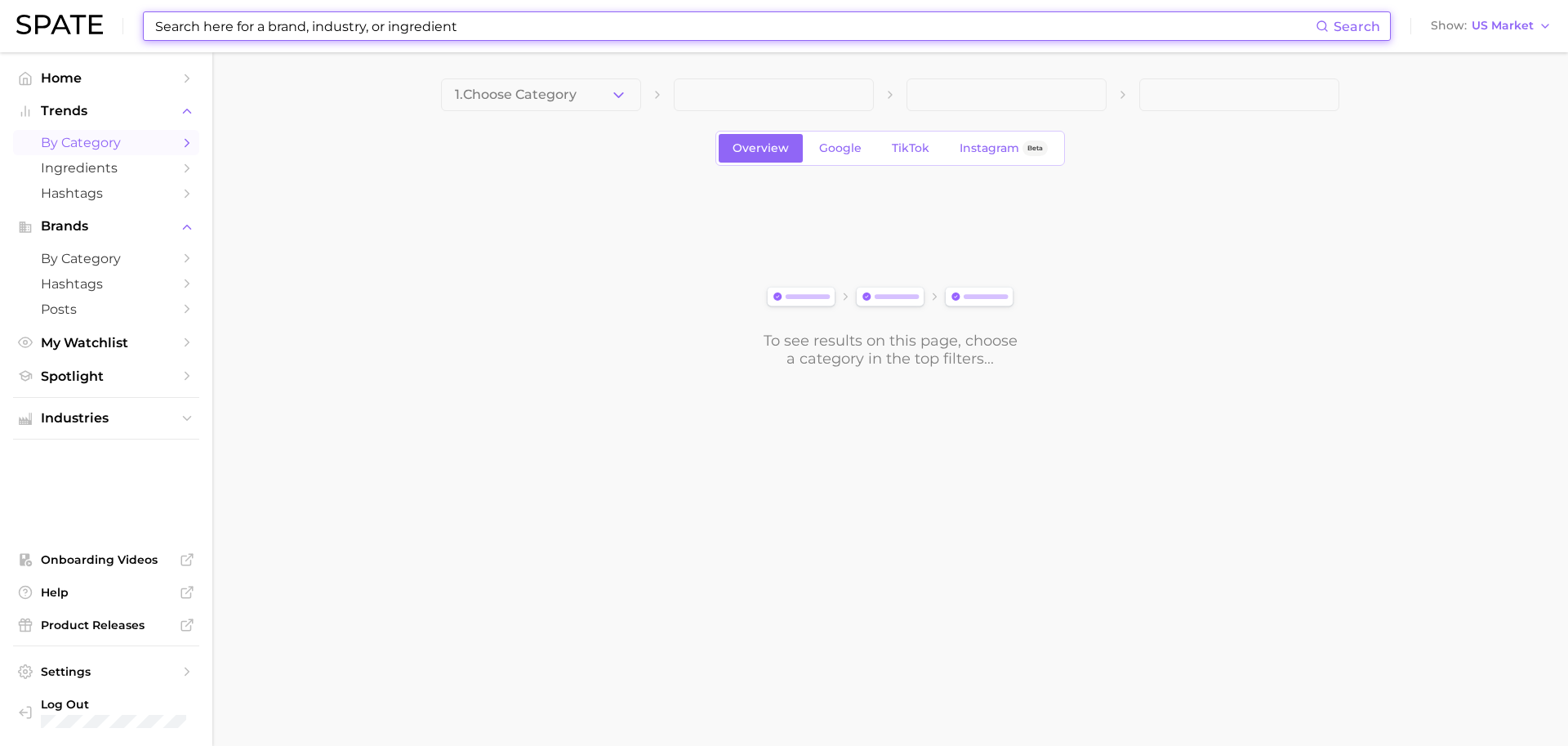 click at bounding box center (734, 26) 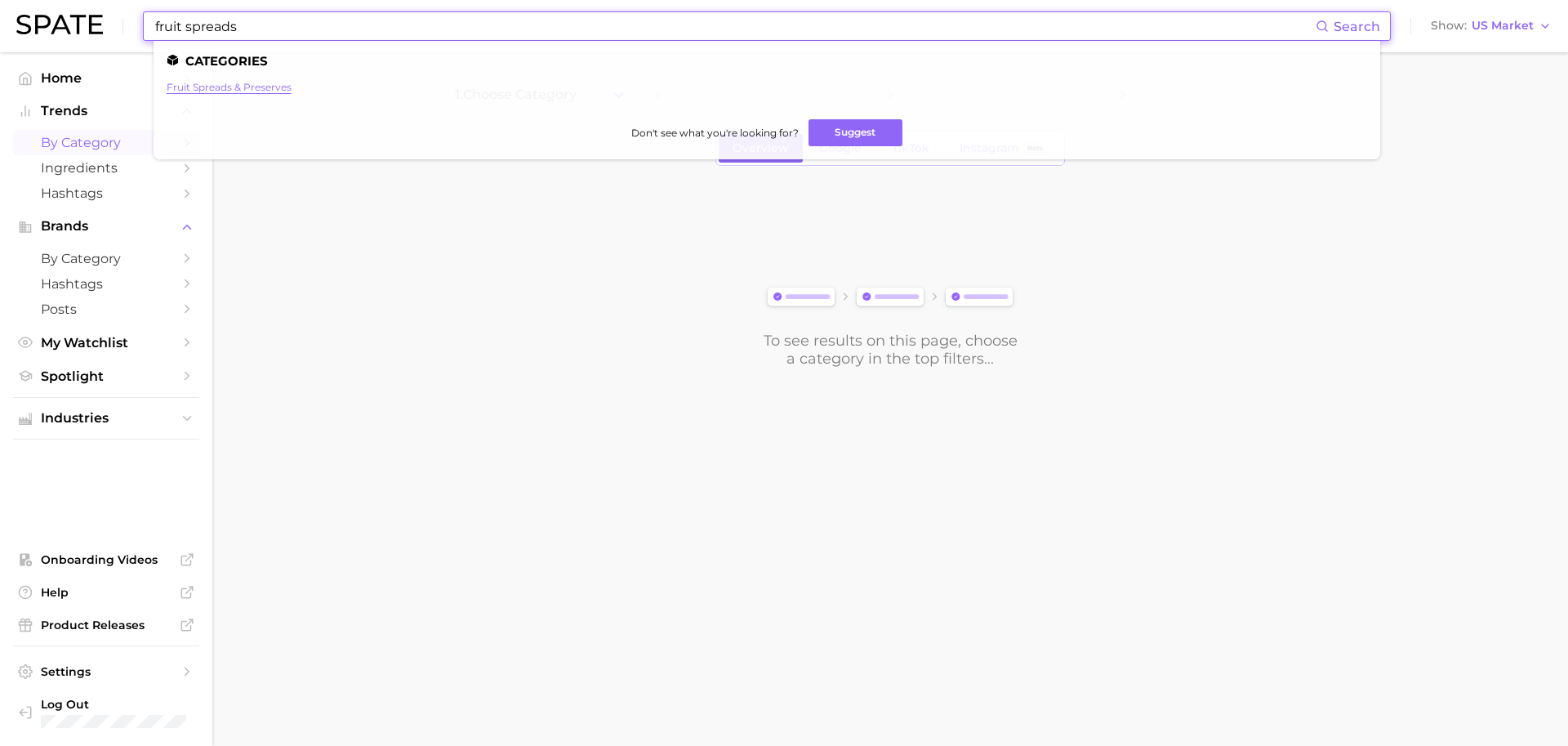type on "fruit spreads" 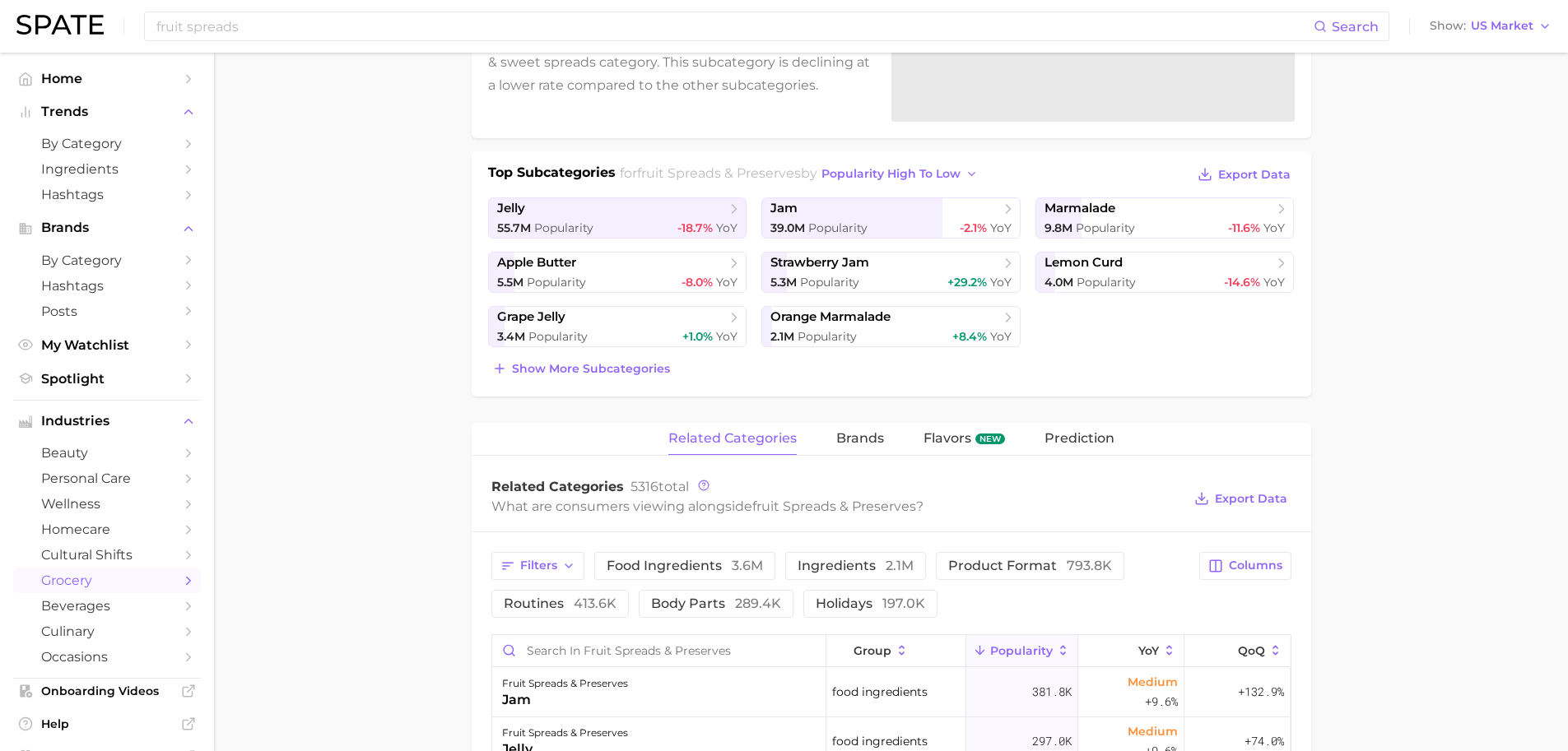 scroll, scrollTop: 321, scrollLeft: 0, axis: vertical 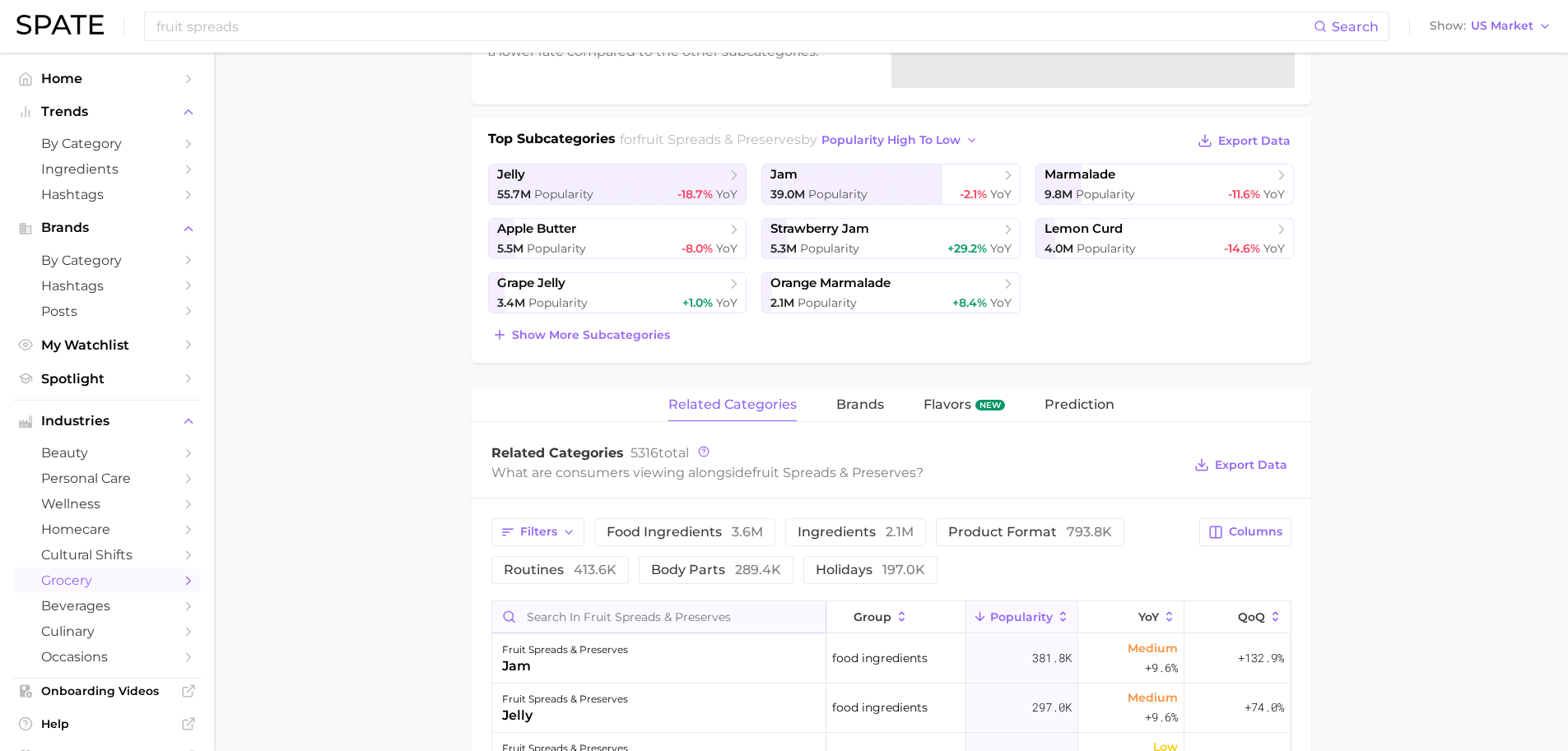 click at bounding box center (658, 617) 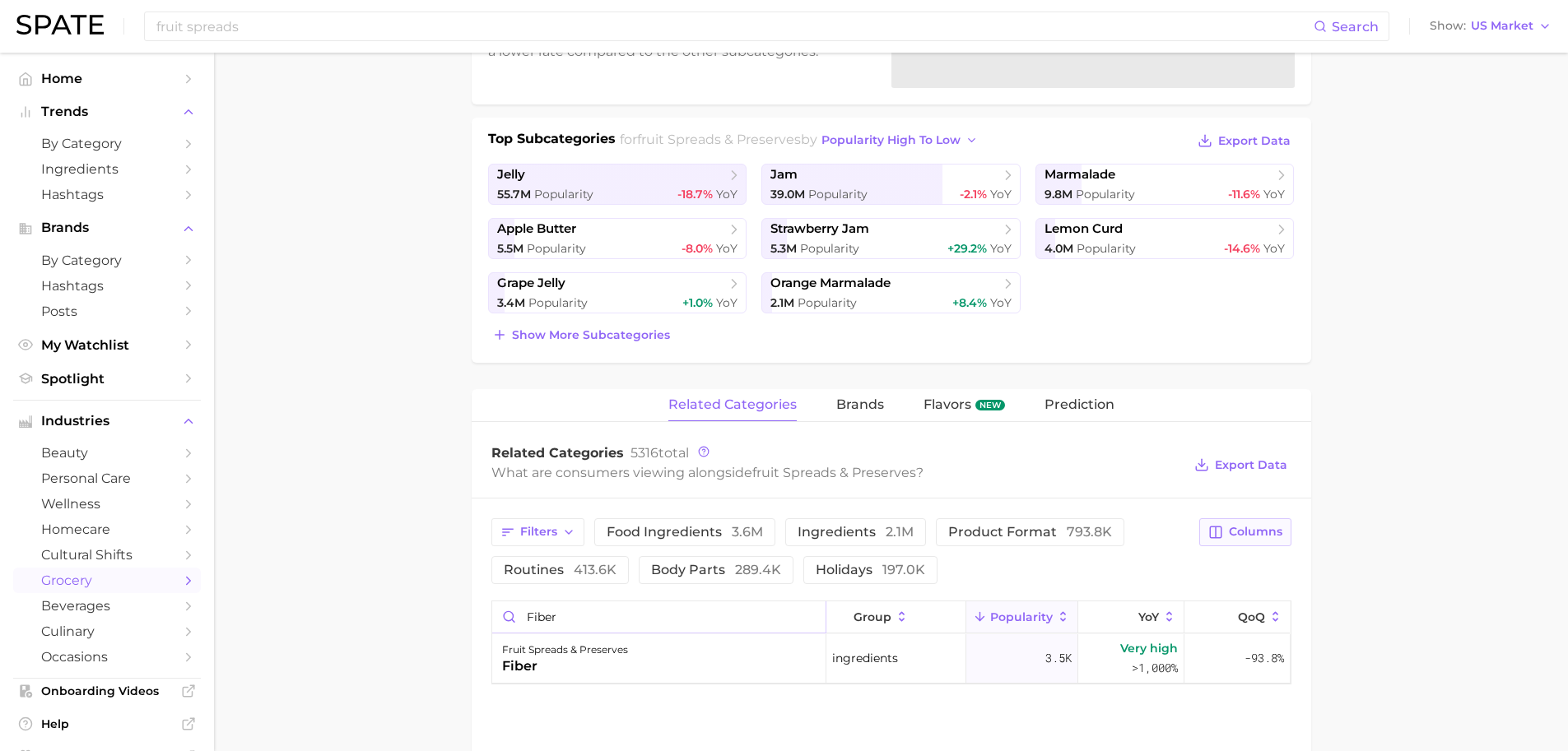 type on "fiber" 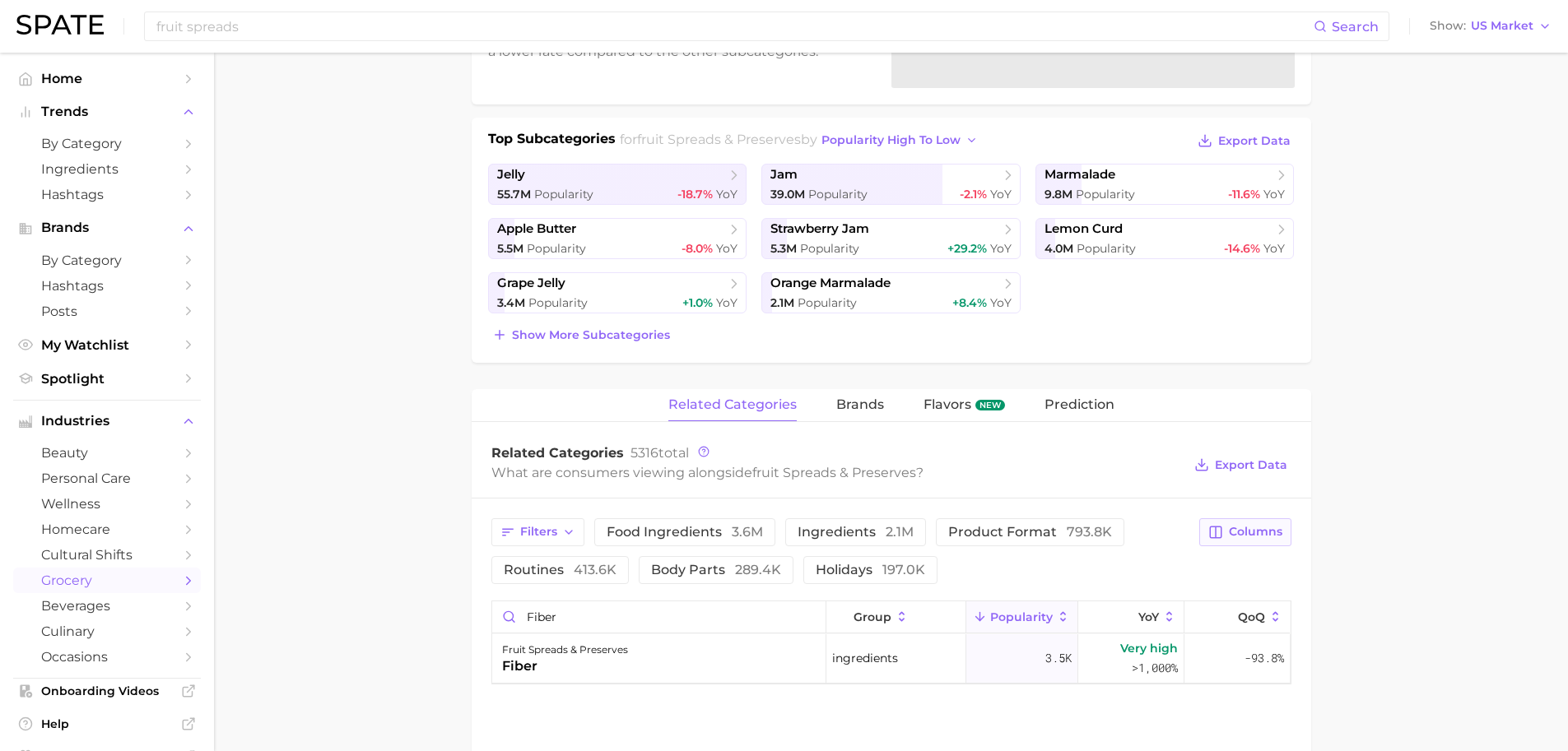 click on "Columns" at bounding box center (1245, 532) 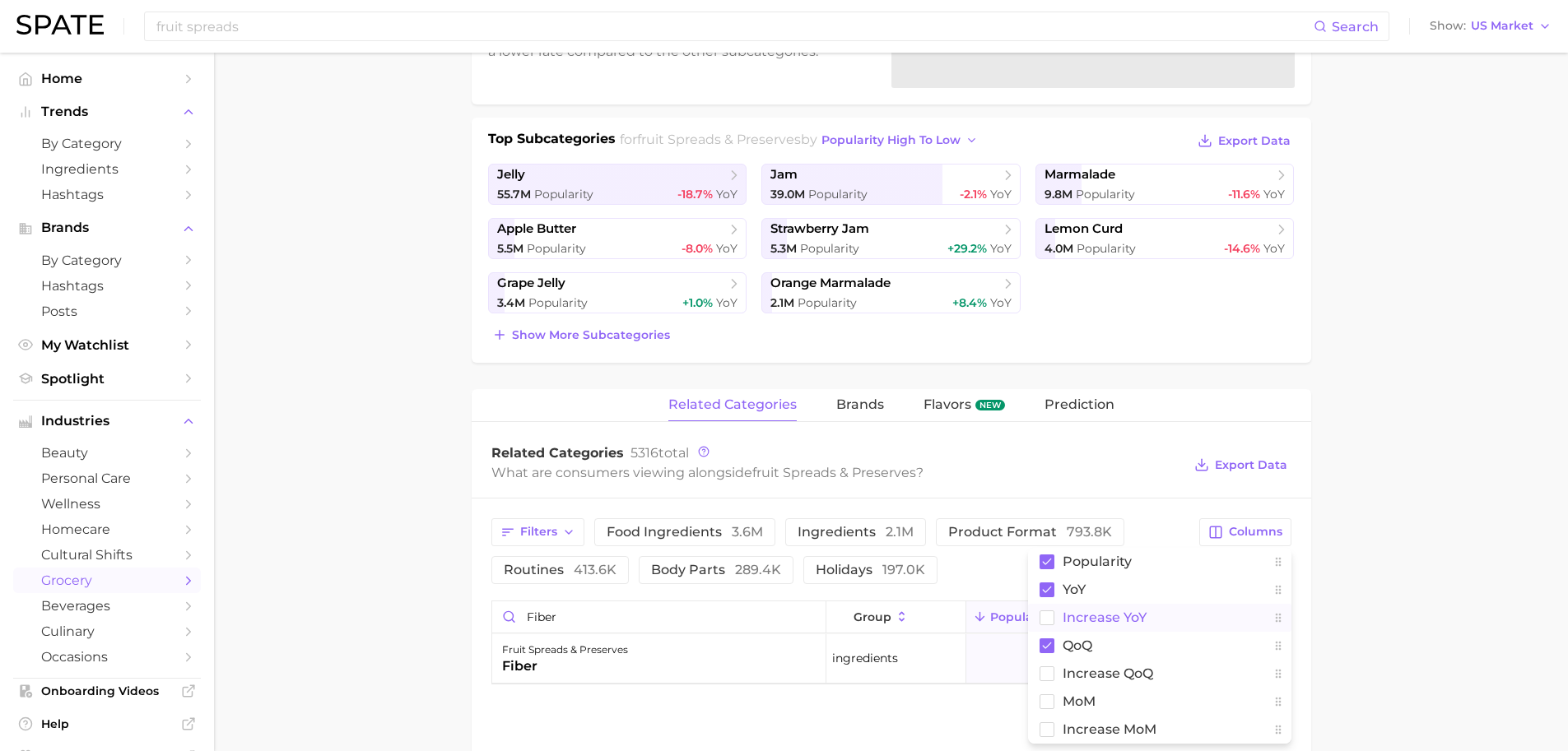 click on "Increase YoY" at bounding box center (1160, 618) 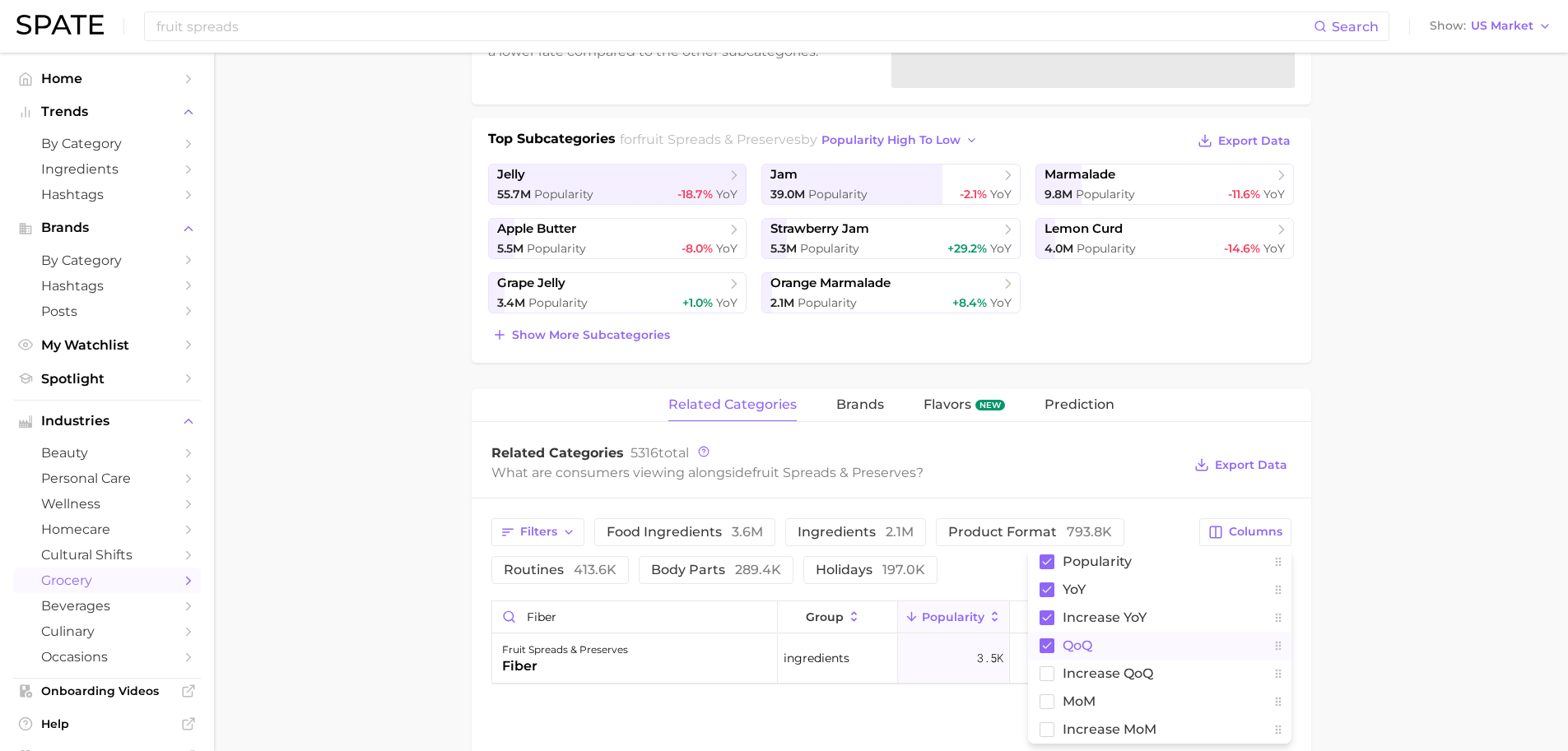 click on "QoQ" at bounding box center (1160, 646) 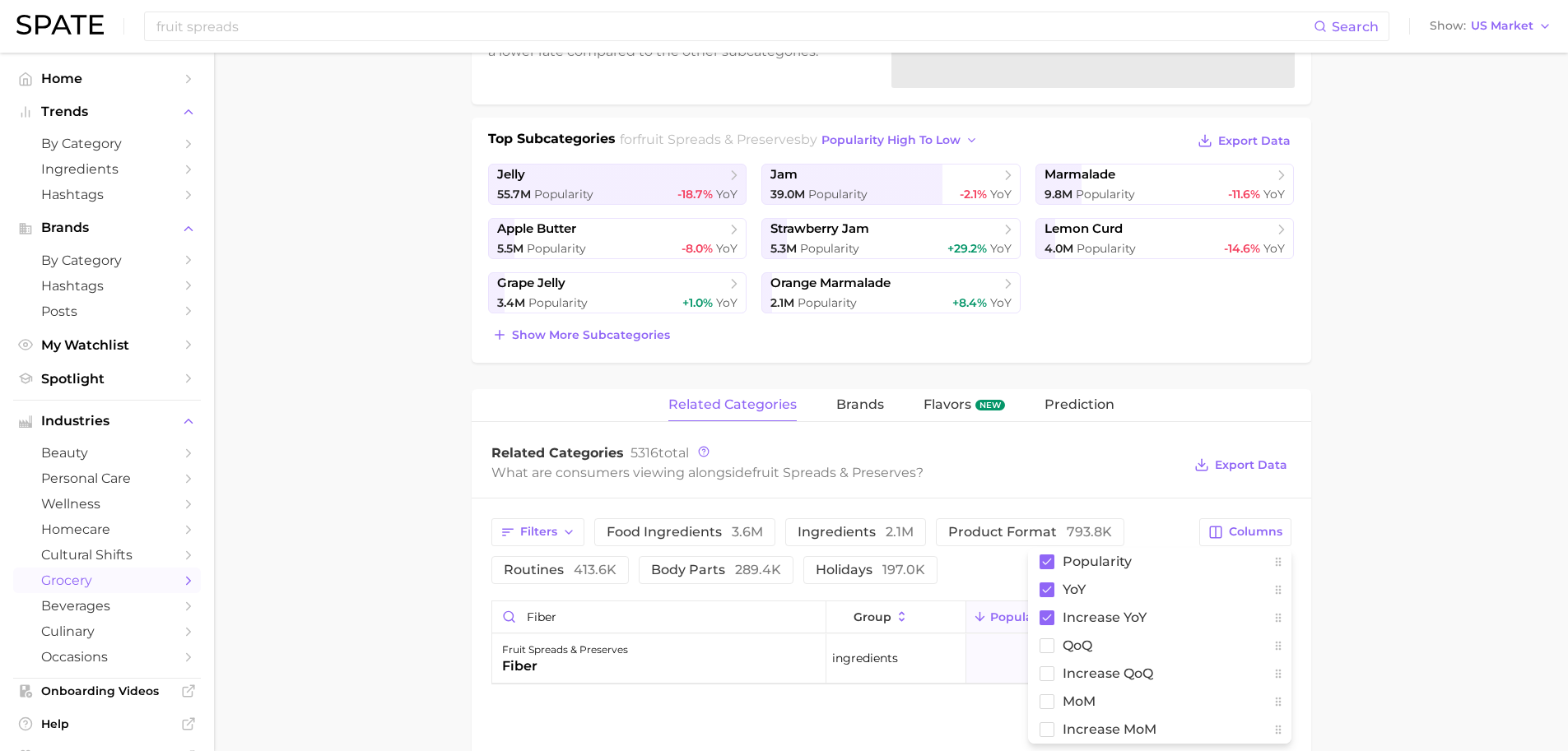 click on "1. pantry & dry goods 2. nut butters & sweet spreads 3. fruit spreads & preserves 4. Subcategory Overview Google TikTok Instagram Beta fruit spreads & preserves Popularity 119.3m YoY -12.4% cluster sustained riser Fruit spreads & preserves ranks #2 within the nut butters & sweet spreads category. This subcategory is declining at a lower rate compared to the other subcategories.  Top Subcategories for  fruit spreads & preserves  by  popularity high to low Export Data jelly 55.7m   Popularity -18.7%   YoY jam 39.0m   Popularity -2.1%   YoY marmalade 9.8m   Popularity -11.6%   YoY apple butter 5.5m   Popularity -8.0%   YoY strawberry jam 5.3m   Popularity +29.2%   YoY lemon curd 4.0m   Popularity -14.6%   YoY grape jelly 3.4m   Popularity +1.0%   YoY orange marmalade 2.1m   Popularity +8.4%   YoY Show more subcategories related categories brands Flavors new Prediction Related Categories 5316  total What are consumers viewing alongside  fruit spreads & preserves ? Export Data Filters   3.6m" at bounding box center [891, 424] 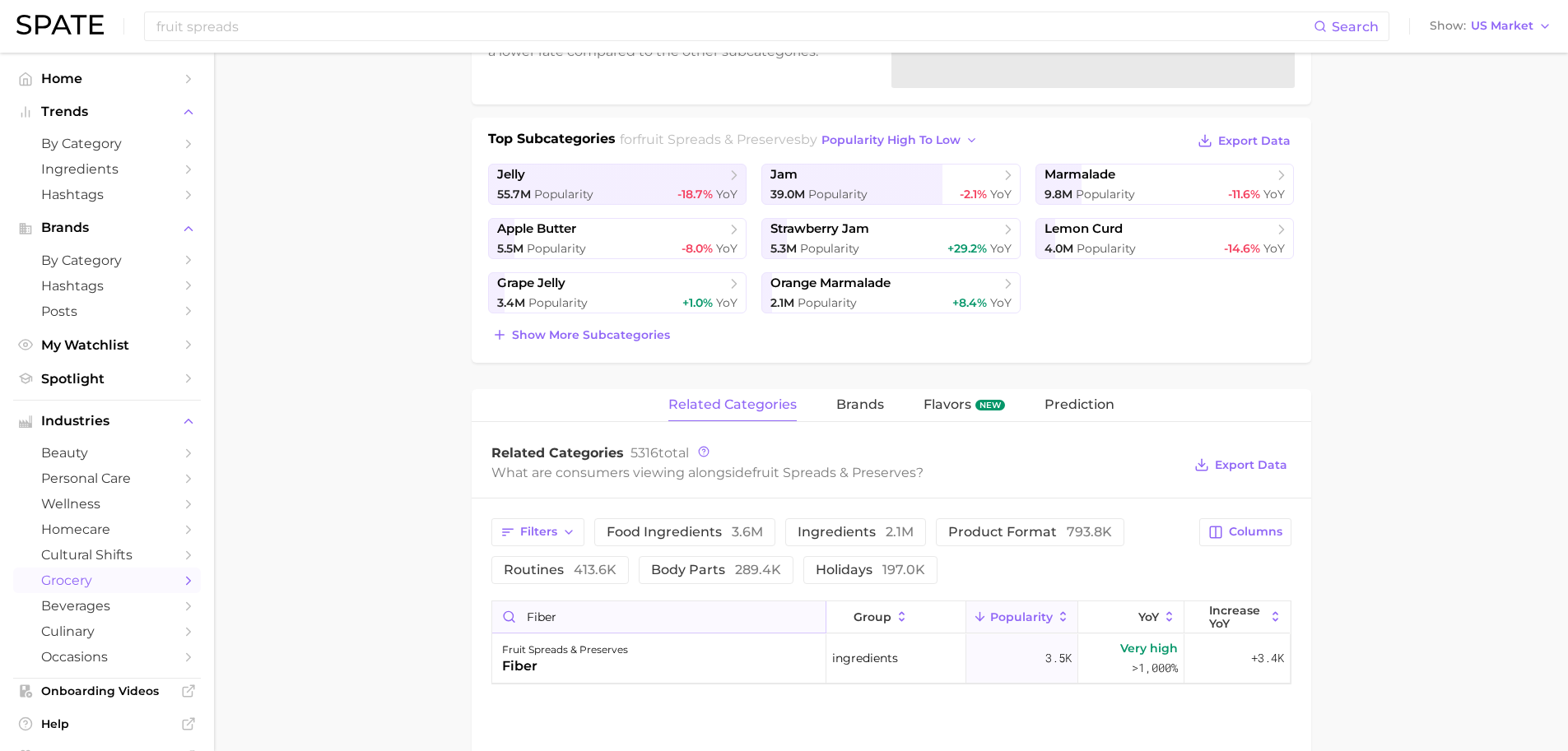 click on "fiber" at bounding box center (658, 617) 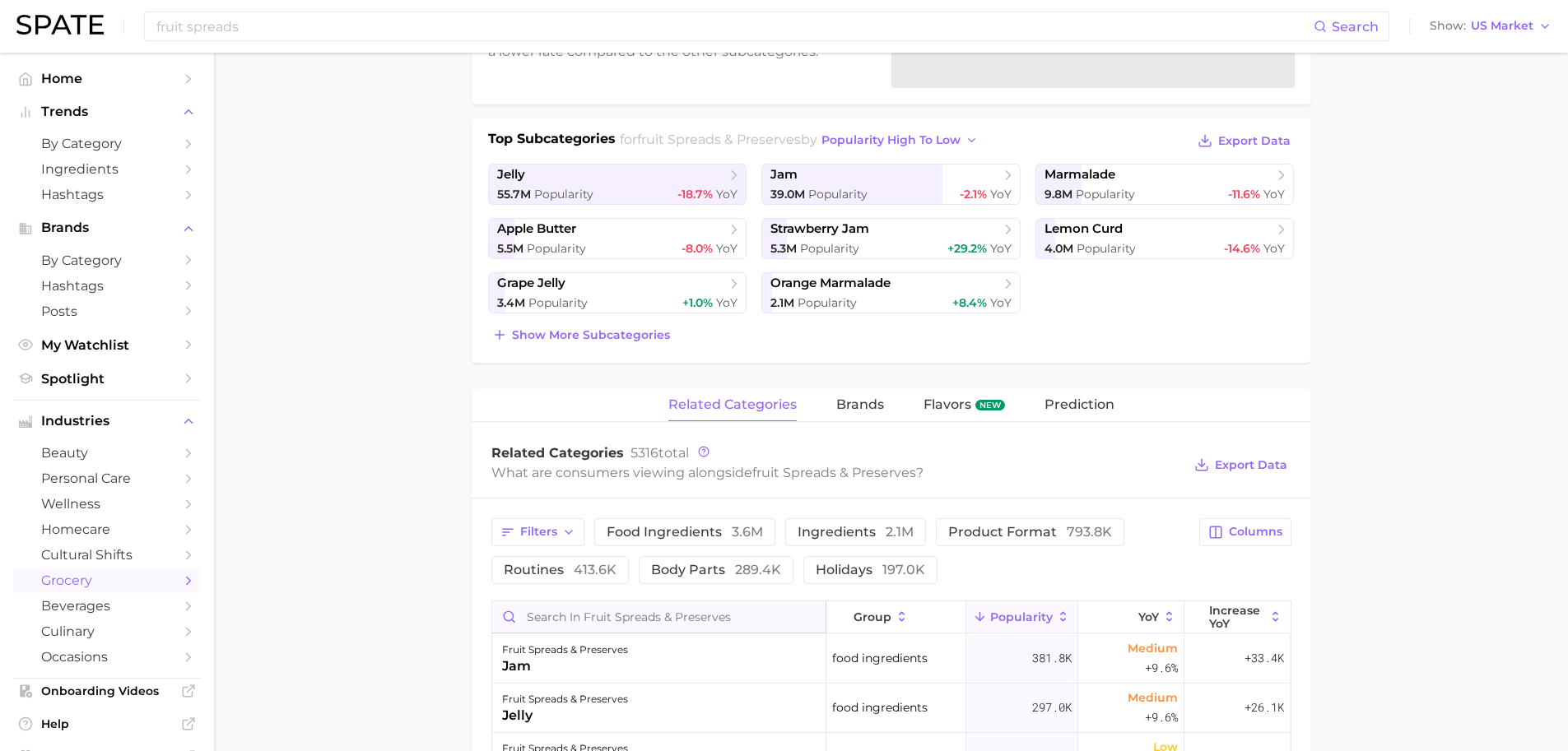 click at bounding box center (658, 617) 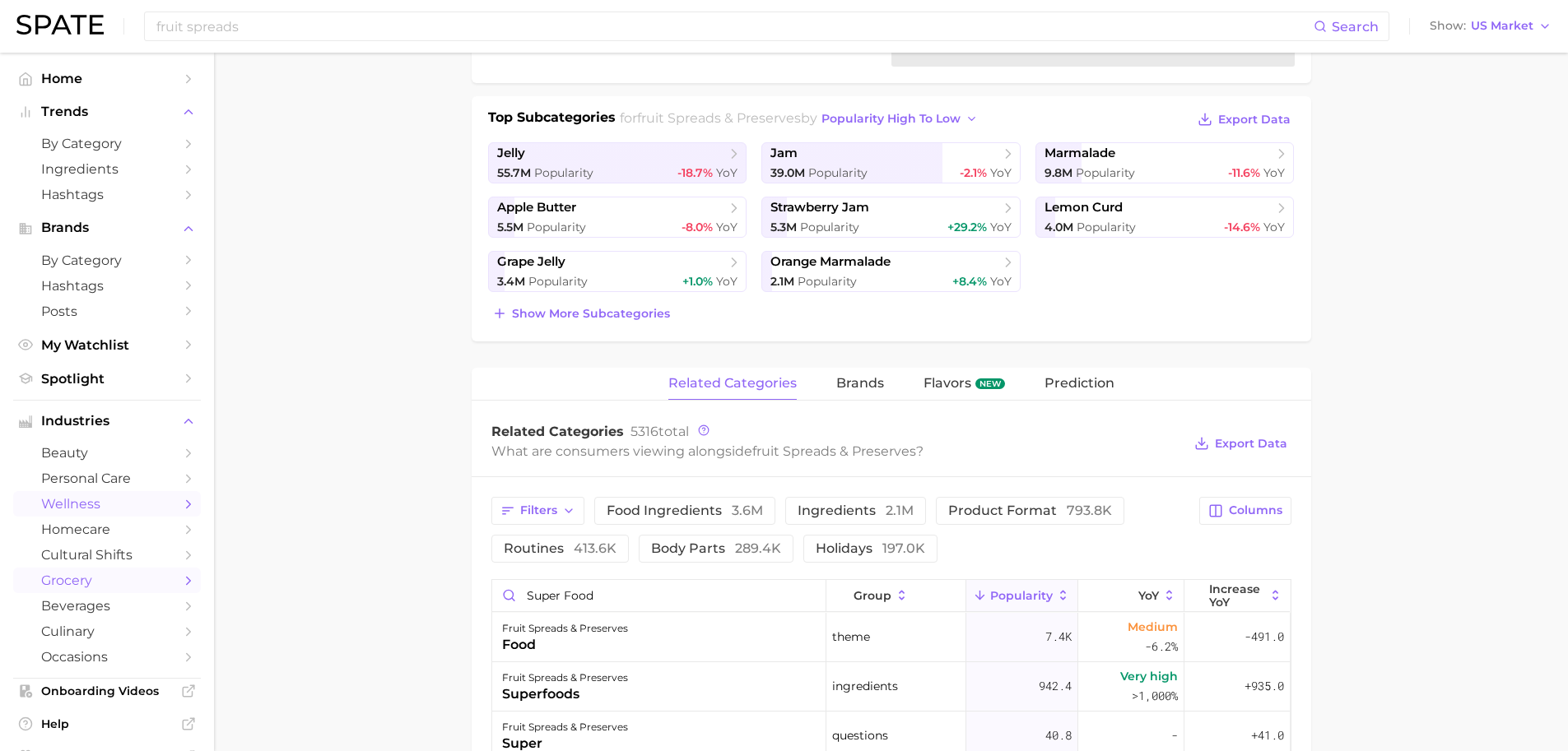 scroll, scrollTop: 29, scrollLeft: 0, axis: vertical 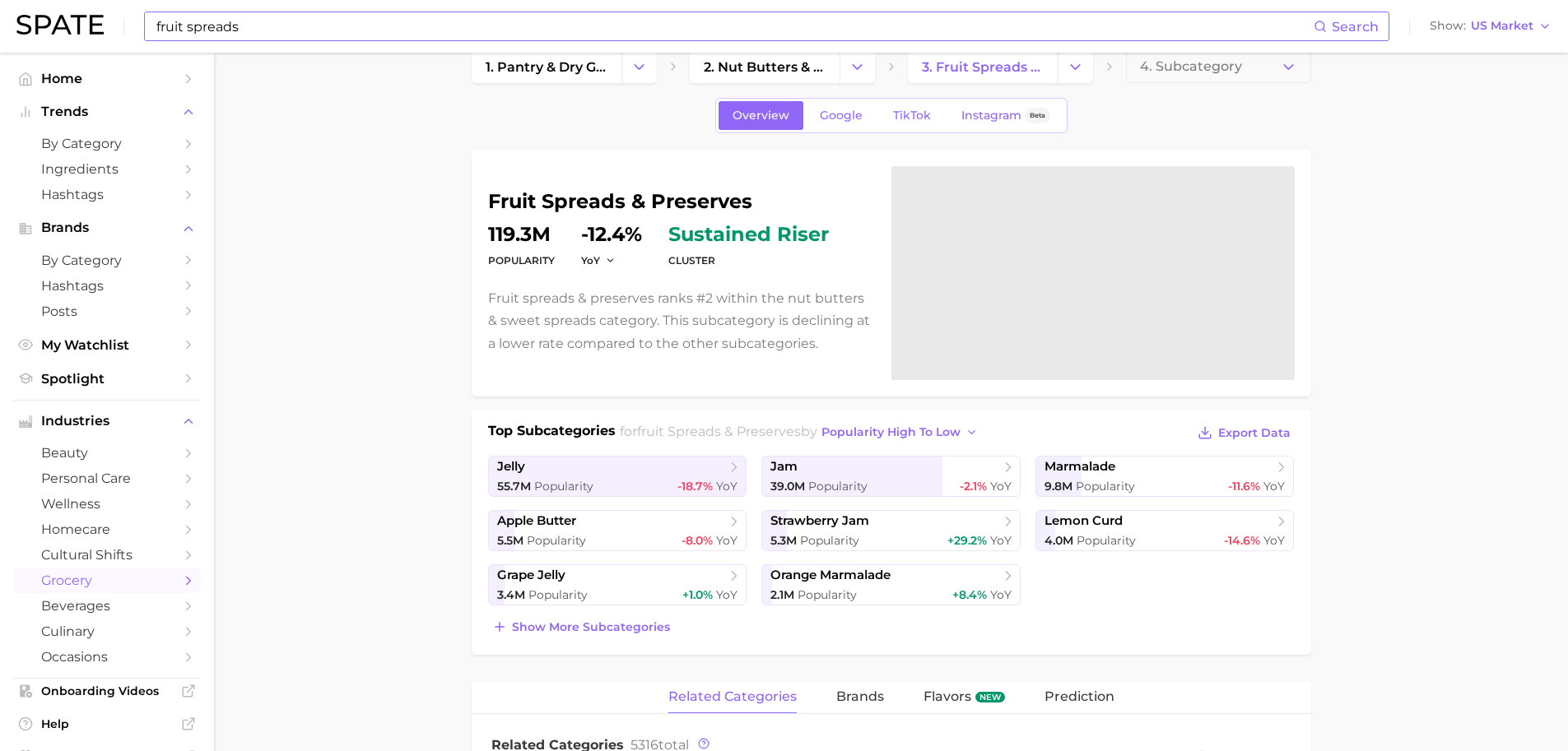 type on "super food" 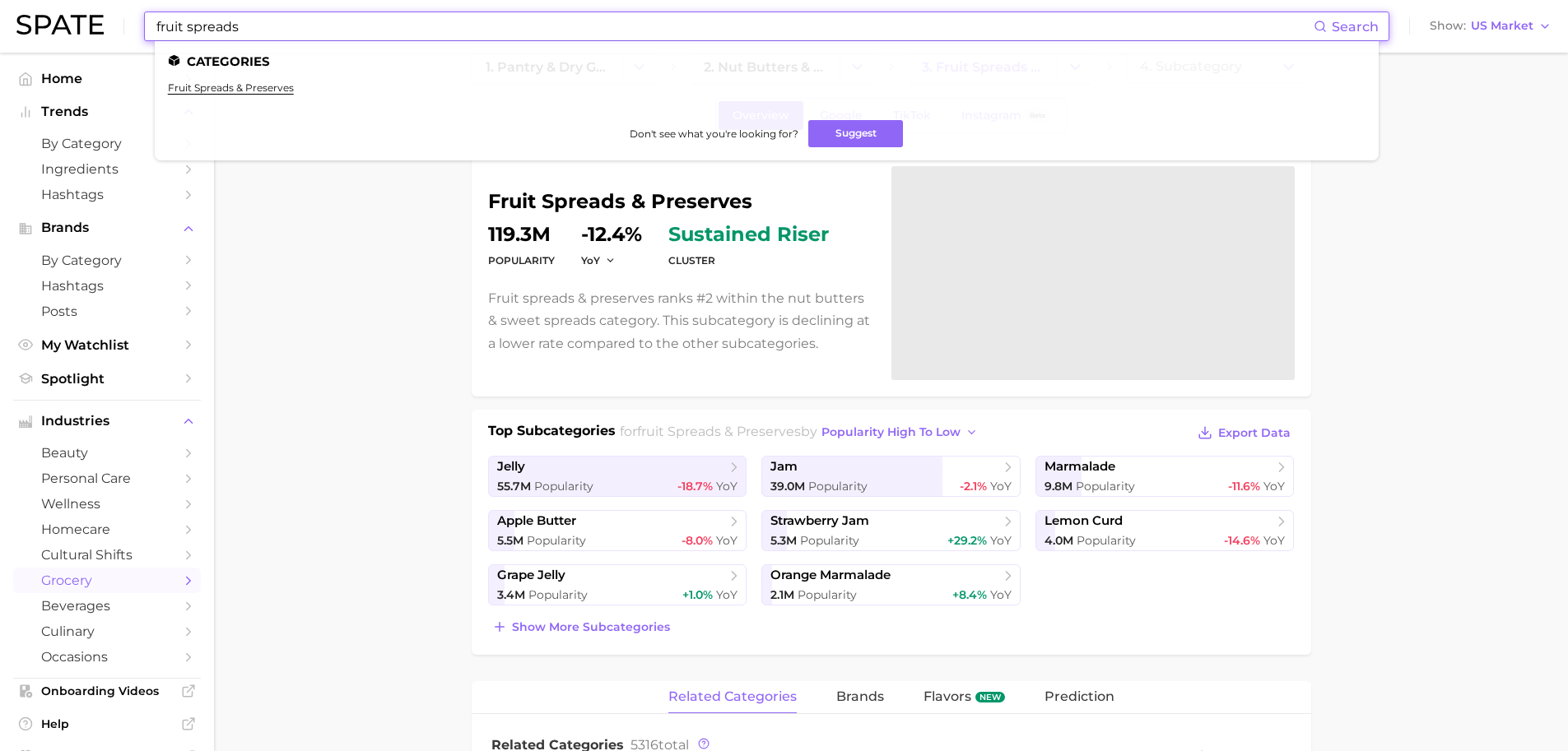 drag, startPoint x: 286, startPoint y: 32, endPoint x: 55, endPoint y: 28, distance: 231.03463 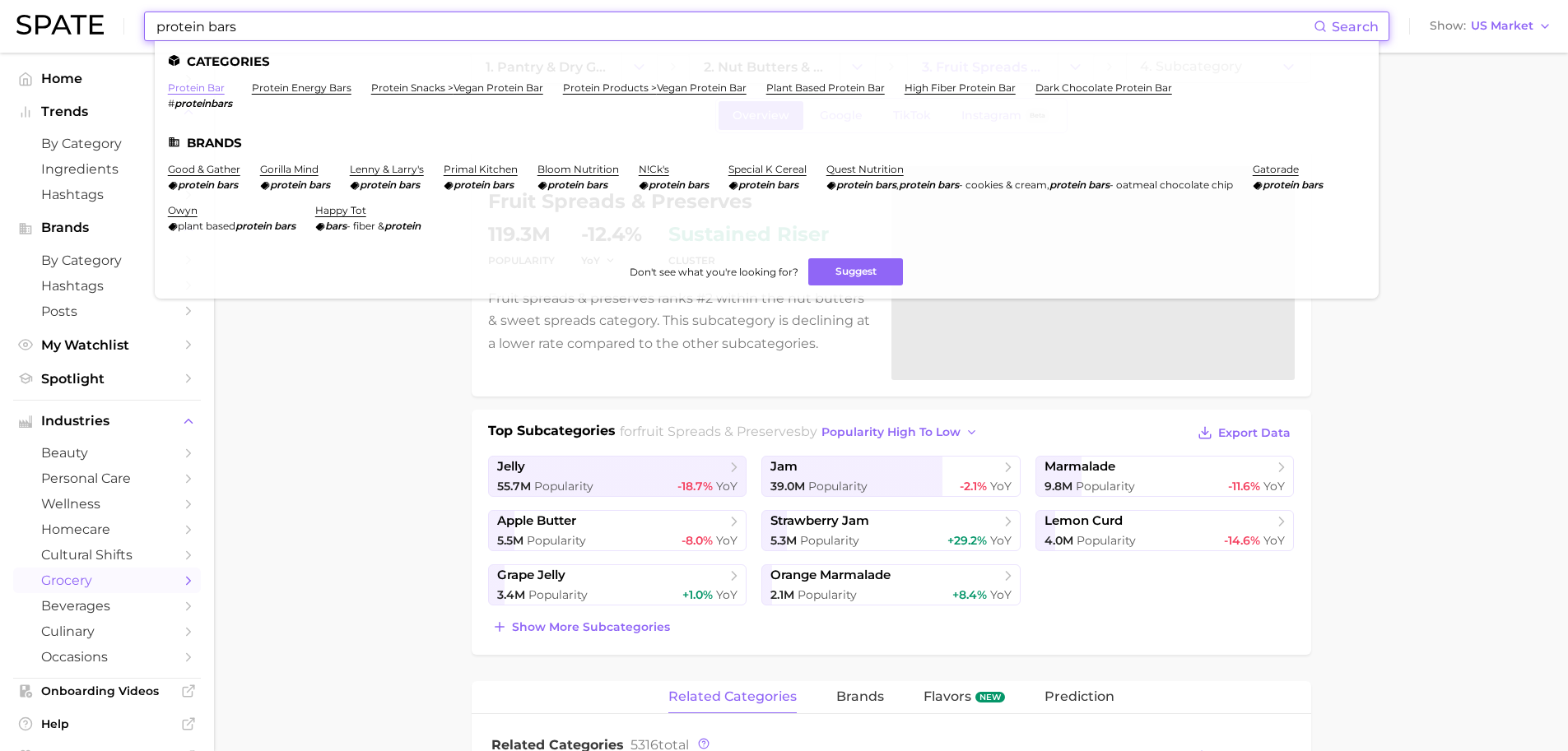type on "protein bars" 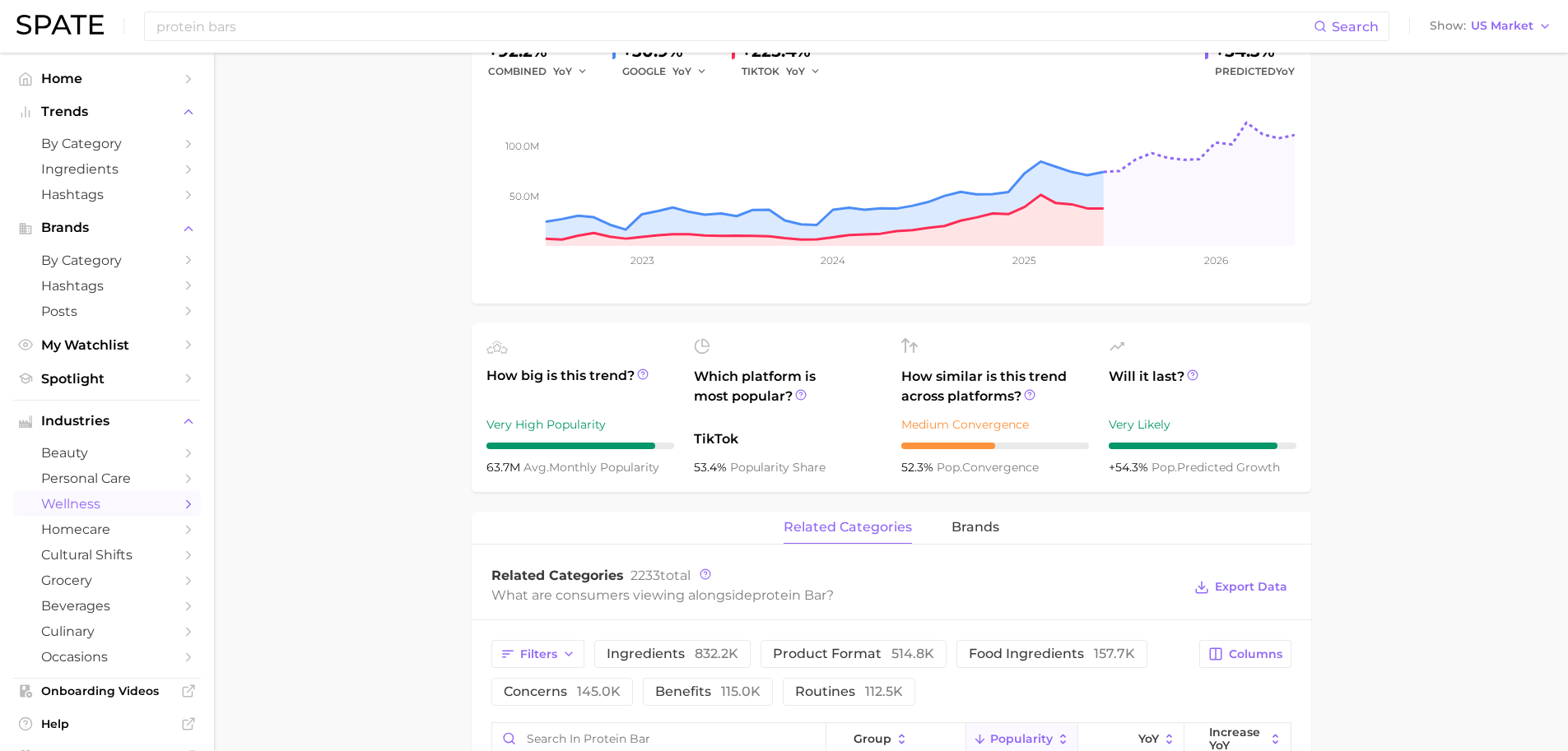 scroll, scrollTop: 577, scrollLeft: 0, axis: vertical 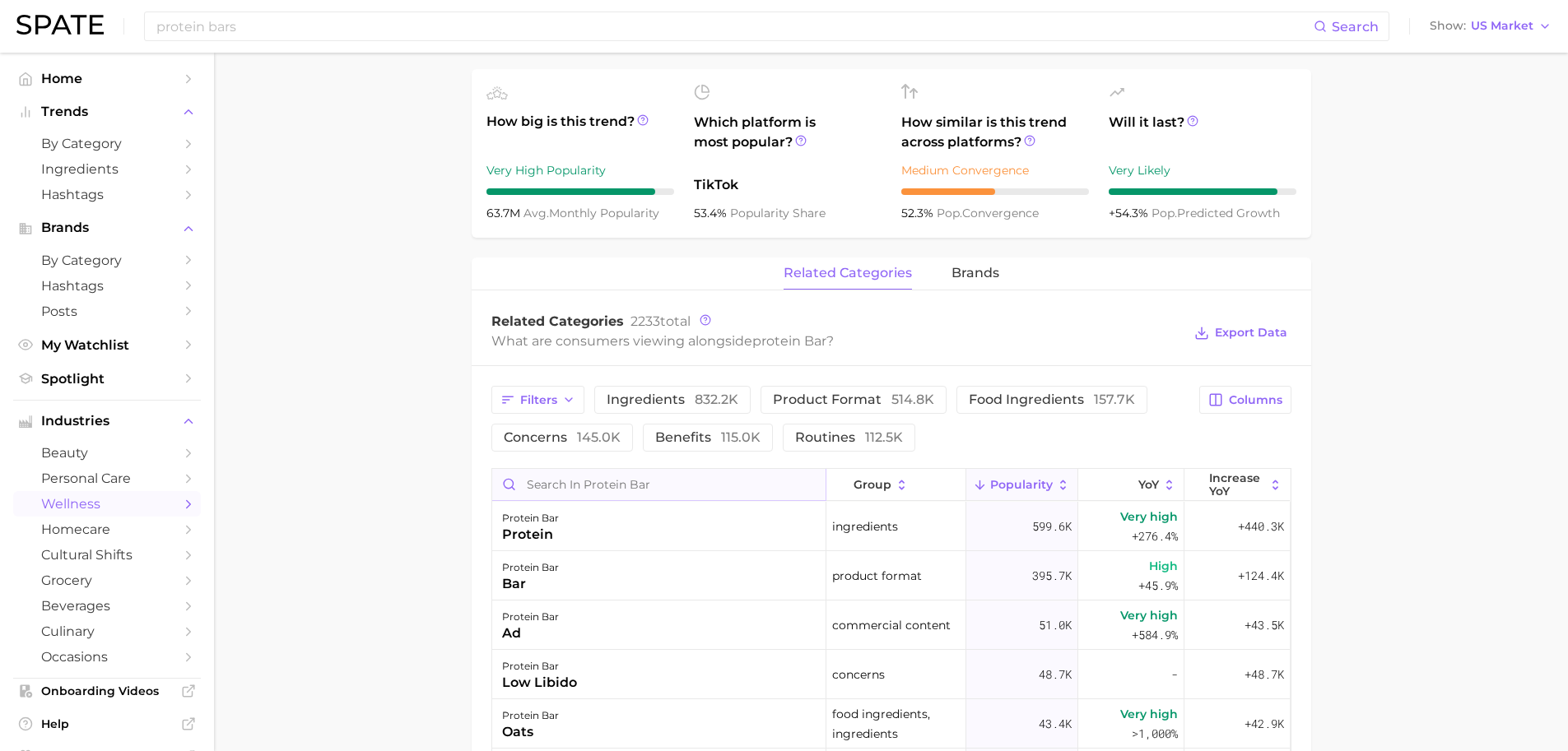 click at bounding box center [658, 484] 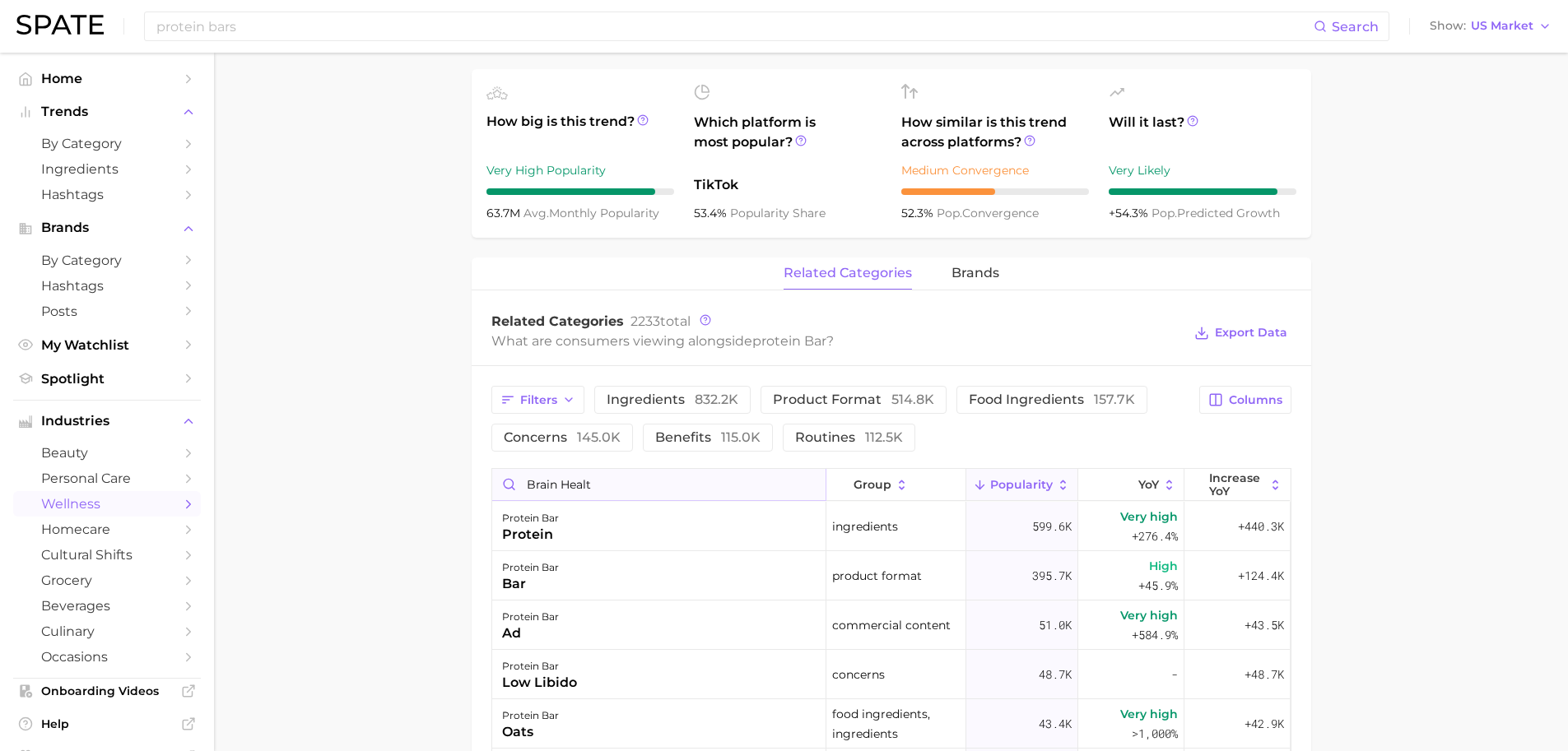 type on "brain health" 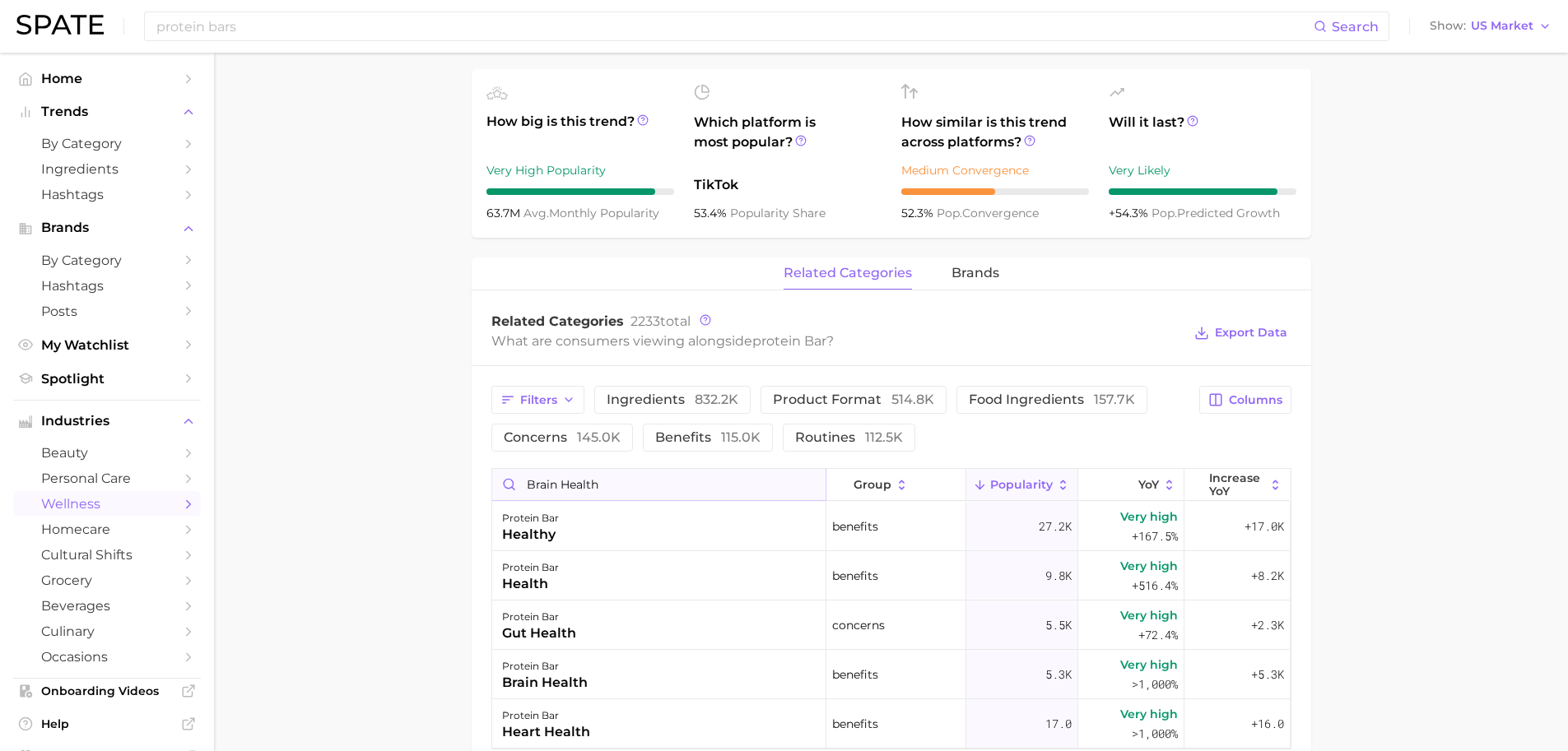 click on "brain health" at bounding box center (658, 484) 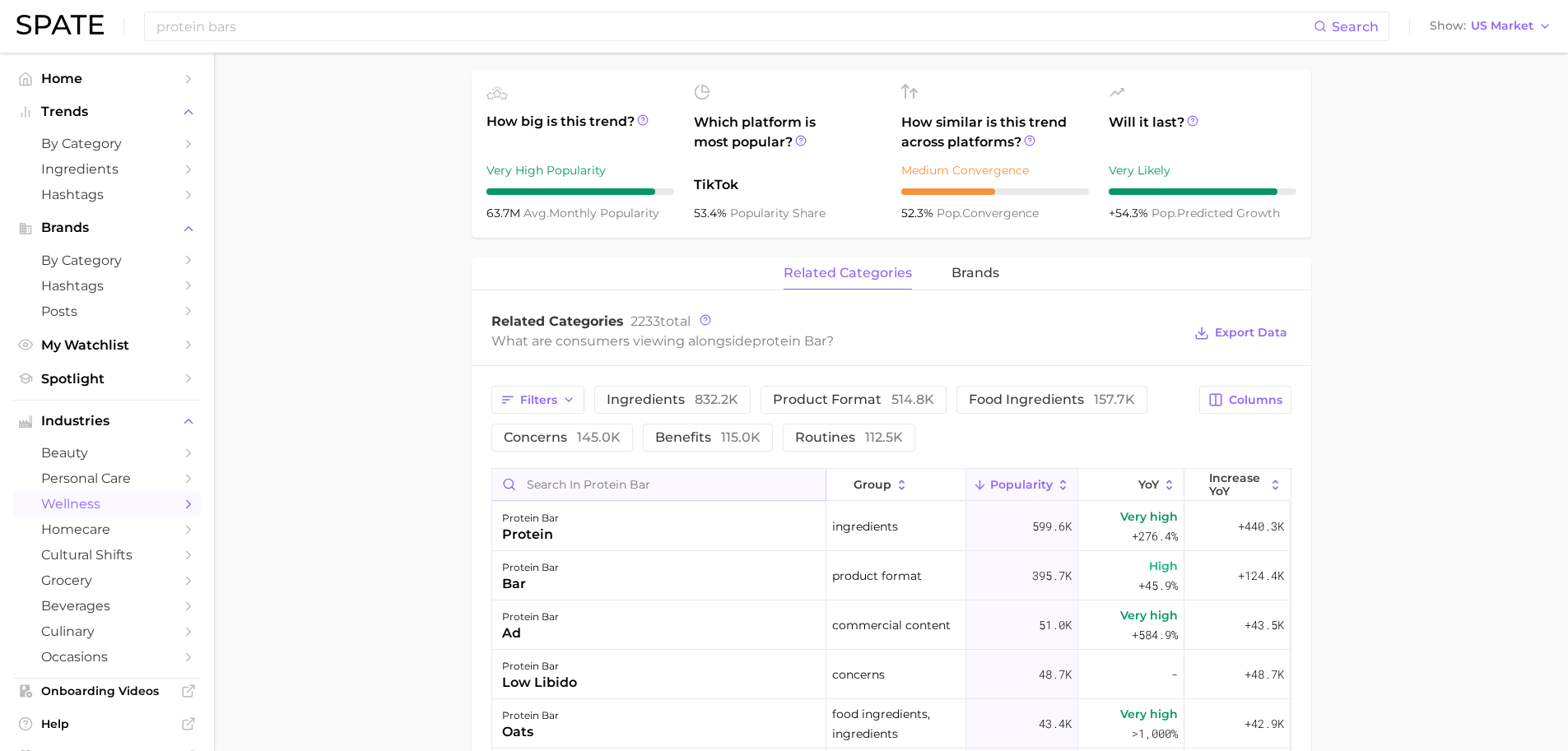click at bounding box center [658, 484] 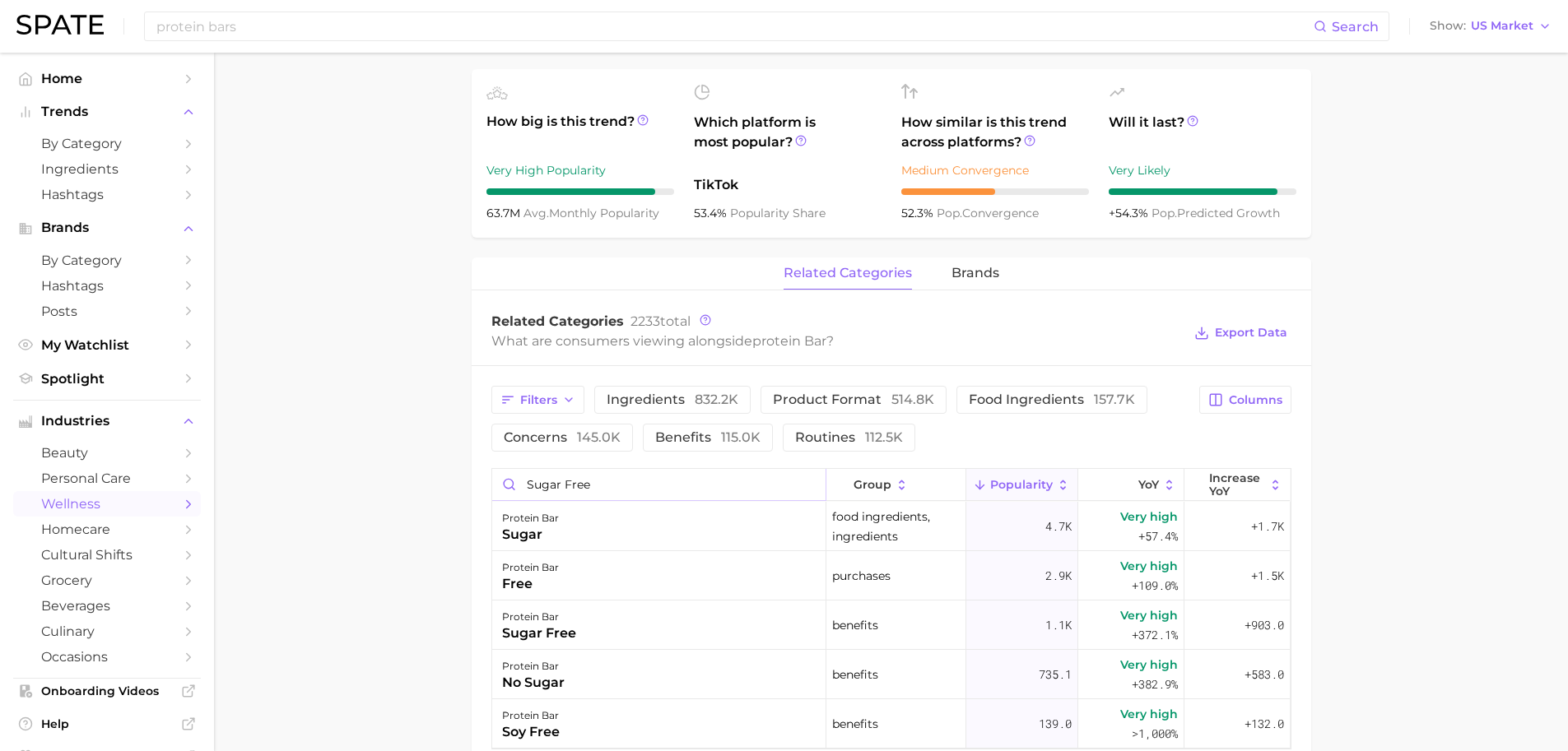 drag, startPoint x: 626, startPoint y: 464, endPoint x: 453, endPoint y: 434, distance: 175.58189 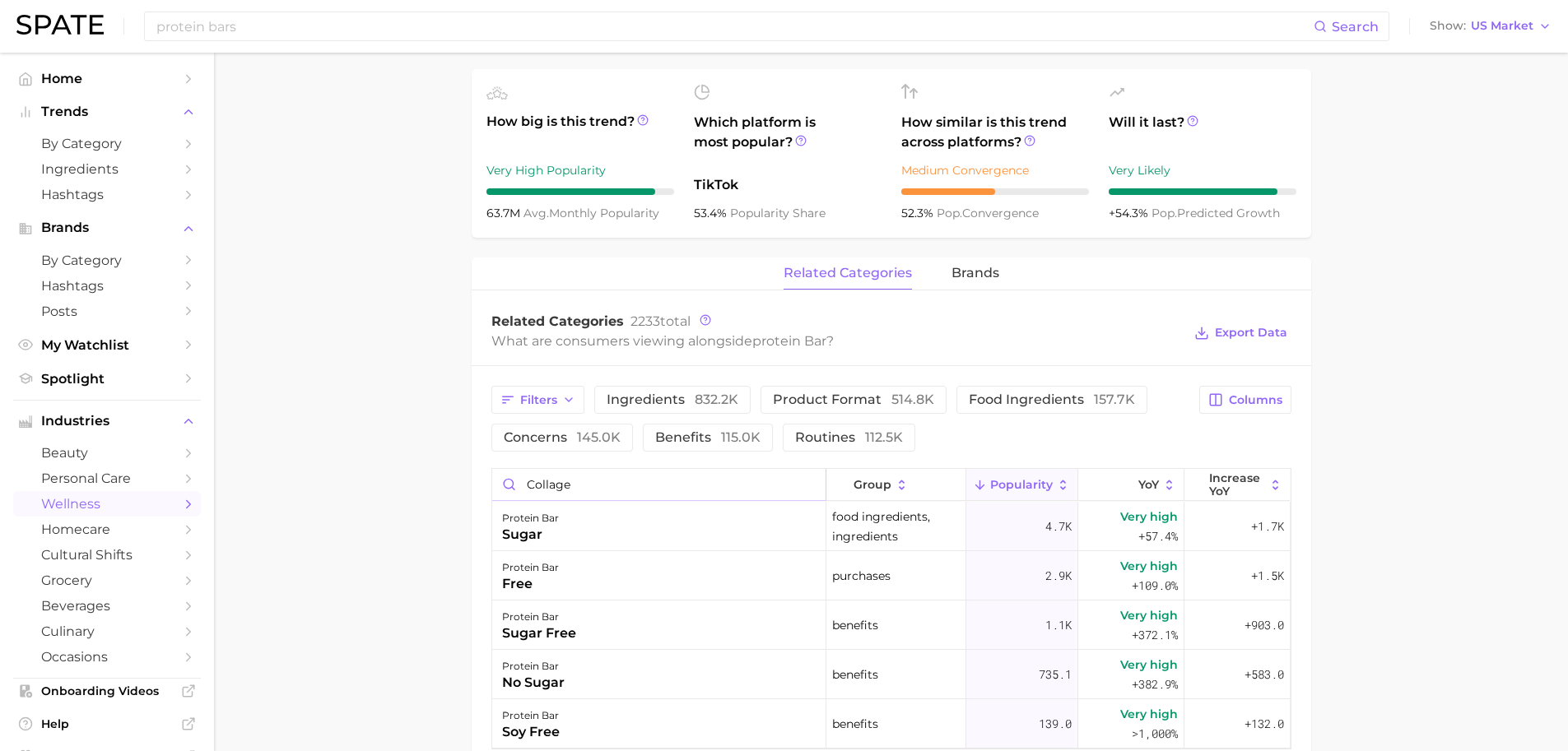 type on "collagen" 